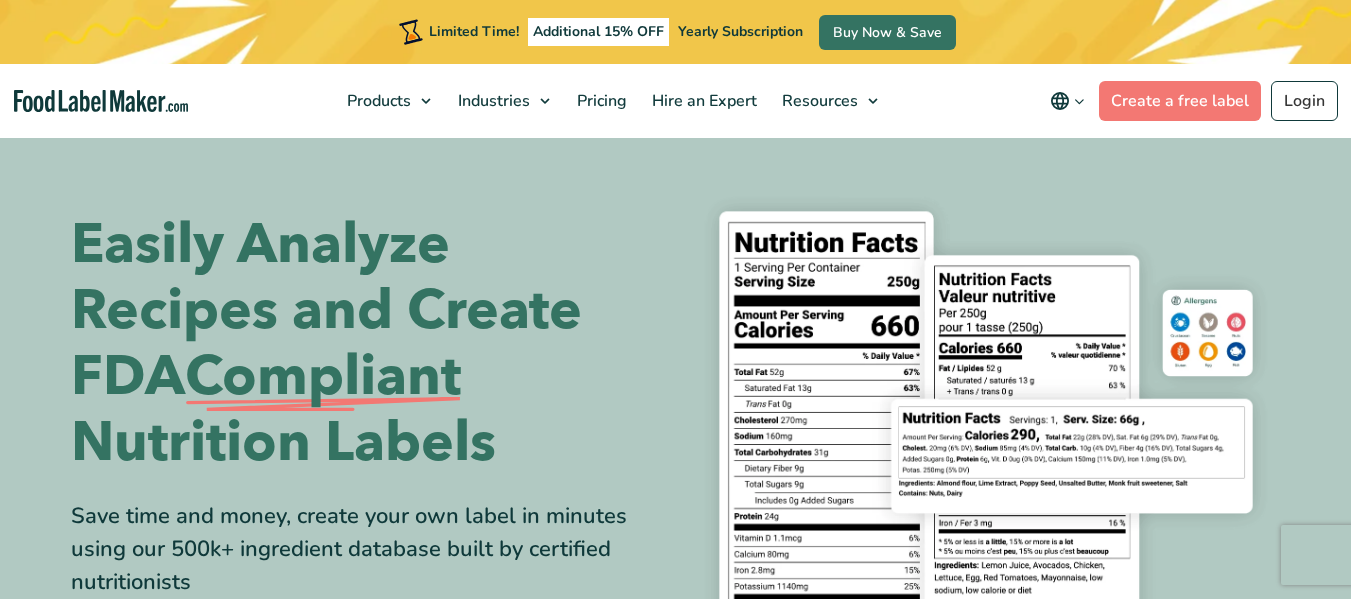 scroll, scrollTop: 0, scrollLeft: 0, axis: both 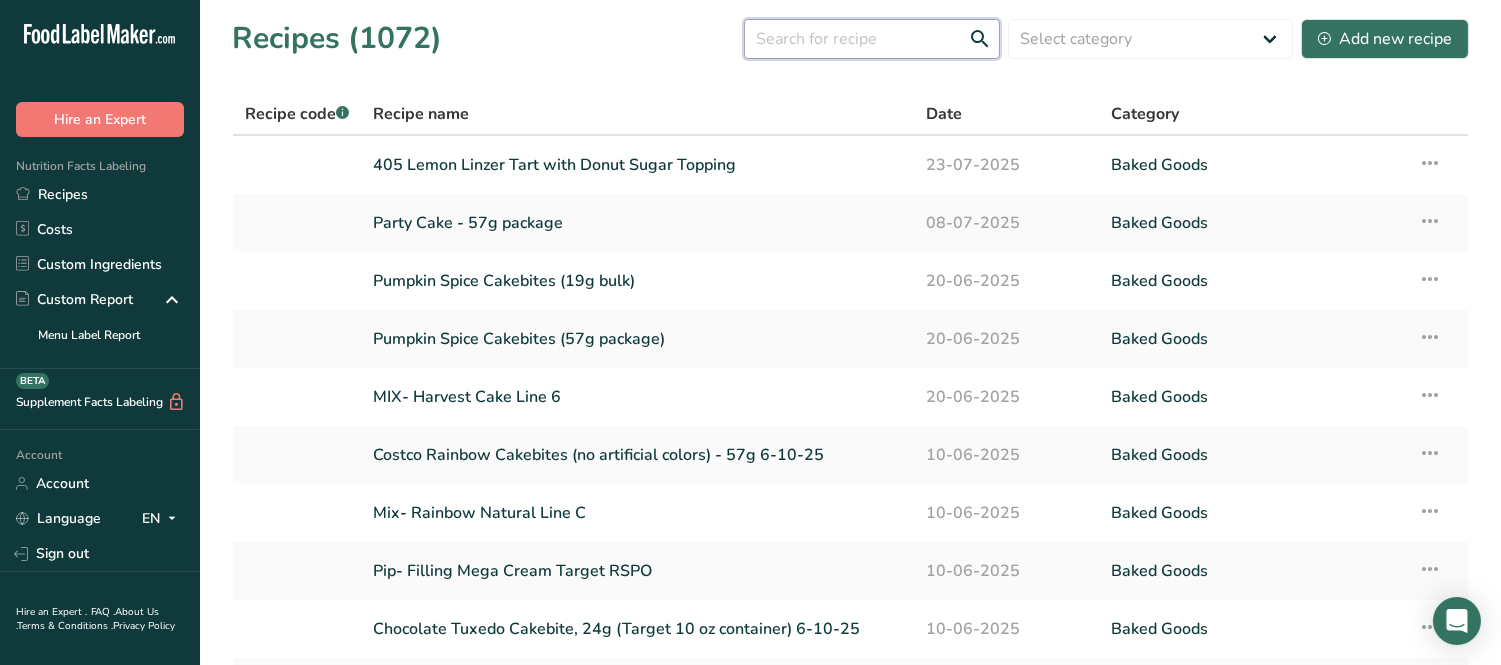 click at bounding box center [872, 39] 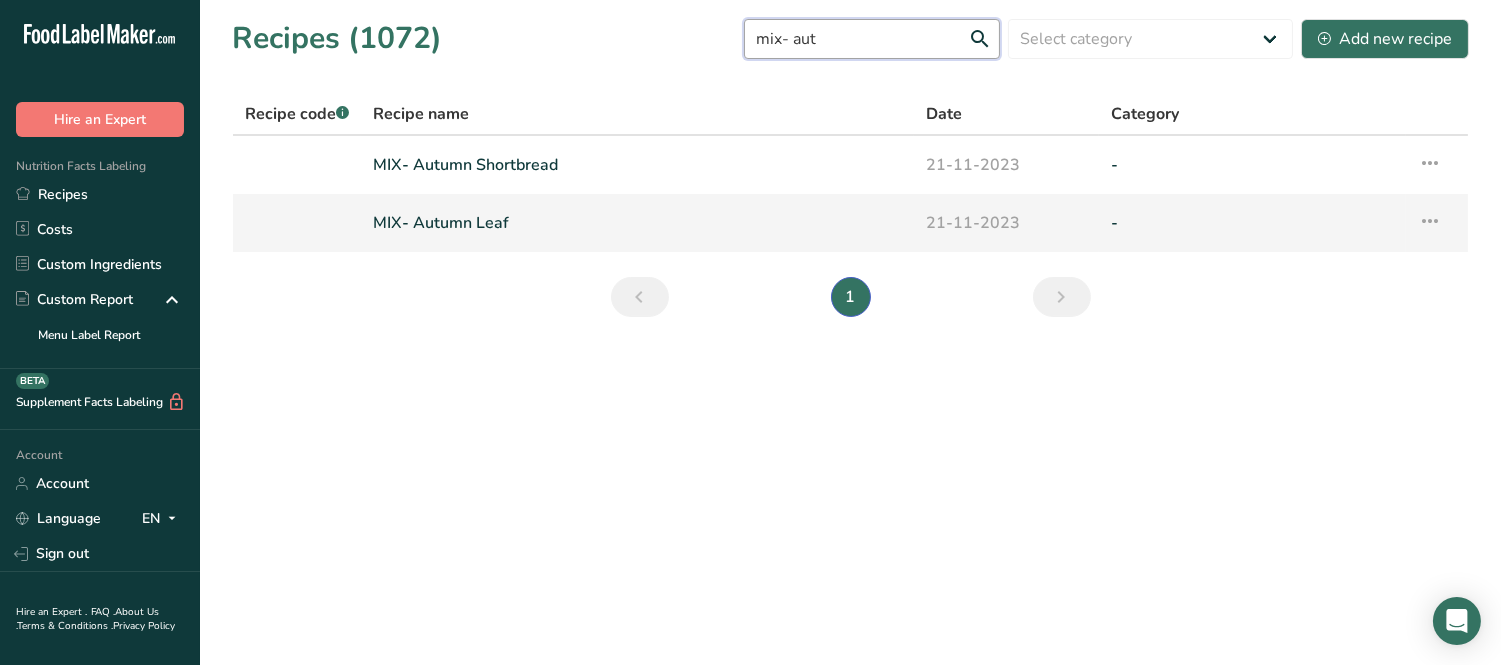 type on "mix- aut" 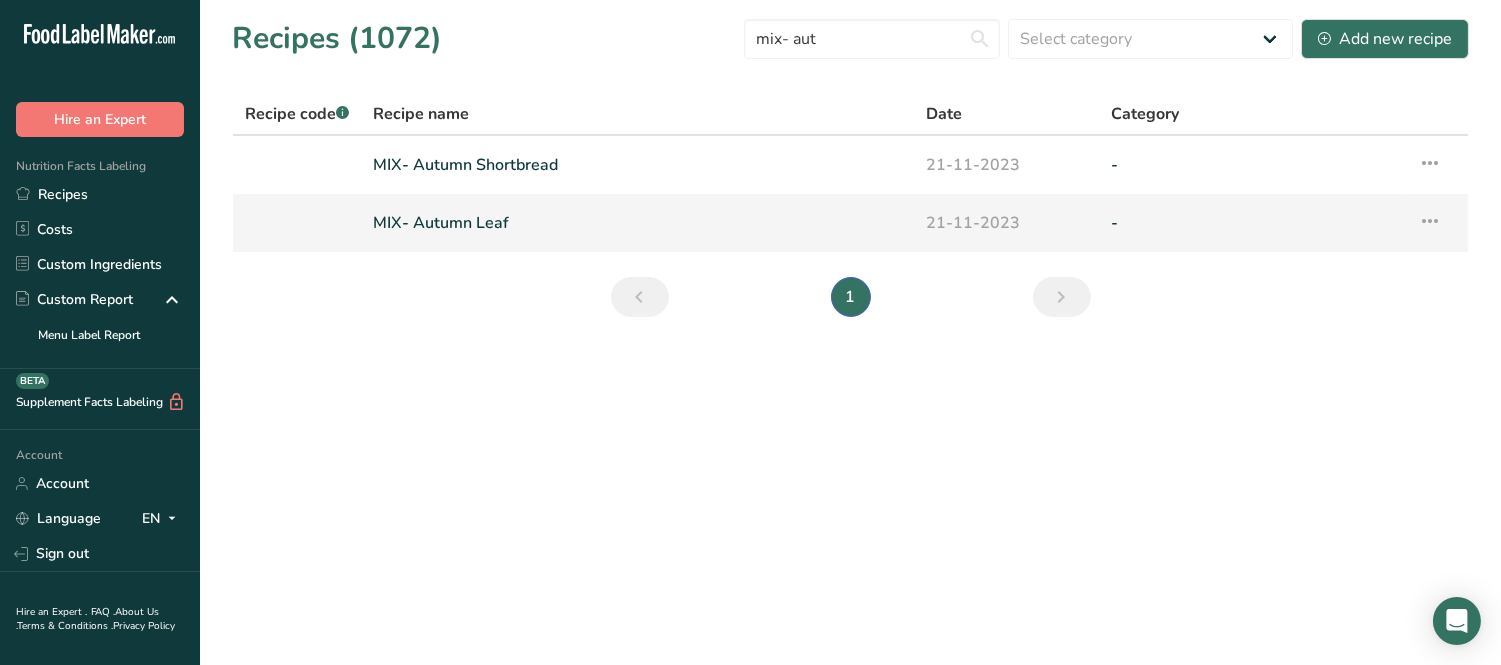 click on "MIX- Autumn Leaf" at bounding box center (637, 223) 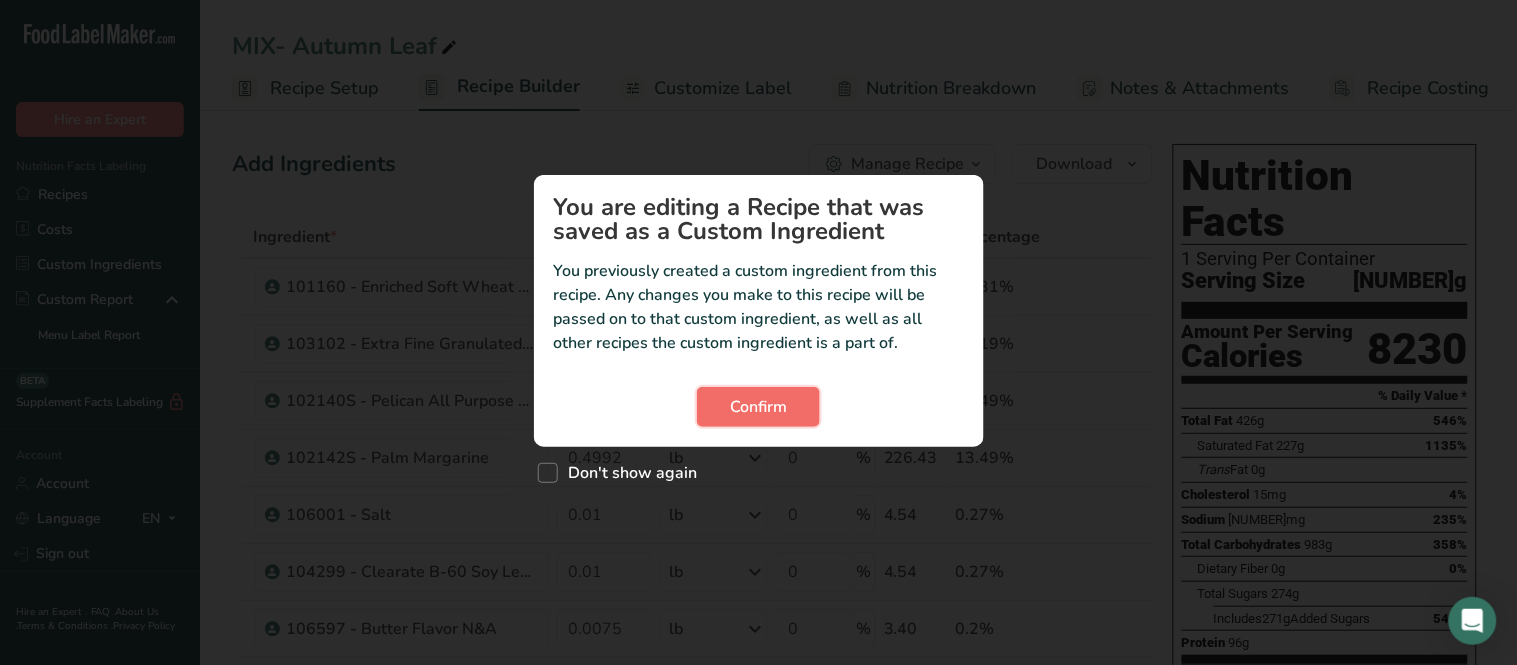 click on "Confirm" at bounding box center [758, 407] 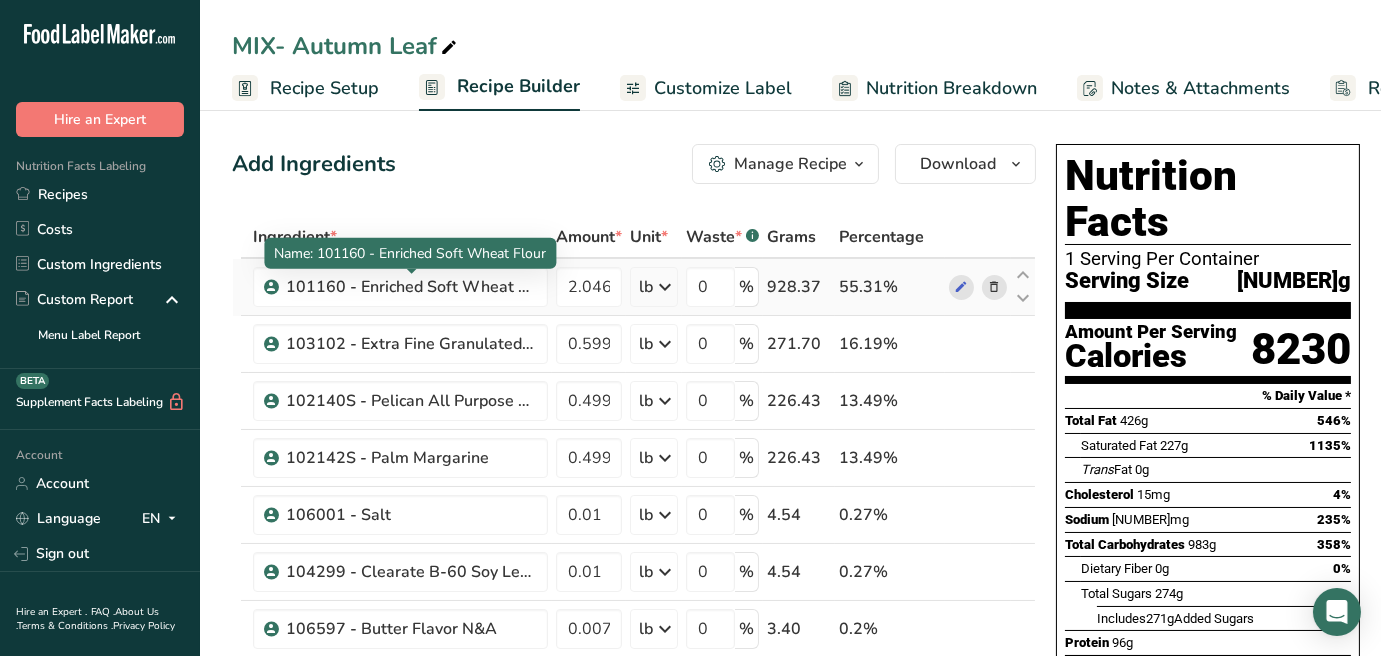 drag, startPoint x: 507, startPoint y: 291, endPoint x: 553, endPoint y: 292, distance: 46.010868 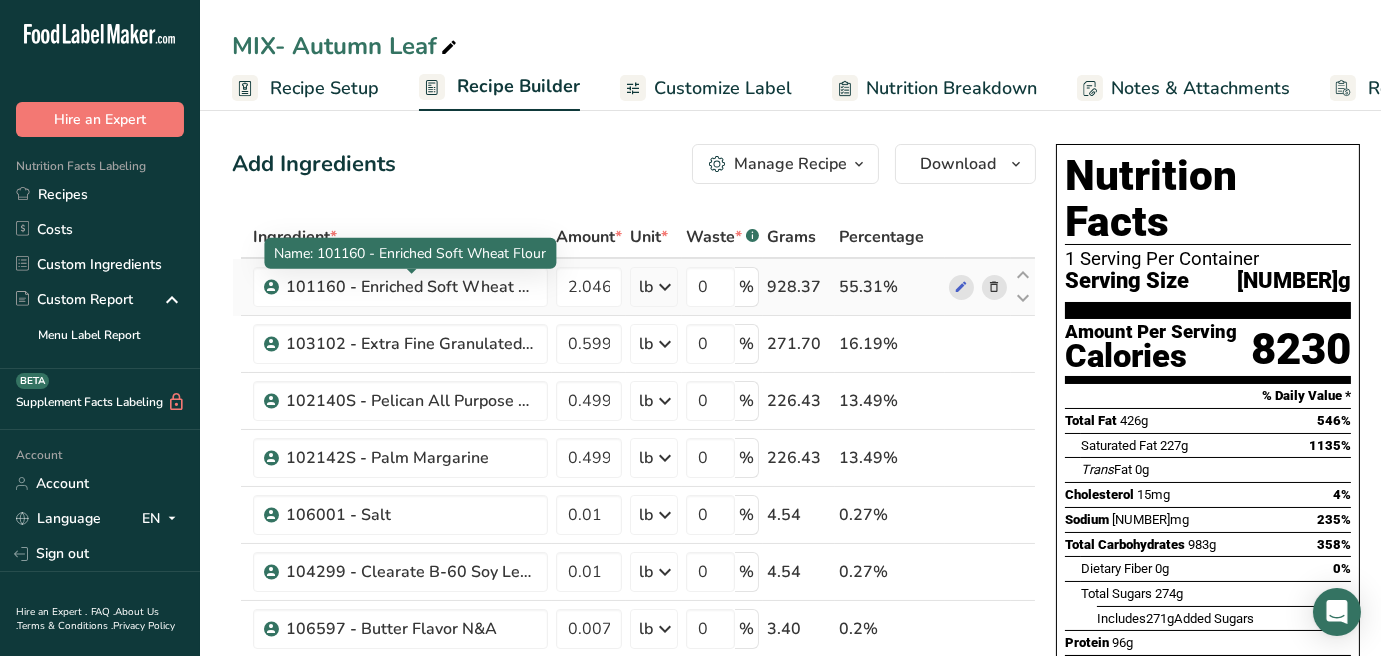 click on "101160 - Enriched Soft Wheat Flour" at bounding box center [411, 287] 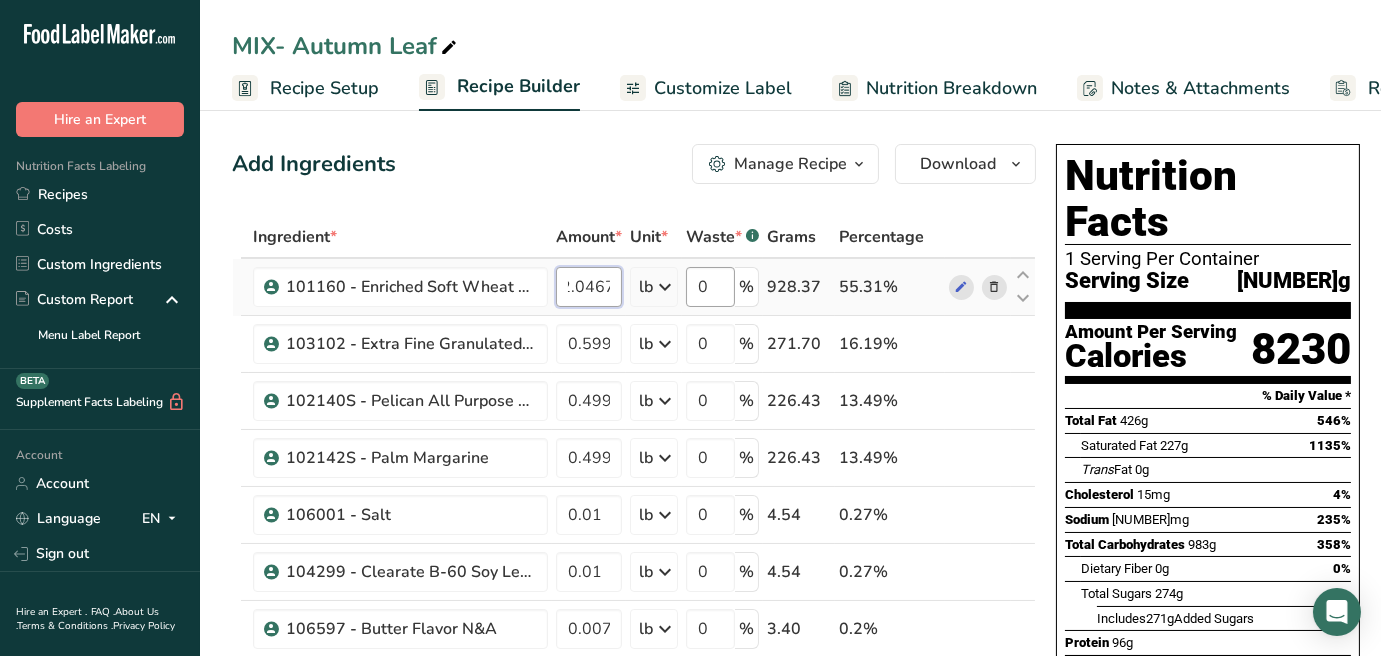 drag, startPoint x: 567, startPoint y: 298, endPoint x: 723, endPoint y: 298, distance: 156 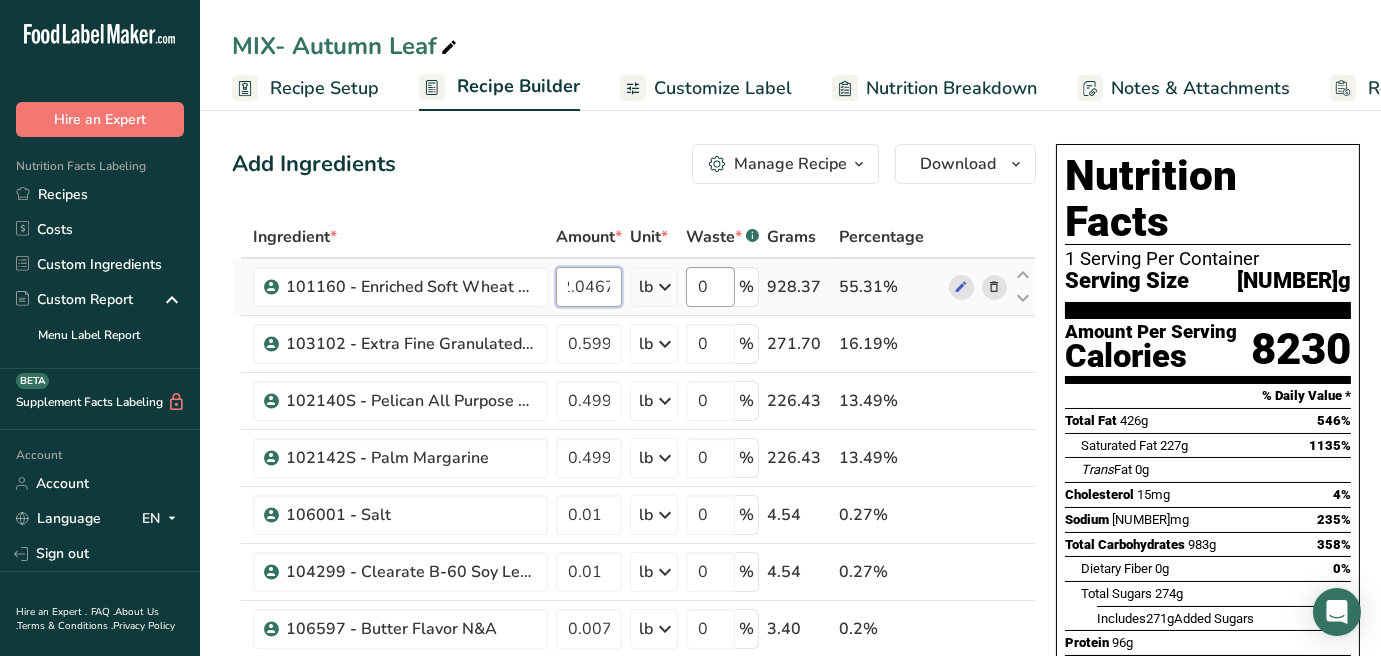 click on "[PRODUCT_CODE] - Enriched Soft Wheat Flour
2.0467
lb
Weight Units
g
kg
mg
See more
Volume Units
l
mL
fl oz
See more
0
%
928.37
55.31%" at bounding box center [634, 287] 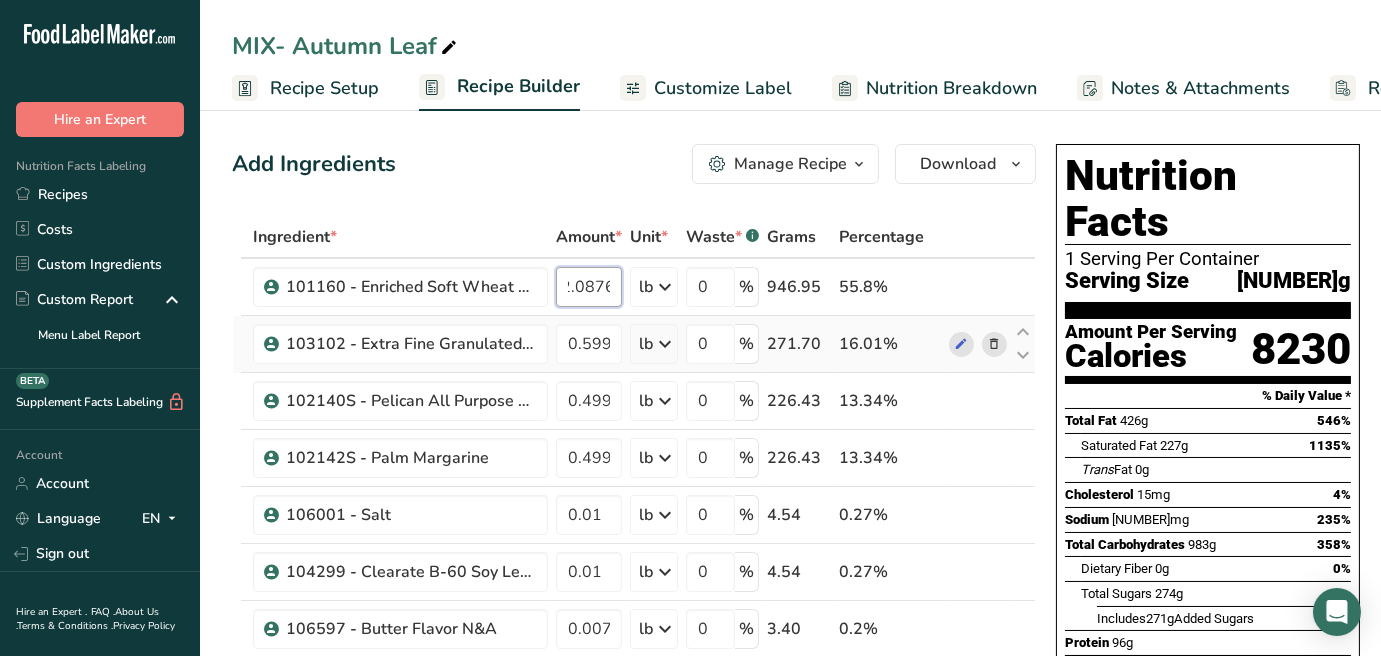 scroll, scrollTop: 0, scrollLeft: 26, axis: horizontal 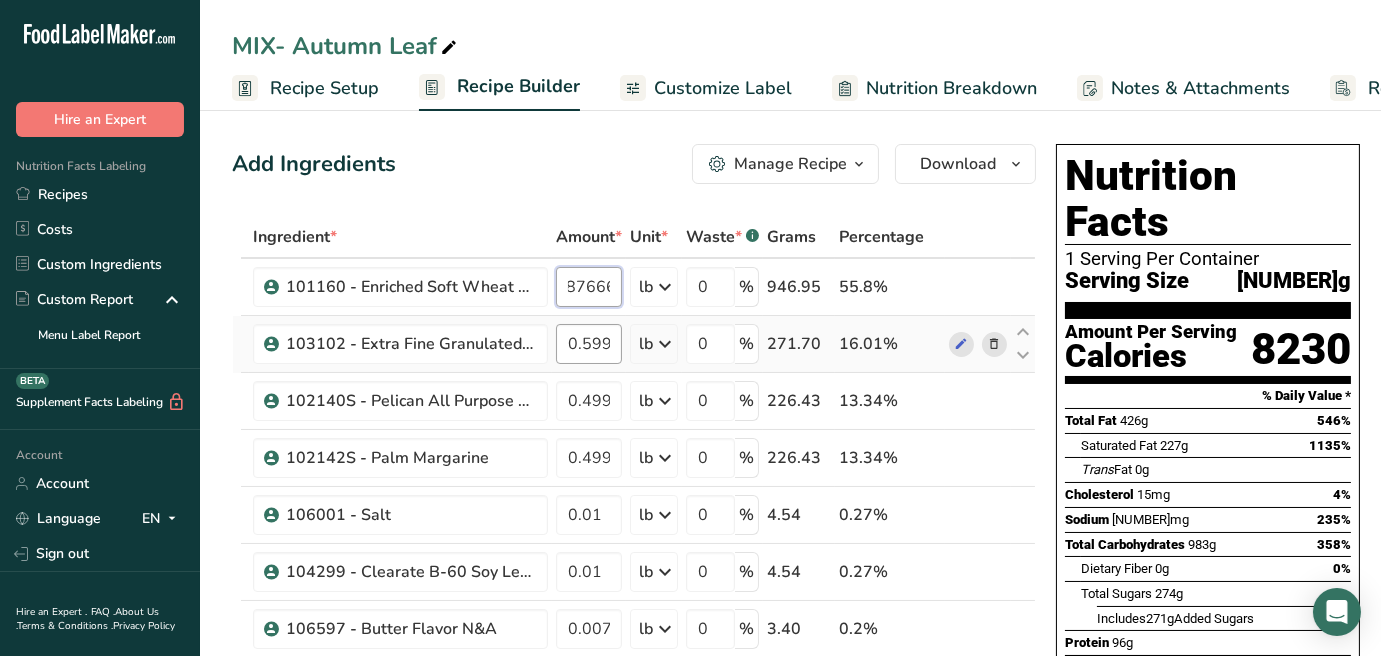 type on "2.087666" 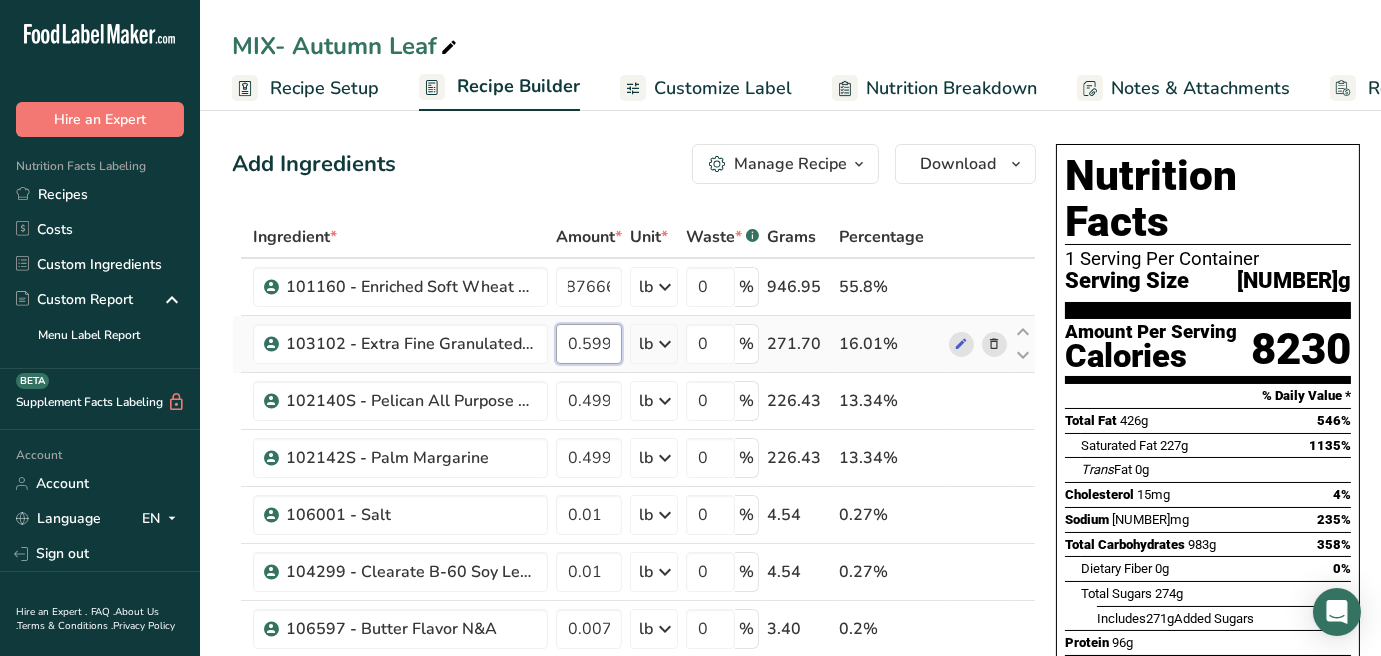 click on "Ingredient *
Amount *
Unit *
Waste *   .a-a{fill:#347362;}.b-a{fill:#fff;}          Grams
Percentage
101160 - Enriched Soft Wheat Flour
2.087666
lb
Weight Units
g
kg
mg
See more
Volume Units
l
mL
fl oz
See more
0
%
946.95
55.8%
103102 - Extra Fine Granulated Sugar
0.599
lb
Weight Units
g
kg
mg
See more
Volume Units
l
mL
fl oz
See more
0
%
271.70
16.01%
0.4992" at bounding box center (634, 670) 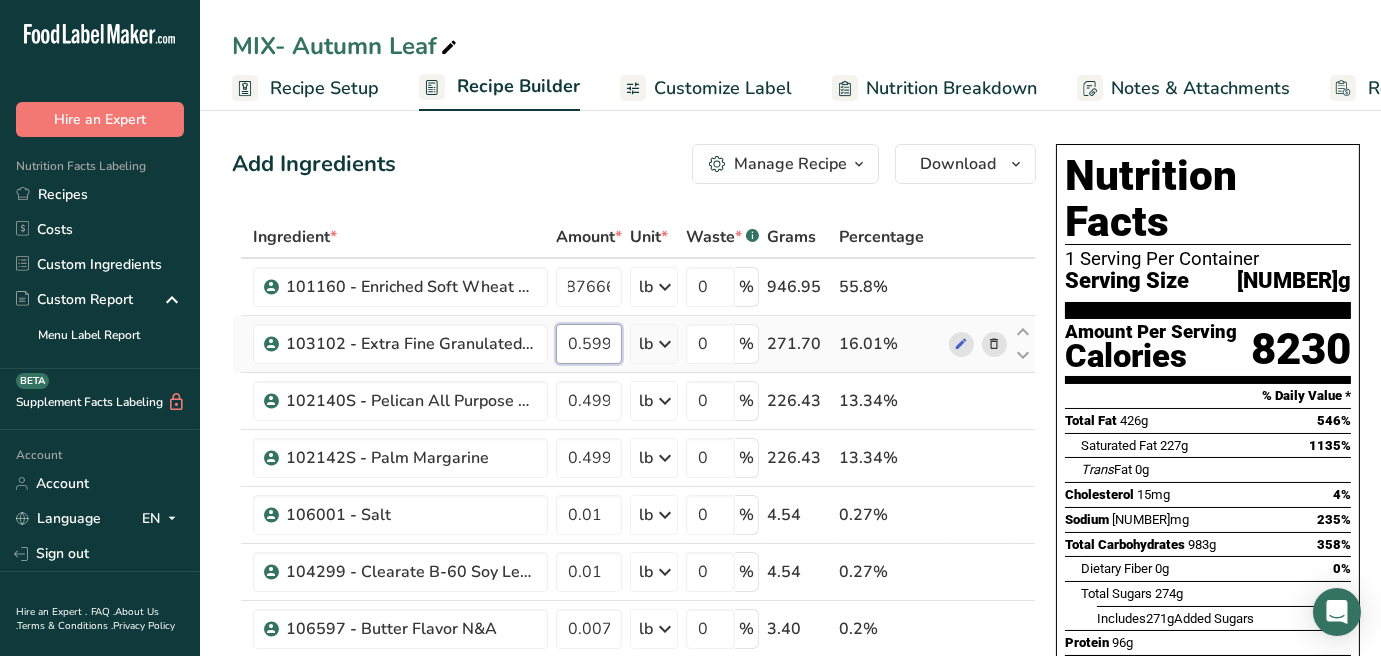 scroll, scrollTop: 0, scrollLeft: 0, axis: both 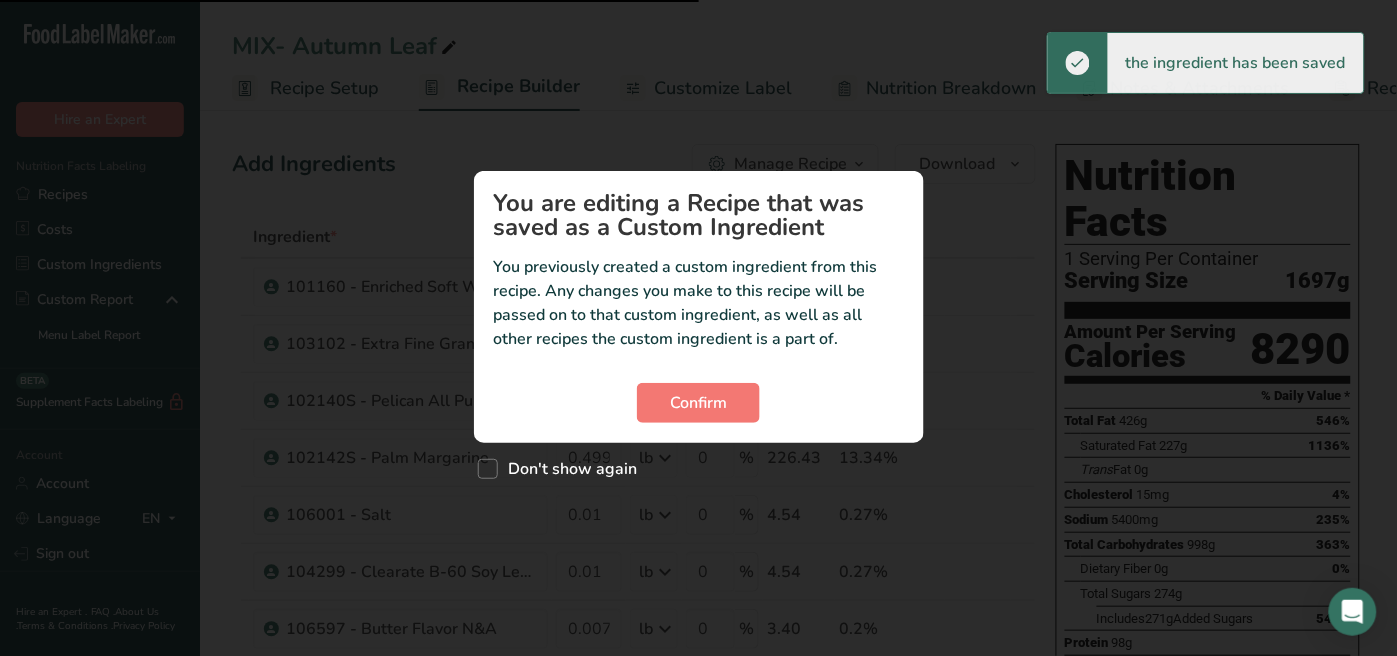 click on "You previously created a custom ingredient from this recipe. Any changes you make to this recipe will be passed on to that custom ingredient, as well as all other recipes the custom ingredient is a part of." at bounding box center [699, 303] 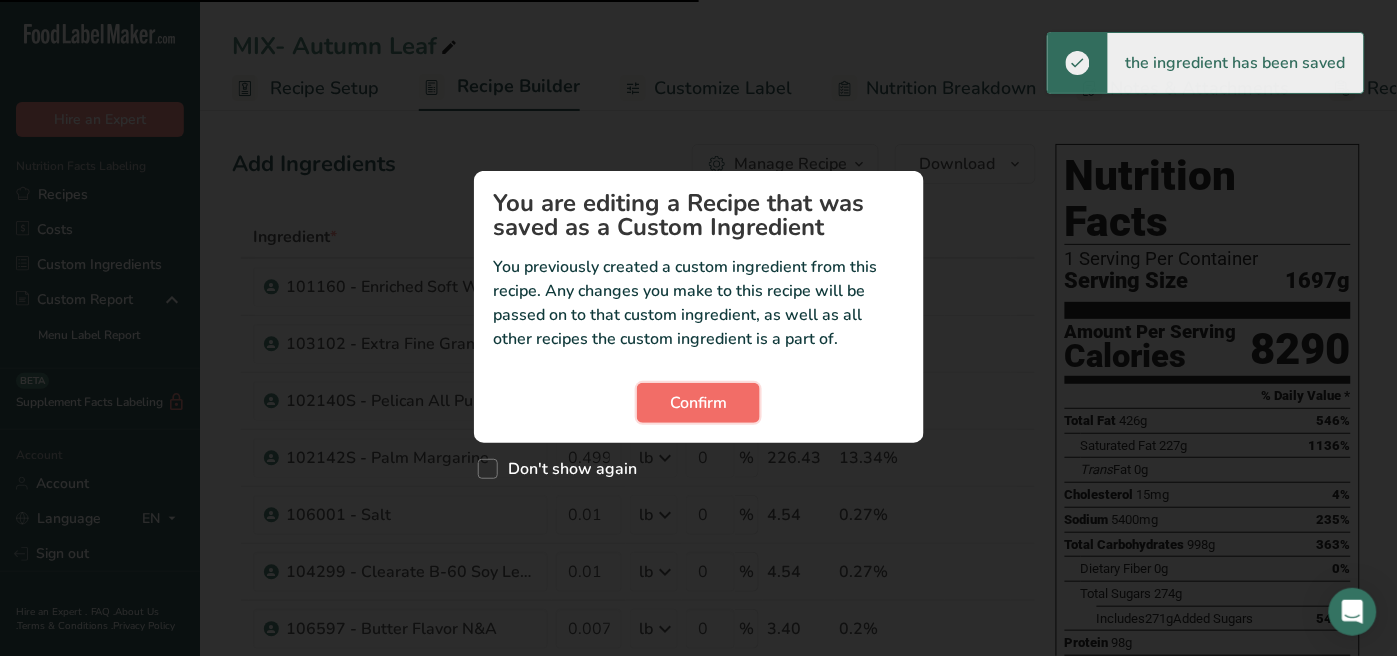 click on "Confirm" at bounding box center [698, 403] 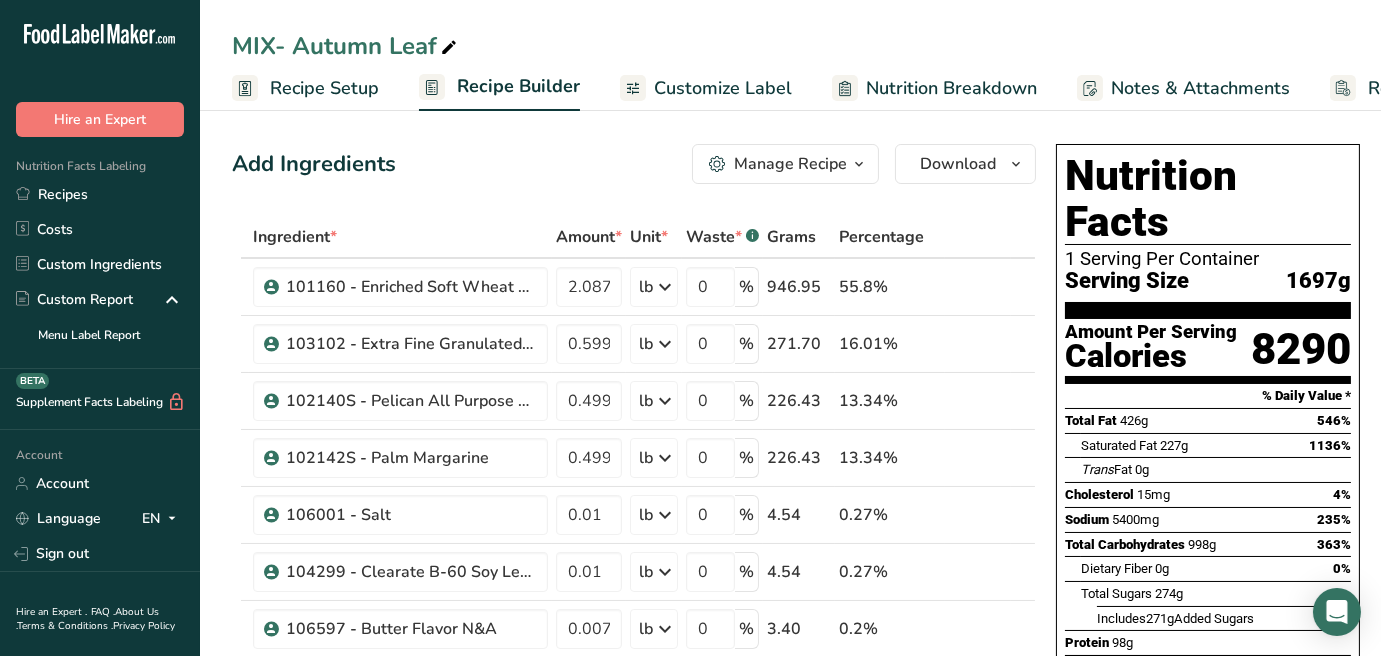 click on "Ingredient *" at bounding box center [400, 238] 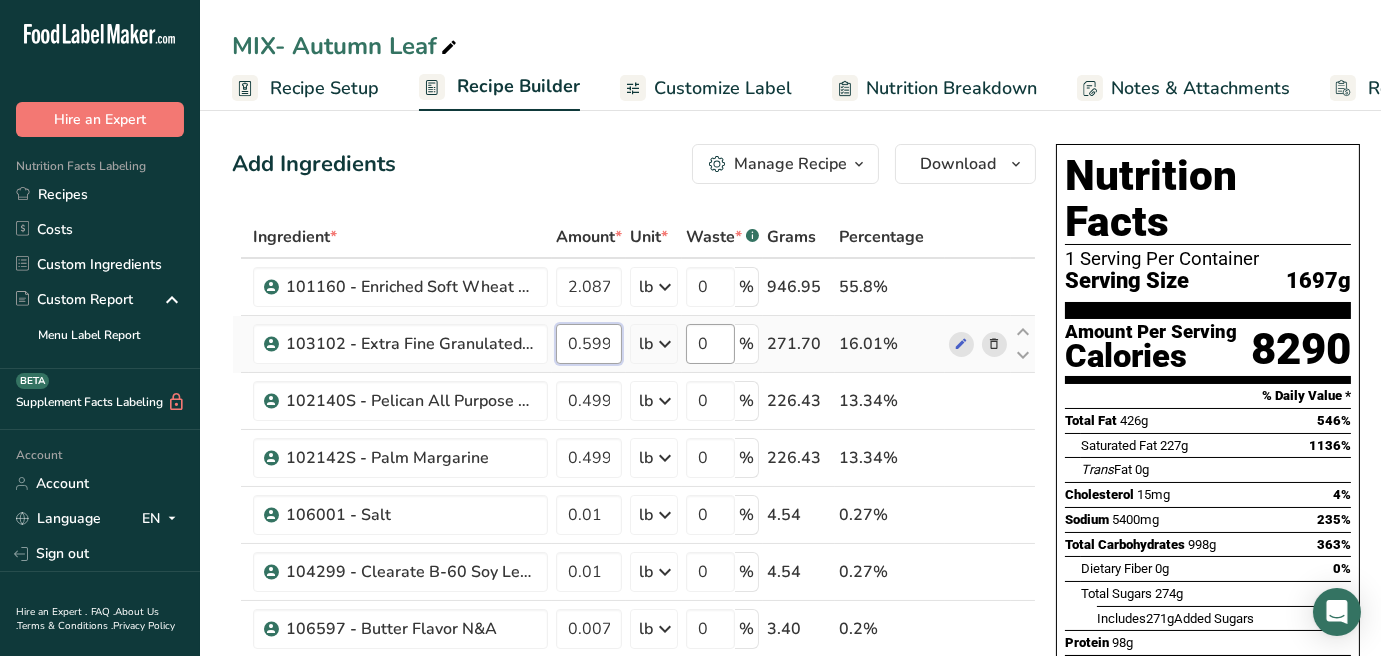 drag, startPoint x: 565, startPoint y: 342, endPoint x: 723, endPoint y: 357, distance: 158.71043 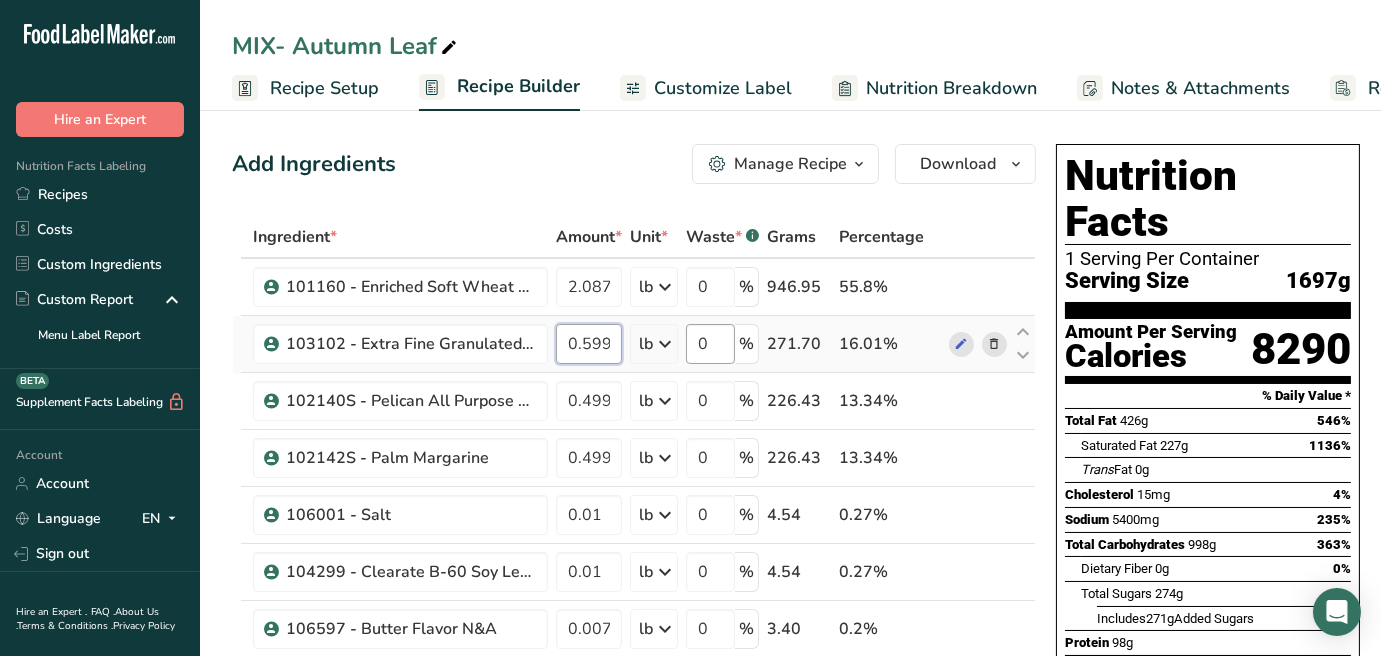 click on "103102 - Extra Fine Granulated Sugar
0.599
lb
Weight Units
g
kg
mg
See more
Volume Units
l
mL
fl oz
See more
0
%
271.70
16.01%" at bounding box center [634, 344] 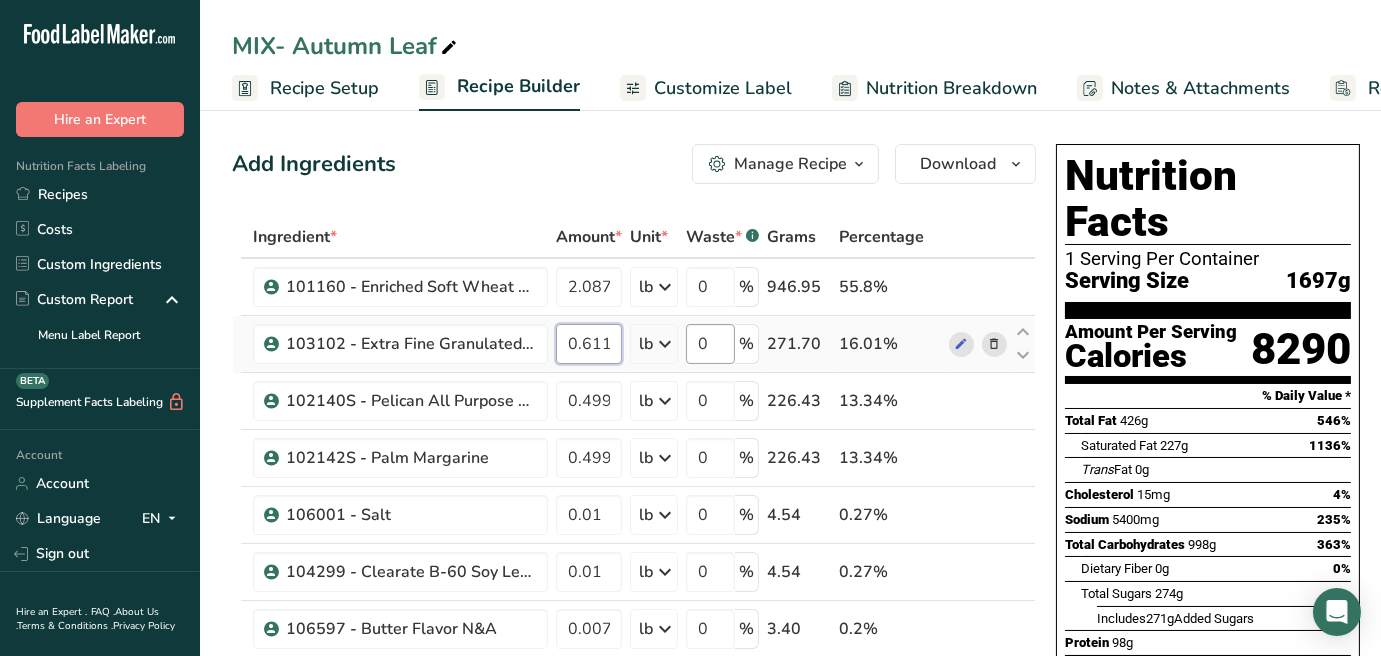 scroll, scrollTop: 0, scrollLeft: 26, axis: horizontal 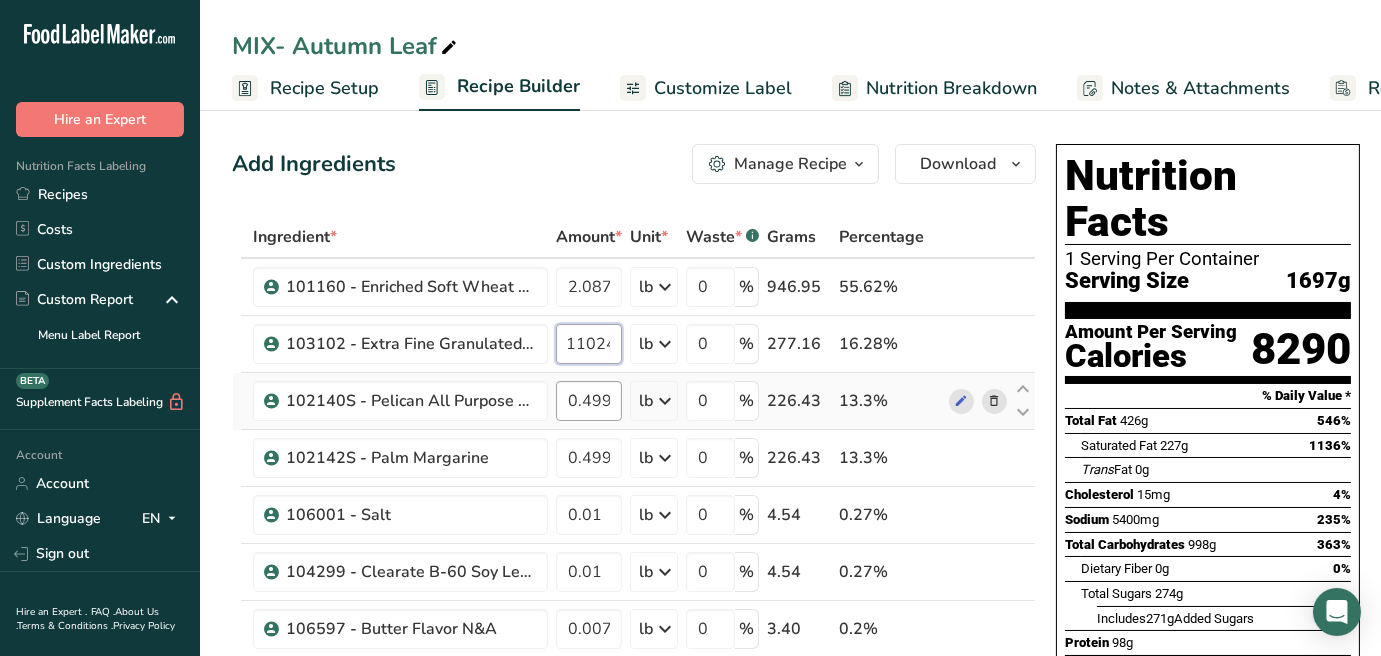 type on "0.611024" 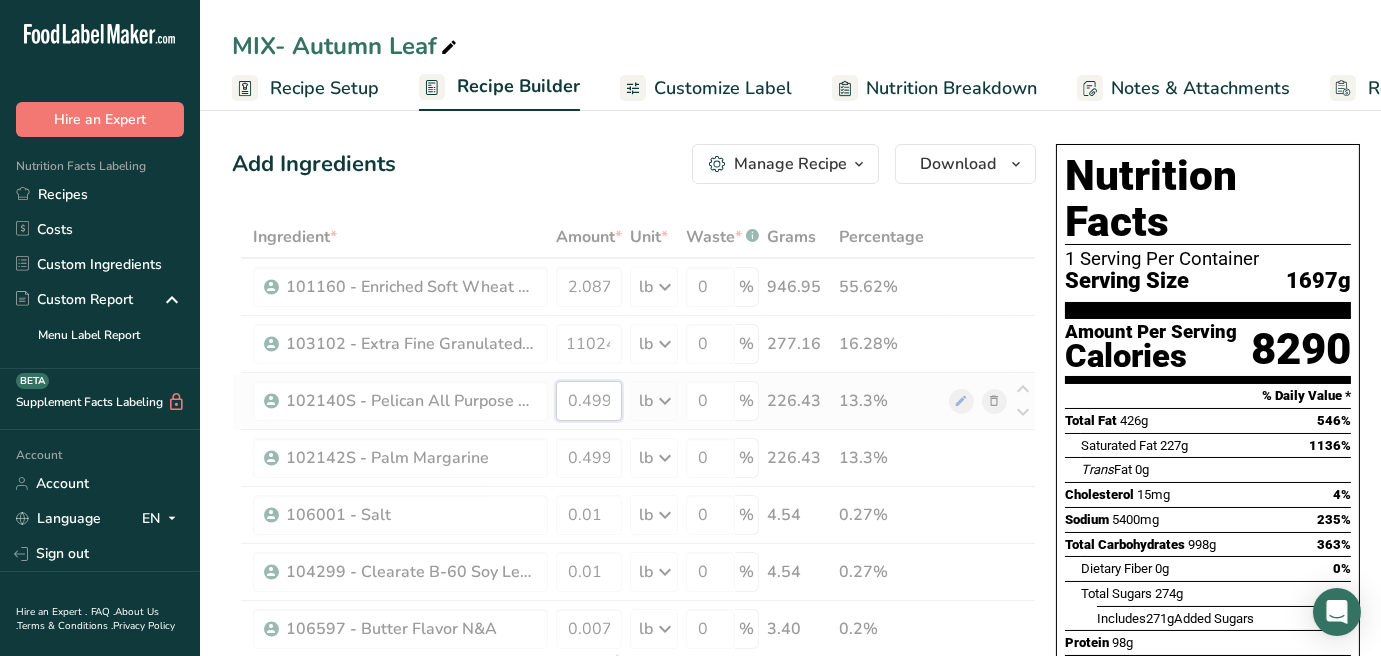 click on "Ingredient *
Amount *
Unit *
Waste *   .a-a{fill:#347362;}.b-a{fill:#fff;}          Grams
Percentage
101160 - Enriched Soft Wheat Flour
2.087666
lb
Weight Units
g
kg
mg
See more
Volume Units
l
mL
fl oz
See more
0
%
946.95
55.62%
103102 - Extra Fine Granulated Sugar
0.611024
lb
Weight Units
g
kg
mg
See more
Volume Units
l
mL
fl oz
See more
0
%
277.16
16.28%
0.4992" at bounding box center (634, 670) 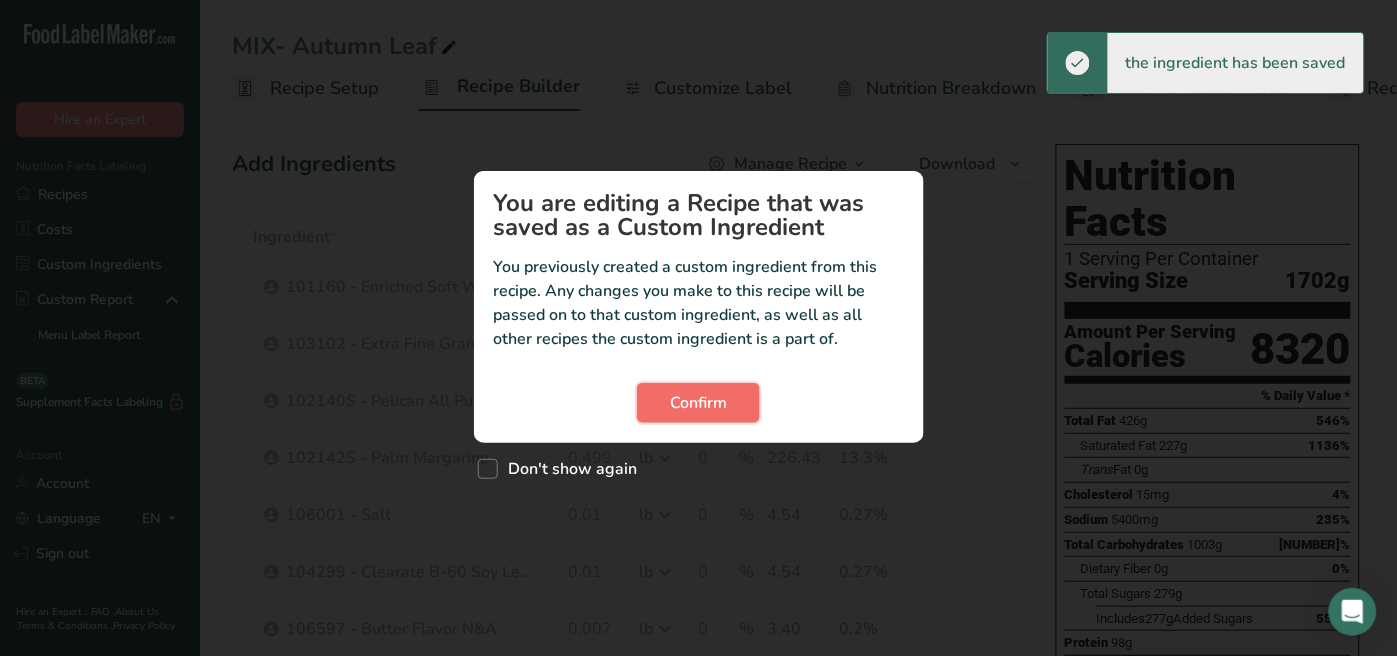 click on "Confirm" at bounding box center (698, 403) 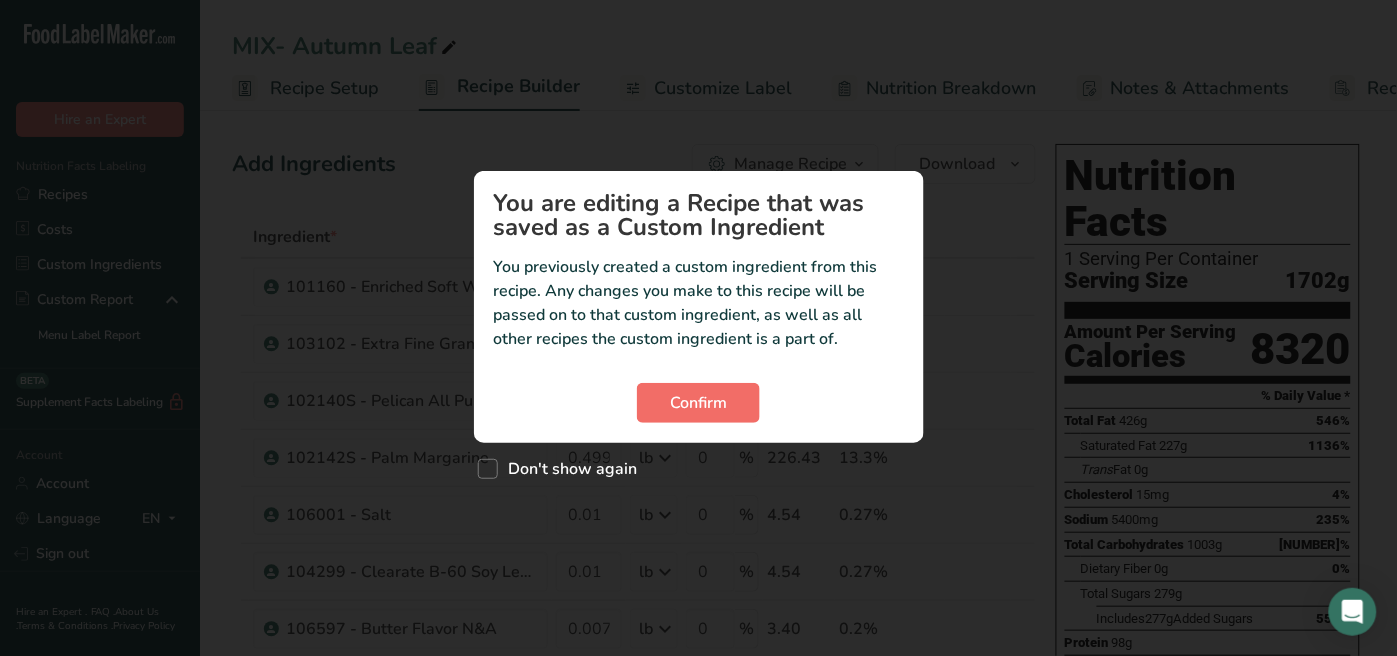drag, startPoint x: 600, startPoint y: 377, endPoint x: 637, endPoint y: 401, distance: 44.102154 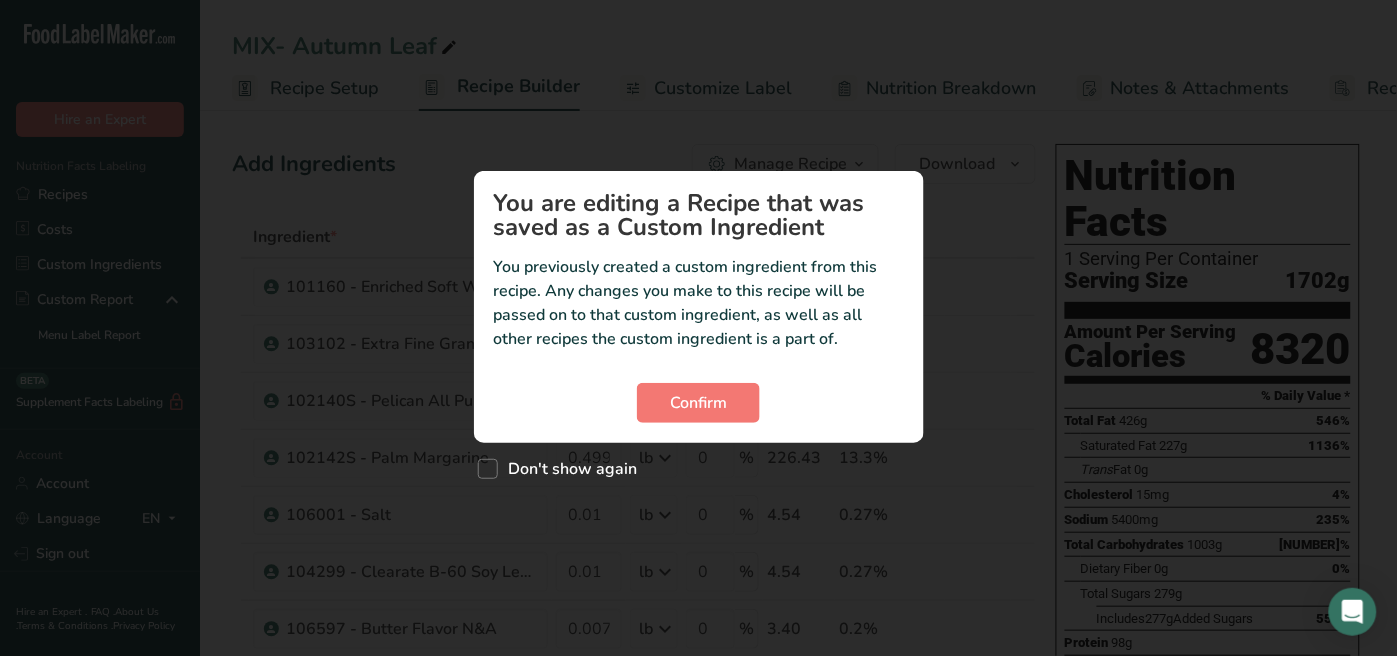 drag, startPoint x: 490, startPoint y: 477, endPoint x: 572, endPoint y: 456, distance: 84.646324 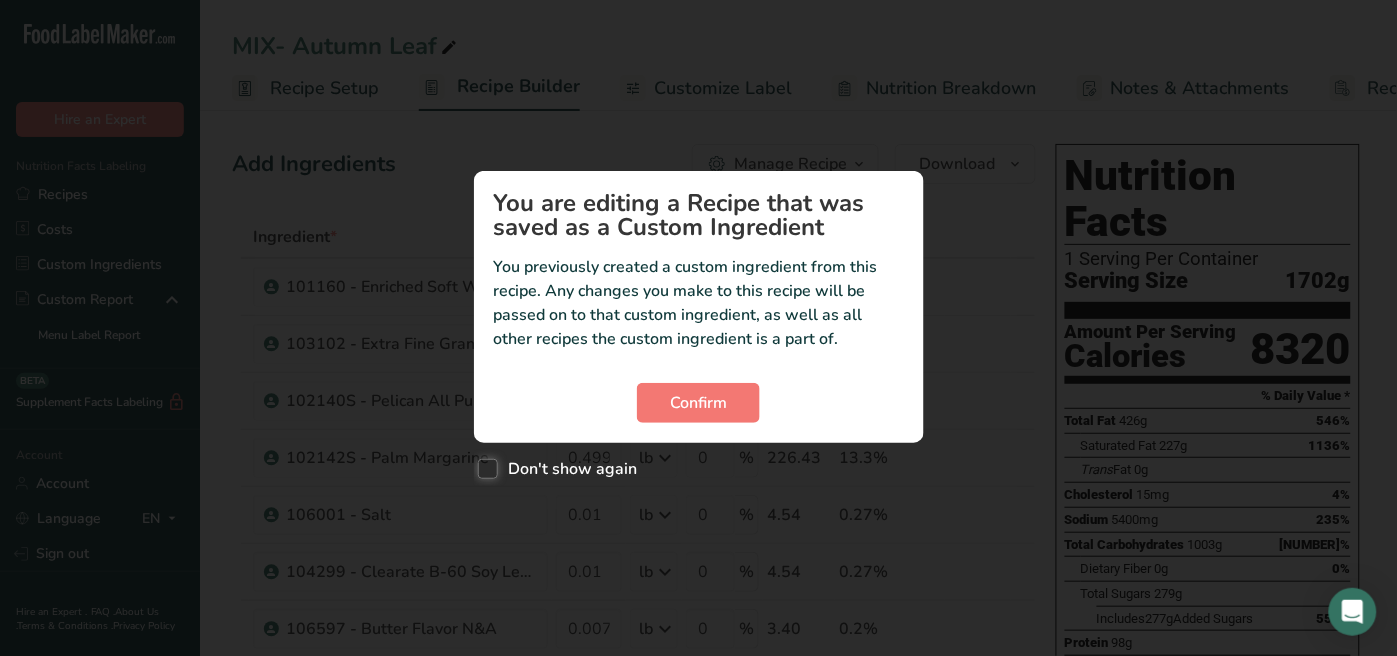 click on "Don't show again" at bounding box center [484, 468] 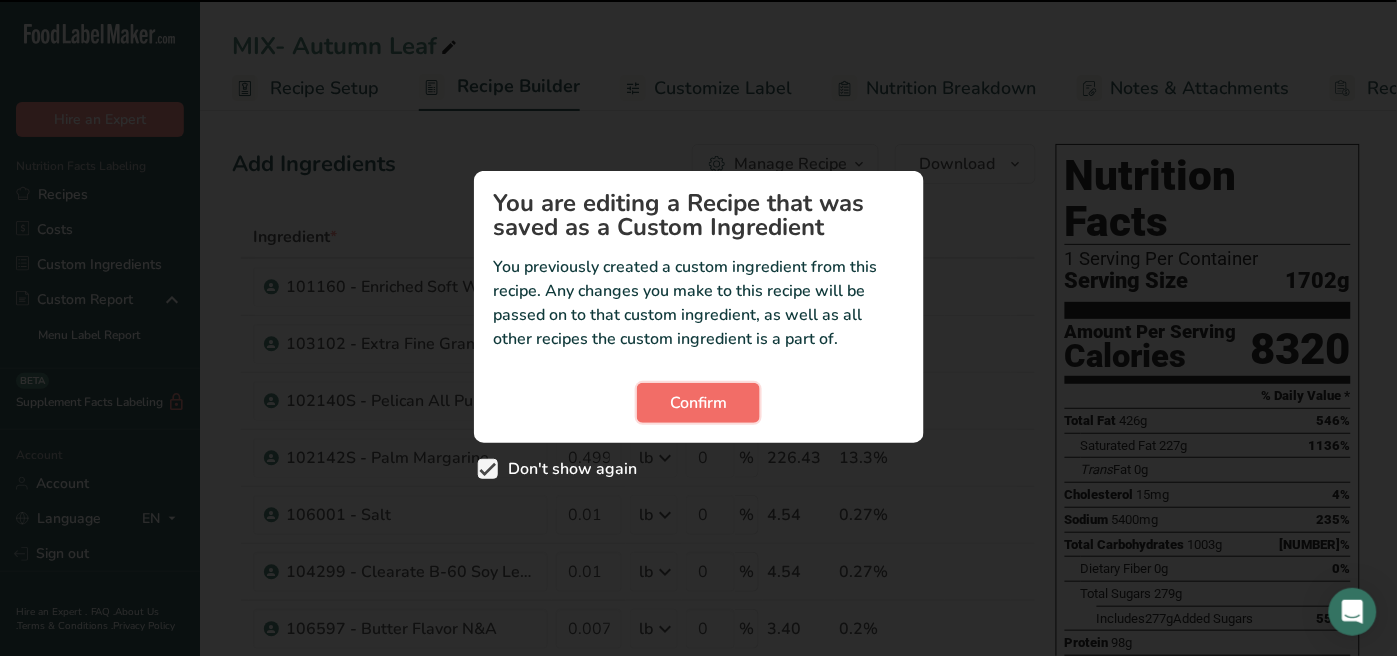 click on "Confirm" at bounding box center (698, 403) 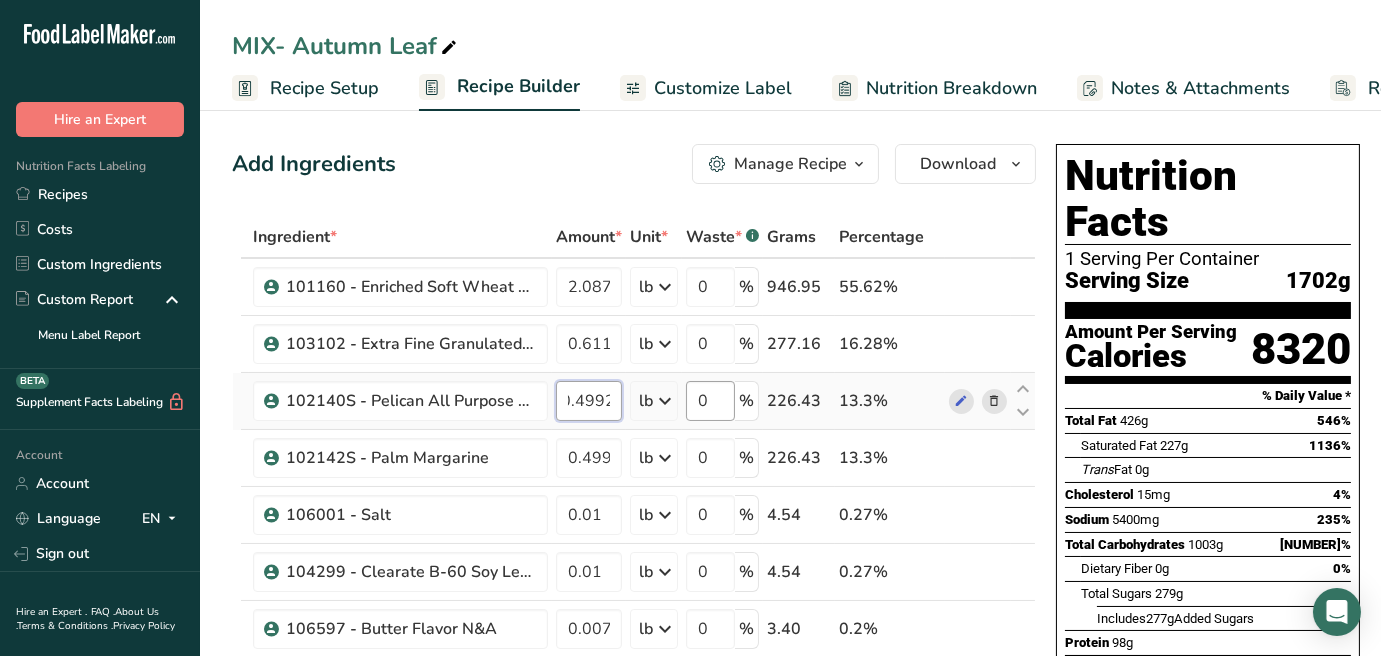 drag, startPoint x: 563, startPoint y: 393, endPoint x: 734, endPoint y: 405, distance: 171.42053 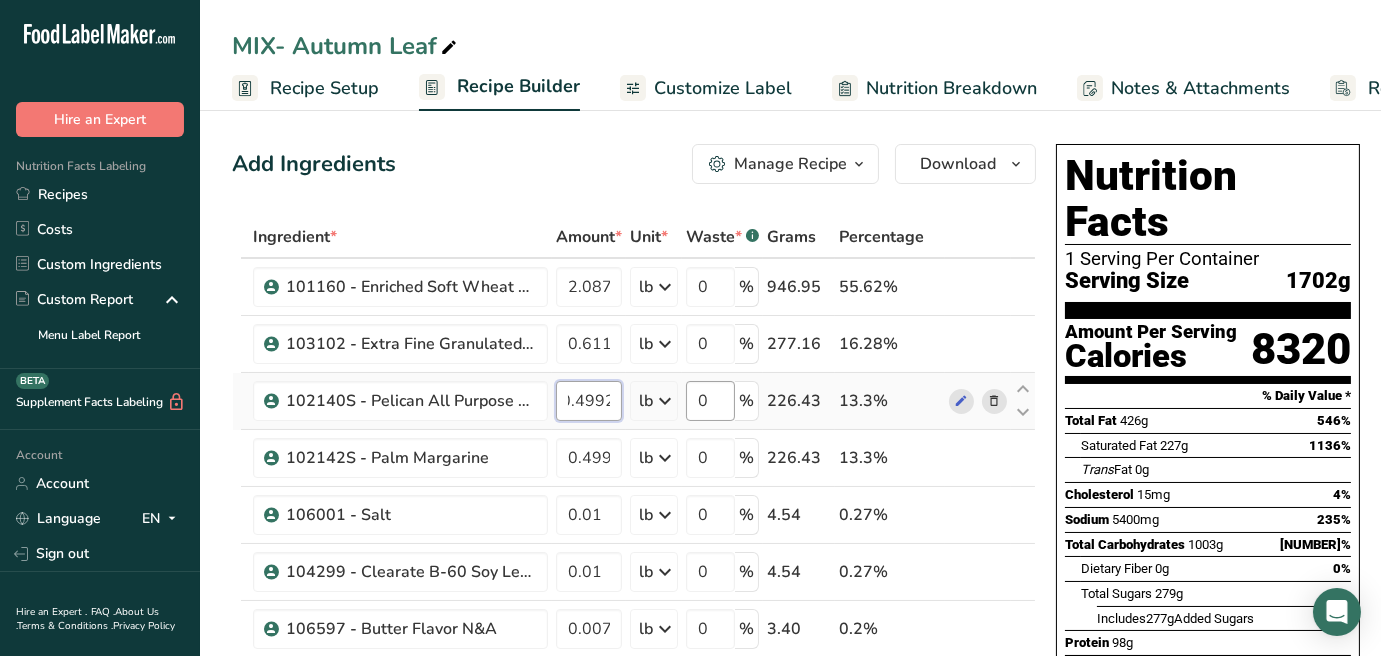 click on "[NUMBER] - Pelican All Purpose Shortening
[NUMBER]
lb
Weight Units
g
kg
mg
See more
Volume Units
l
mL
fl oz
See more
0
%
[NUMBER]
[PERCENT]%" at bounding box center (634, 401) 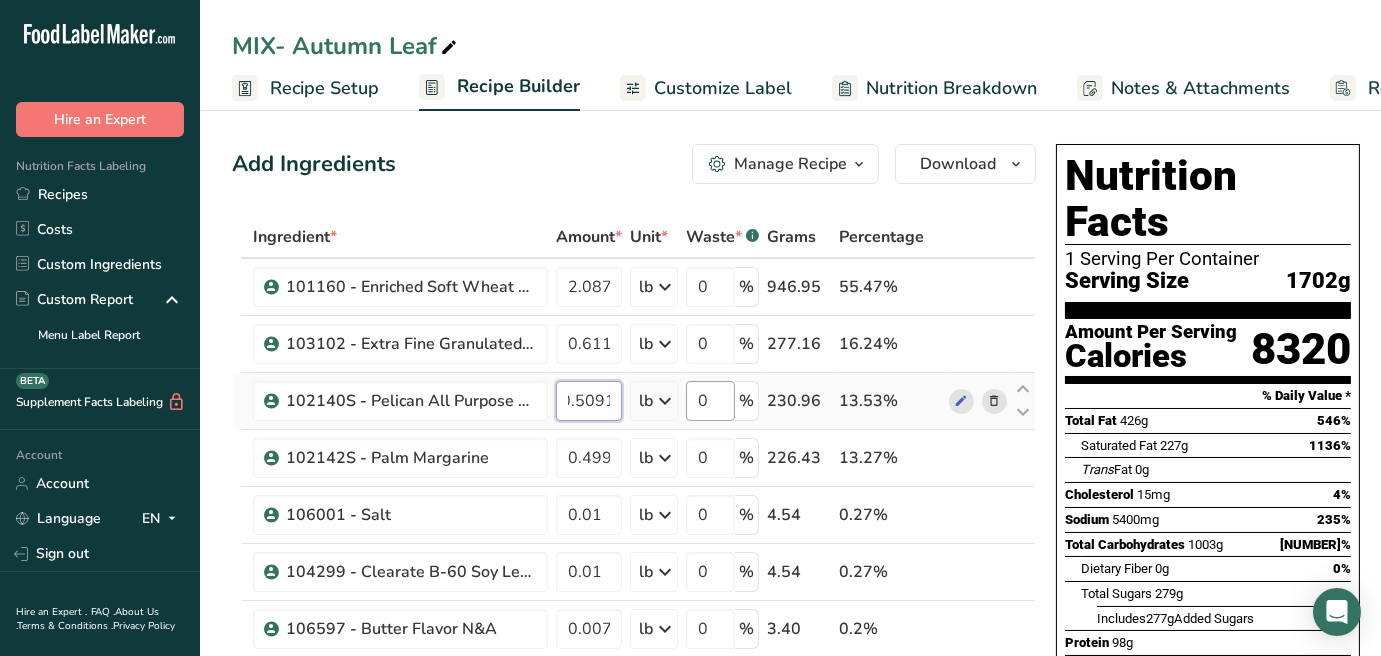 scroll, scrollTop: 0, scrollLeft: 26, axis: horizontal 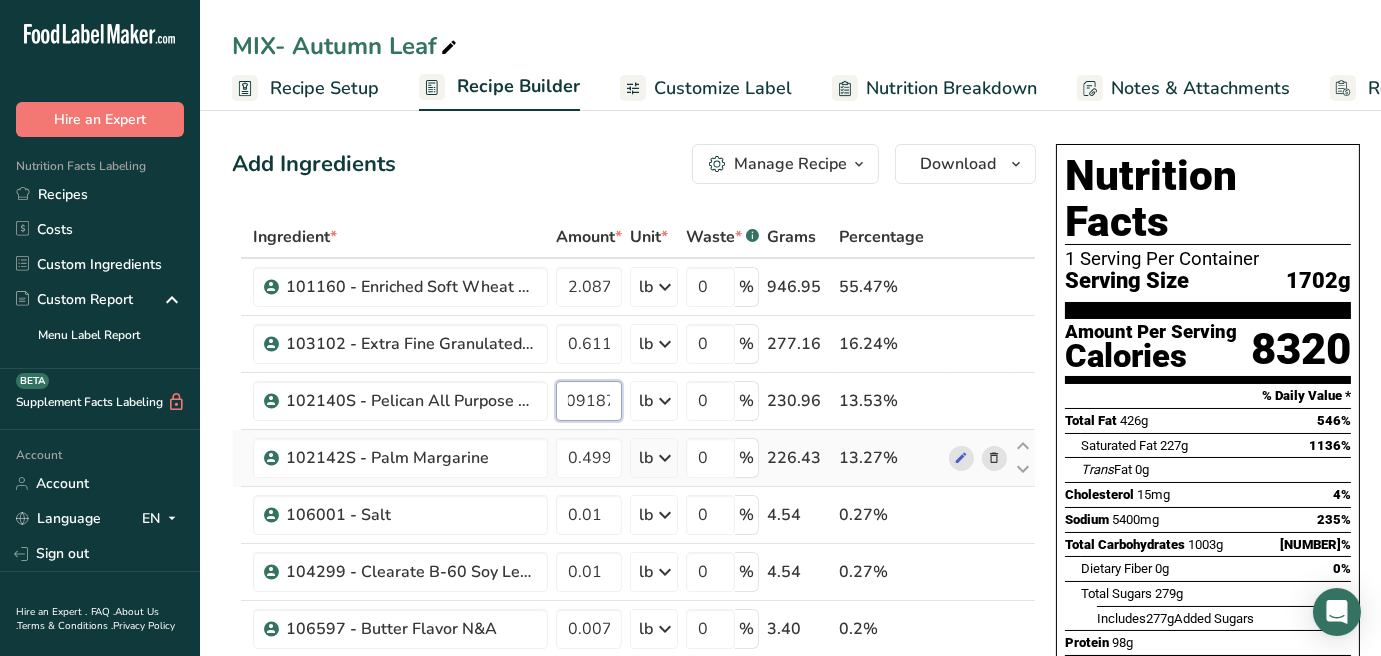 type on "0.509187" 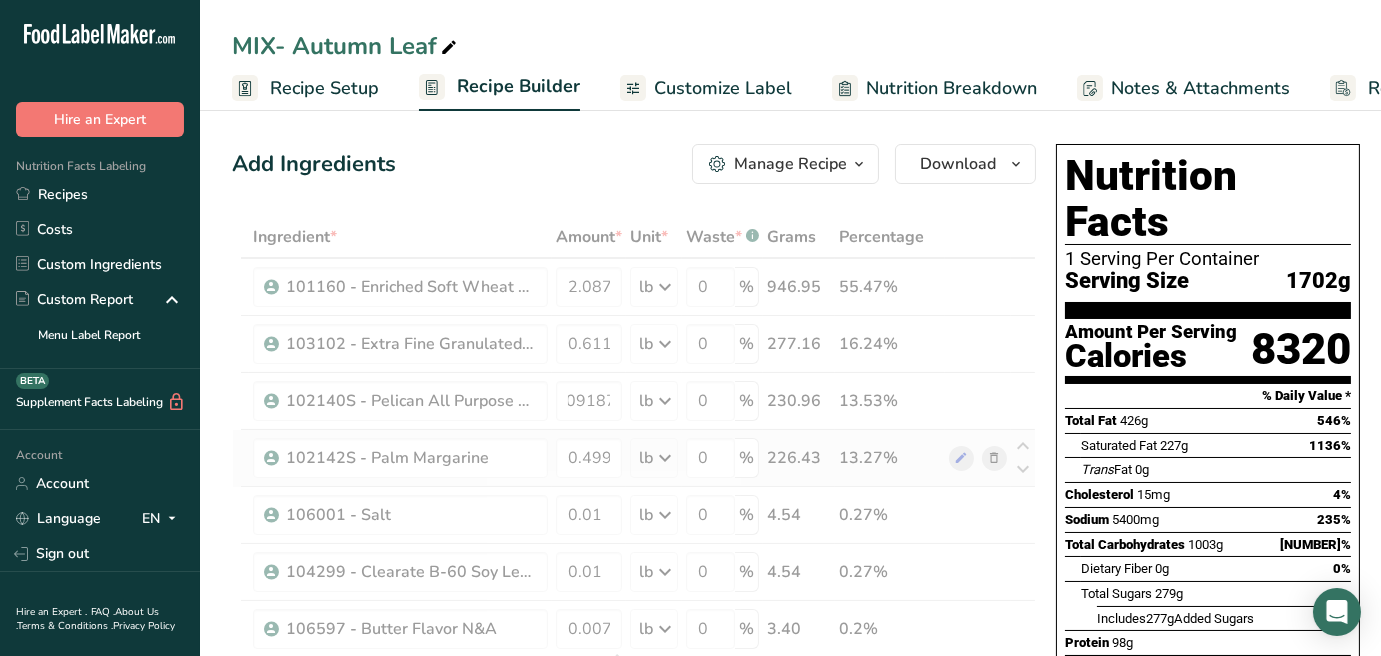 click on "Ingredient *
Amount *
Unit *
Waste *   .a-a{fill:#347362;}.b-a{fill:#fff;}          Grams
Percentage
[PRODUCT] - Enriched Soft Wheat Flour
[NUMBER]
lb
Weight Units
g
kg
mg
See more
Volume Units
l
mL
fl oz
See more
0
%
[NUMBER]
[PERCENT]%
[PRODUCT] - Extra Fine Granulated Sugar
[NUMBER]
lb
Weight Units
g
kg
mg
See more
Volume Units
l
mL
fl oz
See more
0
%
[NUMBER]
[PERCENT]%
[NUMBER]" at bounding box center (634, 670) 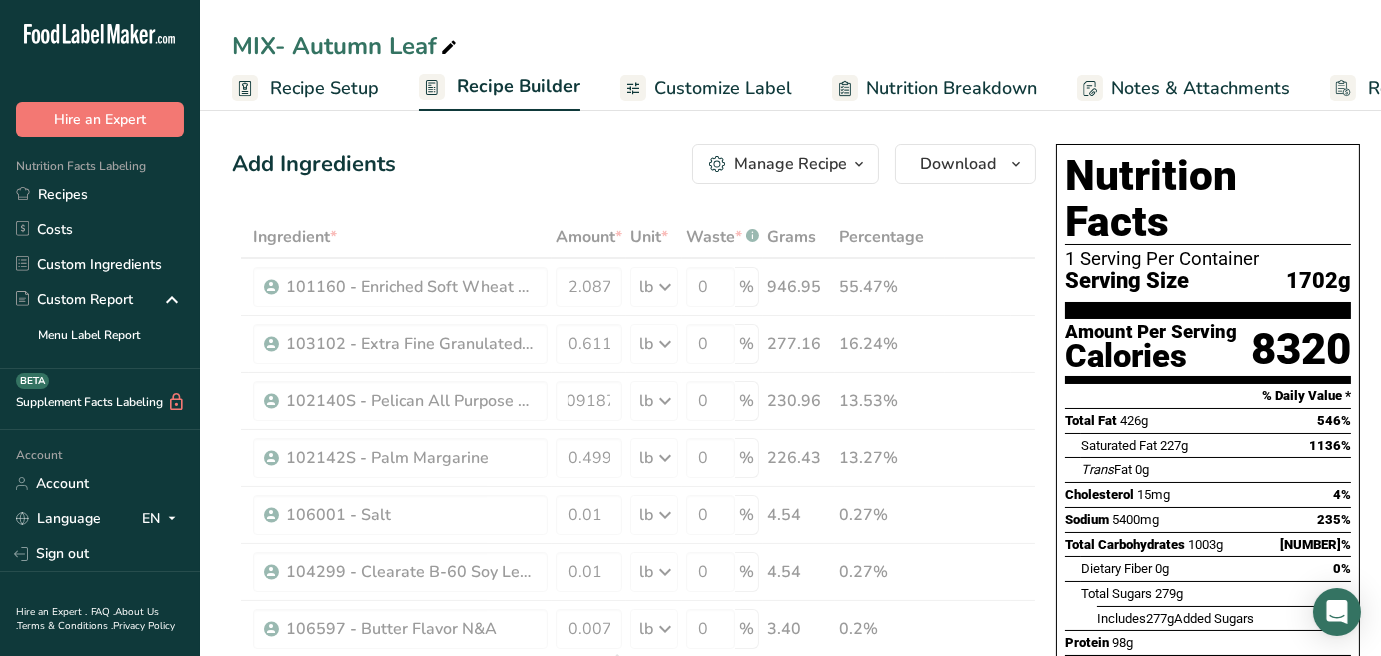 scroll, scrollTop: 0, scrollLeft: 0, axis: both 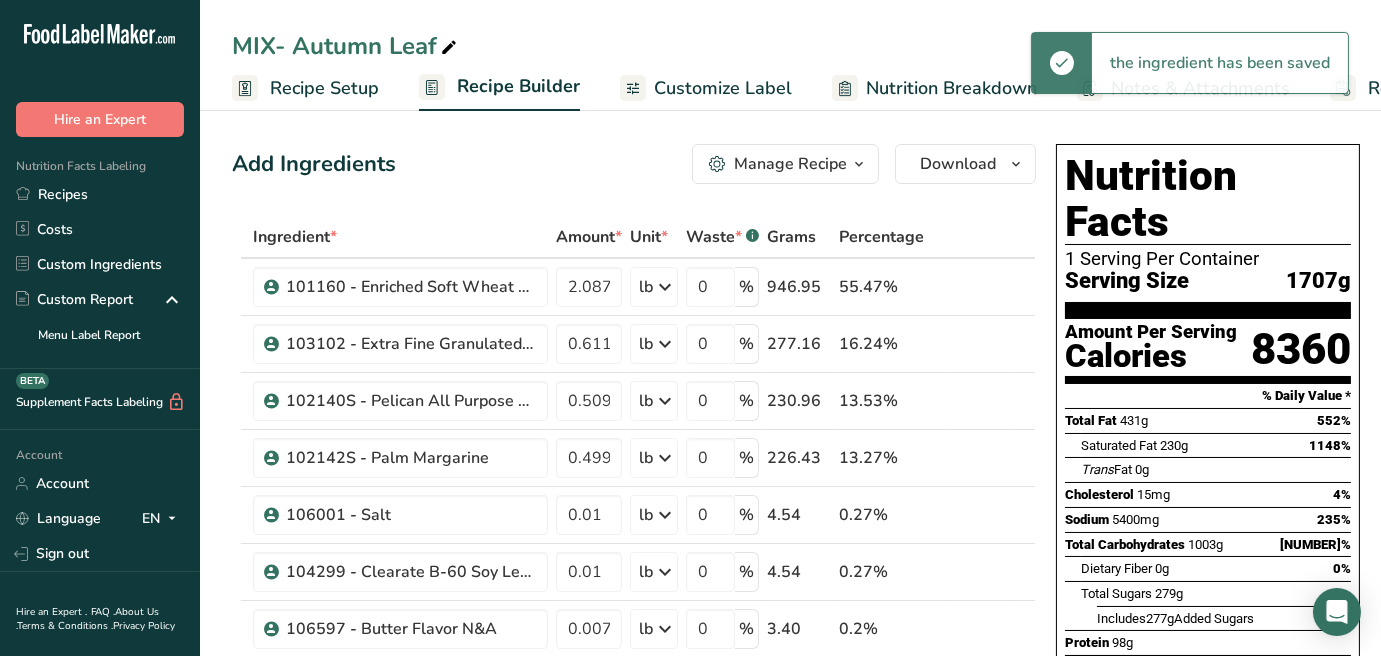 click on "Add Ingredients
Manage Recipe         Delete Recipe           Duplicate Recipe             Scale Recipe             Save as Sub-Recipe   .a-a{fill:#347362;}.b-a{fill:#fff;}                               Nutrition Breakdown                 Recipe Card
NEW
Amino Acids Pattern Report           Activity History
Download
Choose your preferred label style
Standard FDA label
Standard FDA label
The most common format for nutrition facts labels in compliance with the FDA's typeface, style and requirements
Tabular FDA label
A label format compliant with the FDA regulations presented in a tabular (horizontal) display.
Linear FDA label
A simple linear display for small sized packages.
Simplified FDA label" at bounding box center [790, 975] 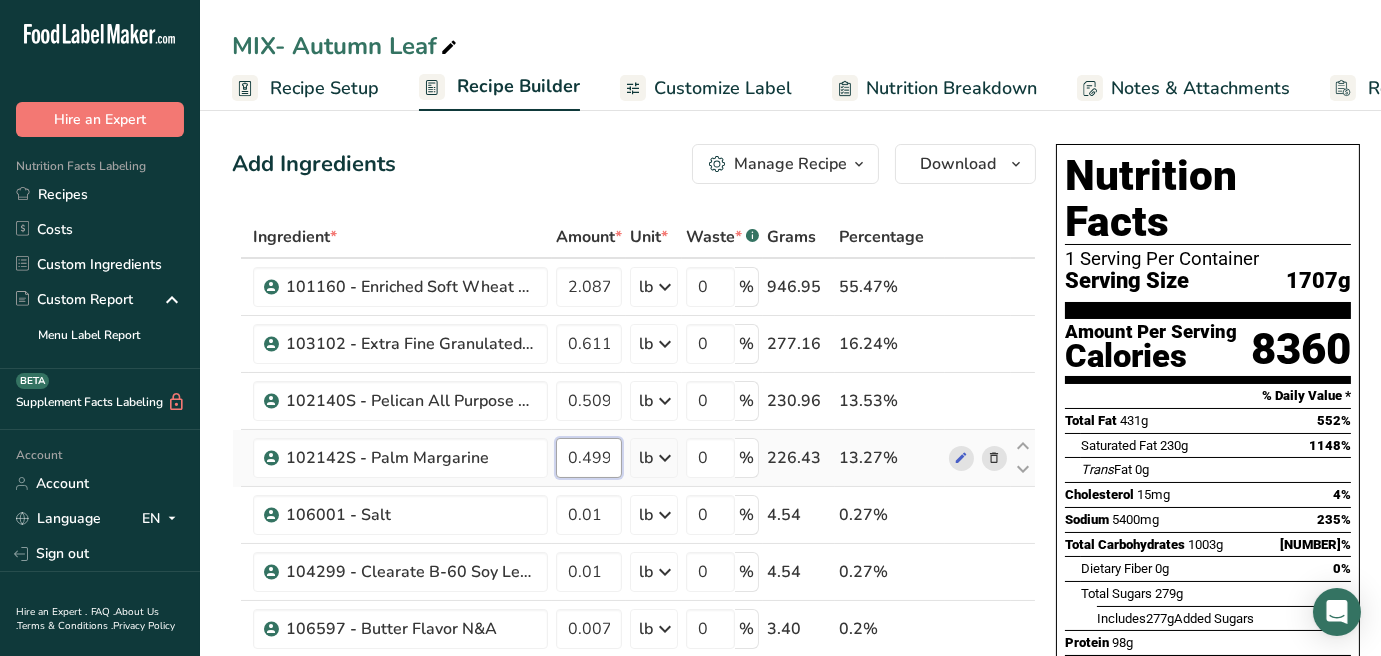 click on "0.4992" at bounding box center [589, 458] 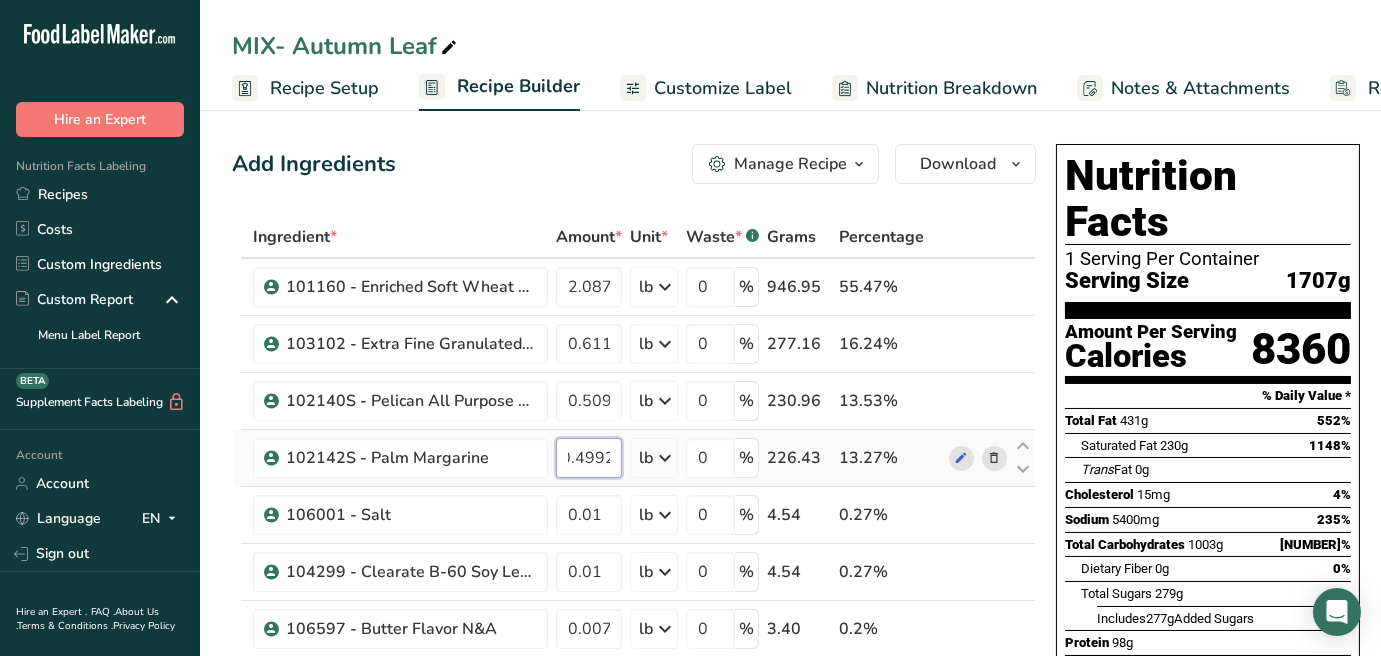 drag, startPoint x: 568, startPoint y: 451, endPoint x: 657, endPoint y: 453, distance: 89.02247 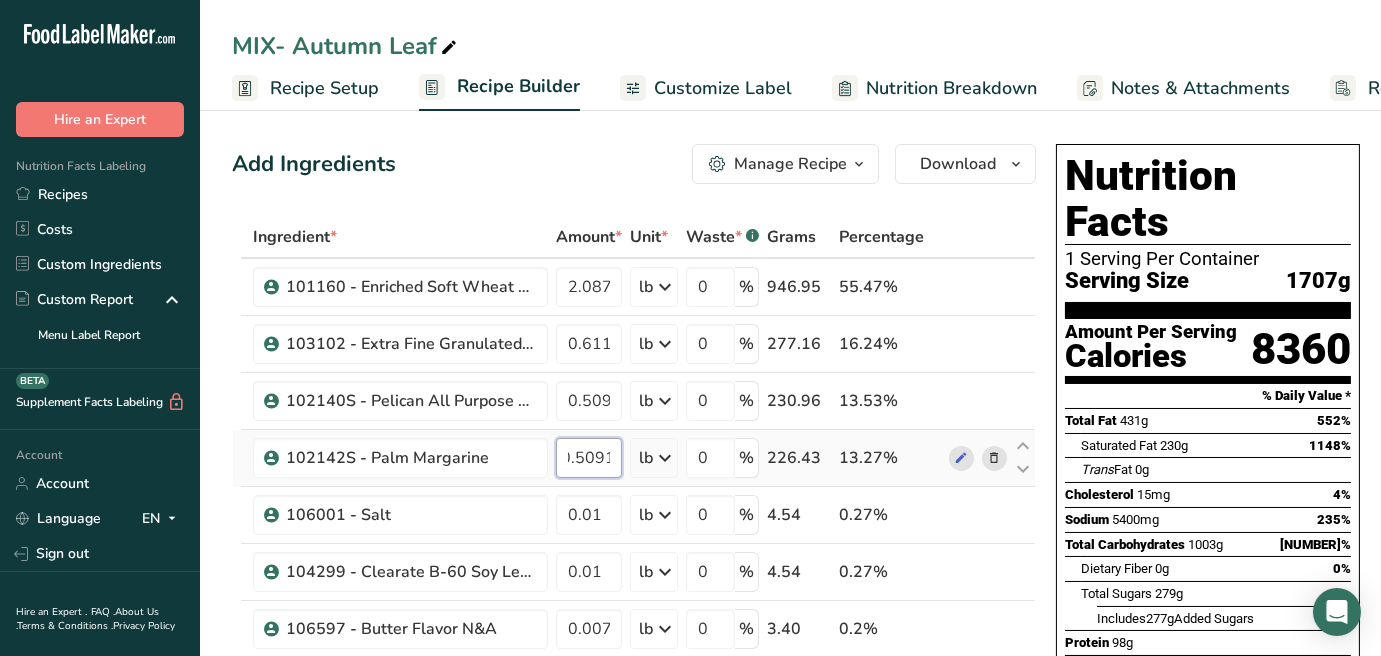 scroll, scrollTop: 0, scrollLeft: 26, axis: horizontal 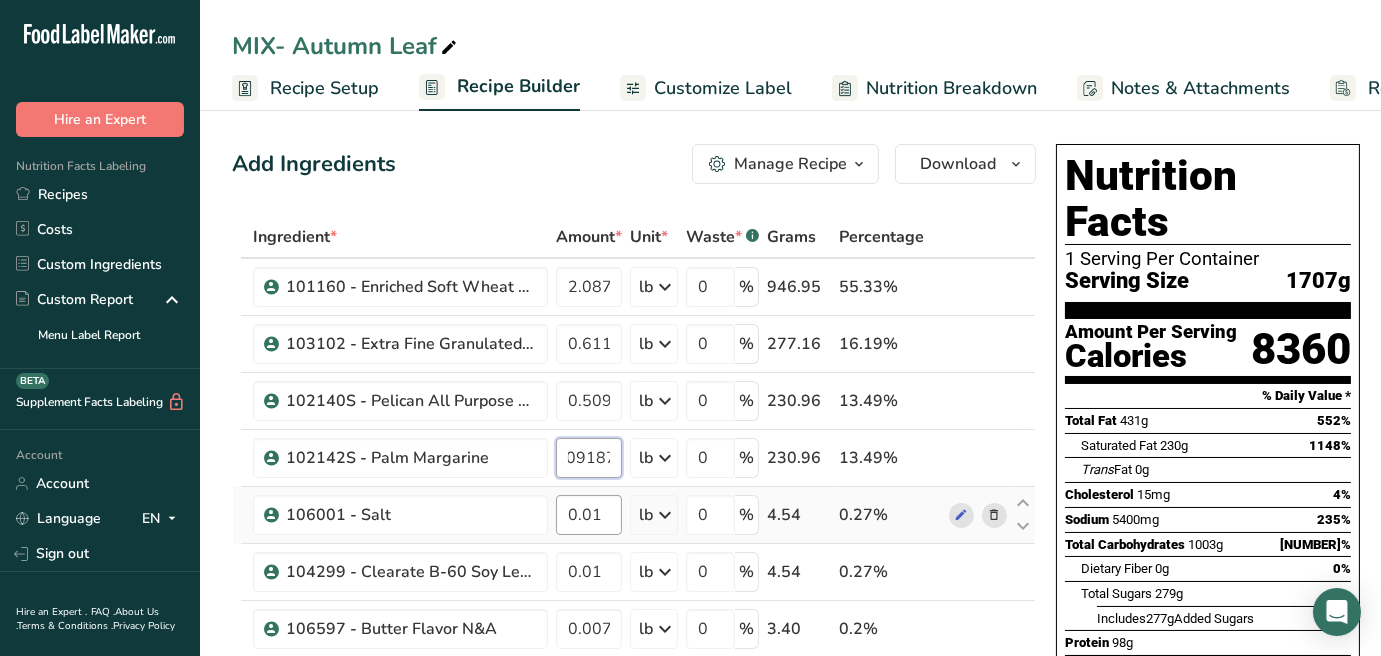 type on "0.509187" 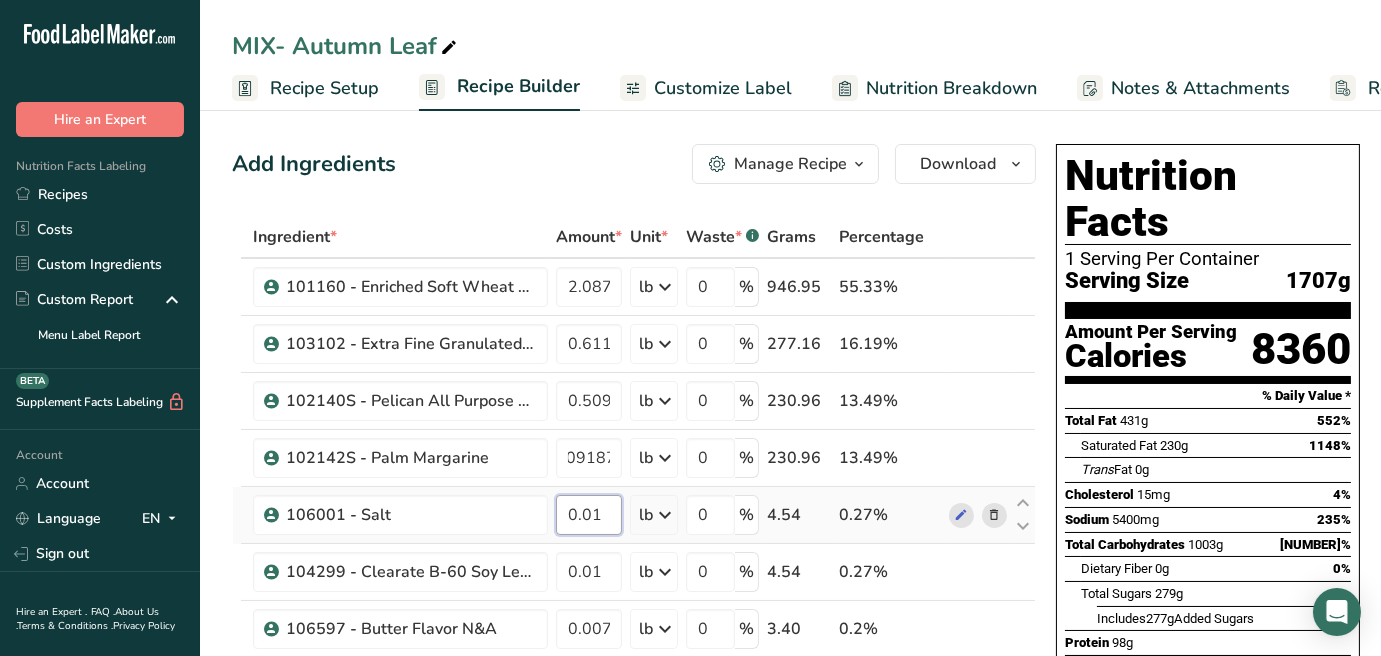 click on "Ingredient *
Amount *
Unit *
Waste *   .a-a{fill:#347362;}.b-a{fill:#fff;}          Grams
Percentage
[PRODUCT] - Enriched Soft Wheat Flour
[NUMBER]
lb
Weight Units
g
kg
mg
See more
Volume Units
l
mL
fl oz
See more
0
%
[NUMBER]
[PERCENT]%
[PRODUCT] - Extra Fine Granulated Sugar
[NUMBER]
lb
Weight Units
g
kg
mg
See more
Volume Units
l
mL
fl oz
See more
0
%
[NUMBER]
[PERCENT]%
[NUMBER]" at bounding box center (634, 670) 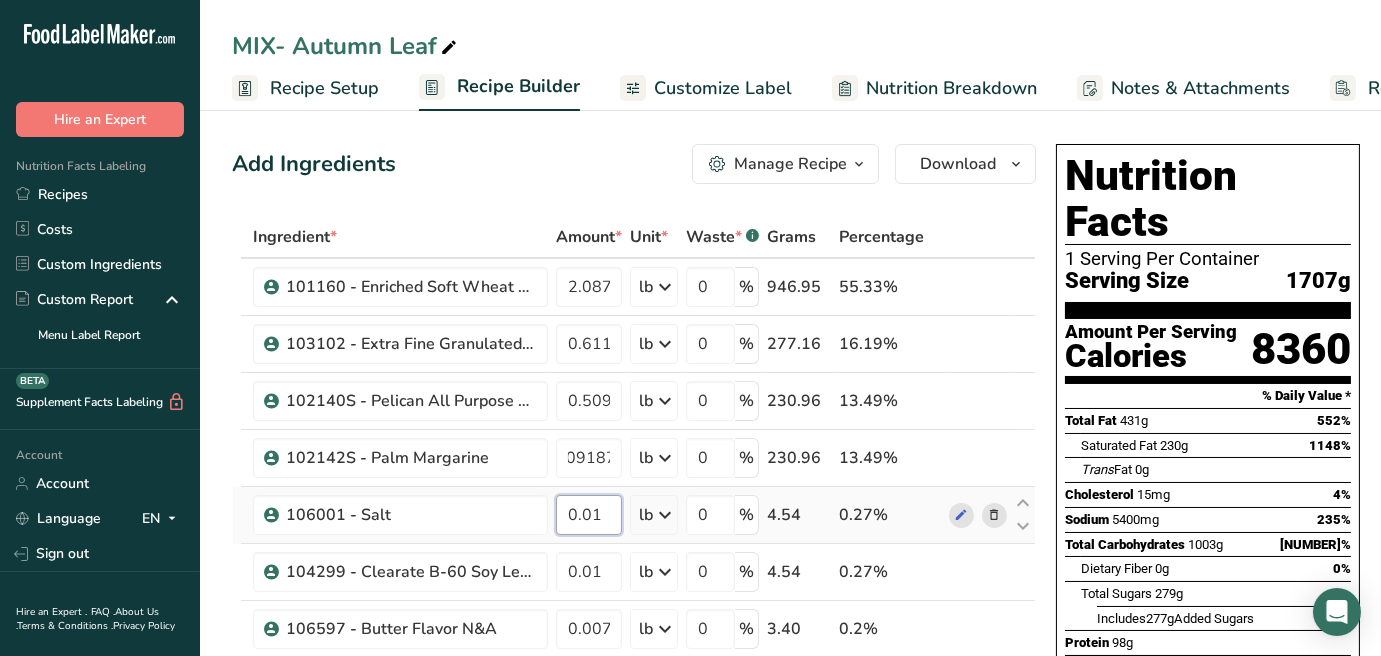 scroll, scrollTop: 0, scrollLeft: 0, axis: both 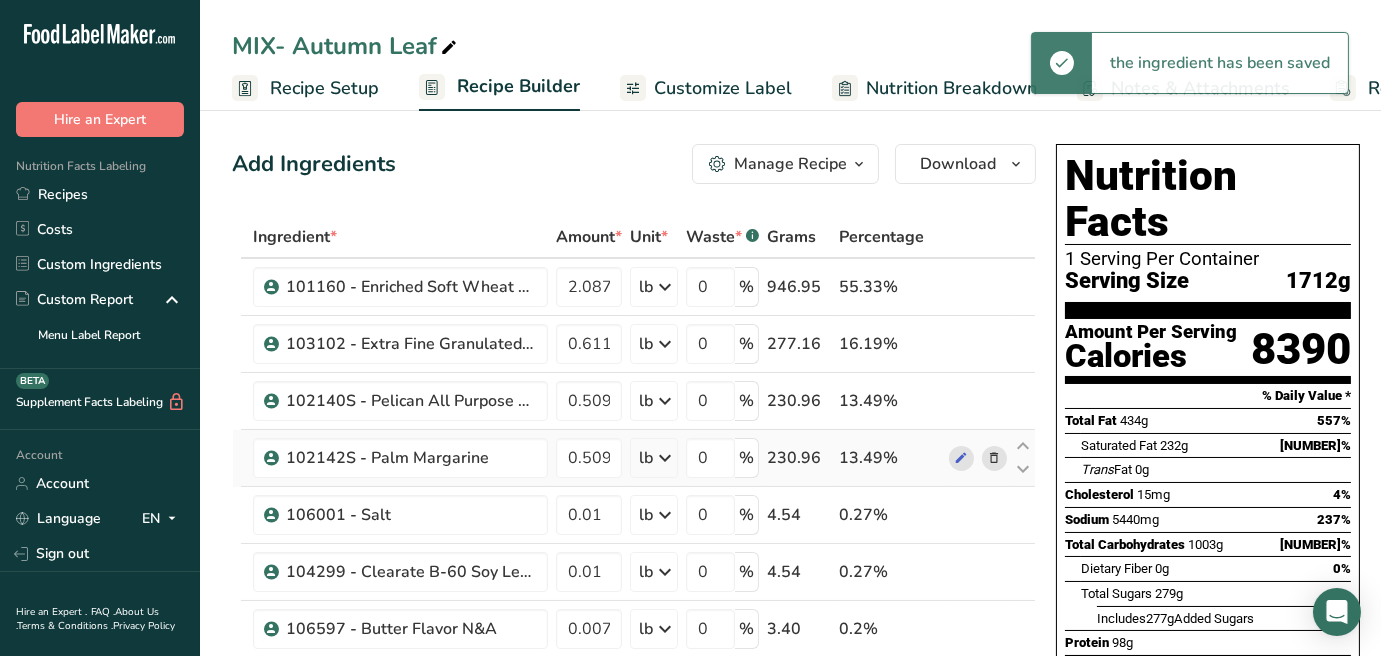 click on "Ingredient *
Amount *
Unit *
Waste *   .a-a{fill:#347362;}.b-a{fill:#fff;}          Grams
Percentage
[PRODUCT] - Enriched Soft Wheat Flour
[NUMBER]
lb
Weight Units
g
kg
mg
See more
Volume Units
l
mL
fl oz
See more
0
%
[NUMBER]
[PERCENT]%
[PRODUCT] - Extra Fine Granulated Sugar
[NUMBER]
lb
Weight Units
g
kg
mg
See more
Volume Units
l
mL
fl oz
See more
0
%
[NUMBER]
[PERCENT]%
[NUMBER]" at bounding box center [634, 670] 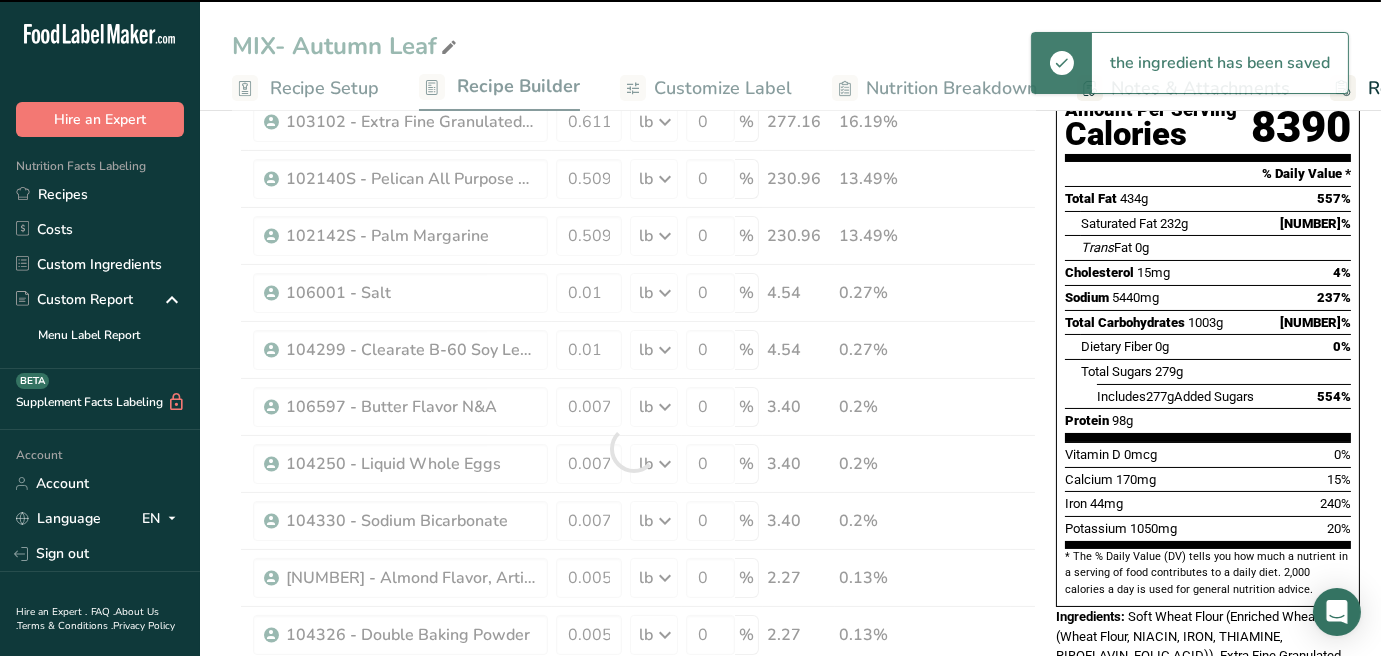 scroll, scrollTop: 444, scrollLeft: 0, axis: vertical 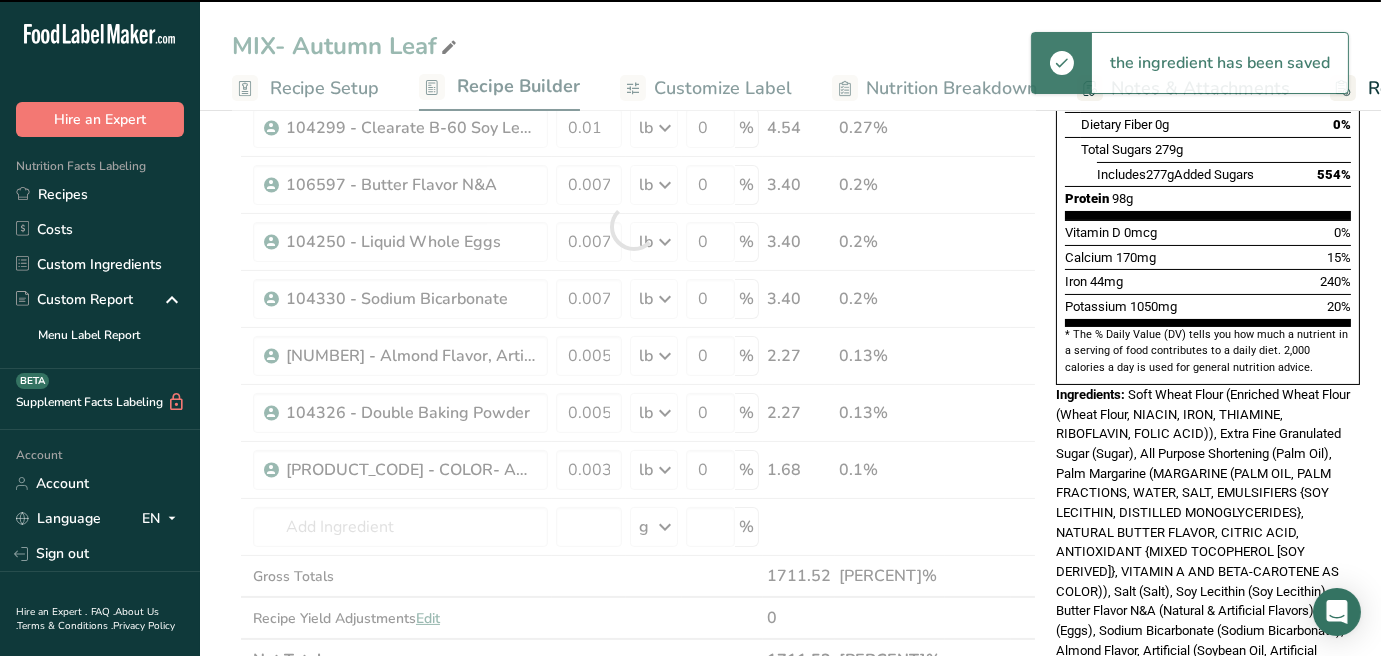 click at bounding box center (634, 226) 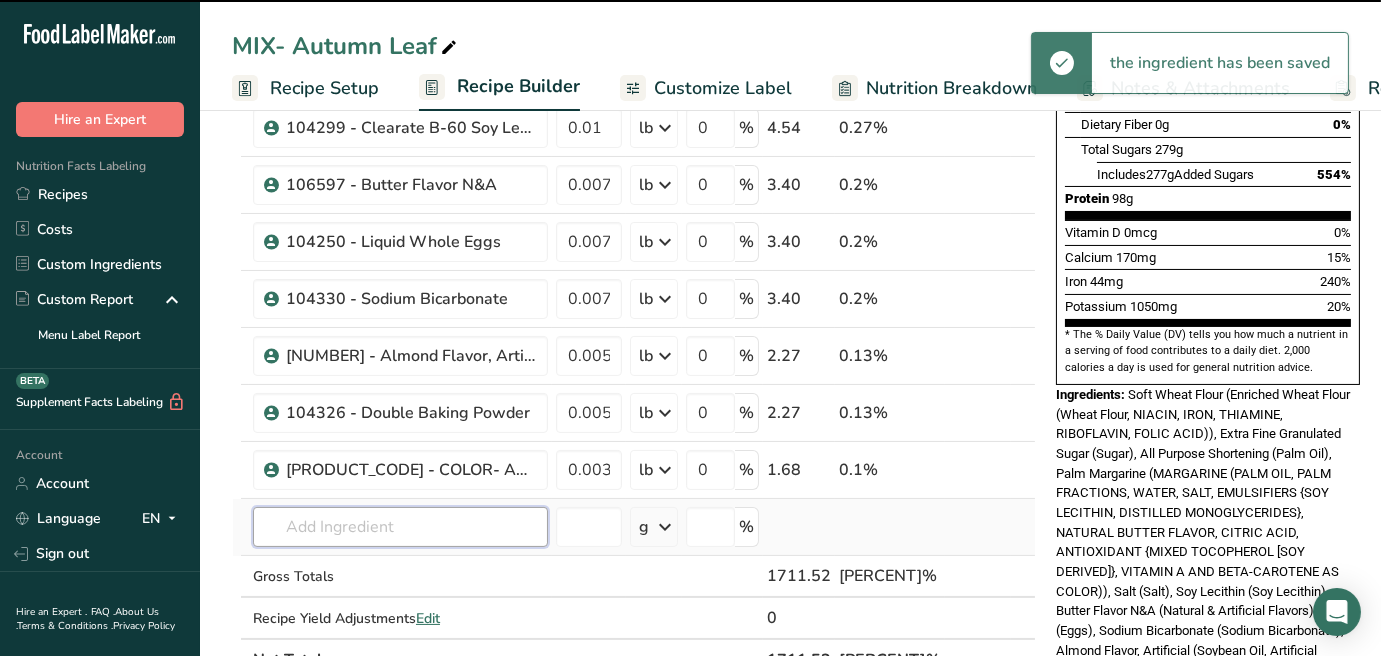 click at bounding box center (400, 527) 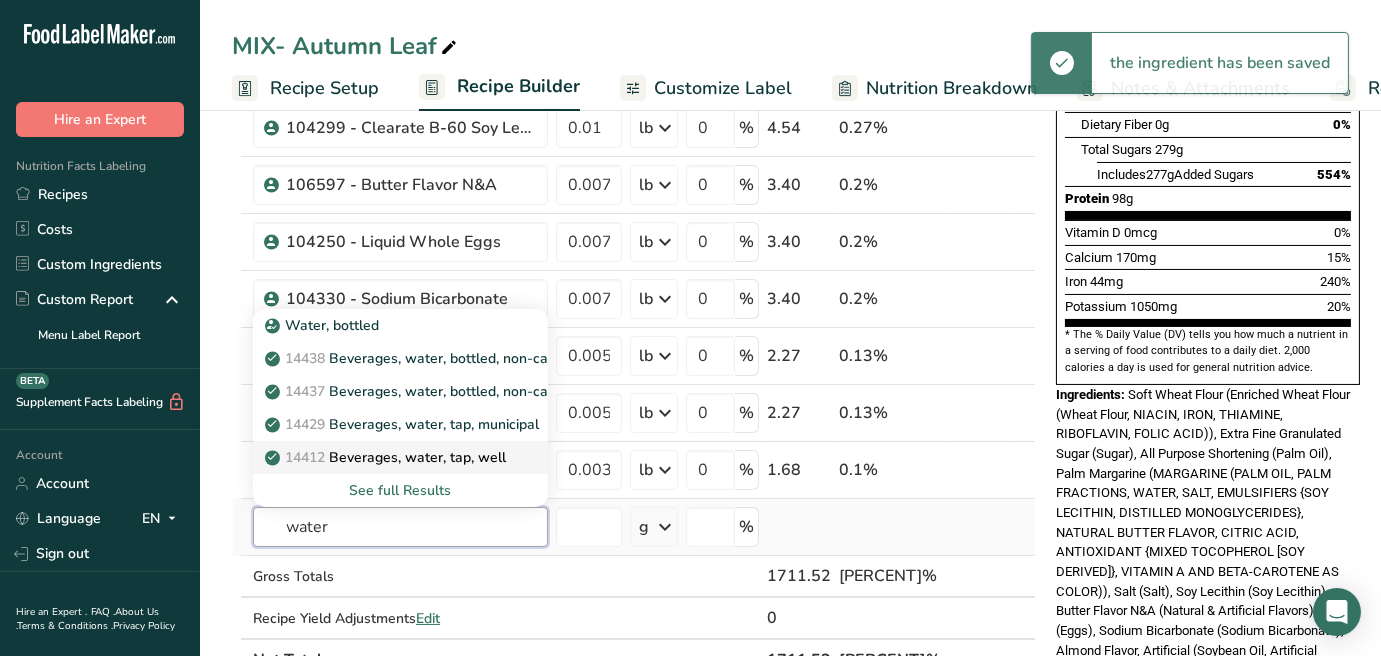 type on "water" 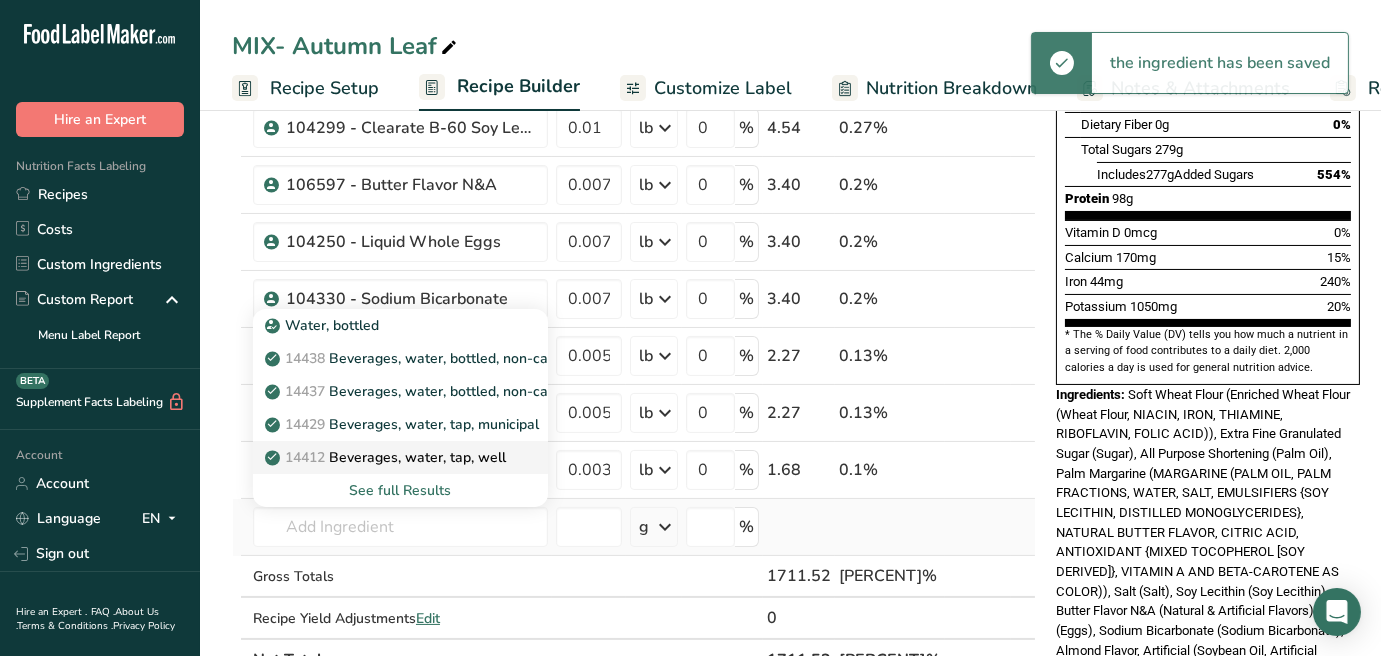 click on "14412
Beverages, water, tap, well" at bounding box center (400, 457) 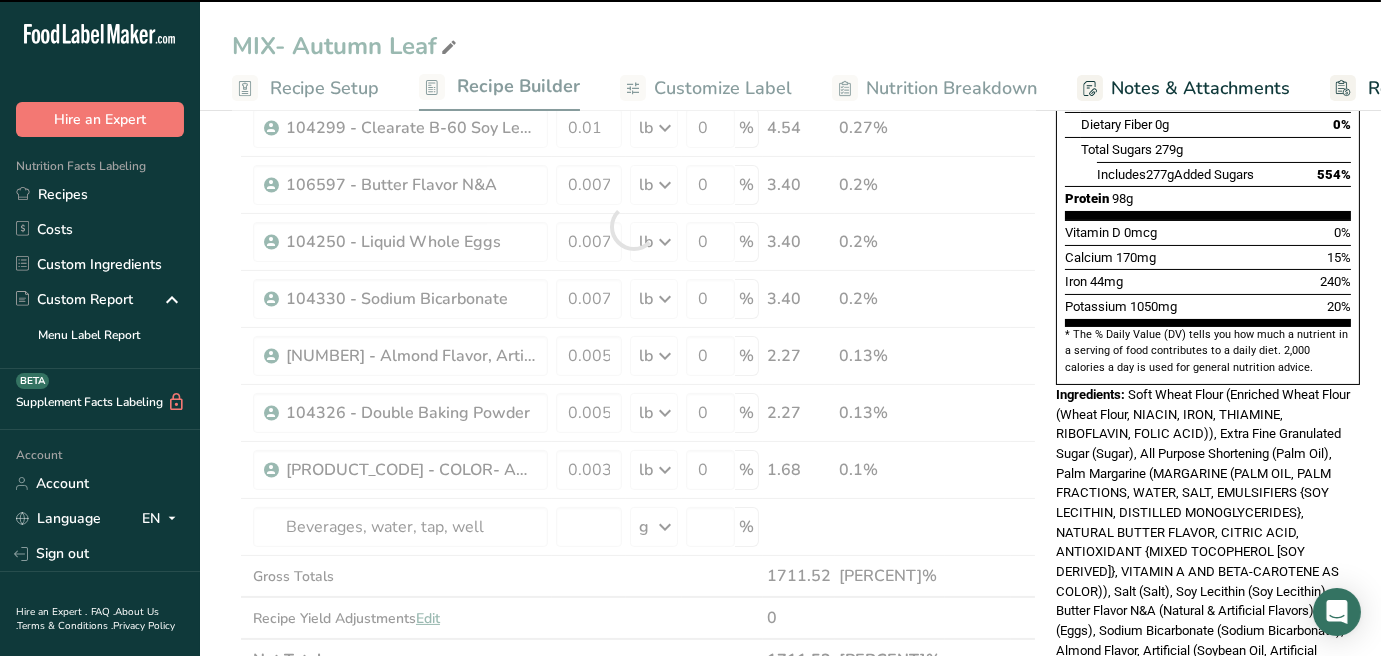 click at bounding box center [634, 226] 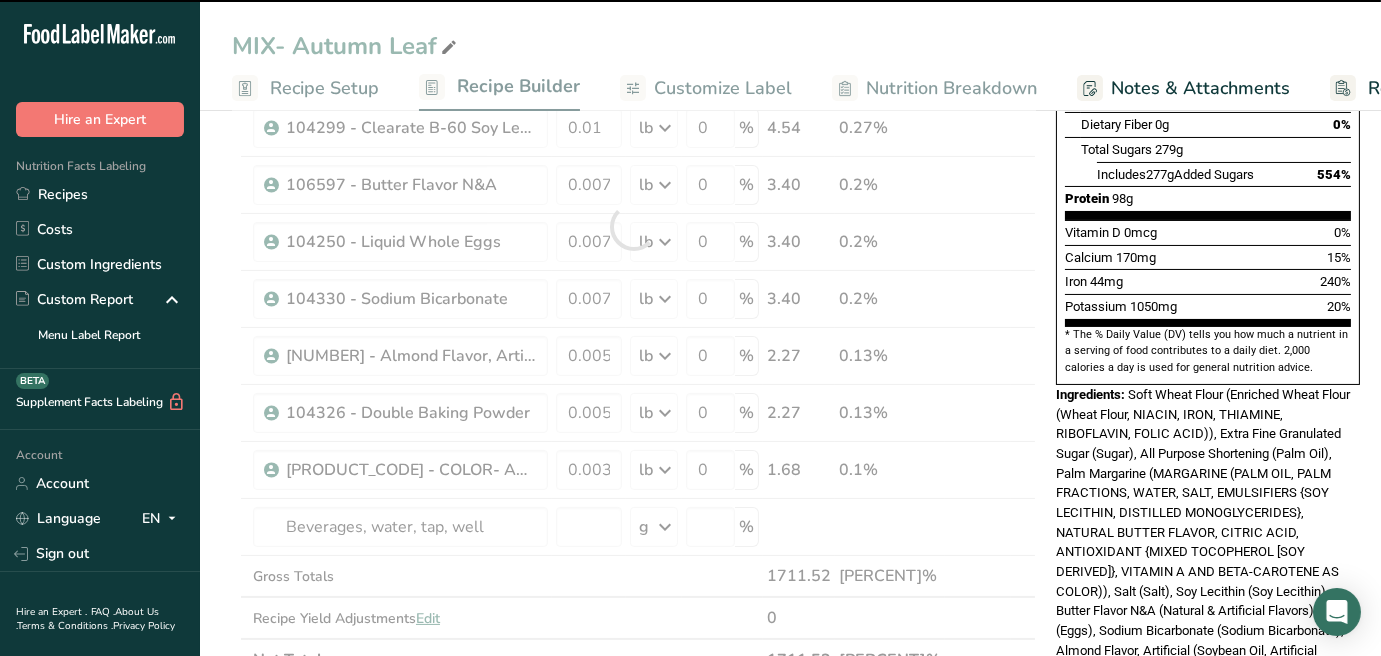 type on "0" 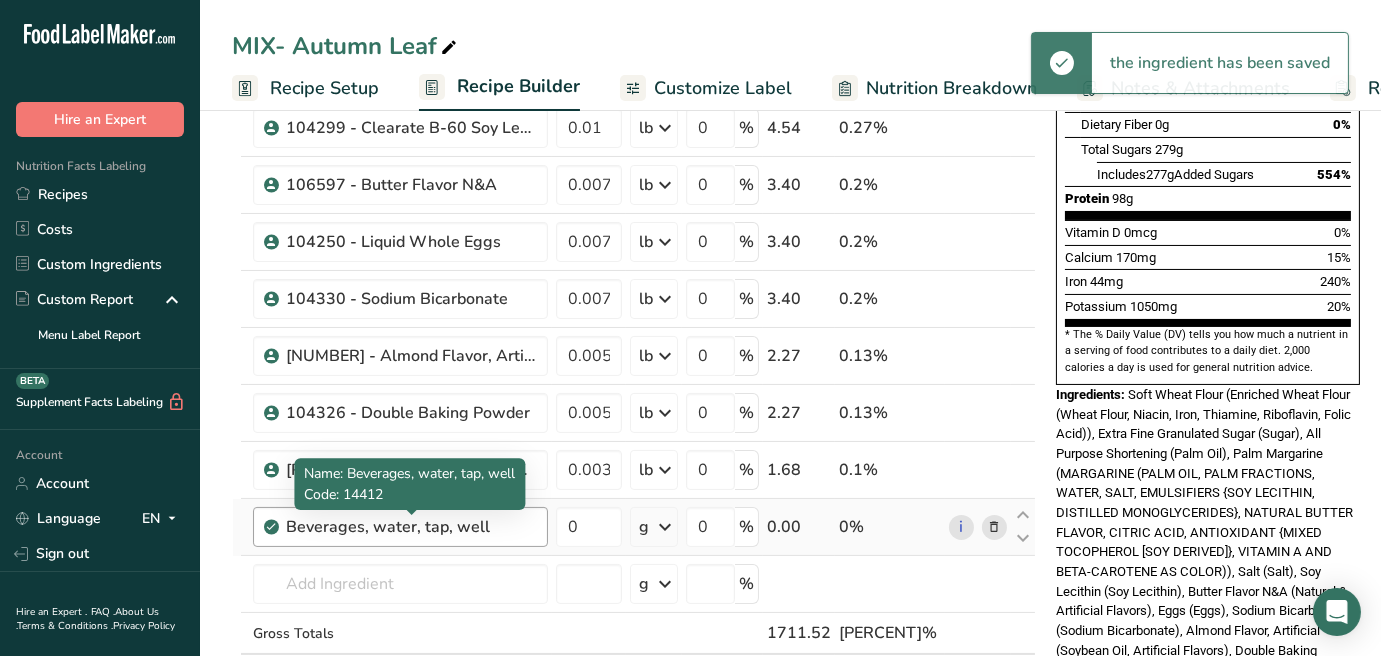 click on "Beverages, water, tap, well" at bounding box center (411, 527) 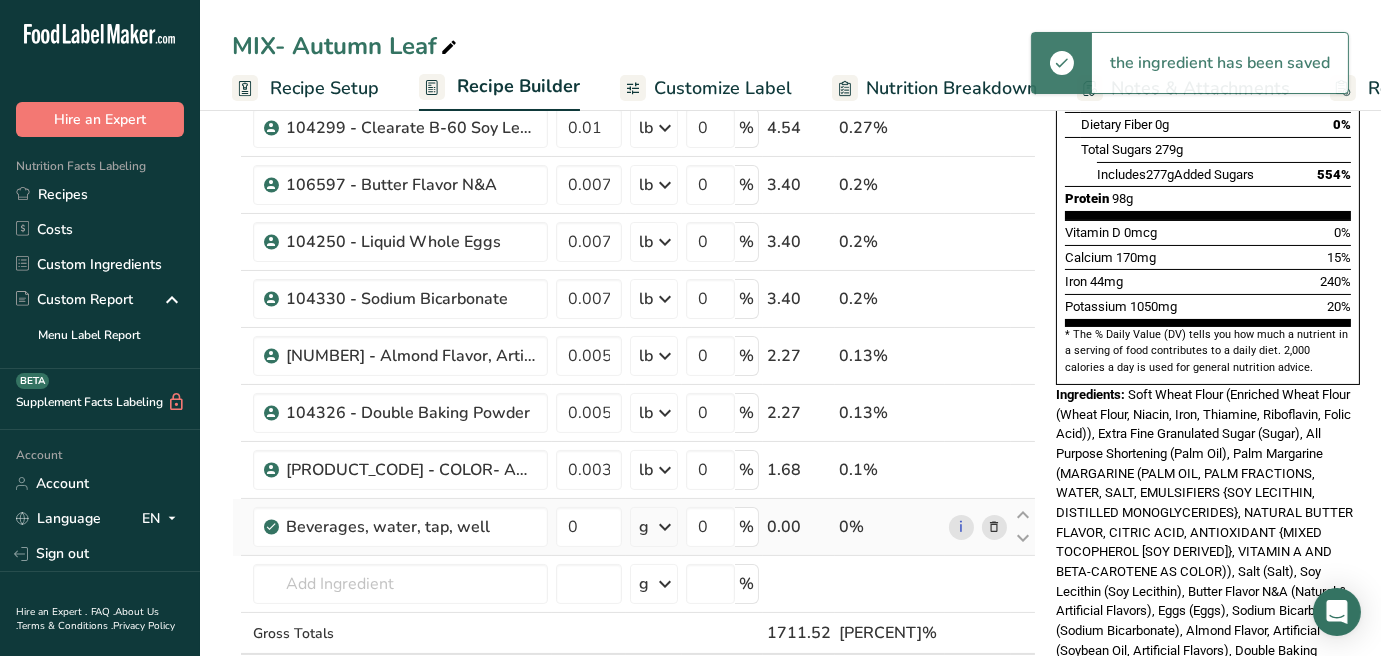 click at bounding box center (995, 527) 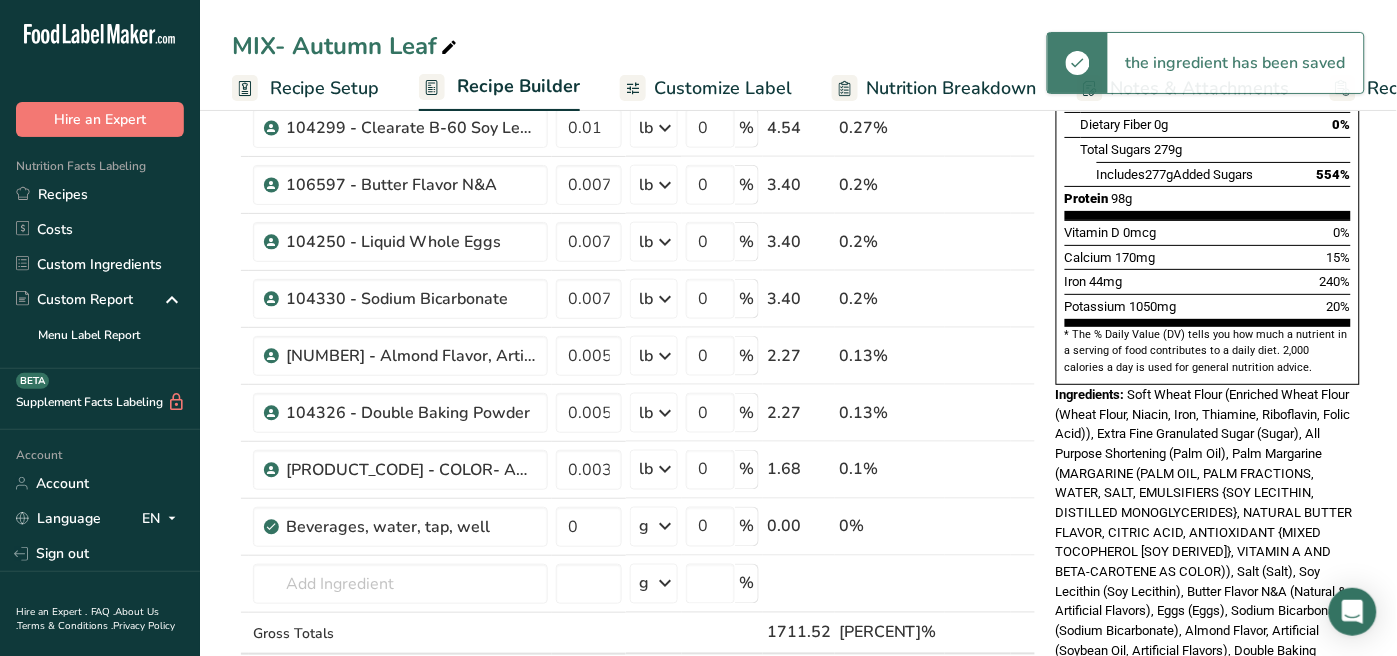 click at bounding box center (698, 328) 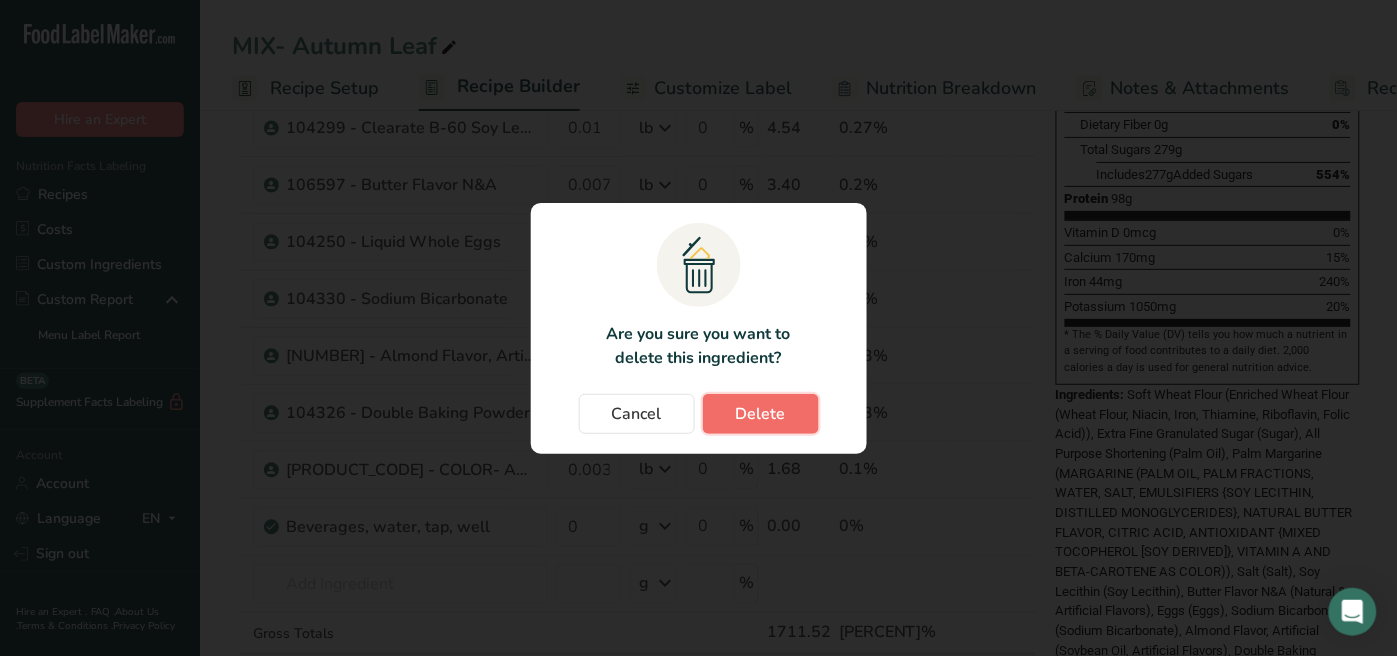 click on "Delete" at bounding box center [761, 414] 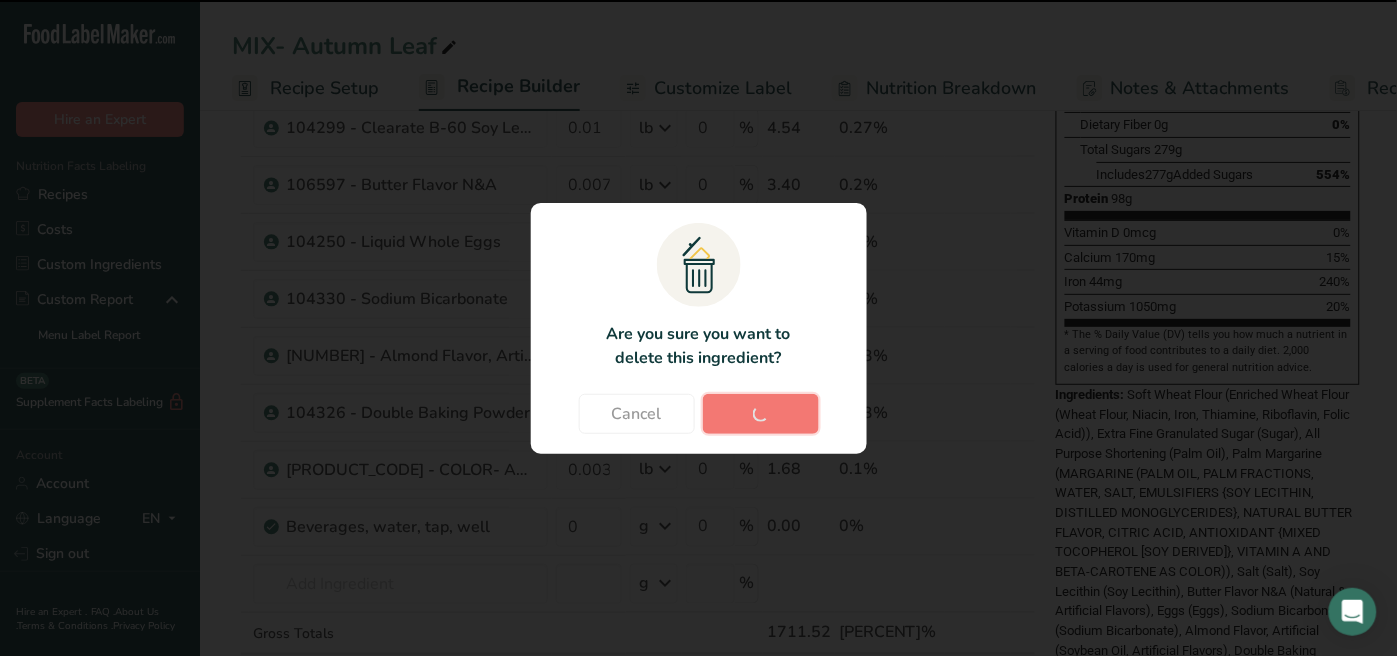 type 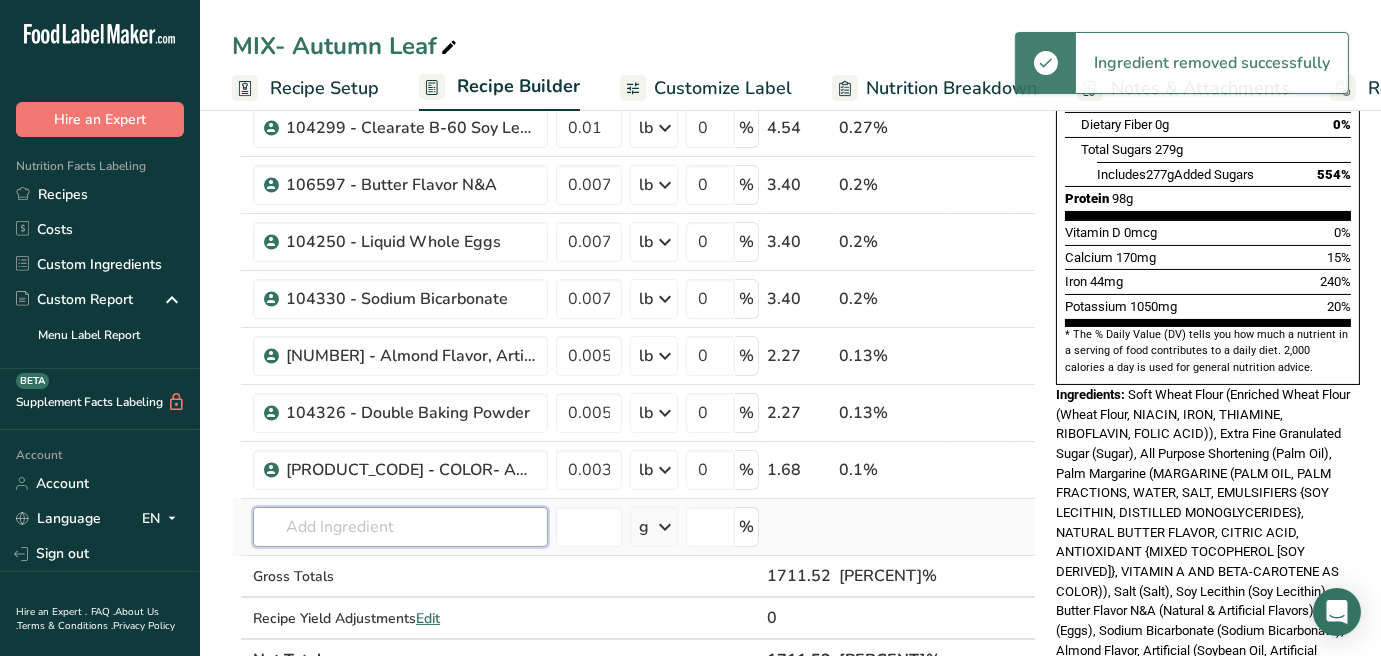 click at bounding box center [400, 527] 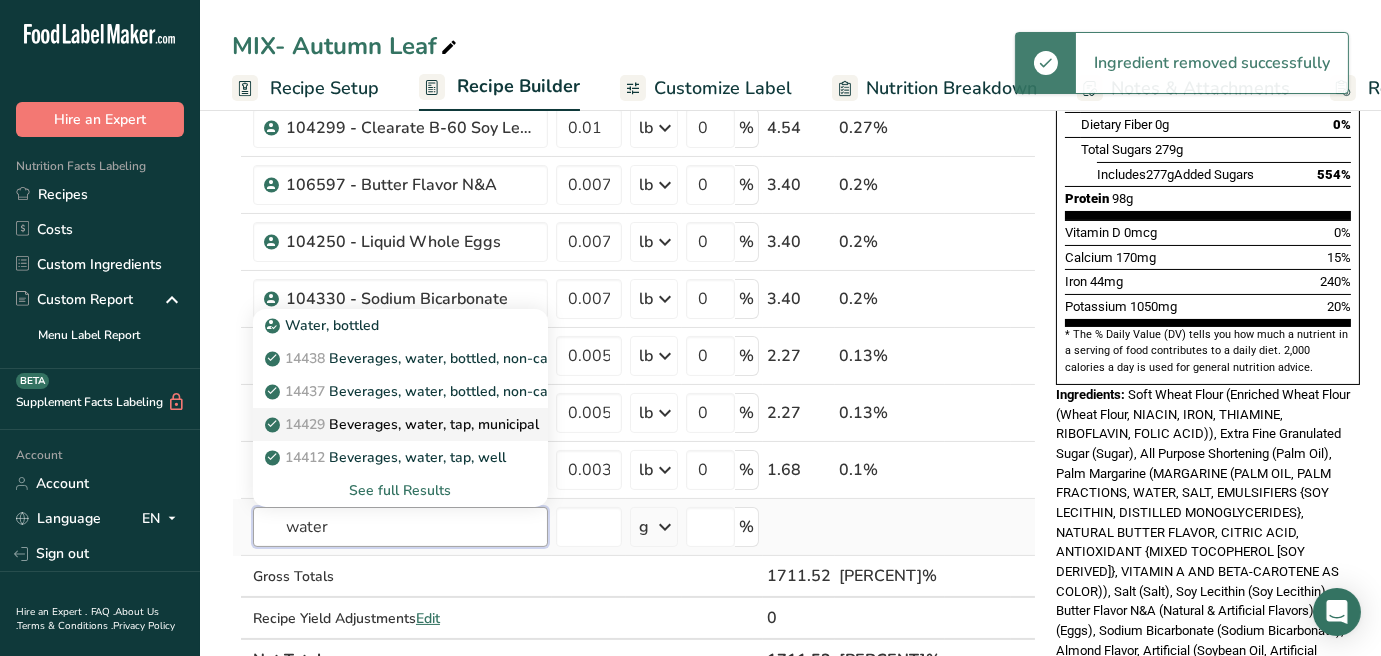 type on "water" 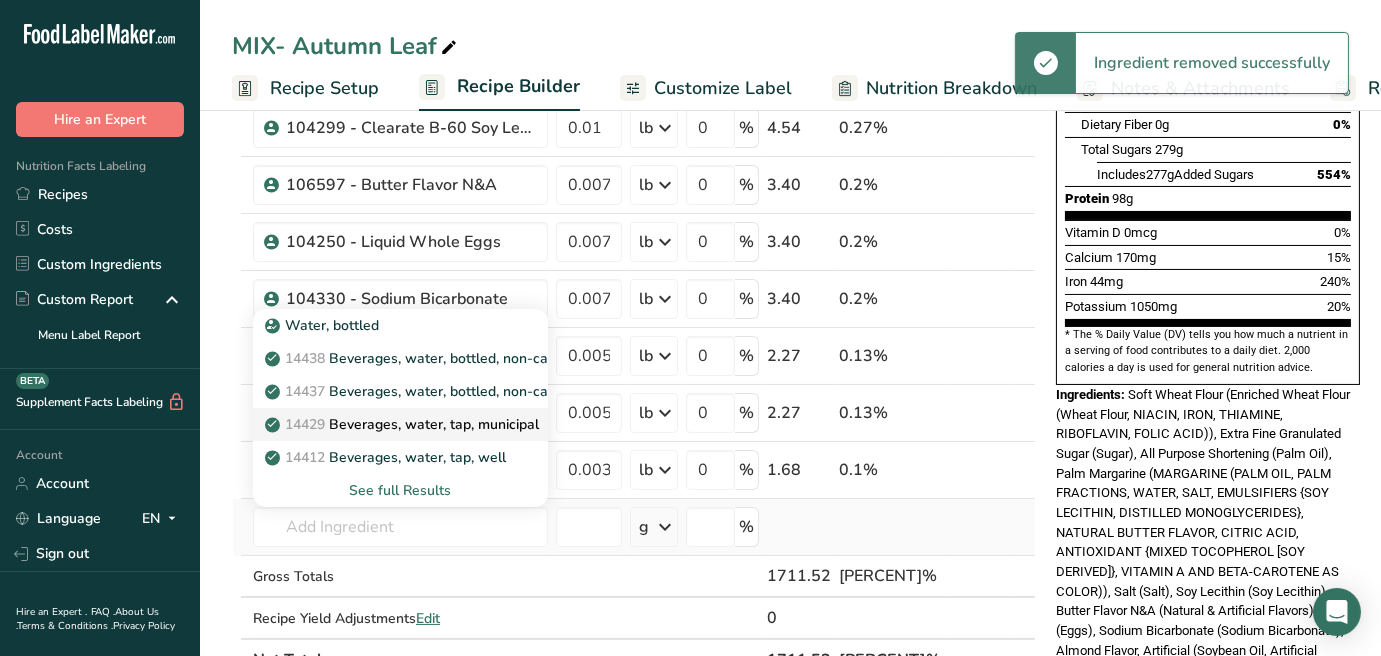 click on "14429
Beverages, water, tap, municipal" at bounding box center [404, 424] 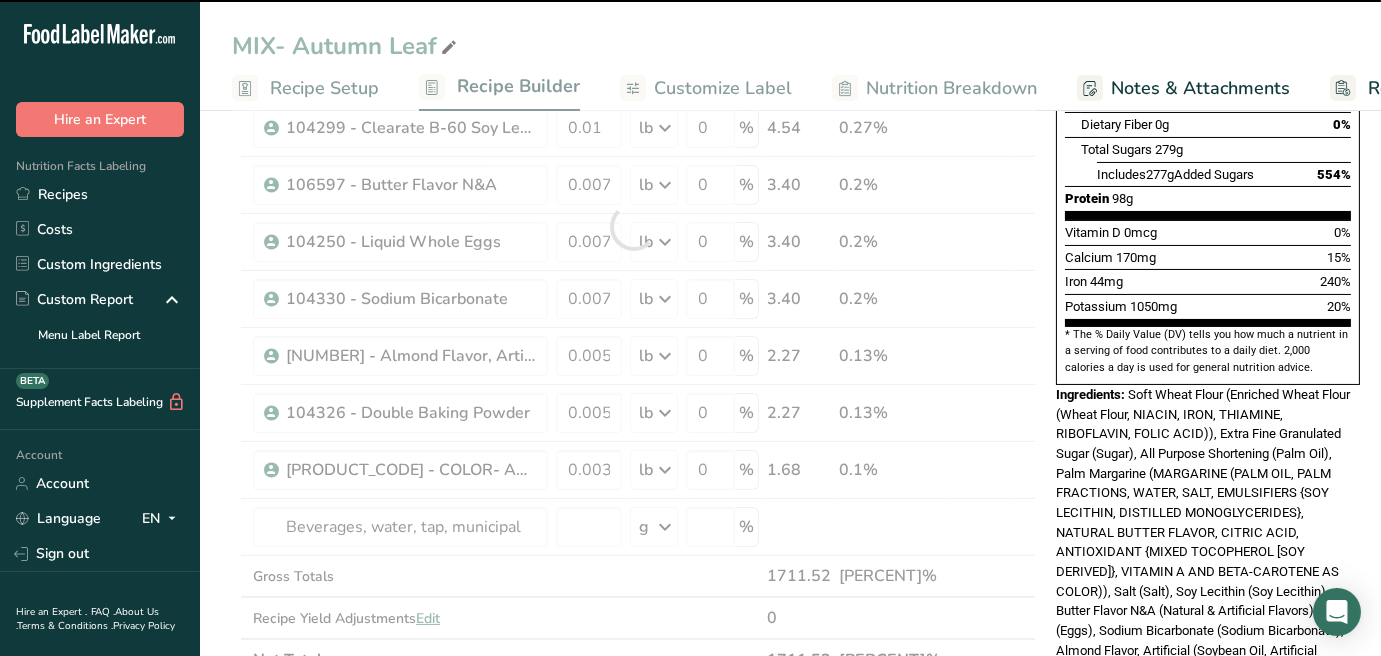 type on "0" 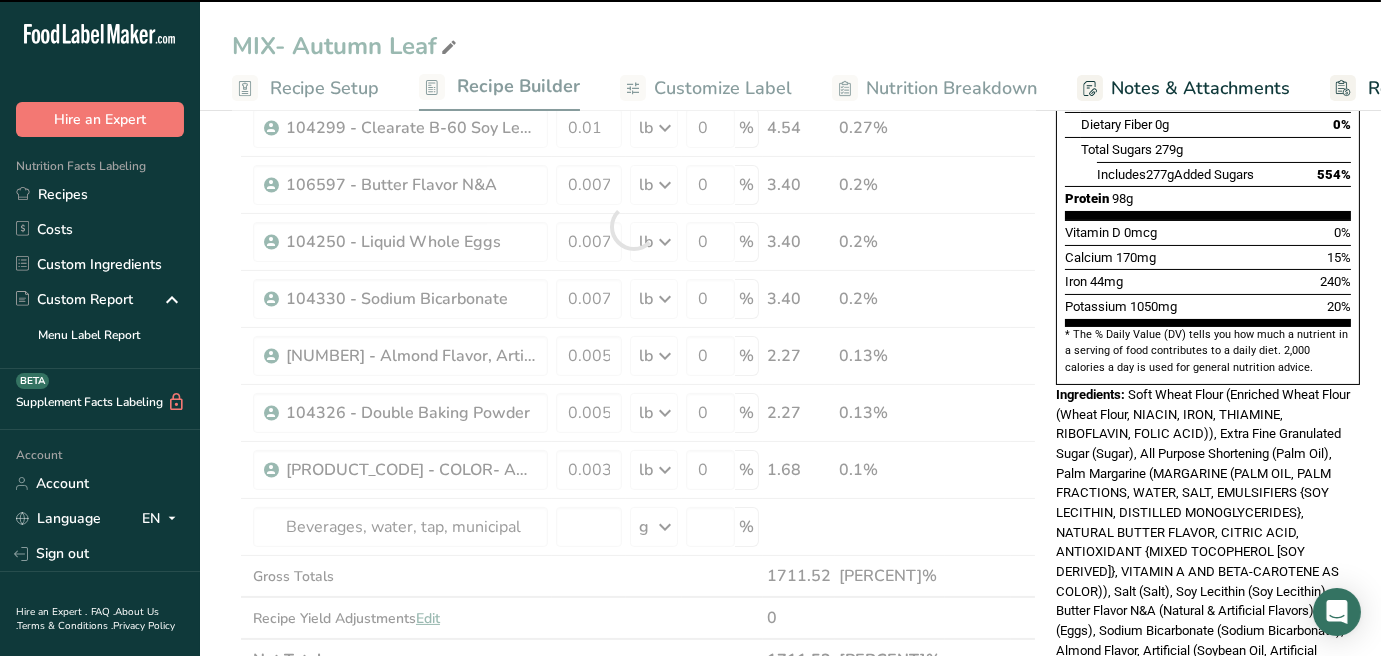 type on "0" 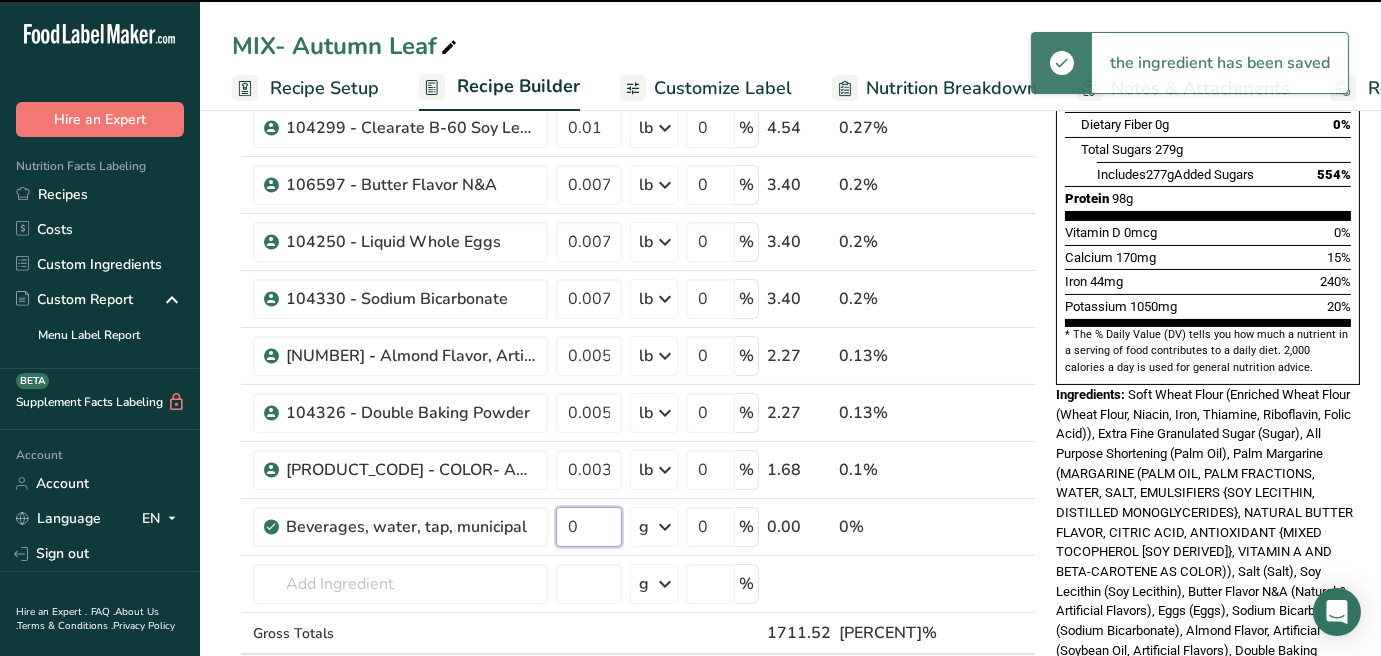 click on "0" at bounding box center [589, 527] 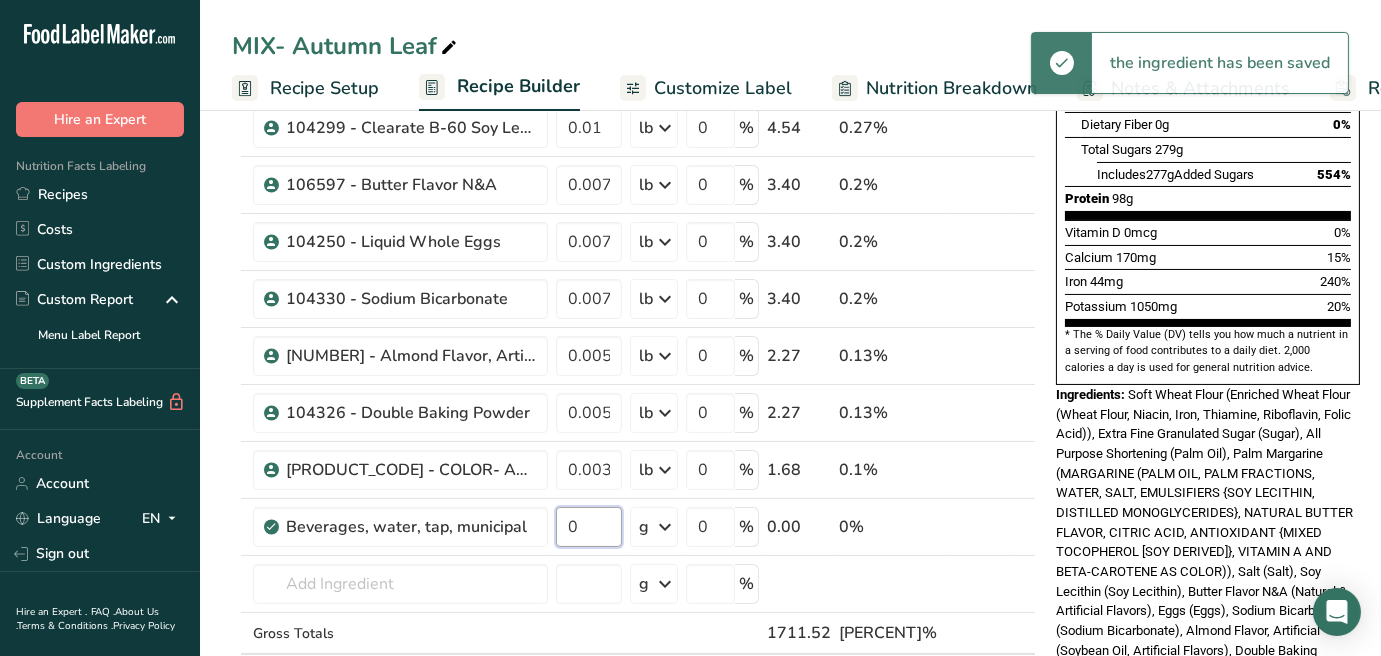paste on ".08147" 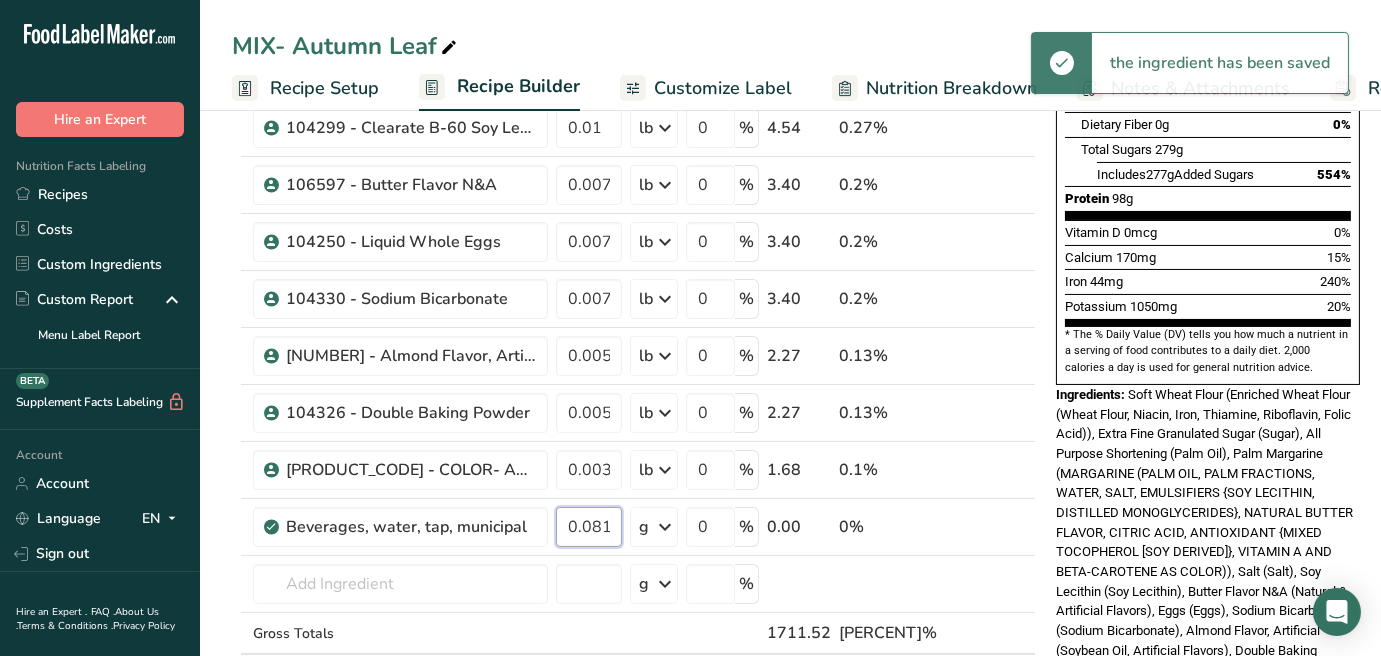 scroll, scrollTop: 0, scrollLeft: 17, axis: horizontal 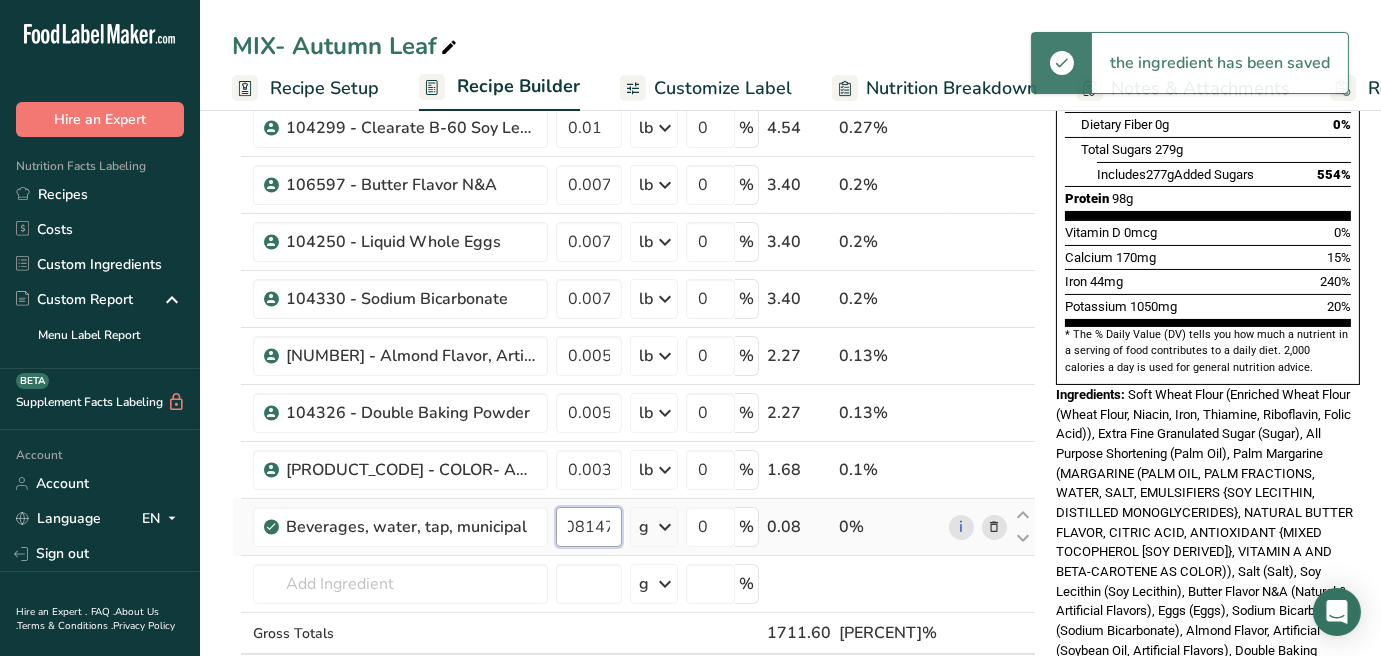 type on "0.08147" 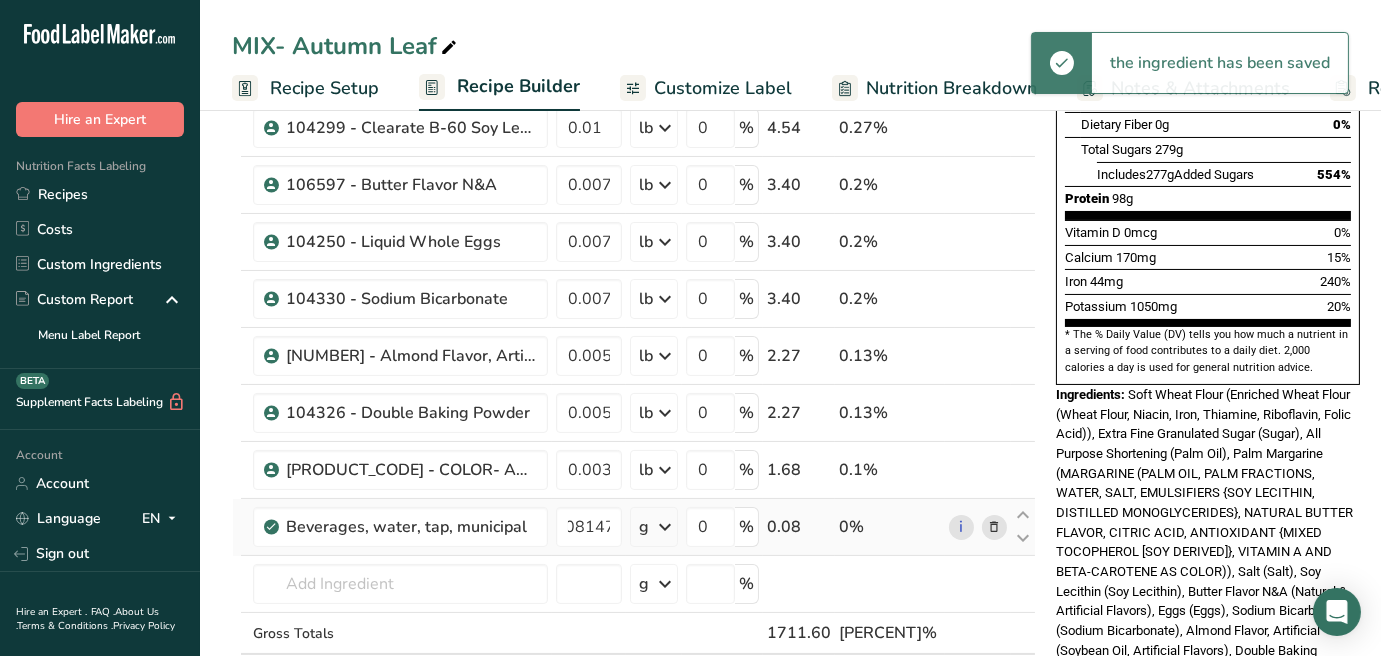 click on "Ingredient *
Amount *
Unit *
Waste *   .a-a{fill:#347362;}.b-a{fill:#fff;}          Grams
Percentage
[PRODUCT] - Enriched Soft Wheat Flour
[NUMBER]
lb
Weight Units
g
kg
mg
See more
Volume Units
l
mL
fl oz
See more
0
%
[NUMBER]
[PERCENT]%
[PRODUCT] - Extra Fine Granulated Sugar
[NUMBER]
lb
Weight Units
g
kg
mg
See more
Volume Units
l
mL
fl oz
See more
0
%
[NUMBER]
[PERCENT]%
[NUMBER]" at bounding box center [634, 255] 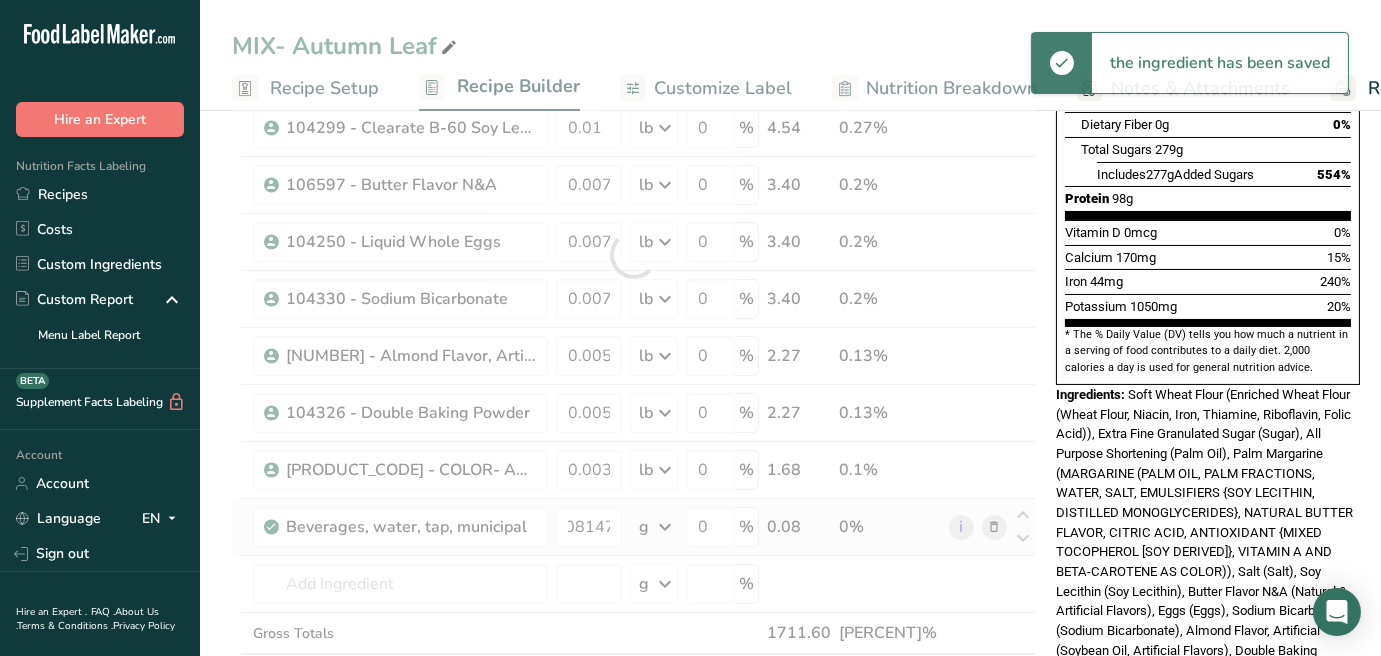 scroll, scrollTop: 0, scrollLeft: 0, axis: both 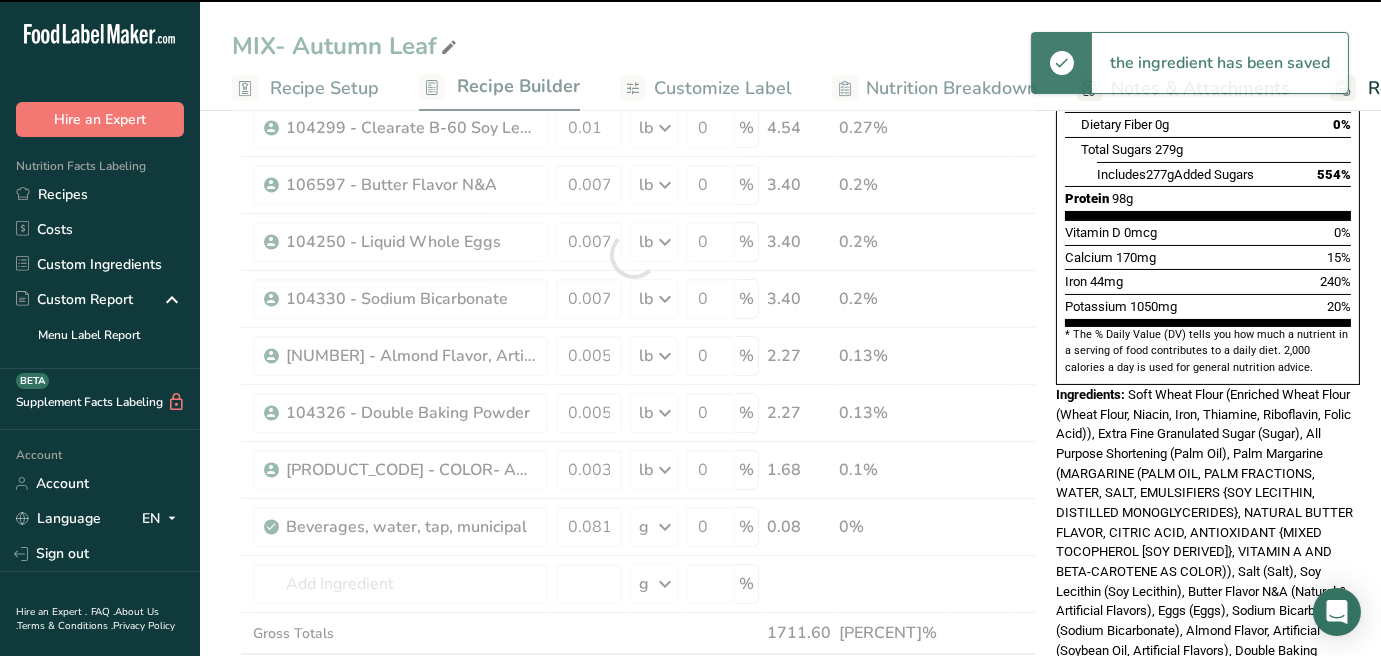 click at bounding box center (634, 255) 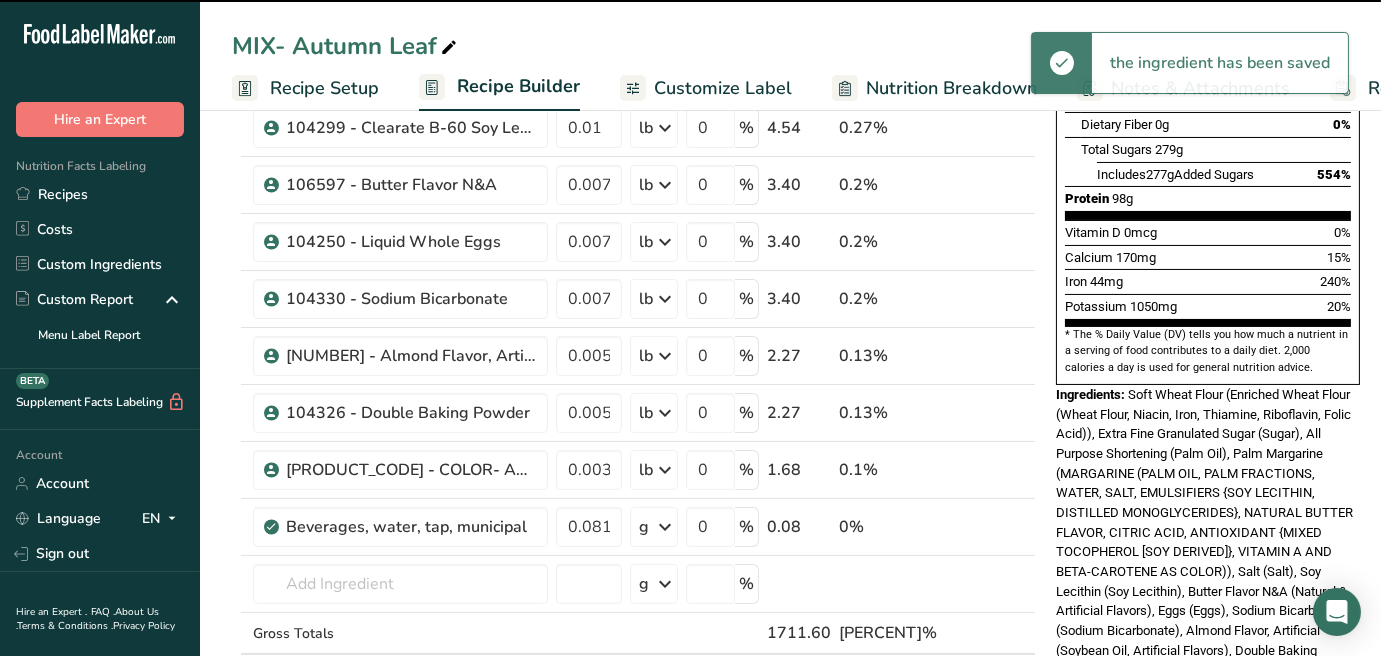 click at bounding box center [665, 527] 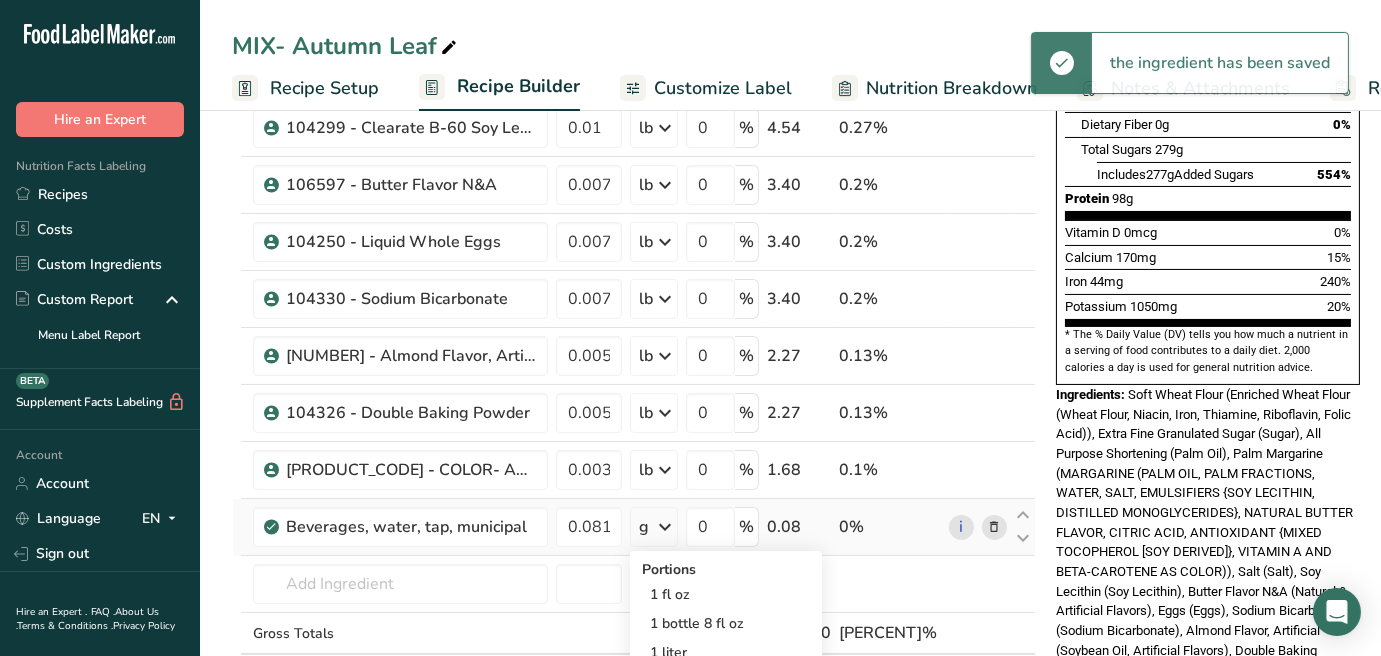 scroll, scrollTop: 666, scrollLeft: 0, axis: vertical 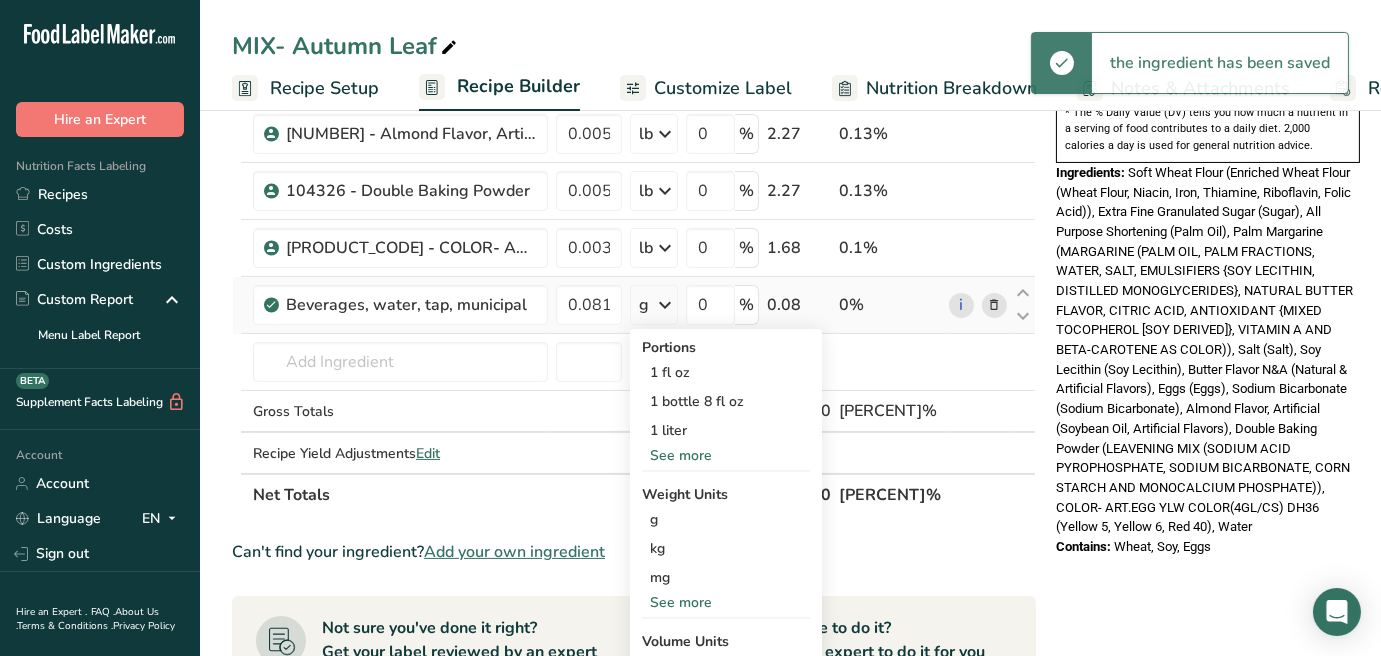 click on "See more" at bounding box center [726, 602] 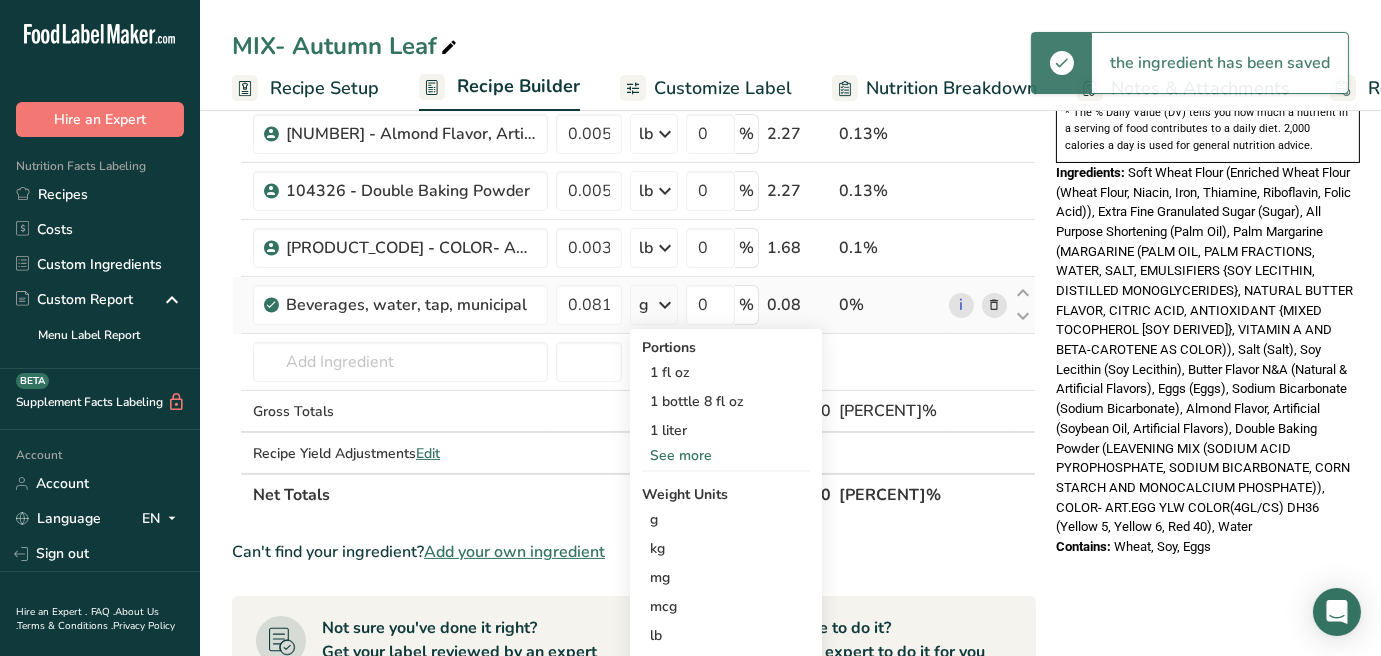 scroll, scrollTop: 777, scrollLeft: 0, axis: vertical 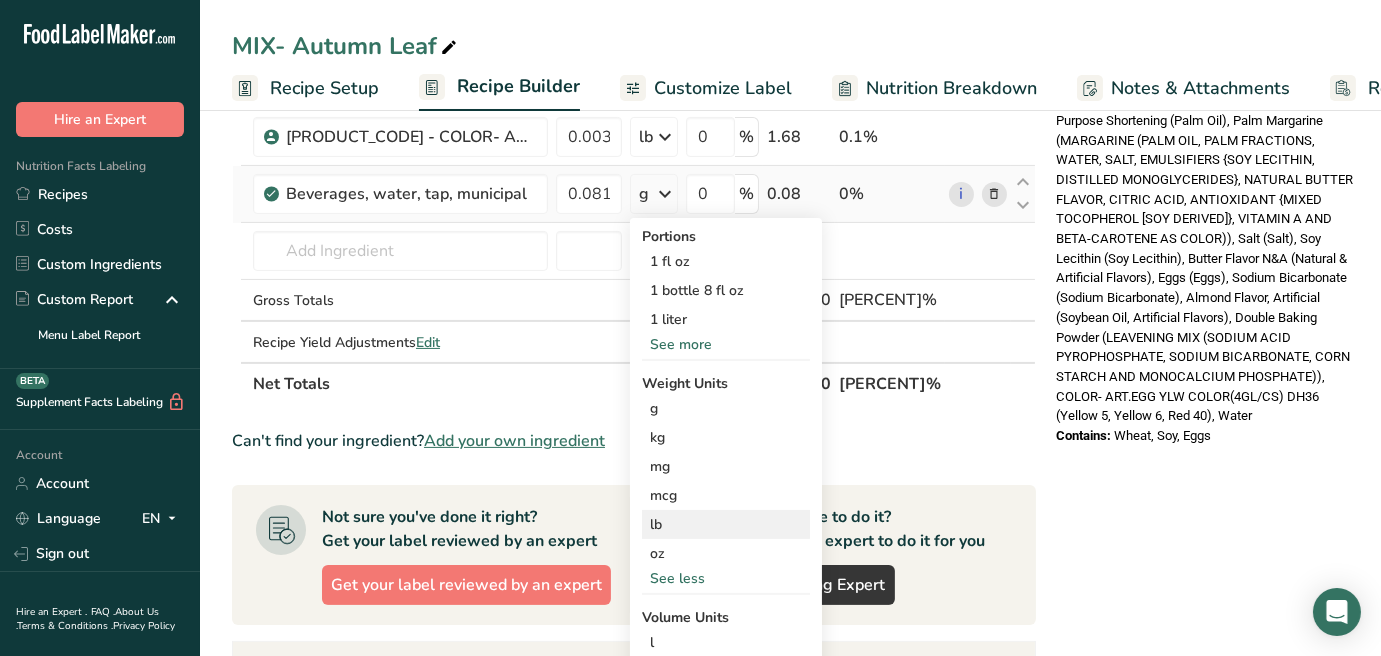 click on "lb" at bounding box center (726, 524) 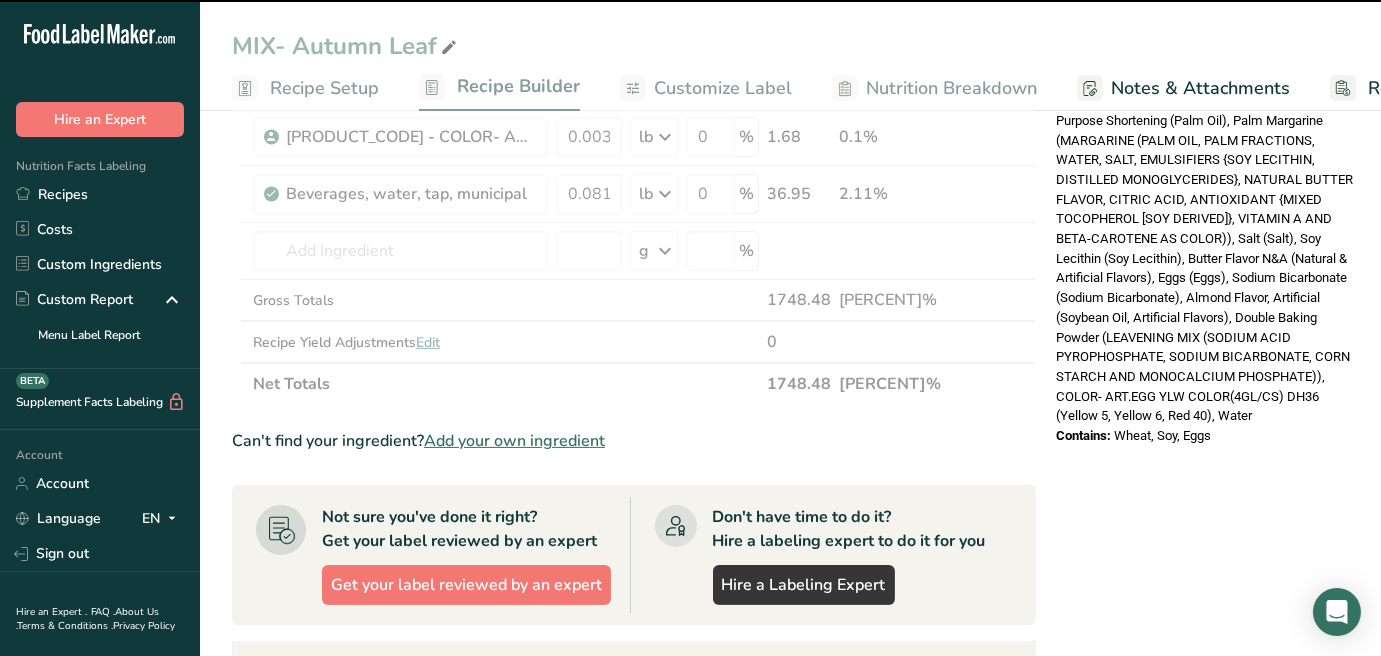 scroll, scrollTop: 555, scrollLeft: 0, axis: vertical 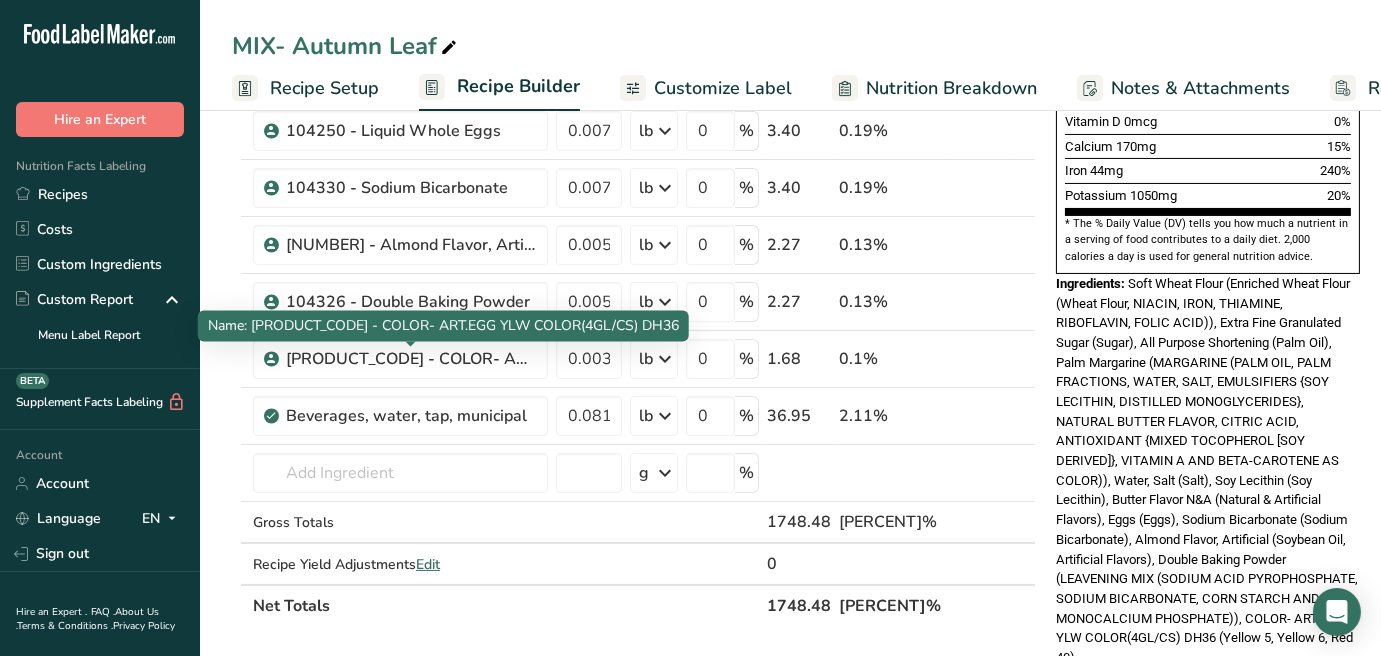 click on "Name: [PRODUCT_CODE] - COLOR- ART.EGG YLW COLOR(4GL/CS) DH36" at bounding box center (443, 326) 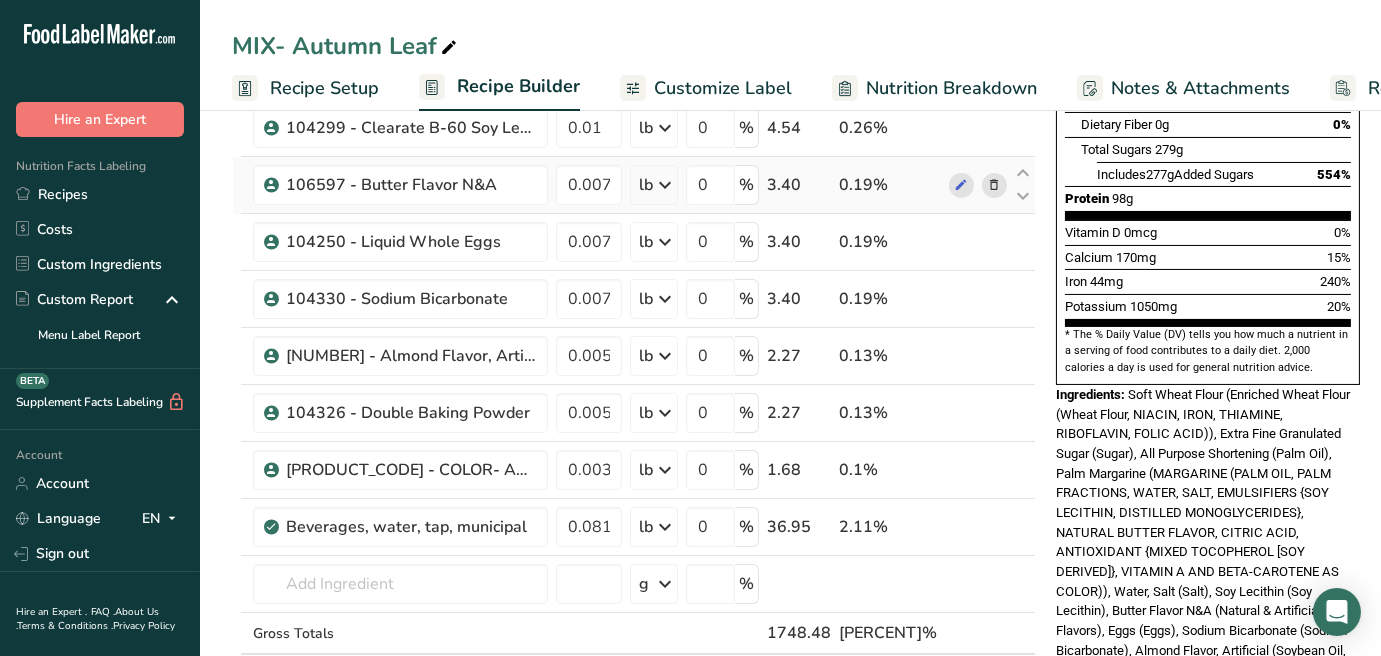 scroll, scrollTop: 333, scrollLeft: 0, axis: vertical 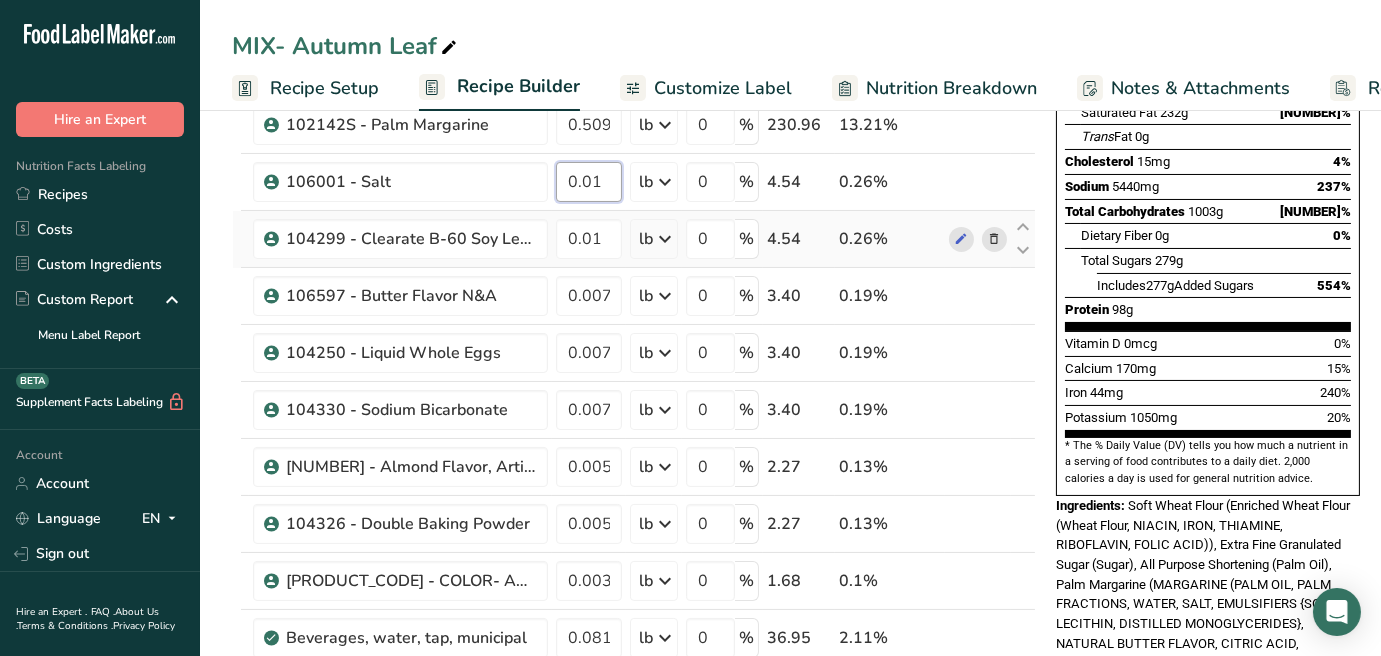 drag, startPoint x: 567, startPoint y: 178, endPoint x: 671, endPoint y: 210, distance: 108.81177 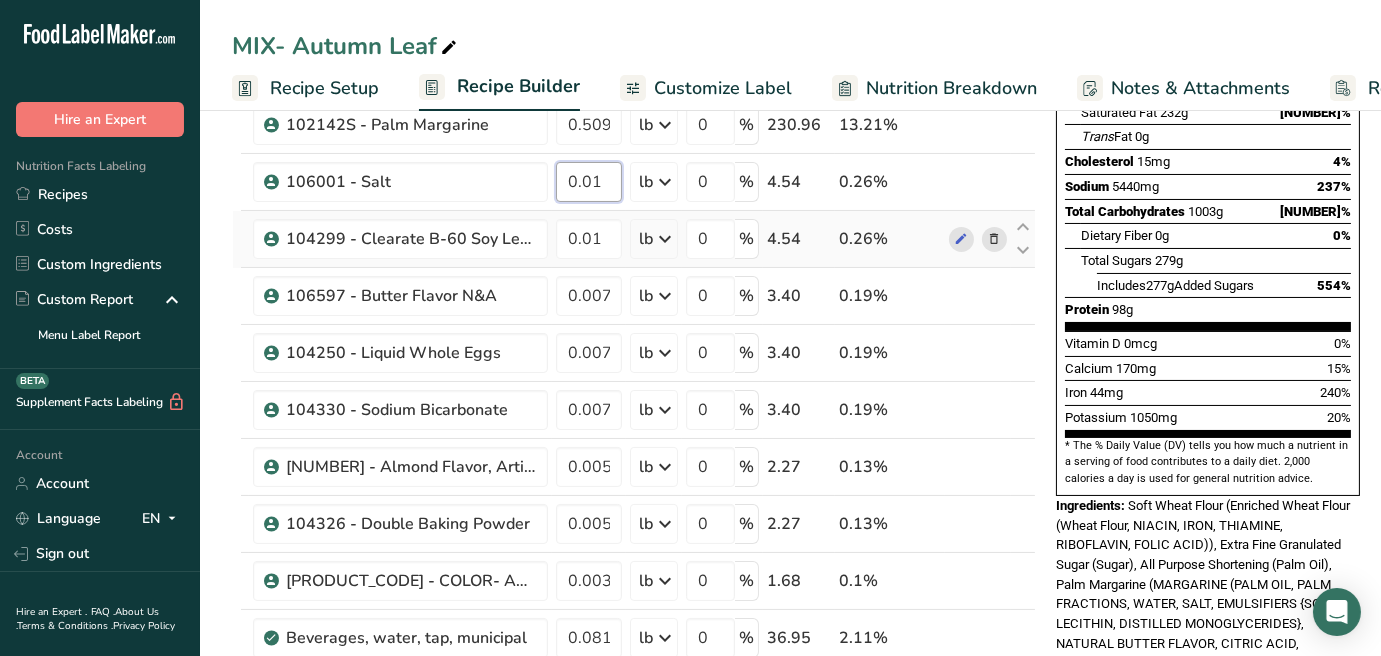click on "106001 - Salt
0.01
lb
Weight Units
g
kg
mg
See more
Volume Units
l
mL
fl oz
See more
0
%
4.54
0.26%" at bounding box center (634, 182) 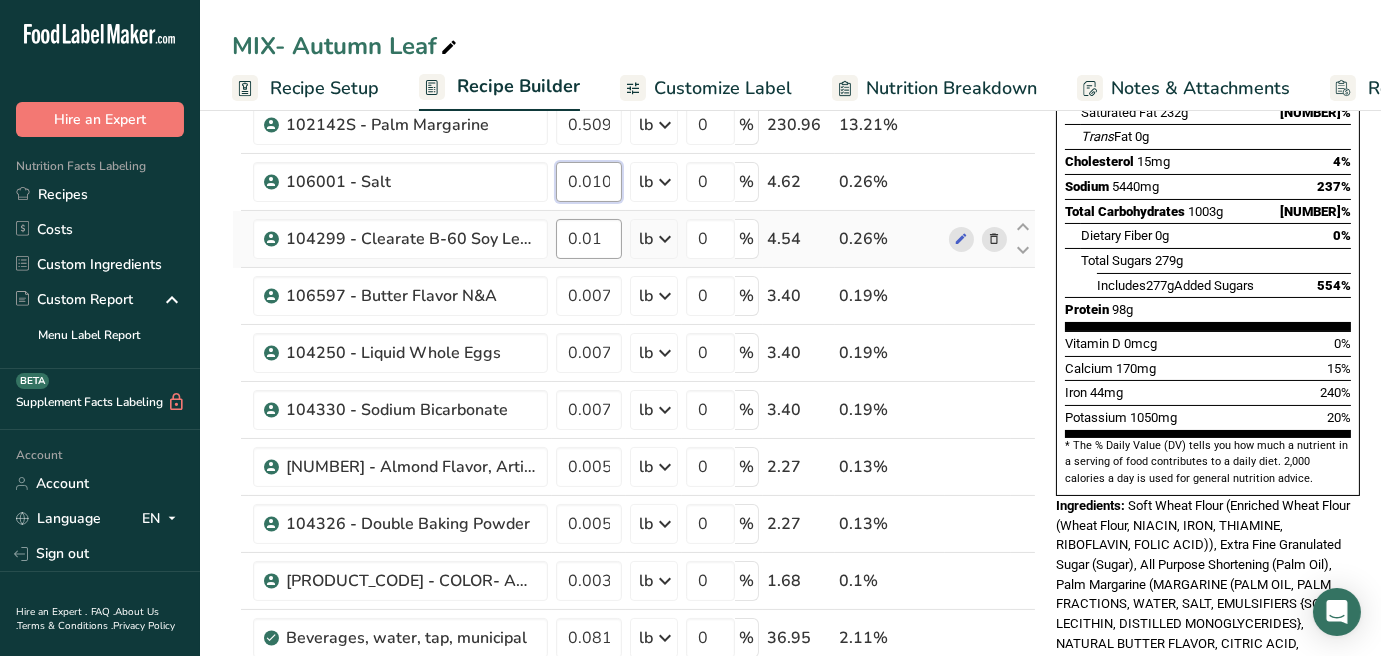 scroll, scrollTop: 0, scrollLeft: 26, axis: horizontal 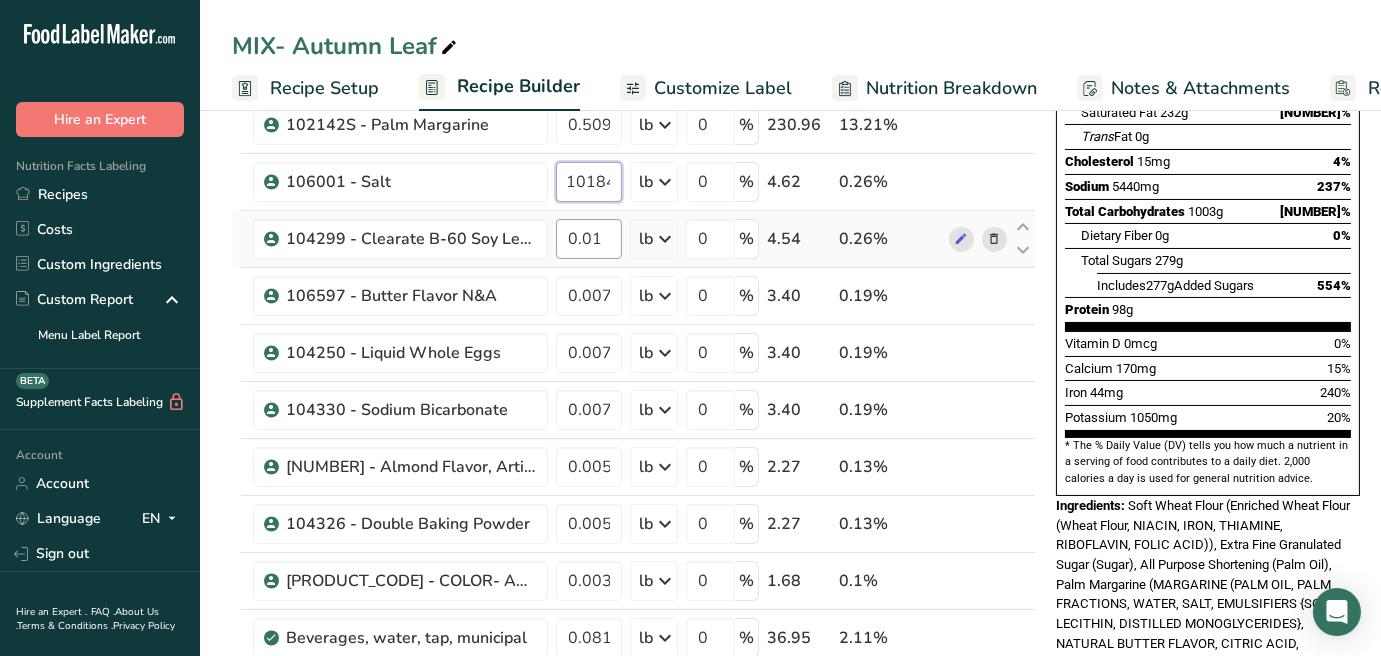 type on "0.010184" 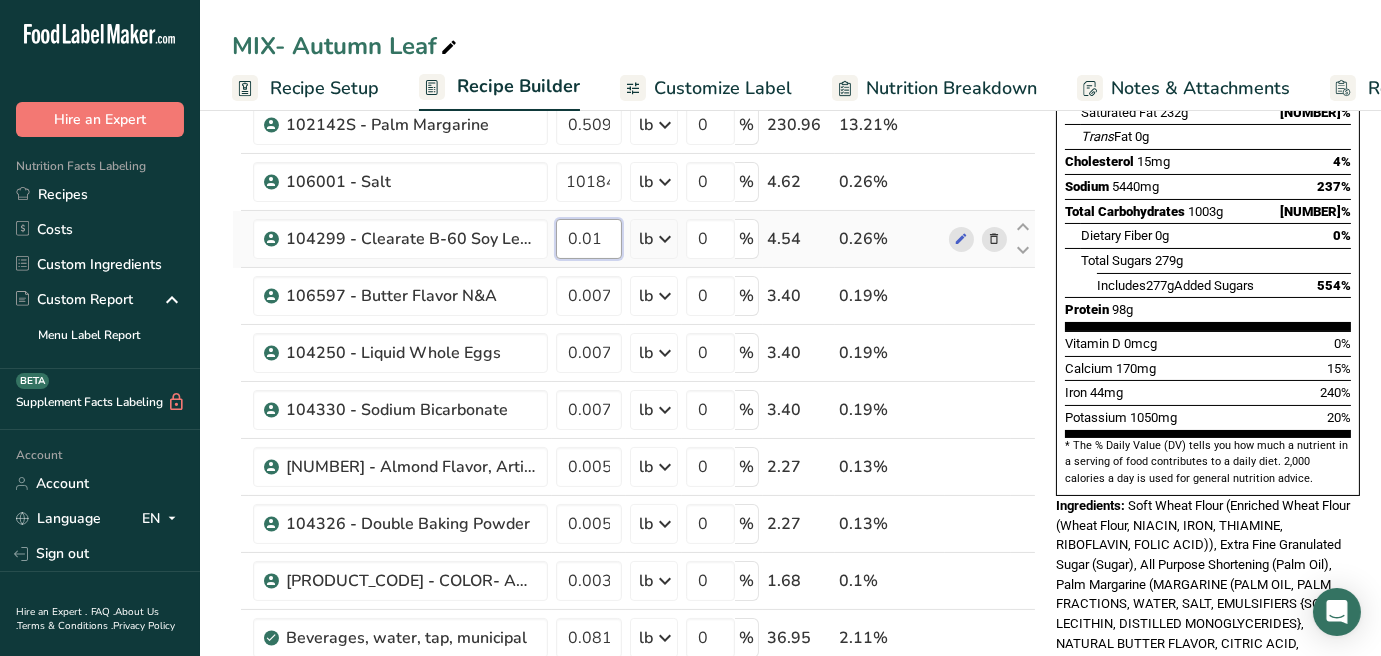 scroll, scrollTop: 0, scrollLeft: 0, axis: both 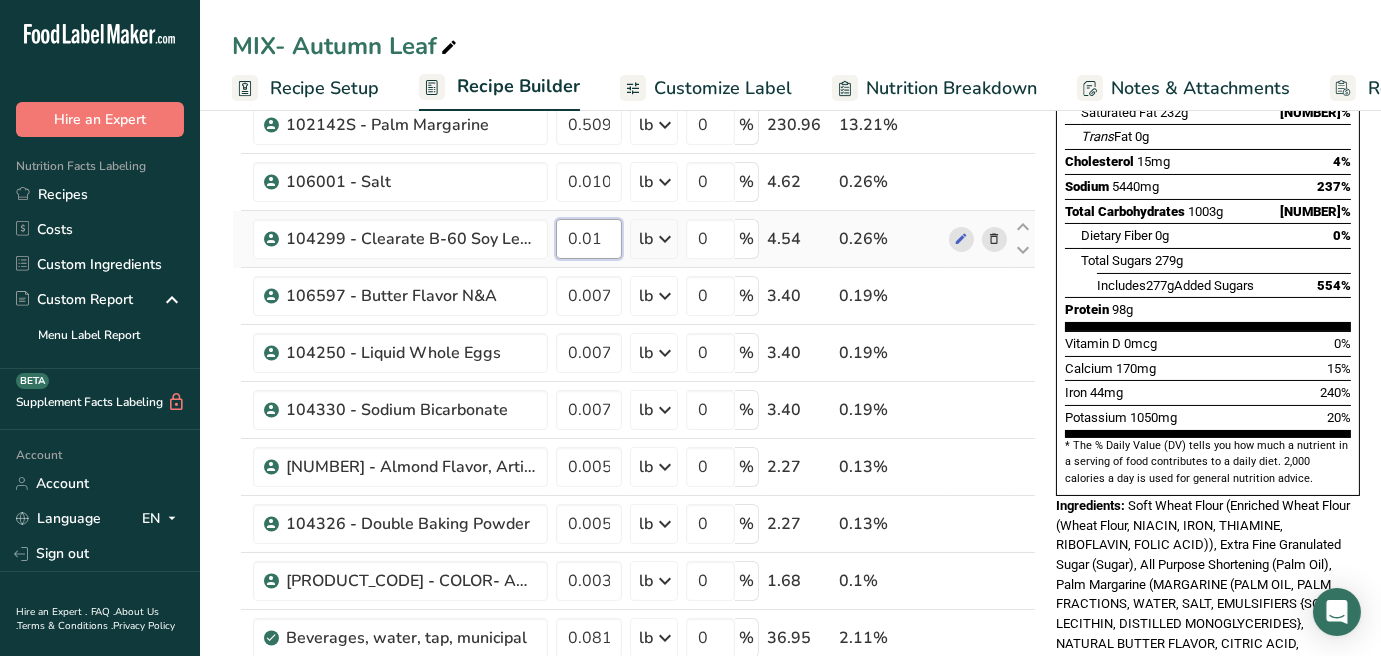 click on "Ingredient *
Amount *
Unit *
Waste *   .a-a{fill:#347362;}.b-a{fill:#fff;}          Grams
Percentage
[PRODUCT_CODE] - Enriched Soft Wheat Flour
2.087666
lb
Weight Units
g
kg
mg
See more
Volume Units
l
mL
fl oz
See more
0
%
946.95
54.16%
[PRODUCT_CODE] - Extra Fine Granulated Sugar
0.611024
lb
Weight Units
g
kg
mg
See more
Volume Units
l
mL
fl oz
See more
0
%
277.16
15.85%
0.509187" at bounding box center (634, 366) 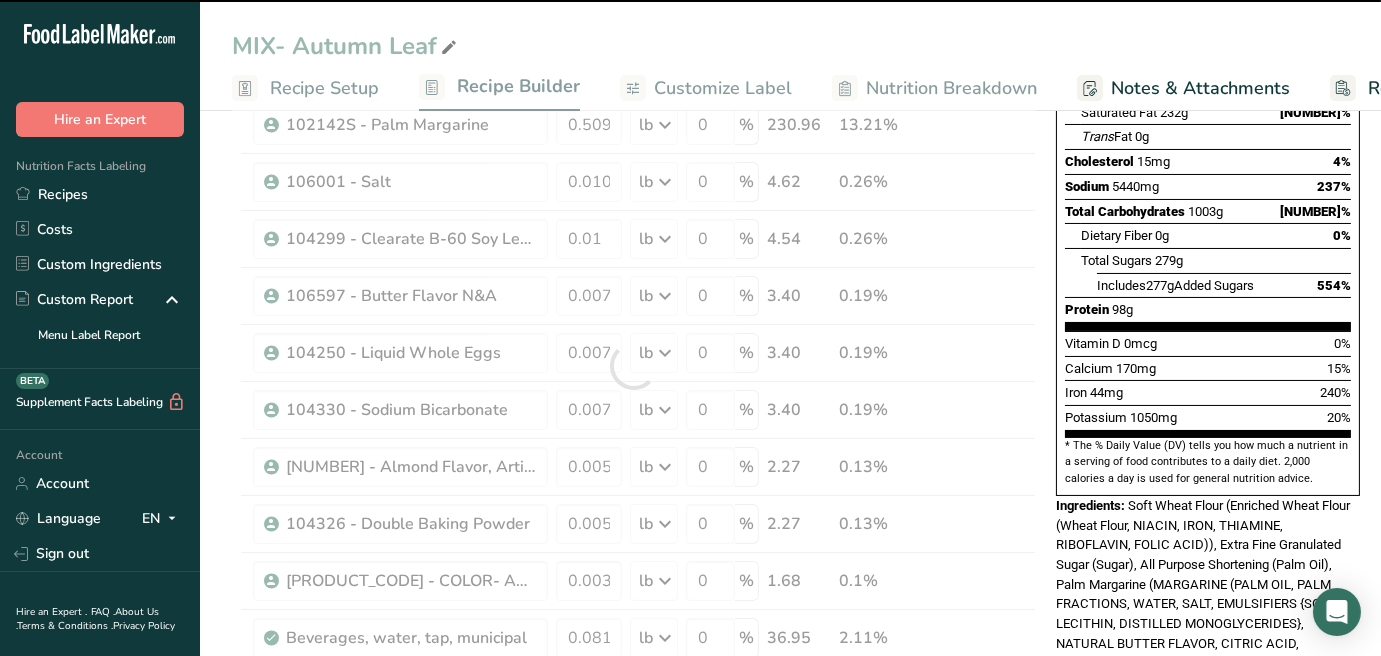 drag, startPoint x: 607, startPoint y: 238, endPoint x: 558, endPoint y: 238, distance: 49 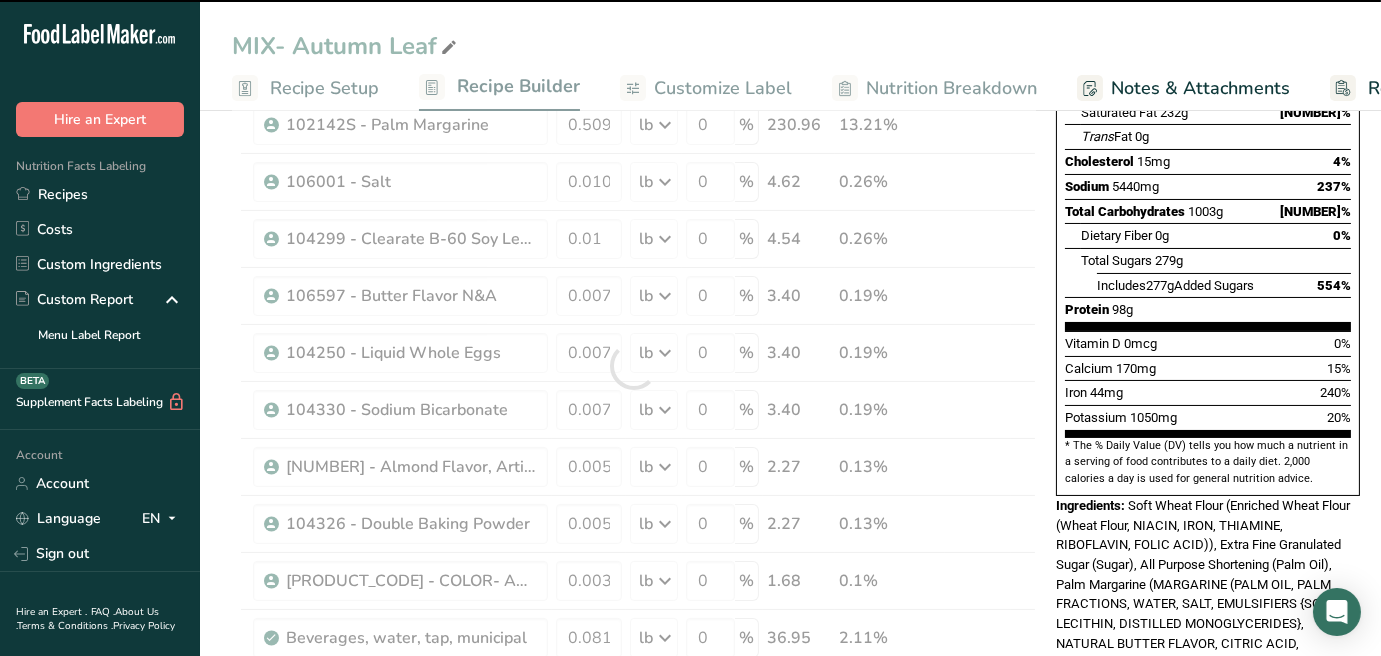 click at bounding box center [634, 366] 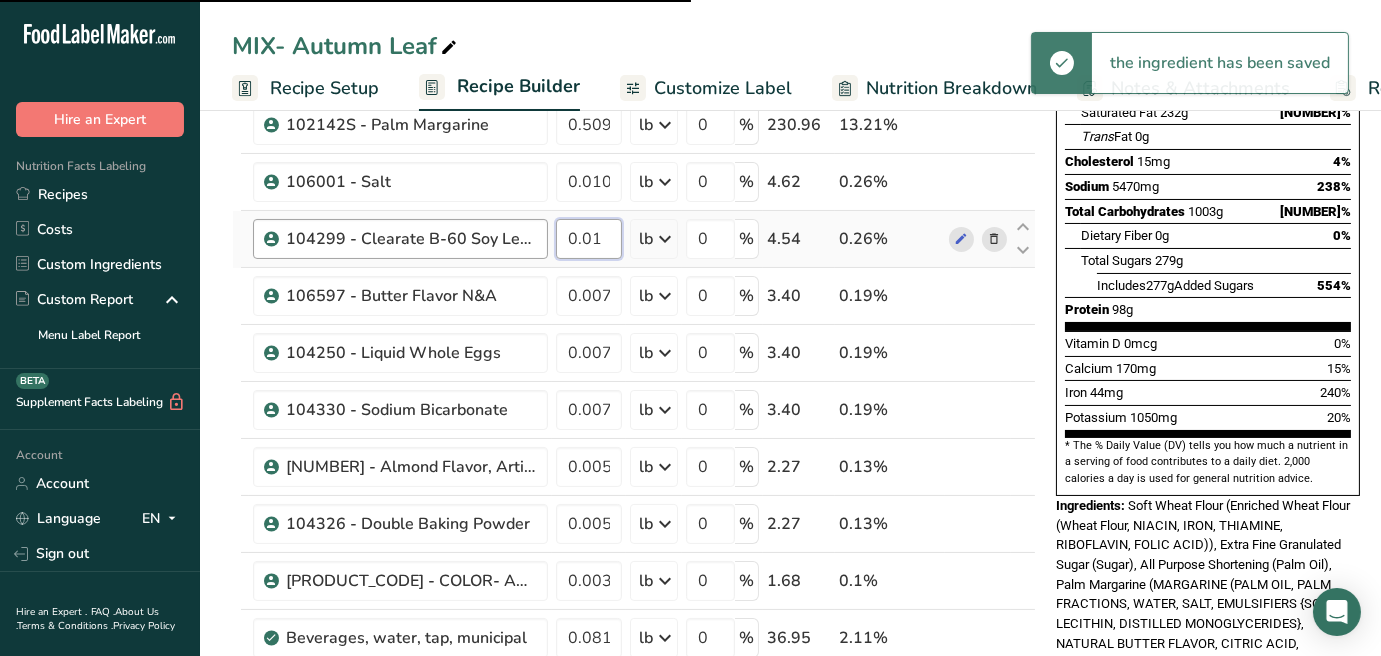 click on "[PRODUCT_CODE] - Clearate B-60 Soy Lecithin
0.01
lb
Weight Units
g
kg
mg
See more
Volume Units
l
mL
fl oz
See more
0
%
4.54
0.26%" at bounding box center [634, 239] 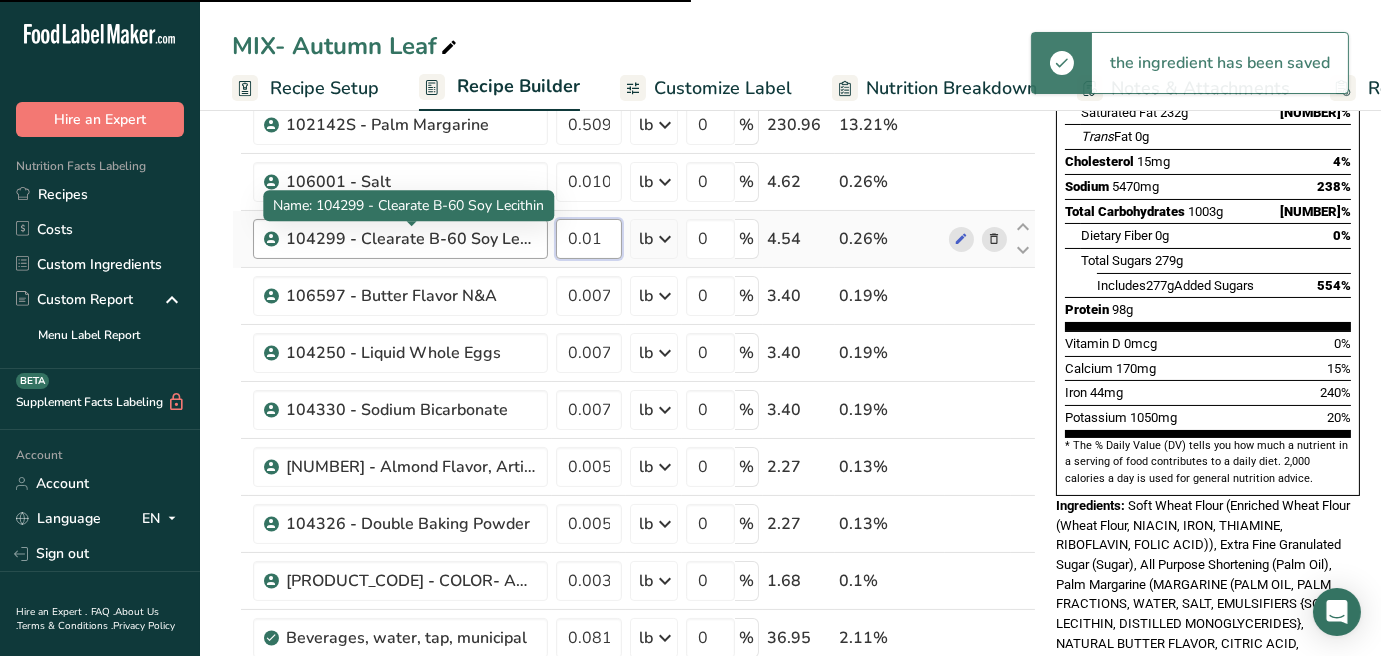paste on "0184" 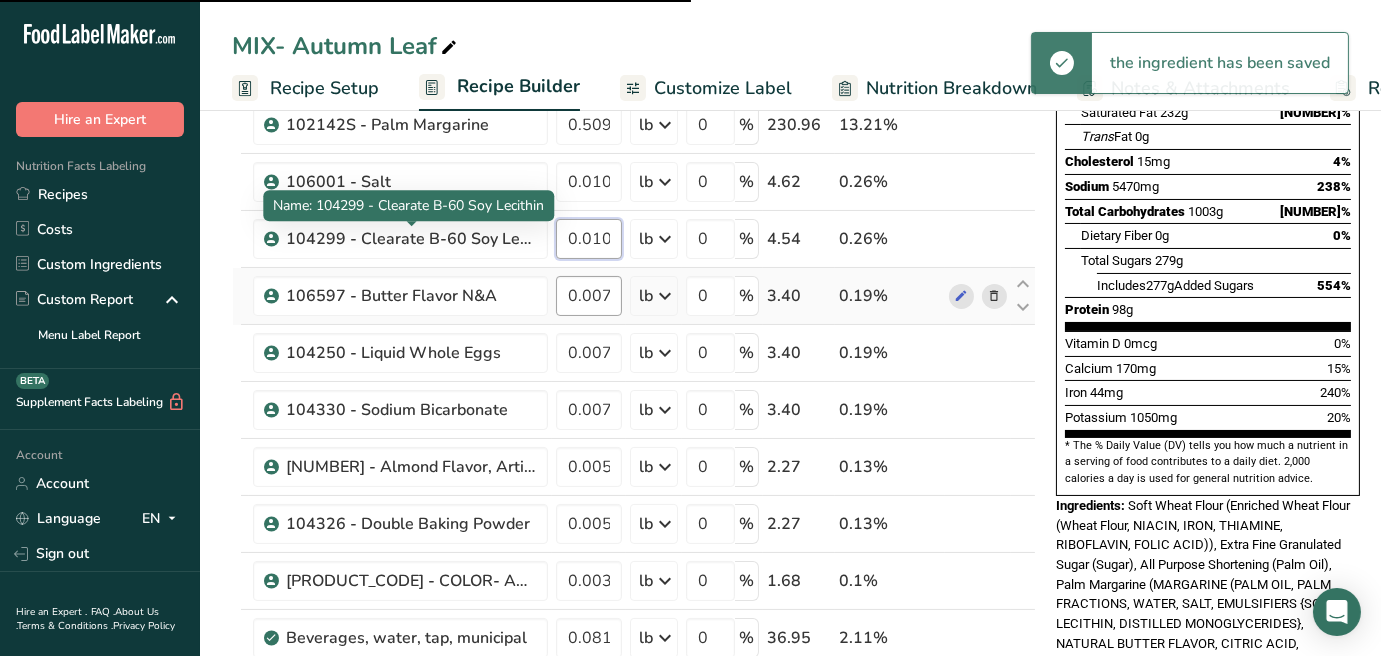 scroll, scrollTop: 0, scrollLeft: 26, axis: horizontal 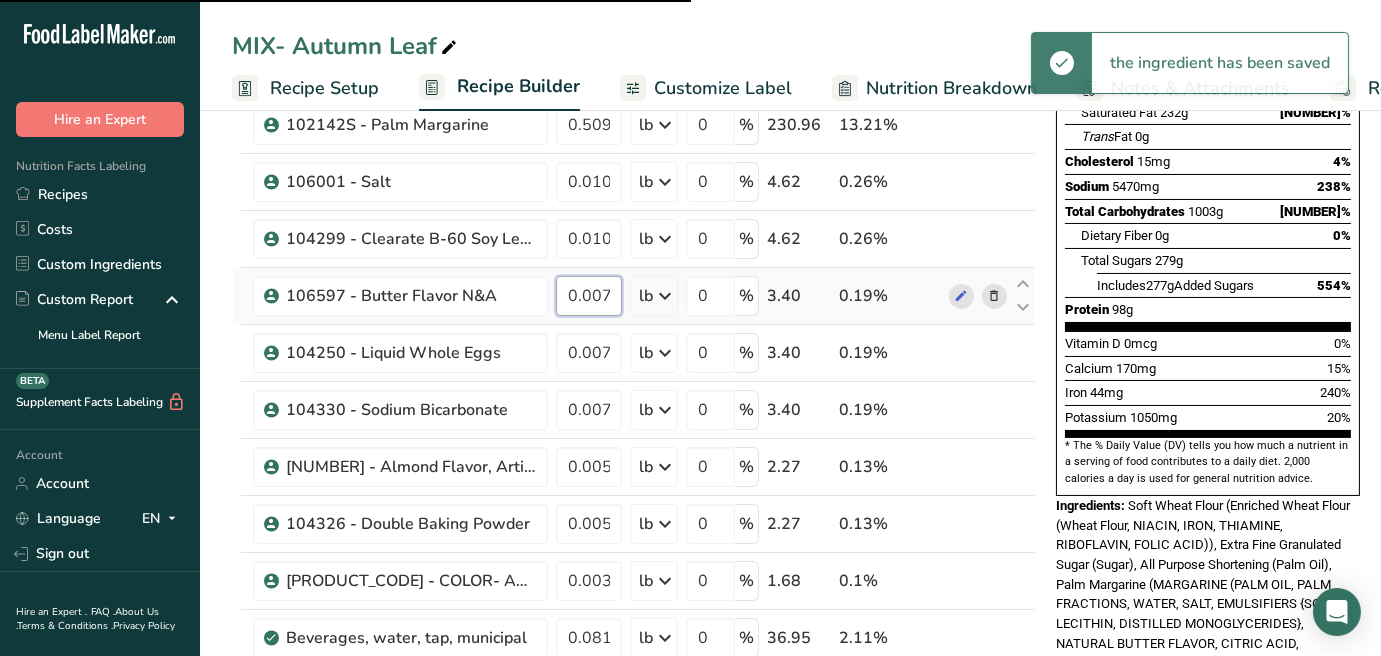click on "Ingredient *
Amount *
Unit *
Waste *   .a-a{fill:#347362;}.b-a{fill:#fff;}          Grams
Percentage
[PRODUCT_CODE] - Enriched Soft Wheat Flour
2.087666
lb
Weight Units
g
kg
mg
See more
Volume Units
l
mL
fl oz
See more
0
%
946.95
54.15%
[PRODUCT_CODE] - Extra Fine Granulated Sugar
0.611024
lb
Weight Units
g
kg
mg
See more
Volume Units
l
mL
fl oz
See more
0
%
277.16
15.85%
0.509187" at bounding box center [634, 366] 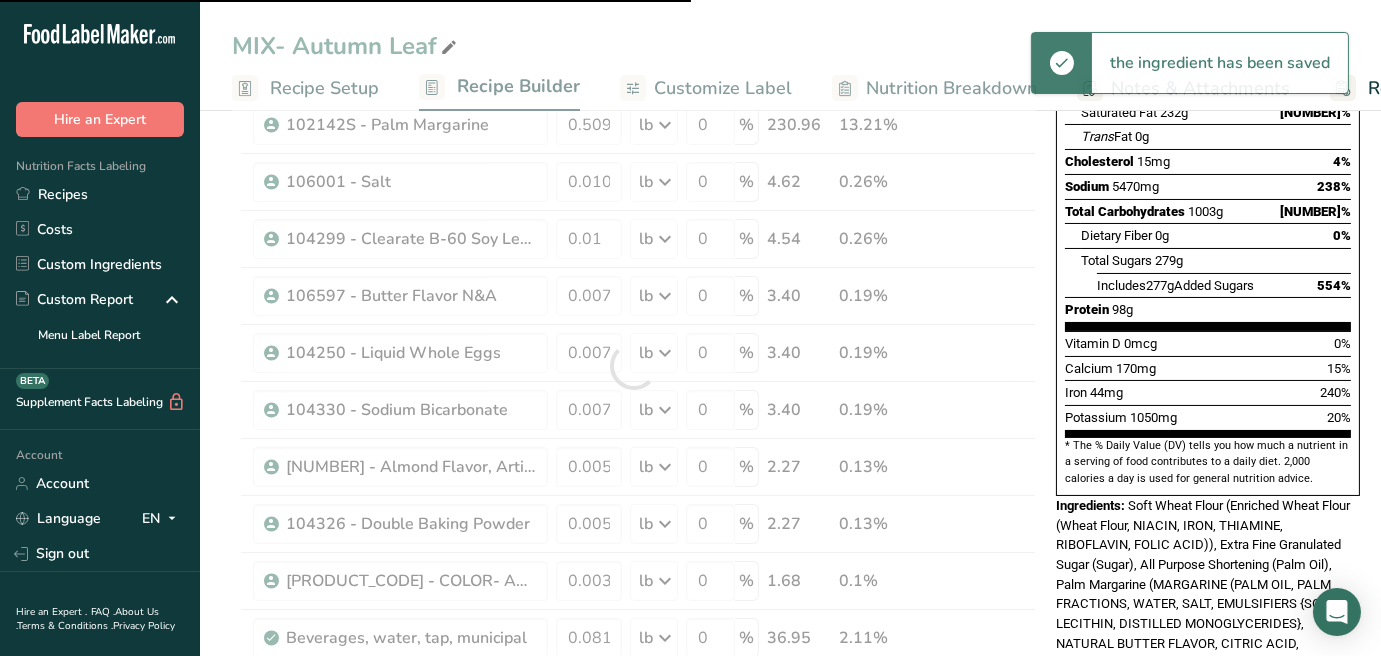 type on "0.010184" 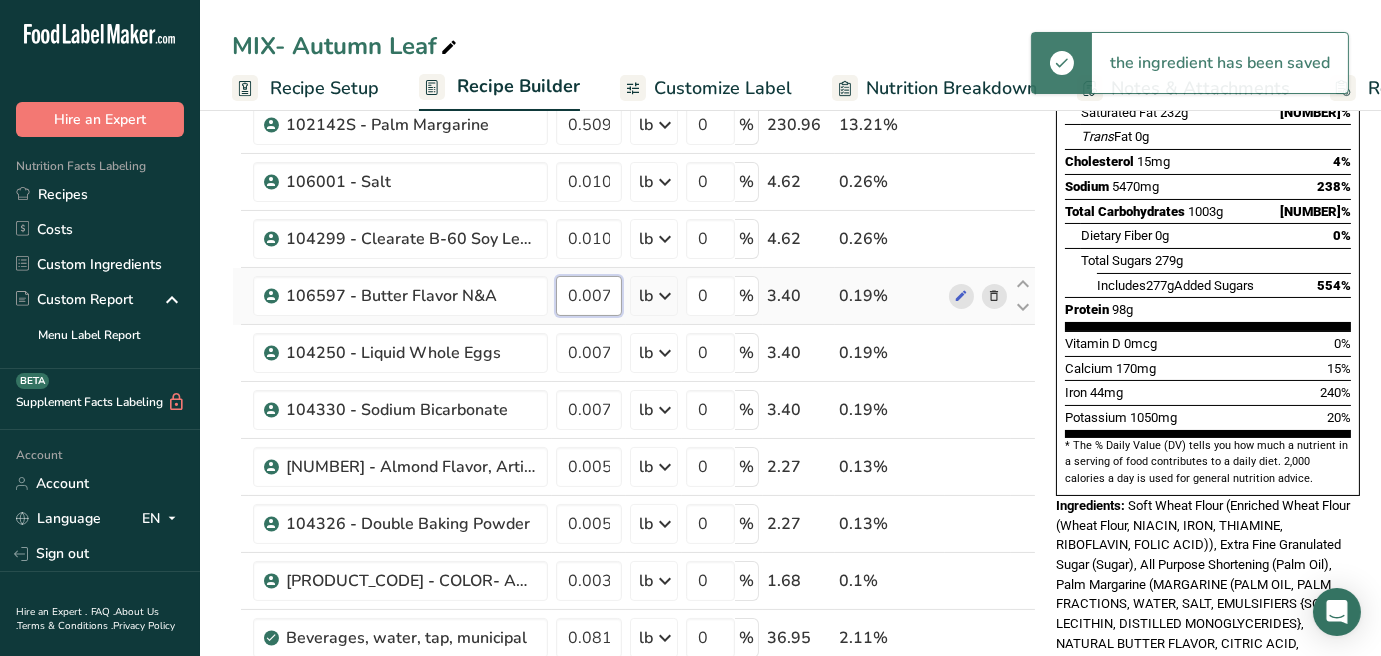 drag, startPoint x: 566, startPoint y: 287, endPoint x: 657, endPoint y: 303, distance: 92.39589 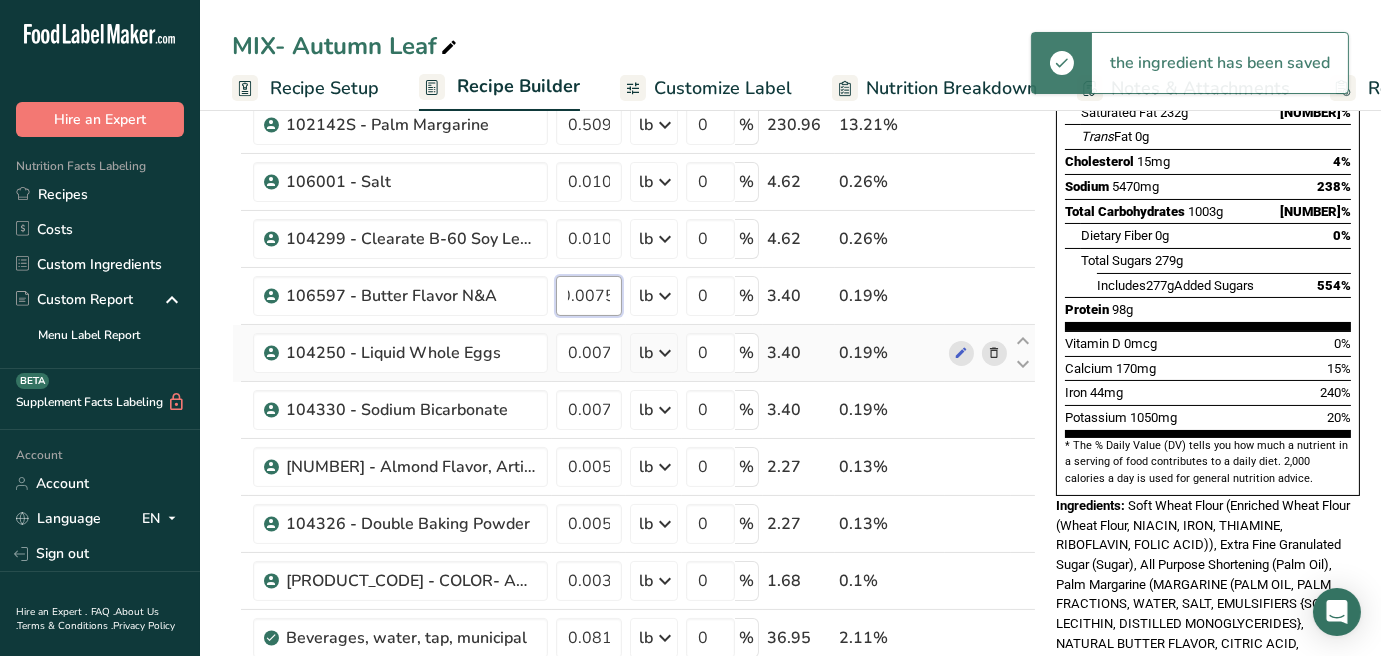 paste on "638" 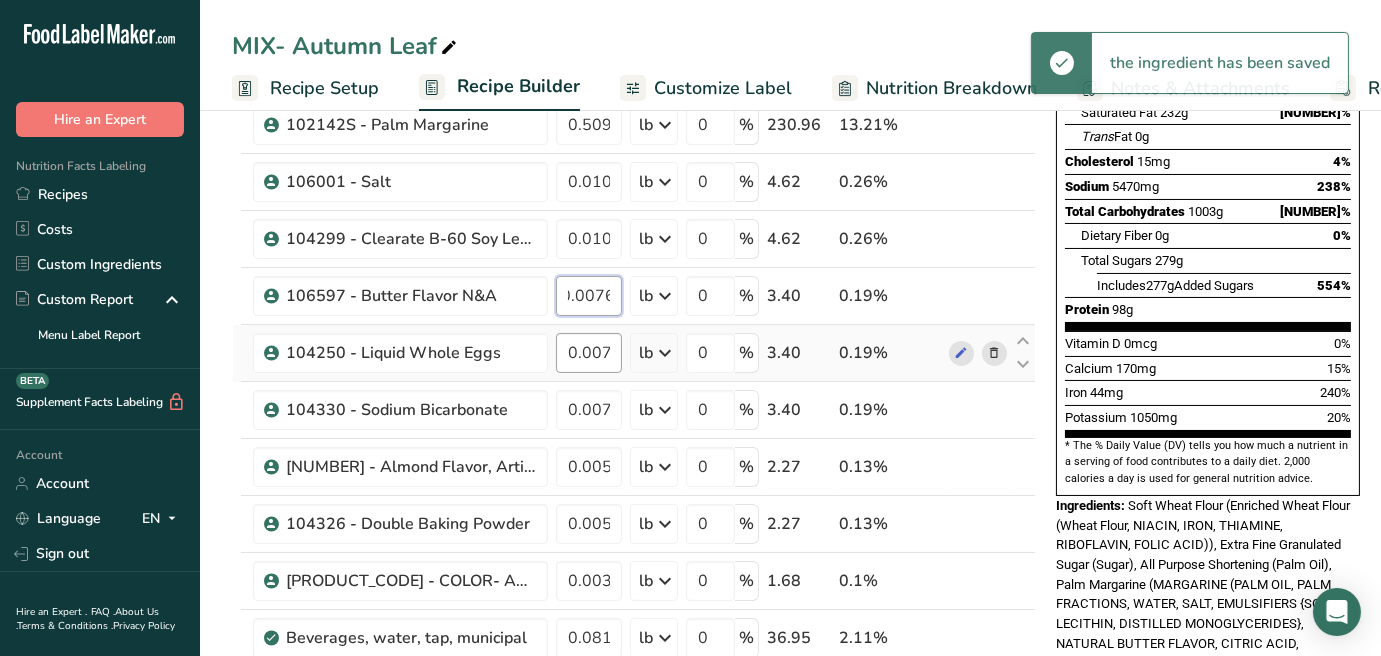 scroll, scrollTop: 0, scrollLeft: 26, axis: horizontal 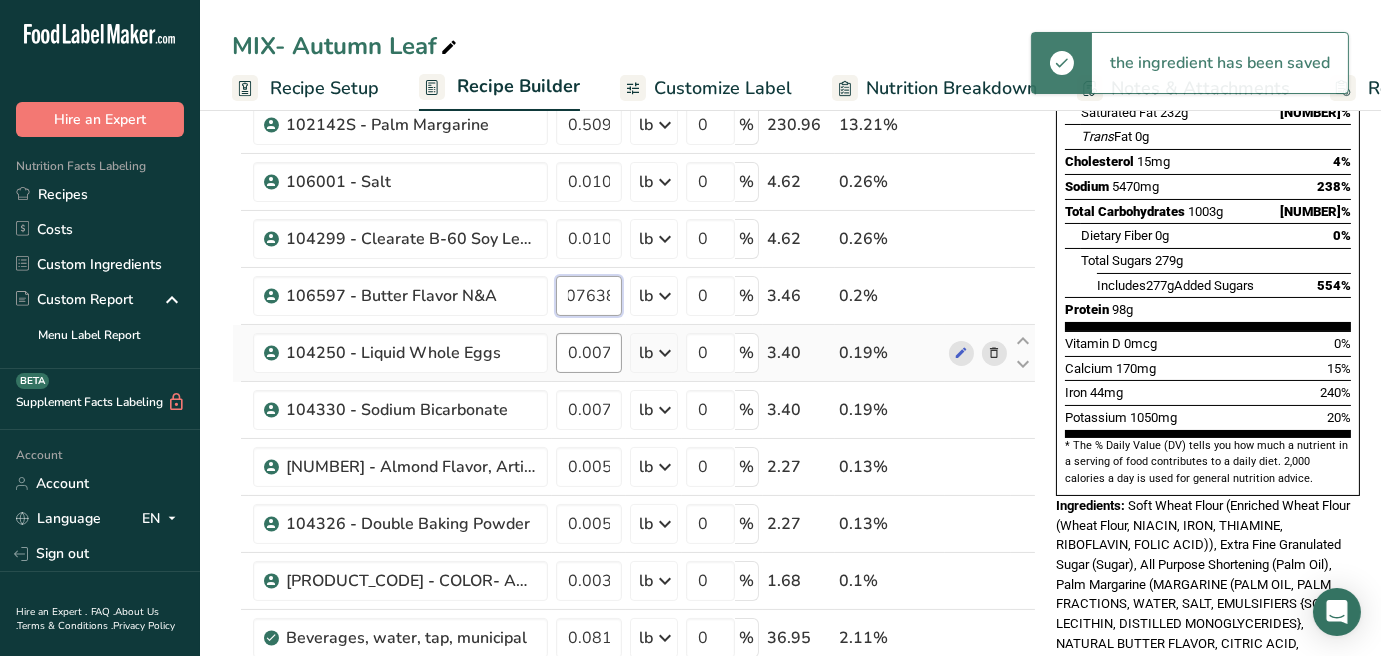 type on "0.007638" 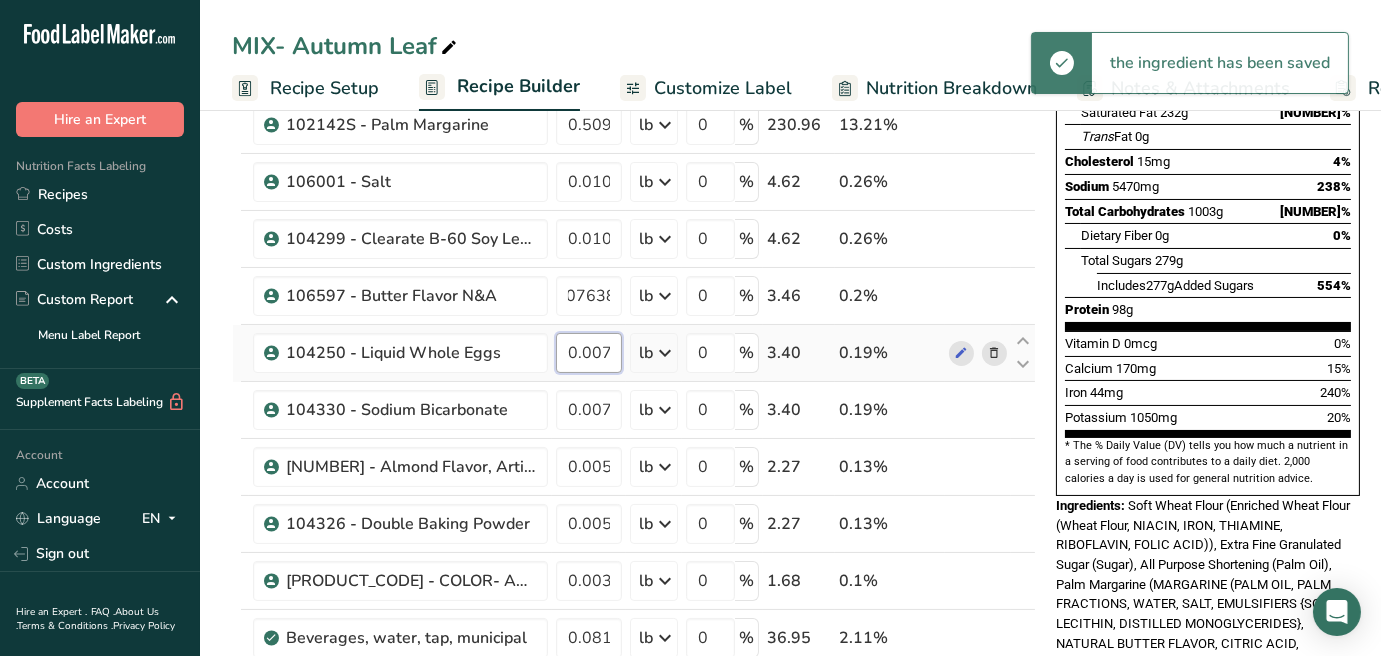scroll, scrollTop: 0, scrollLeft: 0, axis: both 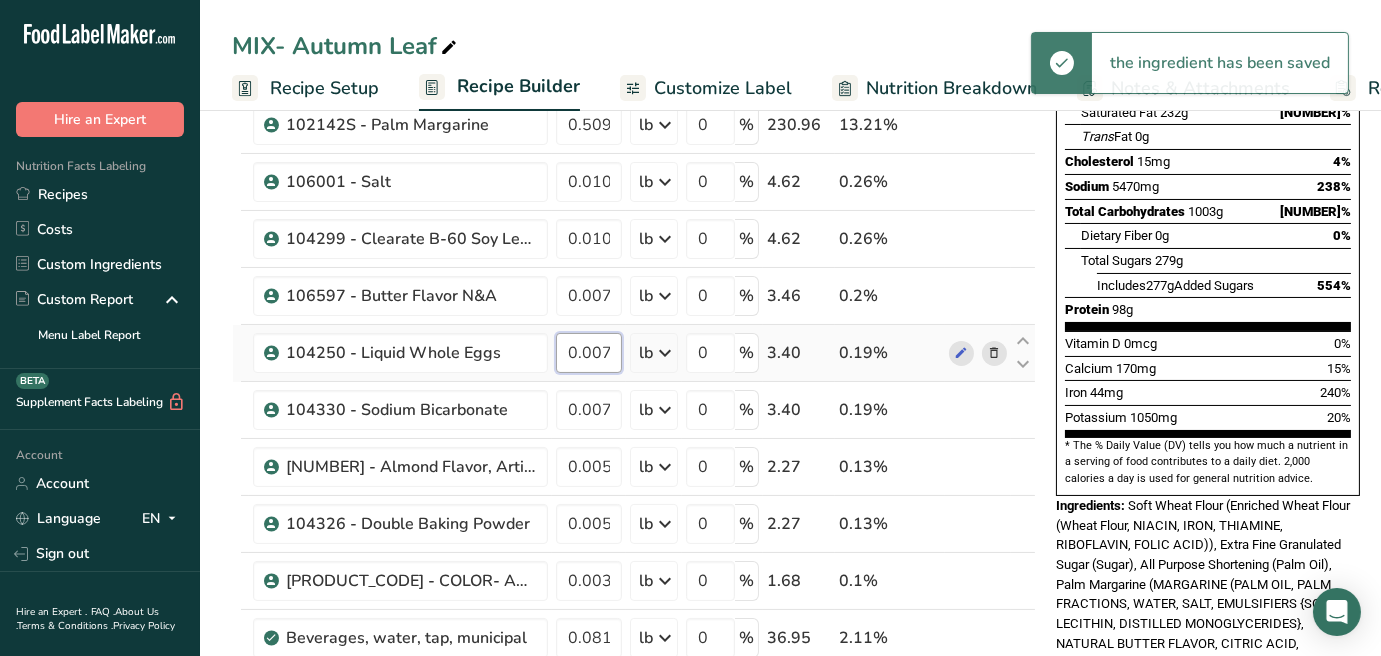 click on "Ingredient *
Amount *
Unit *
Waste *   .a-a{fill:#347362;}.b-a{fill:#fff;}          Grams
Percentage
[PRODUCT_CODE] - Enriched Soft Wheat Flour
2.087666
lb
Weight Units
g
kg
mg
See more
Volume Units
l
mL
fl oz
See more
0
%
946.95
54.15%
[PRODUCT_CODE] - Extra Fine Granulated Sugar
0.611024
lb
Weight Units
g
kg
mg
See more
Volume Units
l
mL
fl oz
See more
0
%
277.16
15.85%
0.509187" at bounding box center [634, 366] 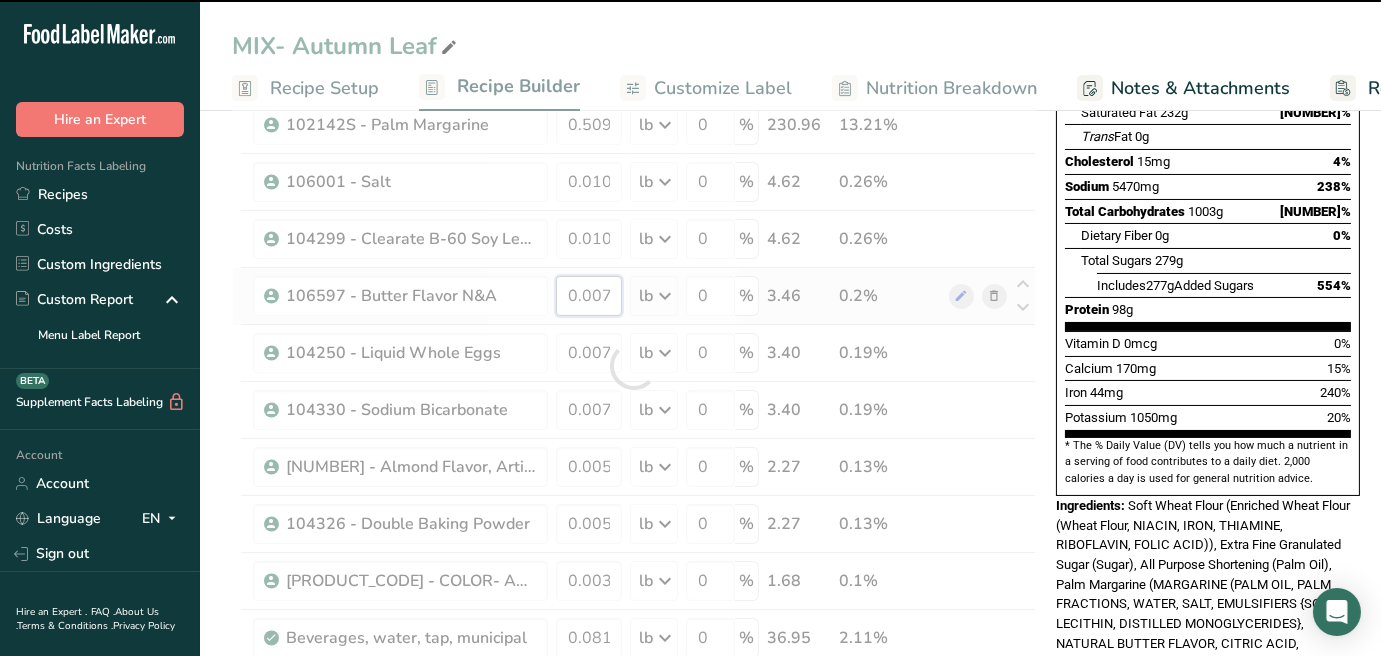 click on "Ingredient *
Amount *
Unit *
Waste *   .a-a{fill:#347362;}.b-a{fill:#fff;}          Grams
Percentage
[PRODUCT_CODE] - Enriched Soft Wheat Flour
2.087666
lb
Weight Units
g
kg
mg
See more
Volume Units
l
mL
fl oz
See more
0
%
946.95
54.15%
[PRODUCT_CODE] - Extra Fine Granulated Sugar
0.611024
lb
Weight Units
g
kg
mg
See more
Volume Units
l
mL
fl oz
See more
0
%
277.16
15.85%
0.509187" at bounding box center (634, 366) 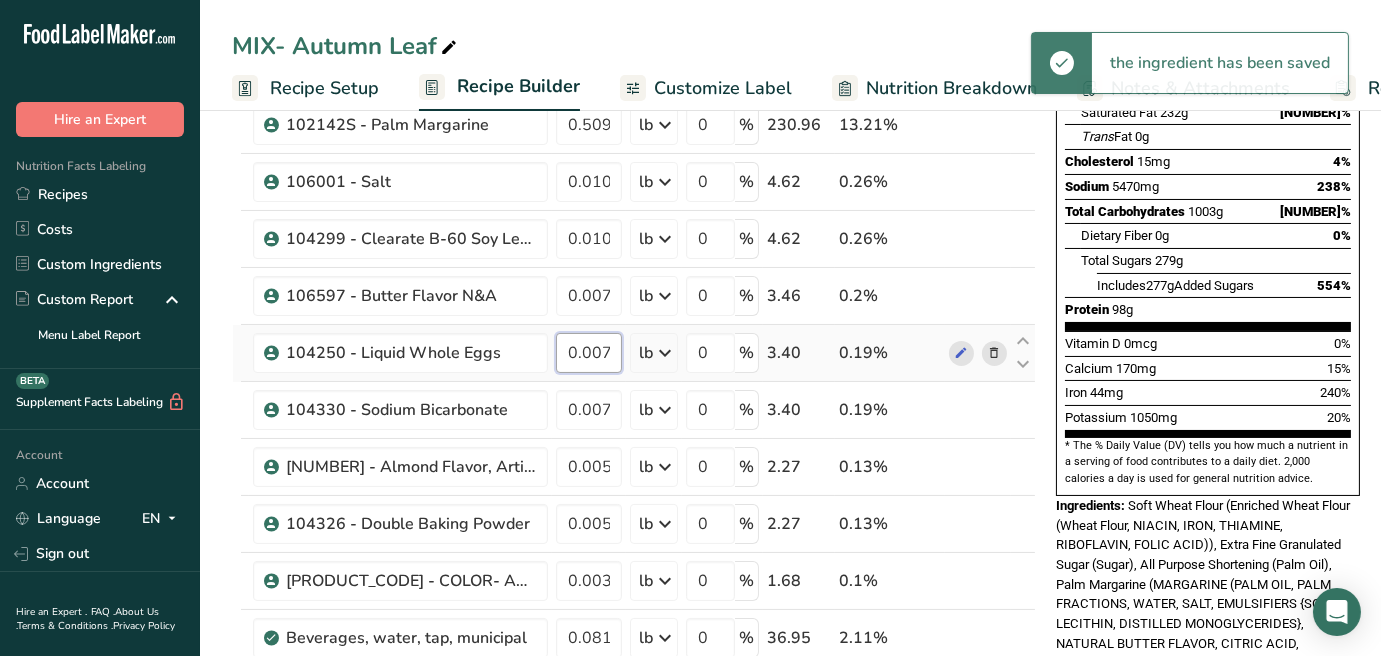 click on "Ingredient *
Amount *
Unit *
Waste *   .a-a{fill:#347362;}.b-a{fill:#fff;}          Grams
Percentage
[PRODUCT_CODE] - Enriched Soft Wheat Flour
2.087666
lb
Weight Units
g
kg
mg
See more
Volume Units
l
mL
fl oz
See more
0
%
946.95
54.15%
[PRODUCT_CODE] - Extra Fine Granulated Sugar
0.611024
lb
Weight Units
g
kg
mg
See more
Volume Units
l
mL
fl oz
See more
0
%
277.16
15.85%
0.509187" at bounding box center [634, 366] 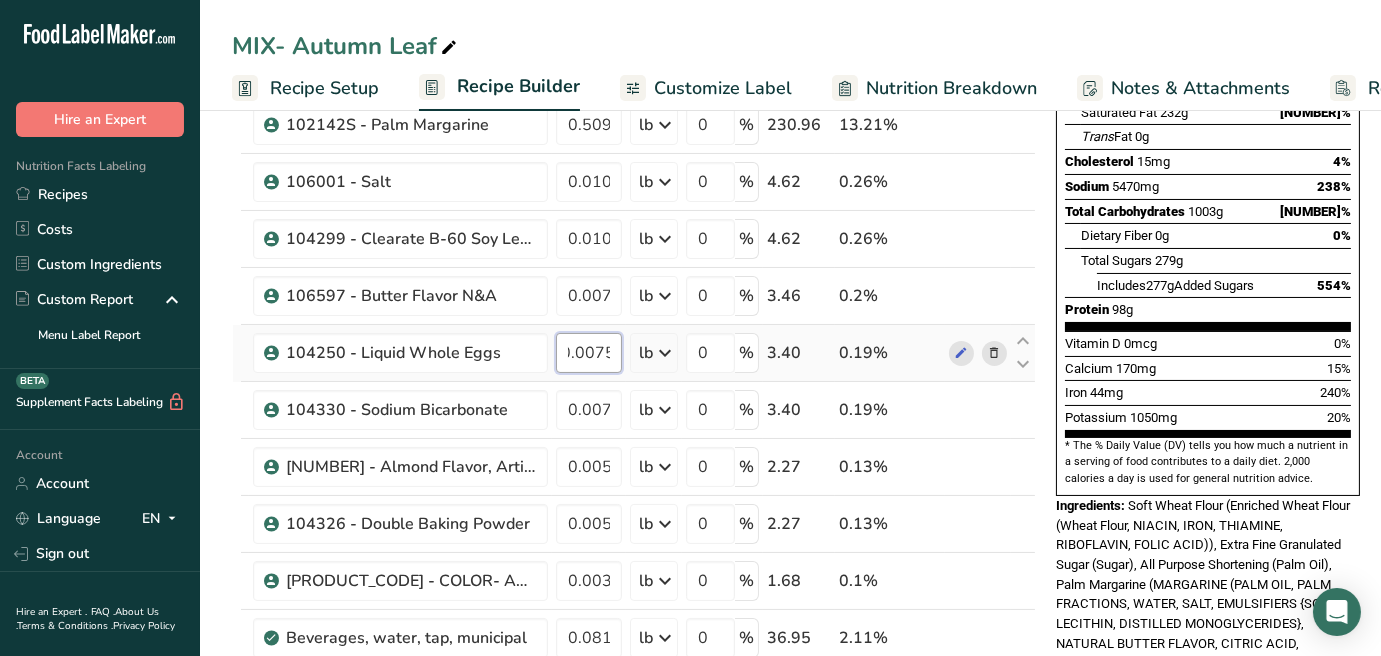 drag, startPoint x: 563, startPoint y: 356, endPoint x: 673, endPoint y: 362, distance: 110.16351 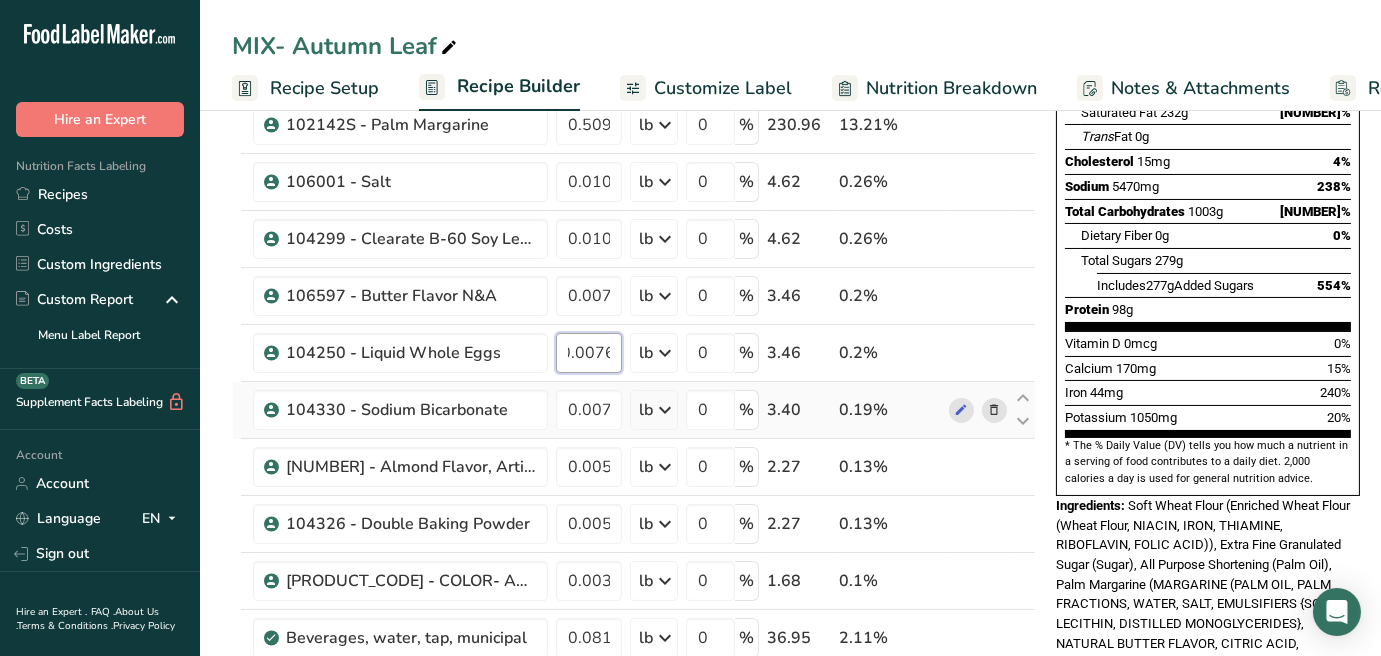 scroll, scrollTop: 0, scrollLeft: 26, axis: horizontal 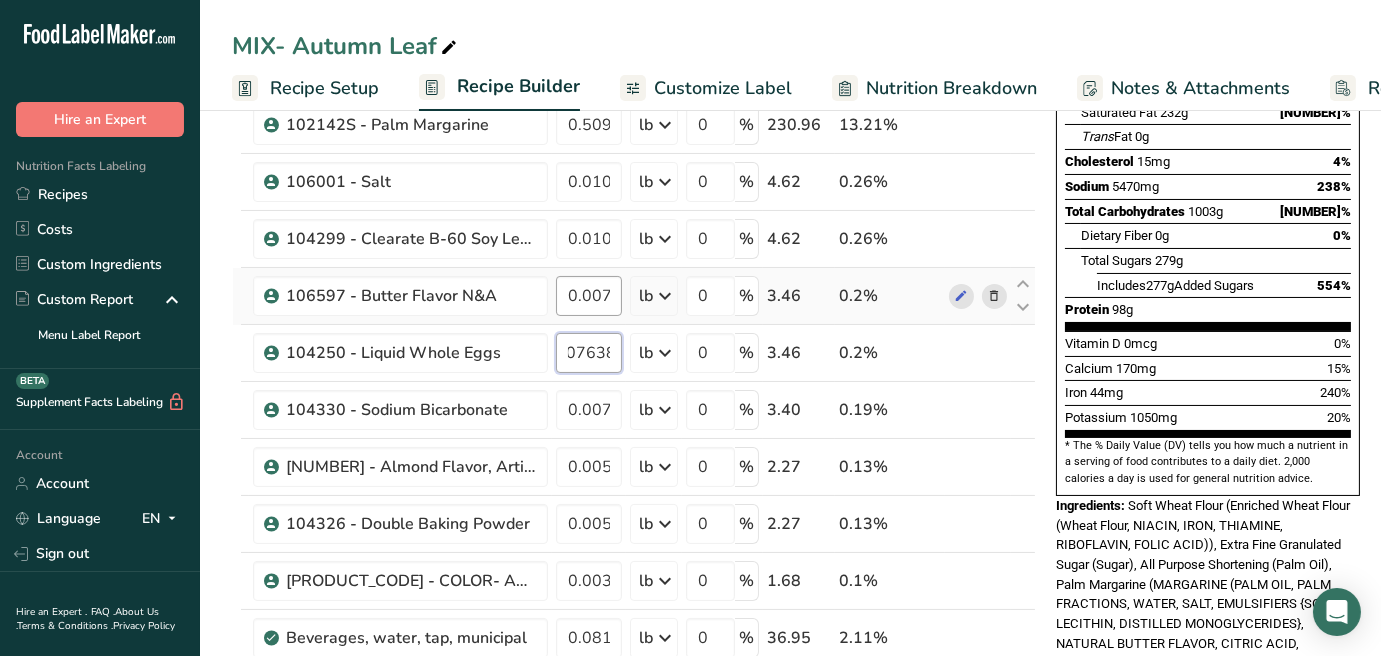type on "0.007638" 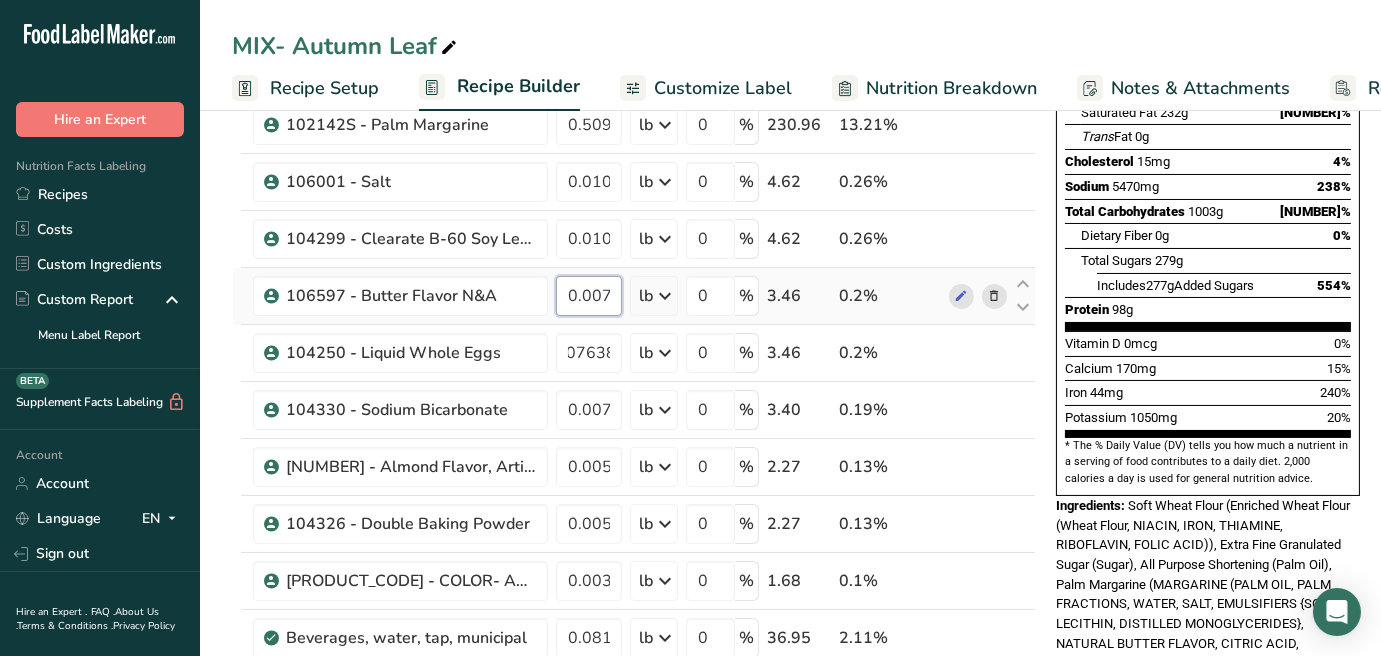 click on "Ingredient *
Amount *
Unit *
Waste *   .a-a{fill:#347362;}.b-a{fill:#fff;}          Grams
Percentage
[PRODUCT_CODE] - Enriched Soft Wheat Flour
2.087666
lb
Weight Units
g
kg
mg
See more
Volume Units
l
mL
fl oz
See more
0
%
946.95
54.15%
[PRODUCT_CODE] - Extra Fine Granulated Sugar
0.611024
lb
Weight Units
g
kg
mg
See more
Volume Units
l
mL
fl oz
See more
0
%
277.16
15.85%
0.509187" at bounding box center [634, 366] 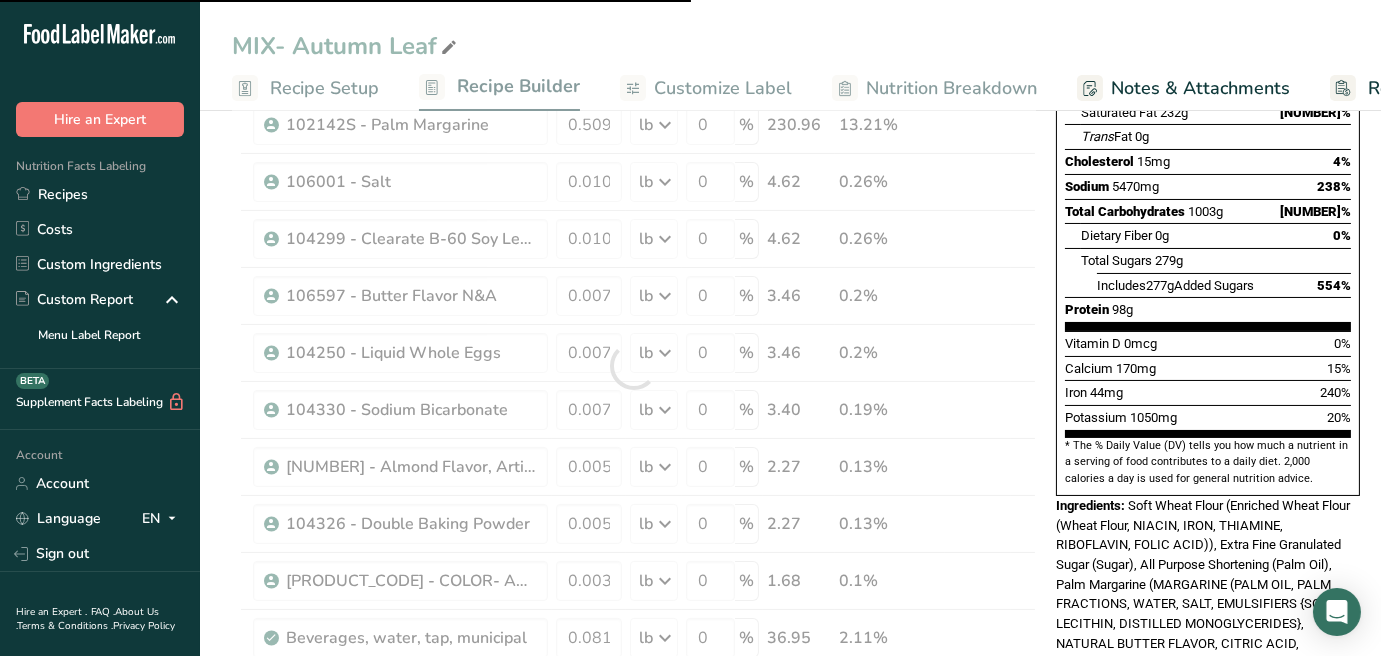 drag, startPoint x: 601, startPoint y: 301, endPoint x: 643, endPoint y: 302, distance: 42.0119 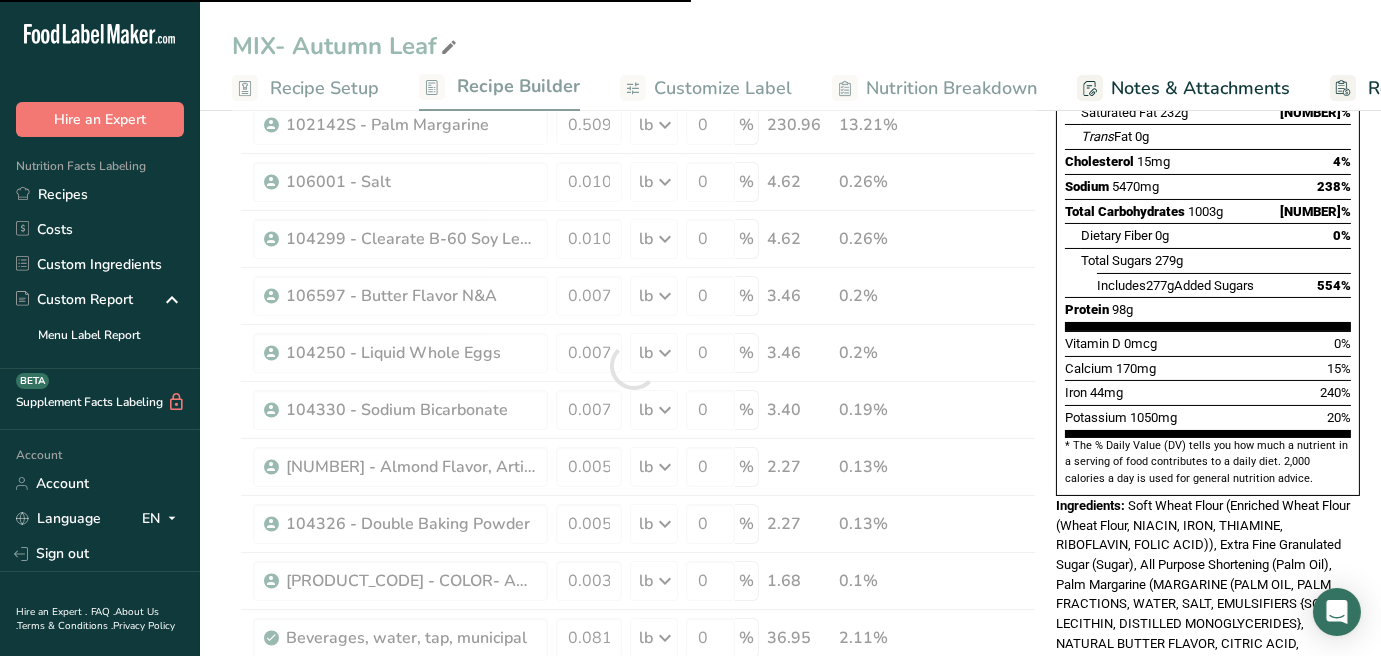 click at bounding box center (634, 366) 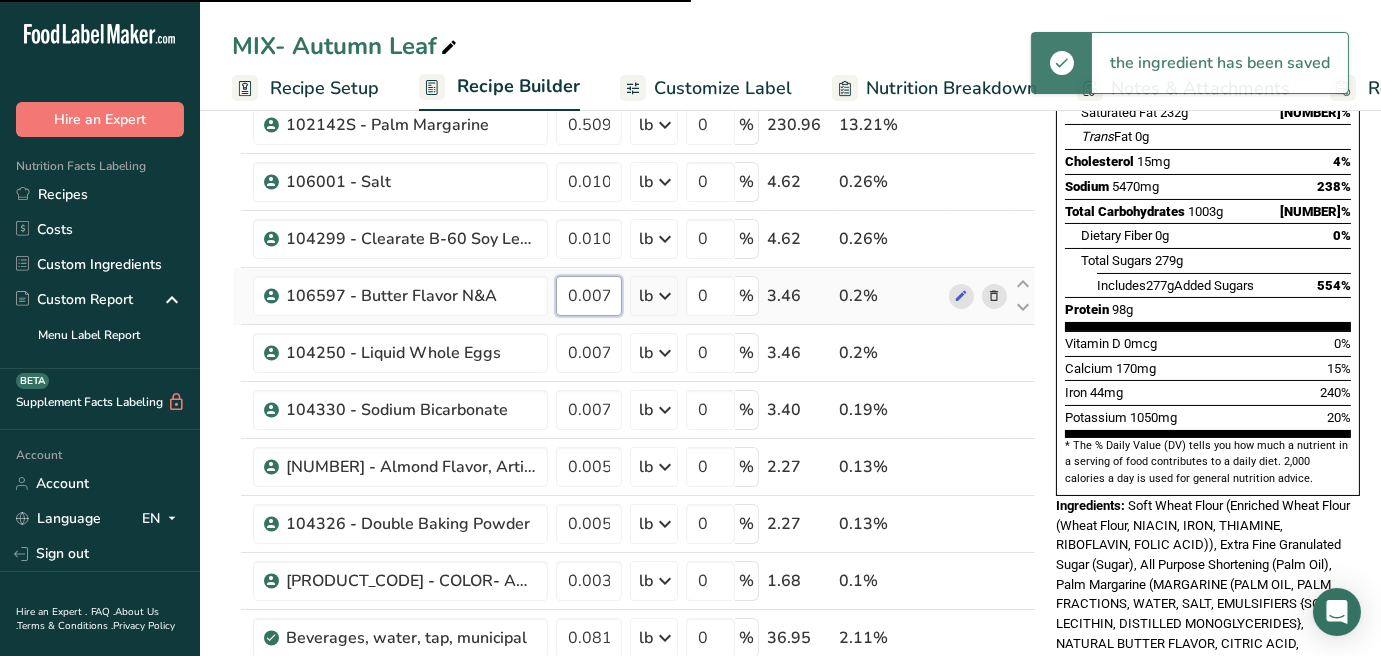 drag, startPoint x: 587, startPoint y: 294, endPoint x: 630, endPoint y: 306, distance: 44.64303 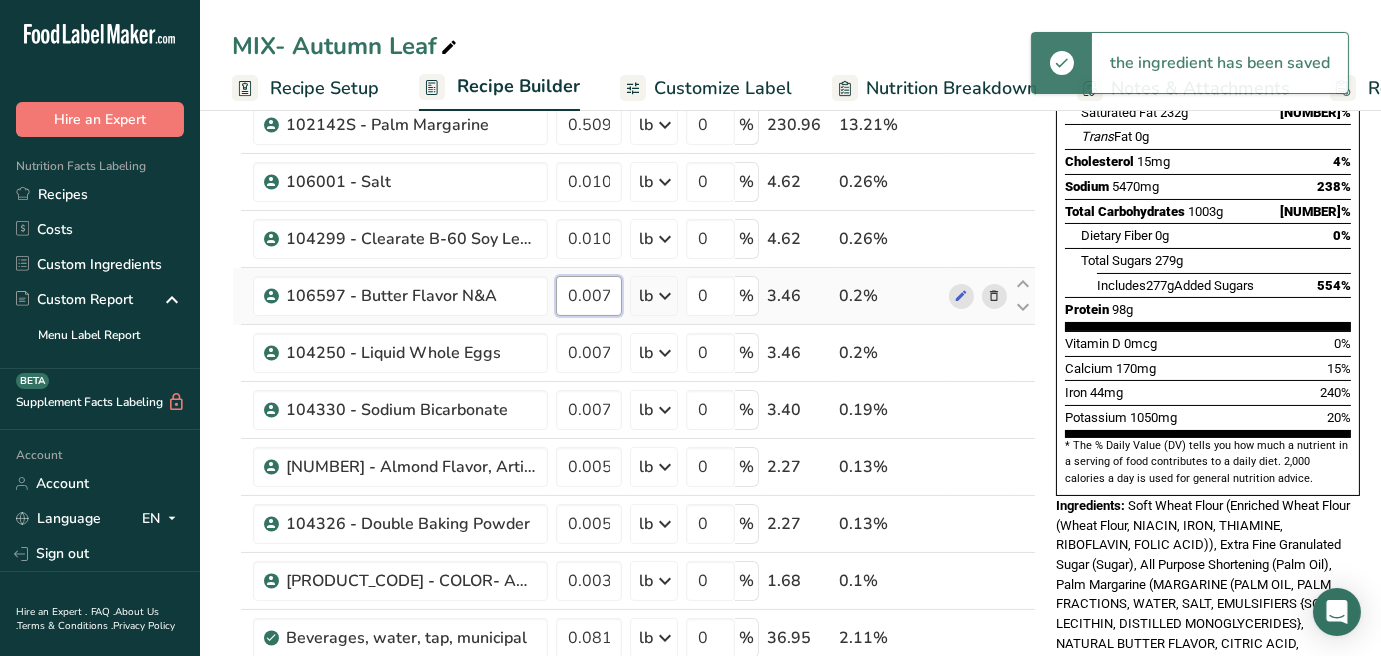 scroll, scrollTop: 0, scrollLeft: 27, axis: horizontal 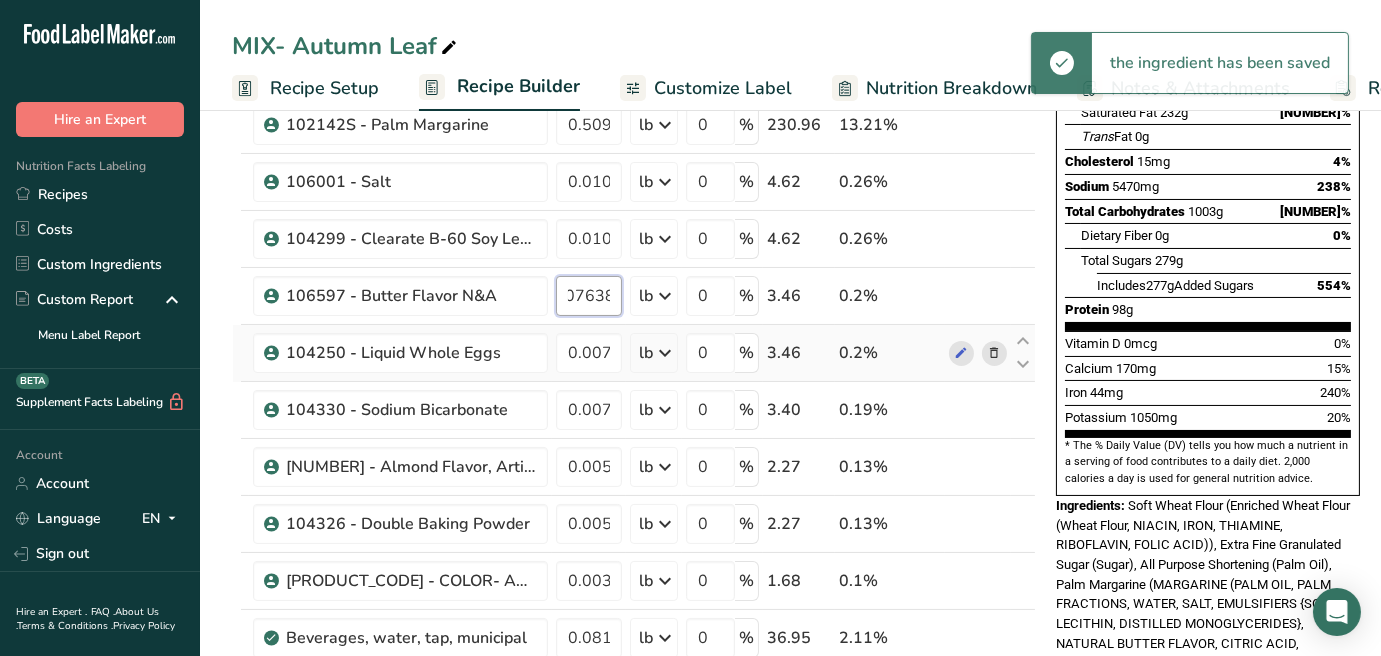 drag, startPoint x: 570, startPoint y: 300, endPoint x: 612, endPoint y: 327, distance: 49.92995 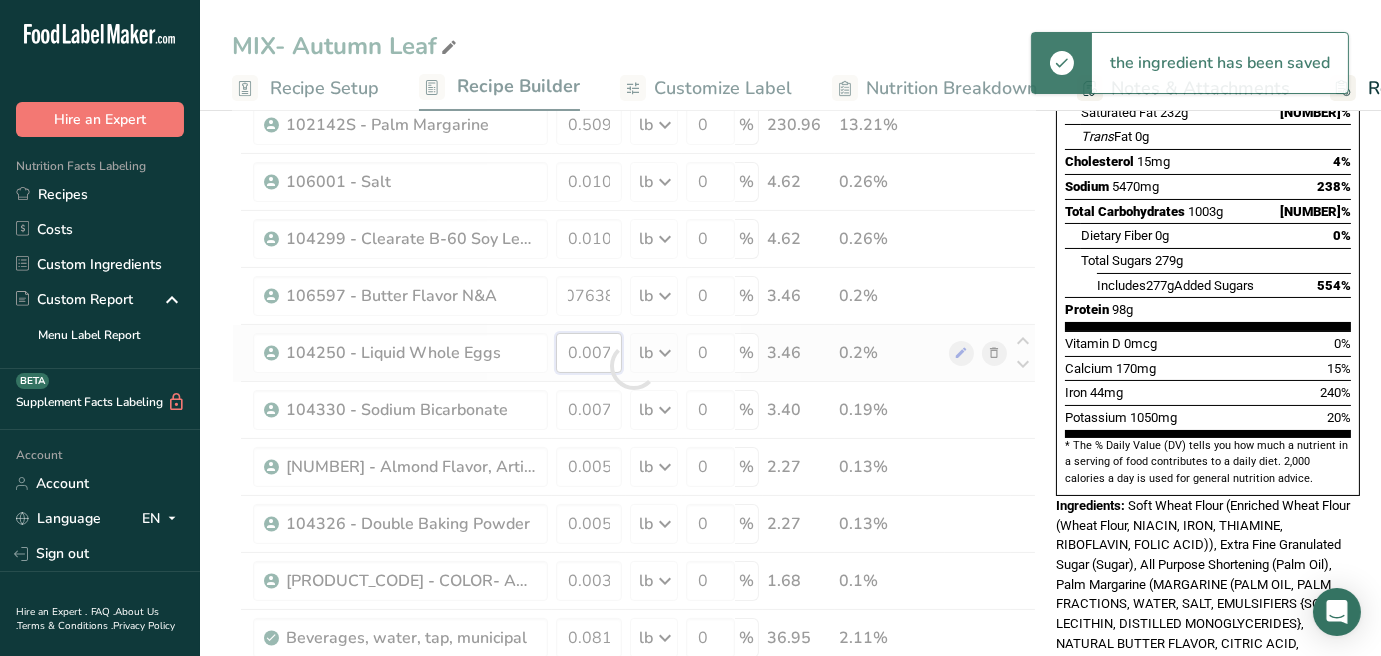 scroll, scrollTop: 0, scrollLeft: 0, axis: both 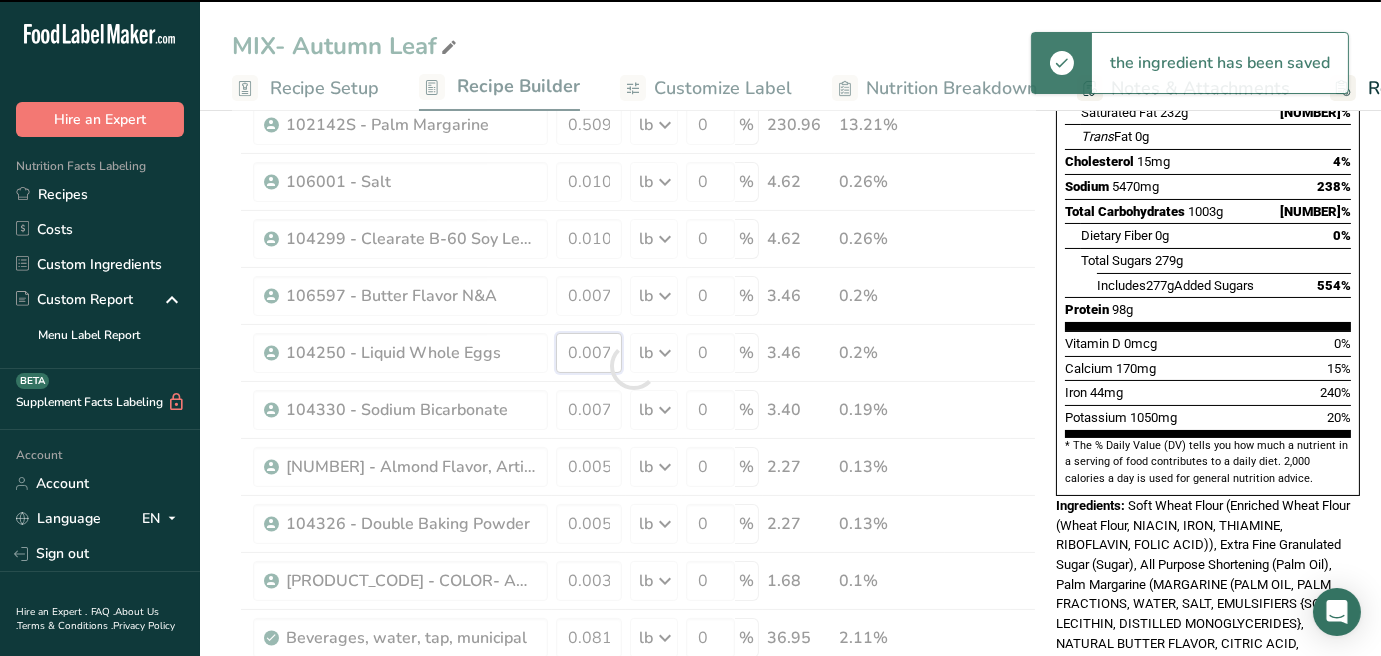 drag, startPoint x: 576, startPoint y: 351, endPoint x: 646, endPoint y: 360, distance: 70.5762 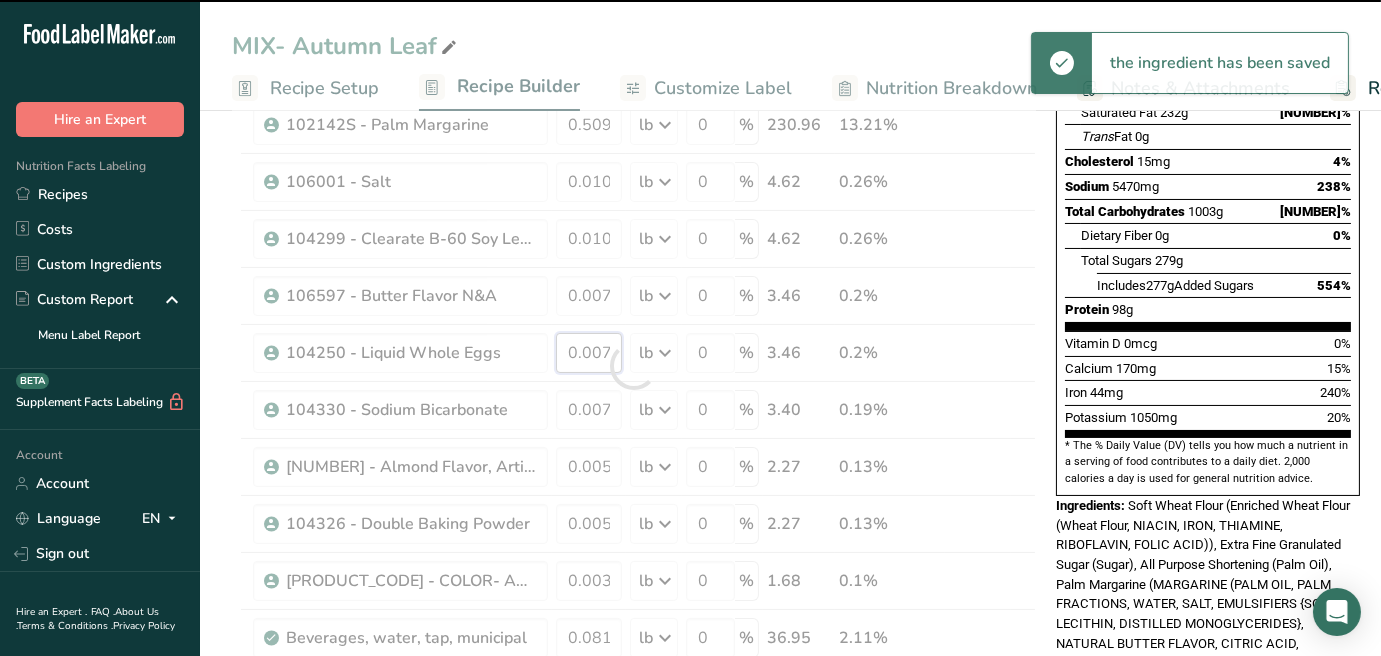 click on "Ingredient *
Amount *
Unit *
Waste *   .a-a{fill:#347362;}.b-a{fill:#fff;}          Grams
Percentage
[PRODUCT_CODE] - Enriched Soft Wheat Flour
2.087666
lb
Weight Units
g
kg
mg
See more
Volume Units
l
mL
fl oz
See more
0
%
946.95
54.15%
[PRODUCT_CODE] - Extra Fine Granulated Sugar
0.611024
lb
Weight Units
g
kg
mg
See more
Volume Units
l
mL
fl oz
See more
0
%
277.16
15.85%
0.509187" at bounding box center (634, 366) 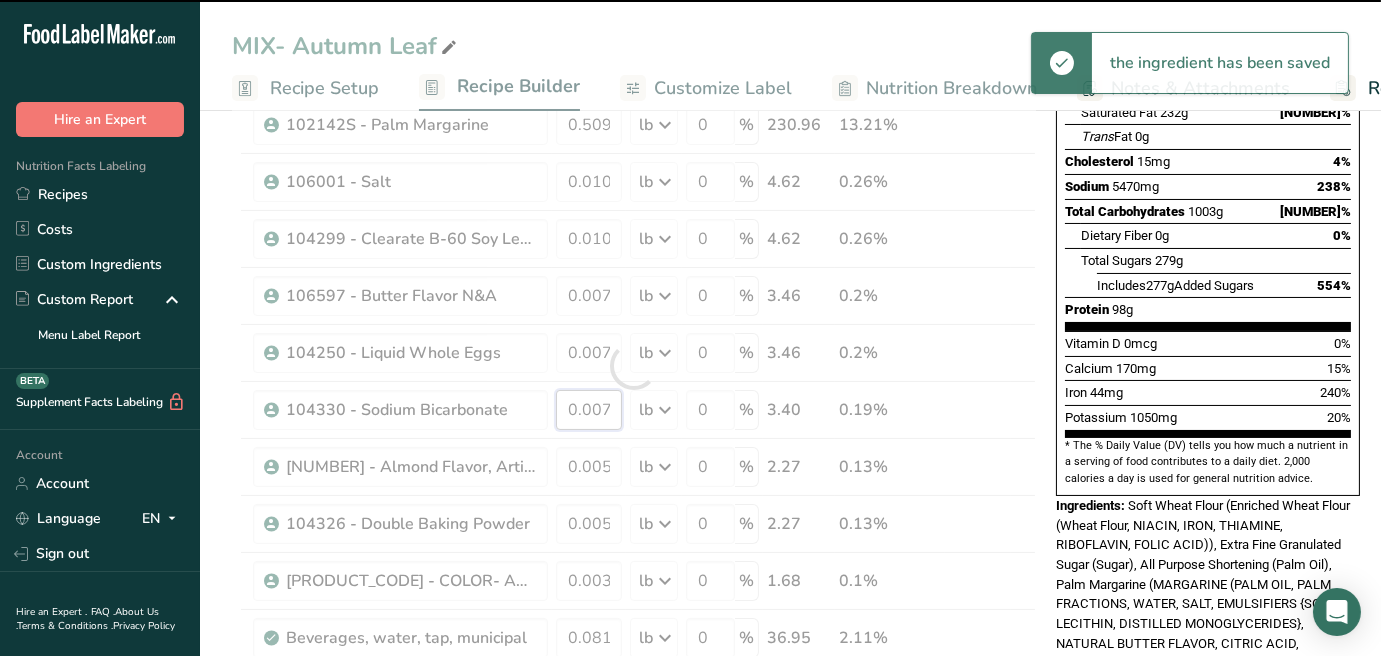 click on "Ingredient *
Amount *
Unit *
Waste *   .a-a{fill:#347362;}.b-a{fill:#fff;}          Grams
Percentage
[PRODUCT_CODE] - Enriched Soft Wheat Flour
2.087666
lb
Weight Units
g
kg
mg
See more
Volume Units
l
mL
fl oz
See more
0
%
946.95
54.15%
[PRODUCT_CODE] - Extra Fine Granulated Sugar
0.611024
lb
Weight Units
g
kg
mg
See more
Volume Units
l
mL
fl oz
See more
0
%
277.16
15.85%
0.509187" at bounding box center (634, 366) 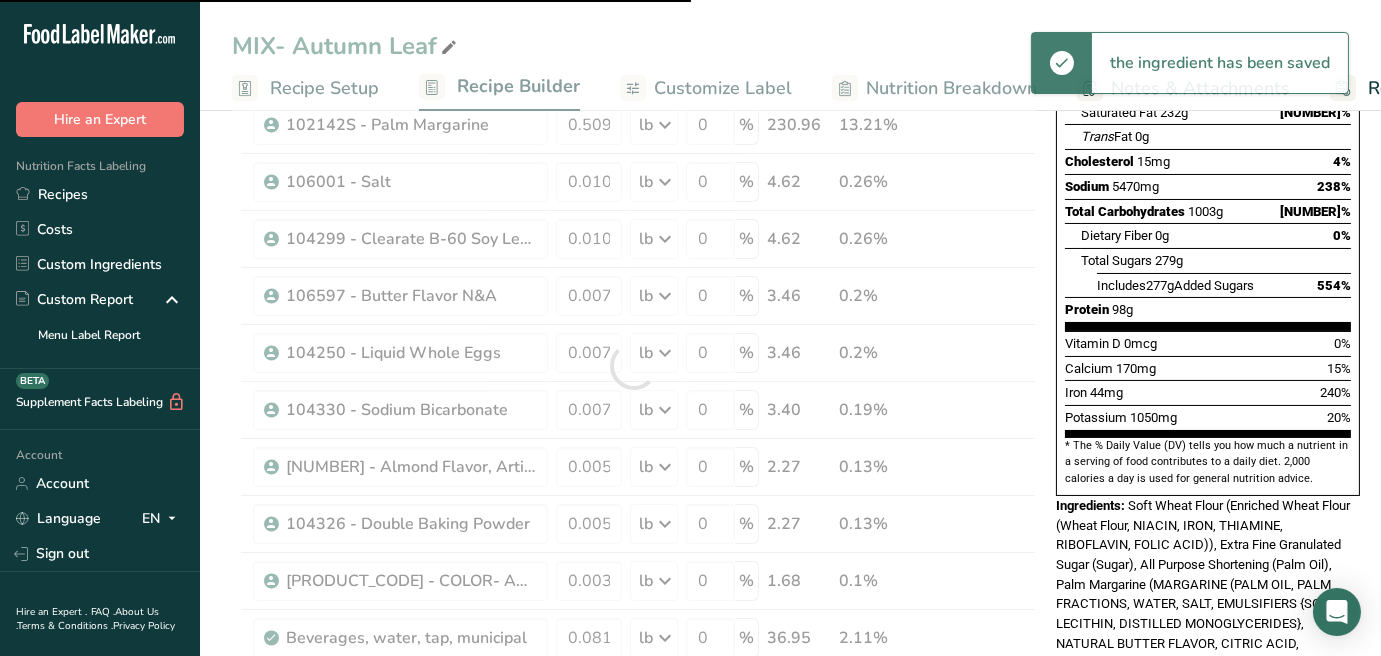drag, startPoint x: 568, startPoint y: 406, endPoint x: 640, endPoint y: 408, distance: 72.02777 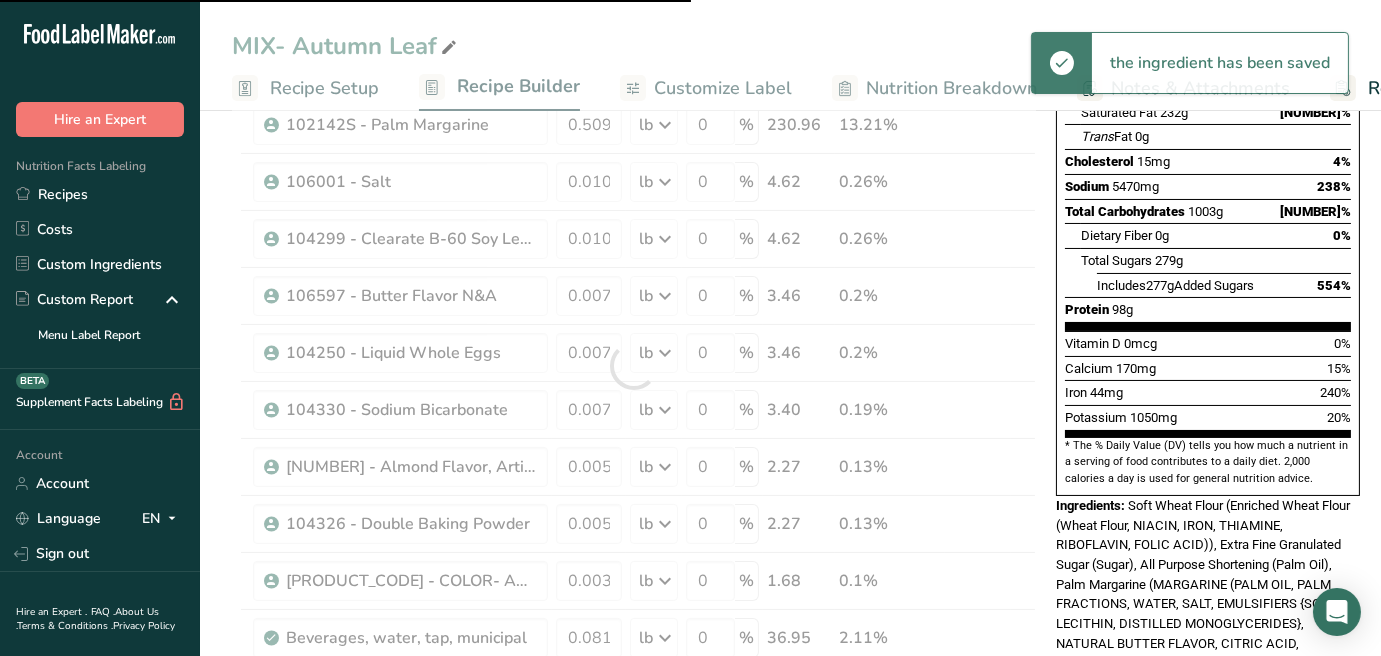 click at bounding box center (634, 366) 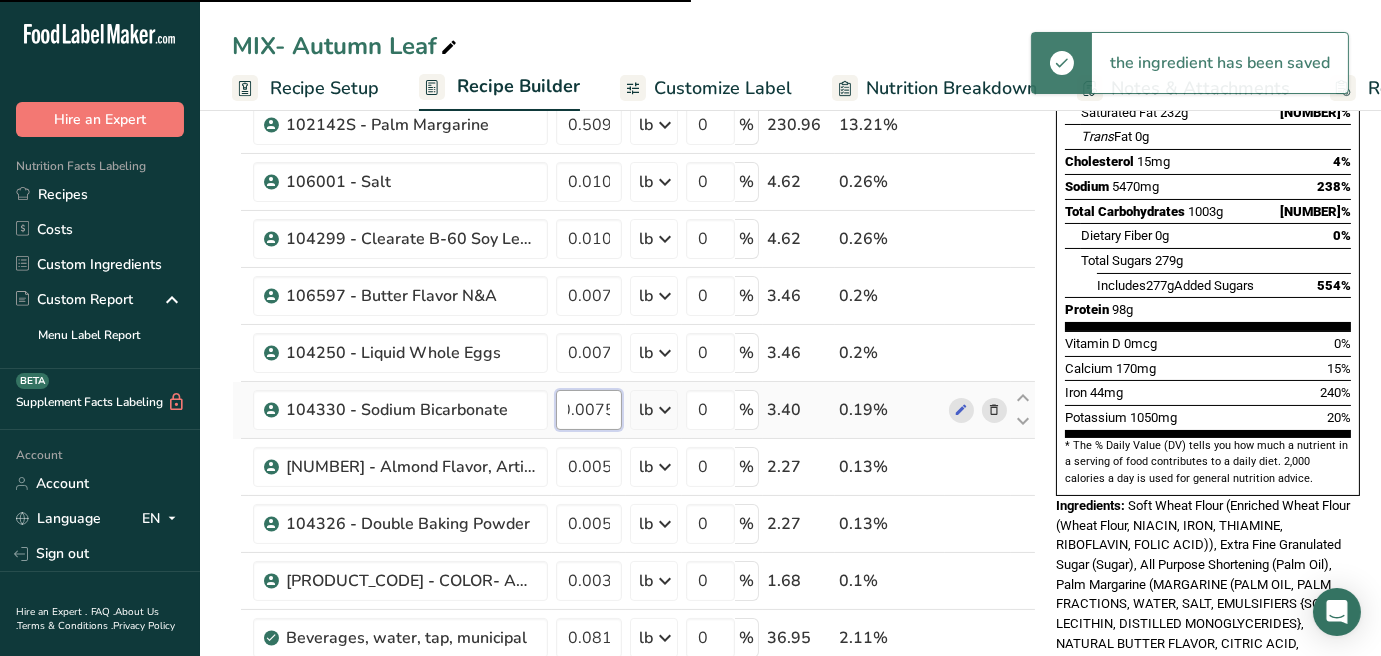 drag, startPoint x: 571, startPoint y: 406, endPoint x: 642, endPoint y: 412, distance: 71.25307 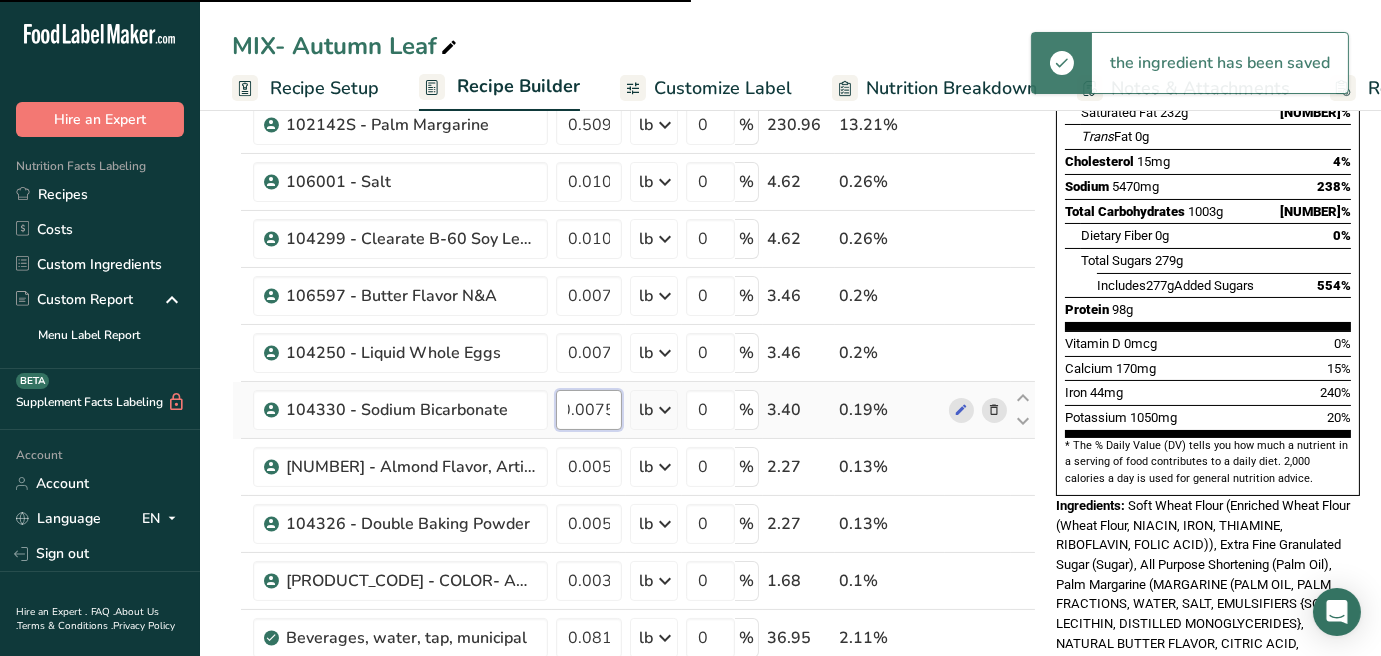 click on "[PRODUCT_CODE] - Sodium Bicarbonate
0.0075
lb
Weight Units
g
kg
mg
See more
Volume Units
l
mL
fl oz
See more
0
%
3.40
0.19%" at bounding box center [634, 410] 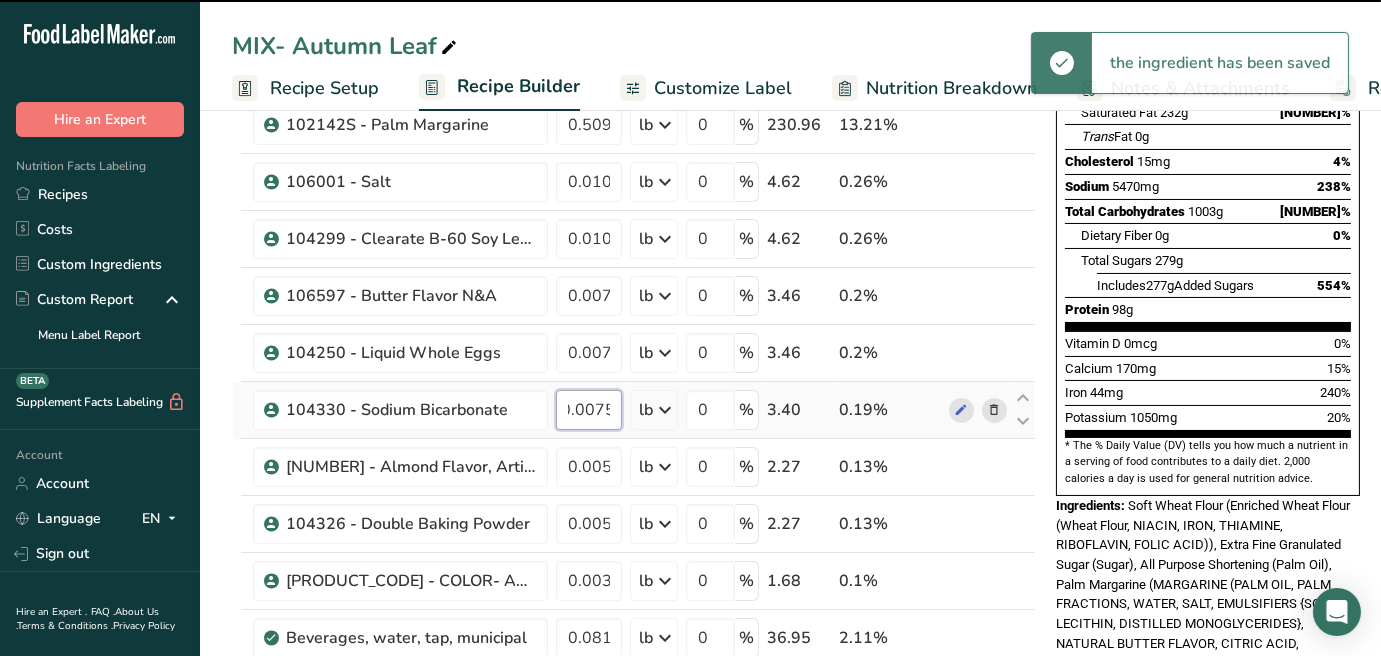 paste on "638" 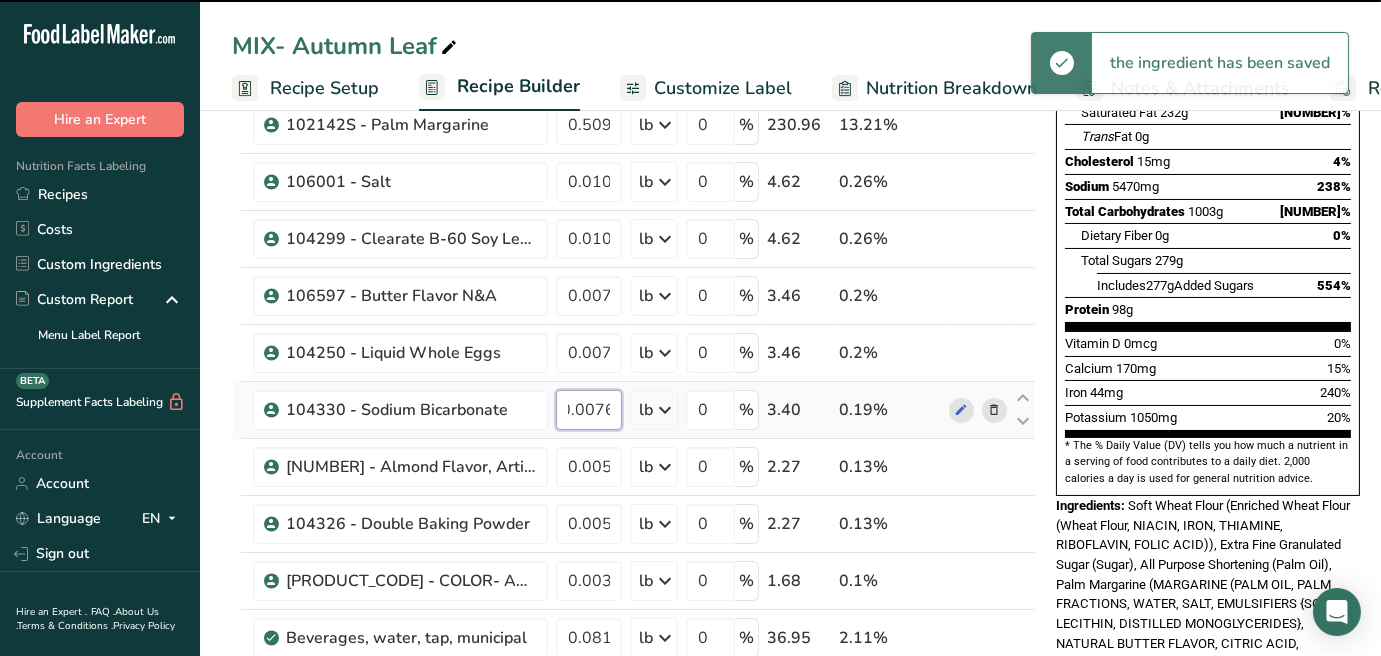 scroll, scrollTop: 0, scrollLeft: 26, axis: horizontal 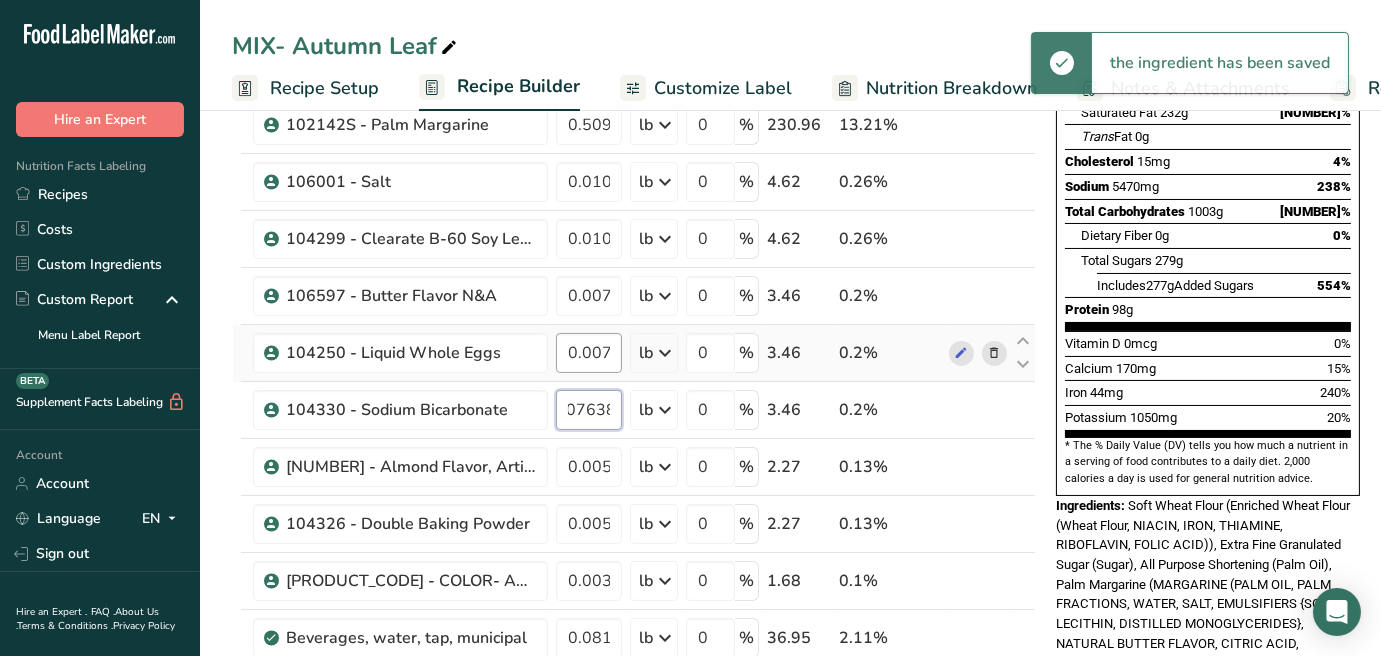 type on "0.007638" 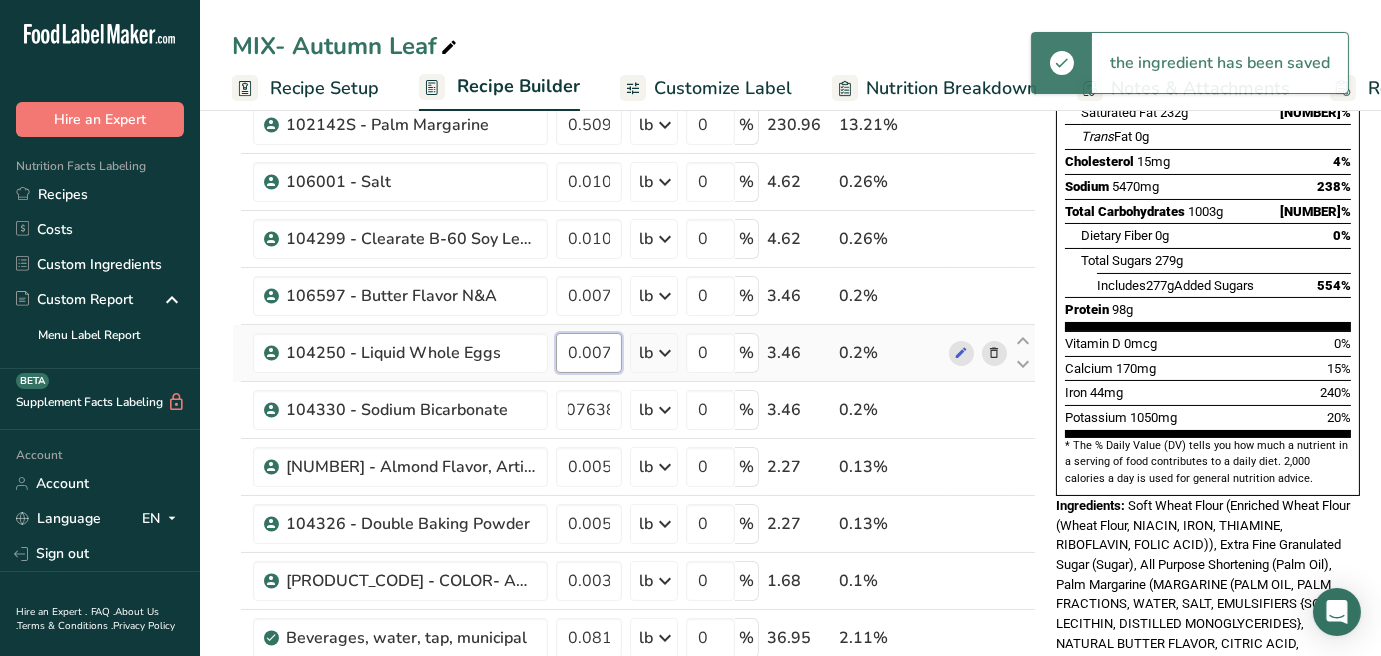 scroll, scrollTop: 0, scrollLeft: 0, axis: both 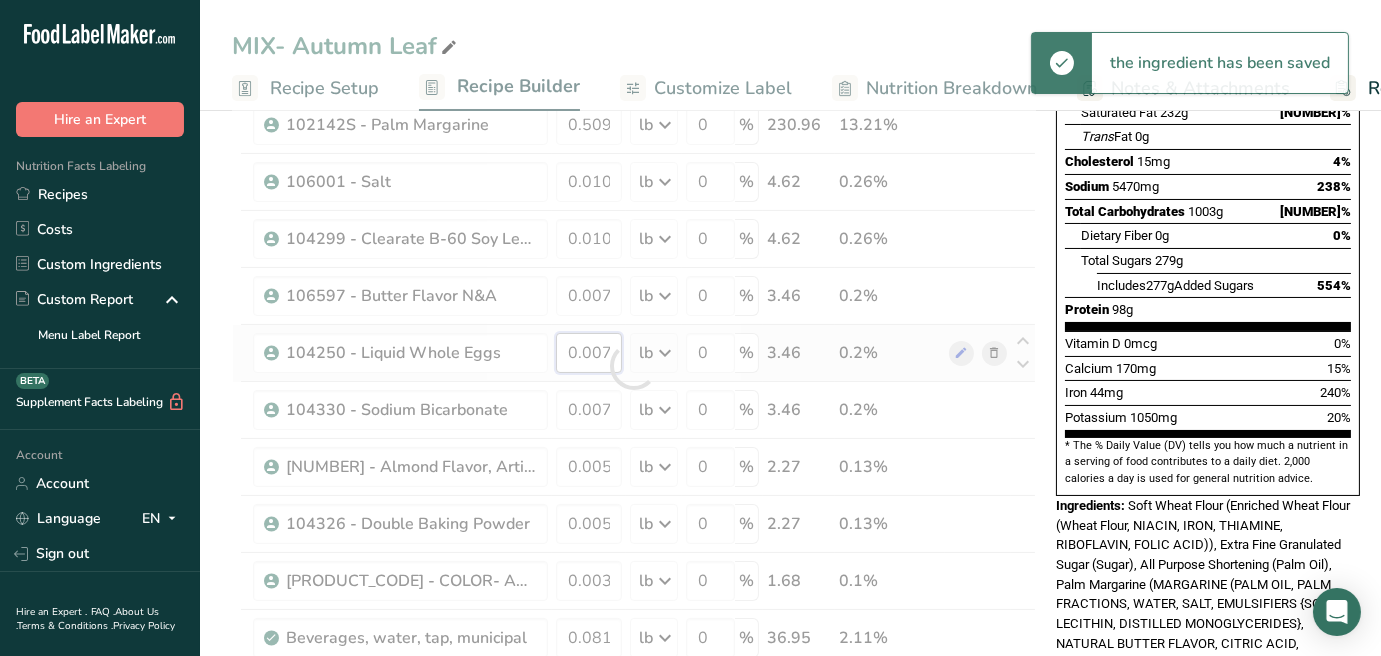 click on "Ingredient *
Amount *
Unit *
Waste *   .a-a{fill:#347362;}.b-a{fill:#fff;}          Grams
Percentage
[PRODUCT_CODE] - Enriched Soft Wheat Flour
2.087666
lb
Weight Units
g
kg
mg
See more
Volume Units
l
mL
fl oz
See more
0
%
946.95
54.15%
[PRODUCT_CODE] - Extra Fine Granulated Sugar
0.611024
lb
Weight Units
g
kg
mg
See more
Volume Units
l
mL
fl oz
See more
0
%
277.16
15.85%
0.509187" at bounding box center [634, 366] 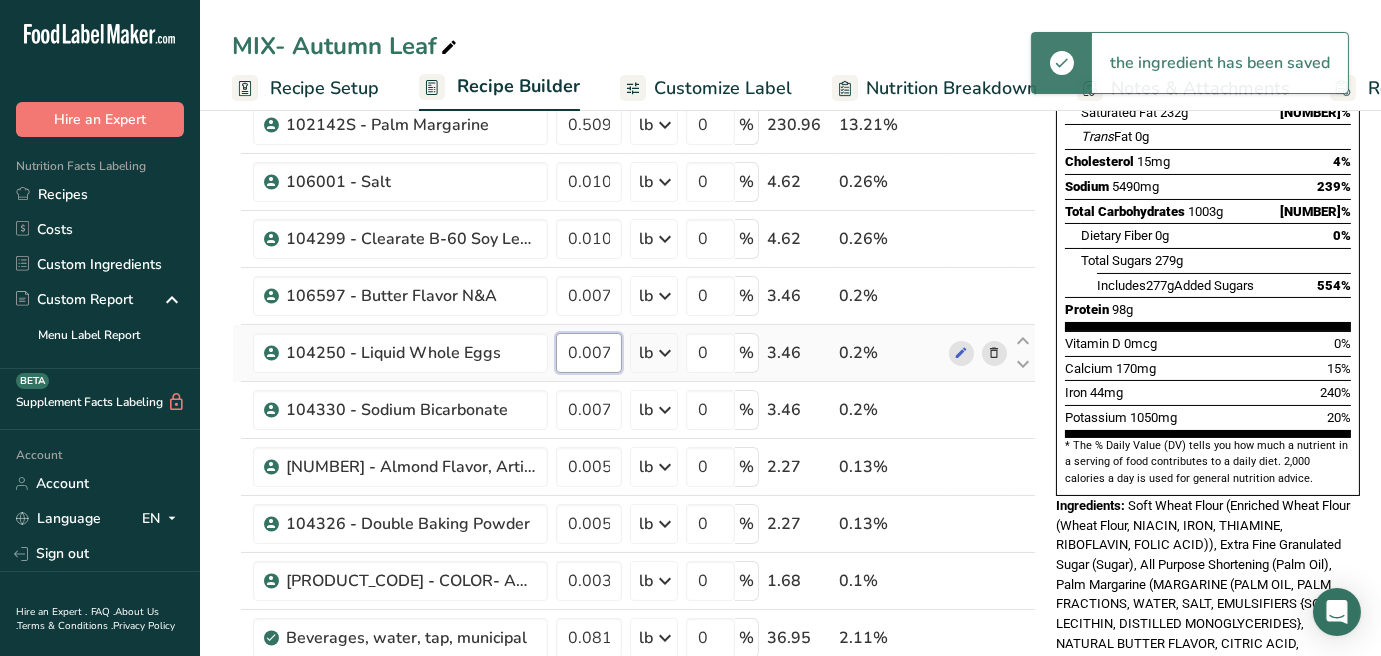 scroll, scrollTop: 0, scrollLeft: 27, axis: horizontal 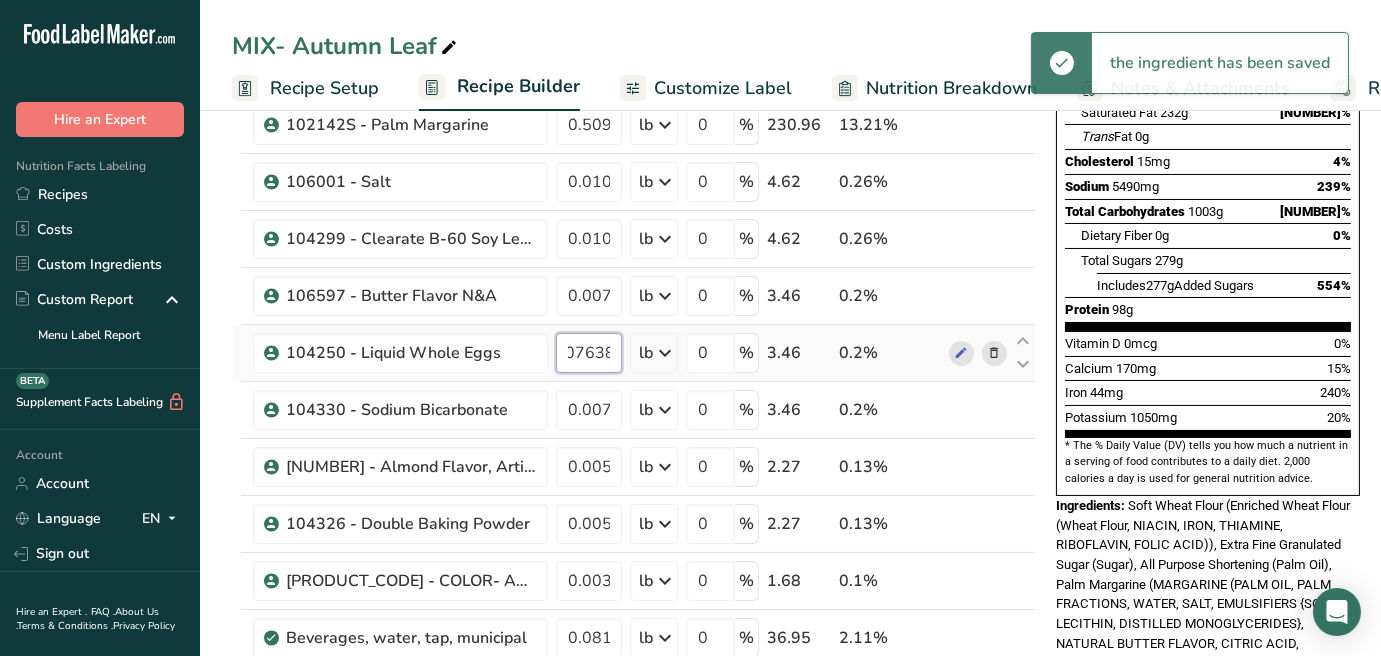 drag, startPoint x: 601, startPoint y: 352, endPoint x: 720, endPoint y: 376, distance: 121.39605 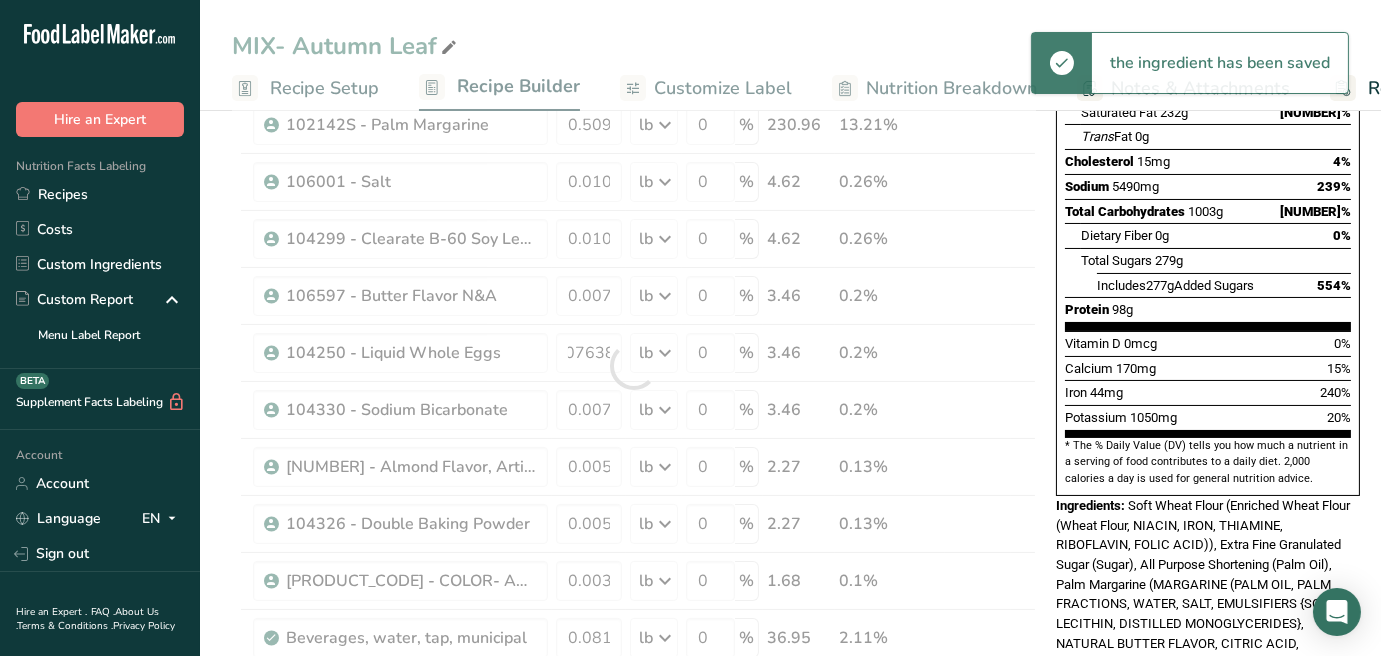 scroll, scrollTop: 0, scrollLeft: 0, axis: both 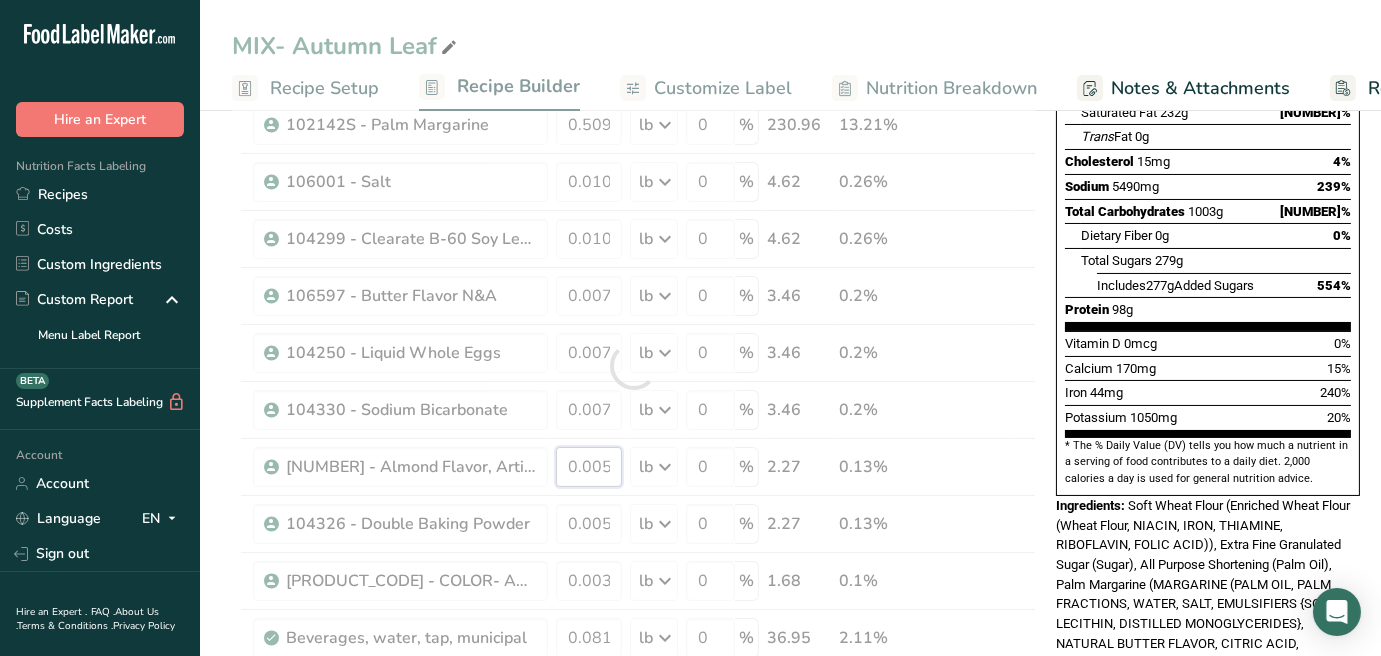 drag, startPoint x: 556, startPoint y: 465, endPoint x: 634, endPoint y: 470, distance: 78.160095 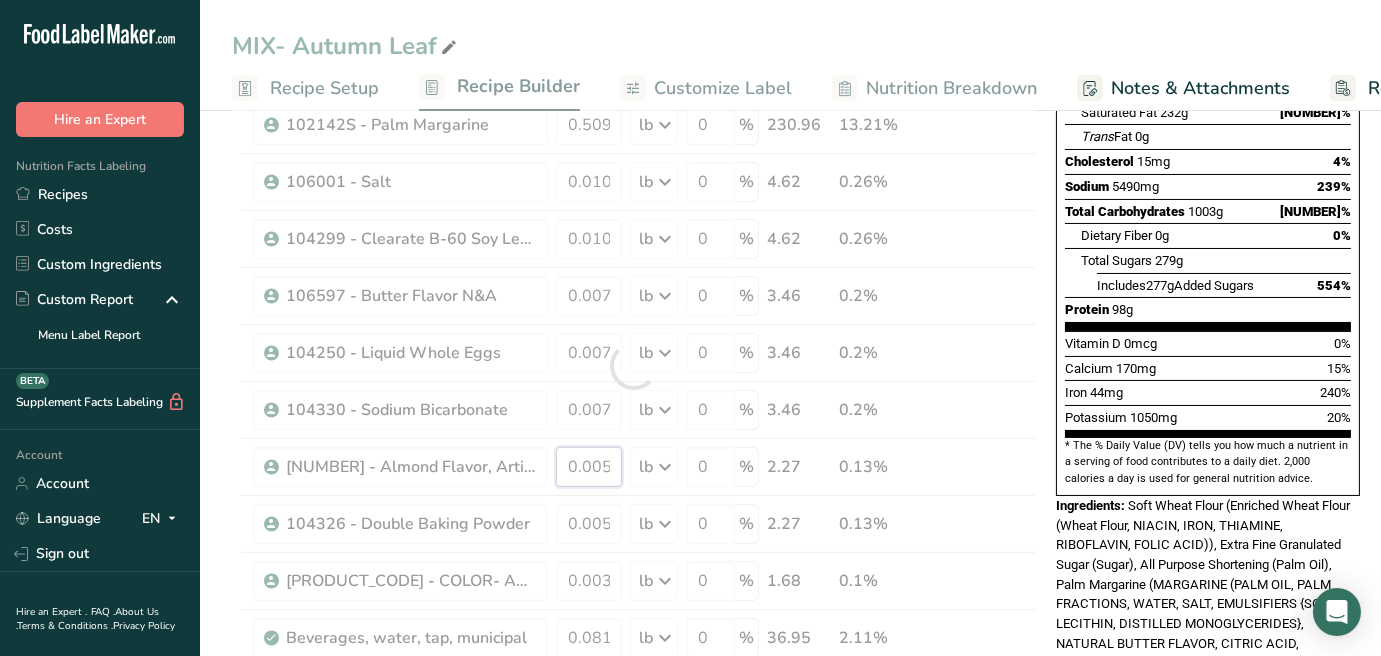 click on "Ingredient *
Amount *
Unit *
Waste *   .a-a{fill:#347362;}.b-a{fill:#fff;}          Grams
Percentage
[PRODUCT_CODE] - Enriched Soft Wheat Flour
2.087666
lb
Weight Units
g
kg
mg
See more
Volume Units
l
mL
fl oz
See more
0
%
946.95
54.15%
[PRODUCT_CODE] - Extra Fine Granulated Sugar
0.611024
lb
Weight Units
g
kg
mg
See more
Volume Units
l
mL
fl oz
See more
0
%
277.16
15.85%
0.509187" at bounding box center (634, 366) 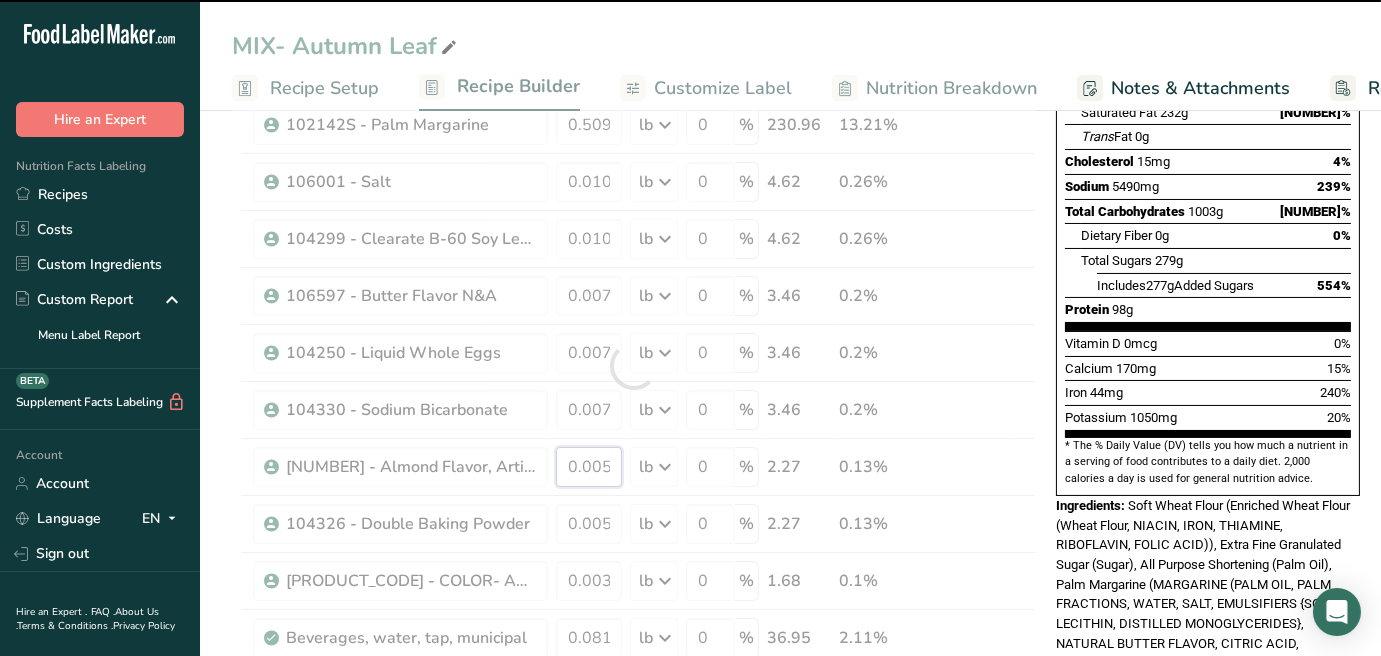paste on "092" 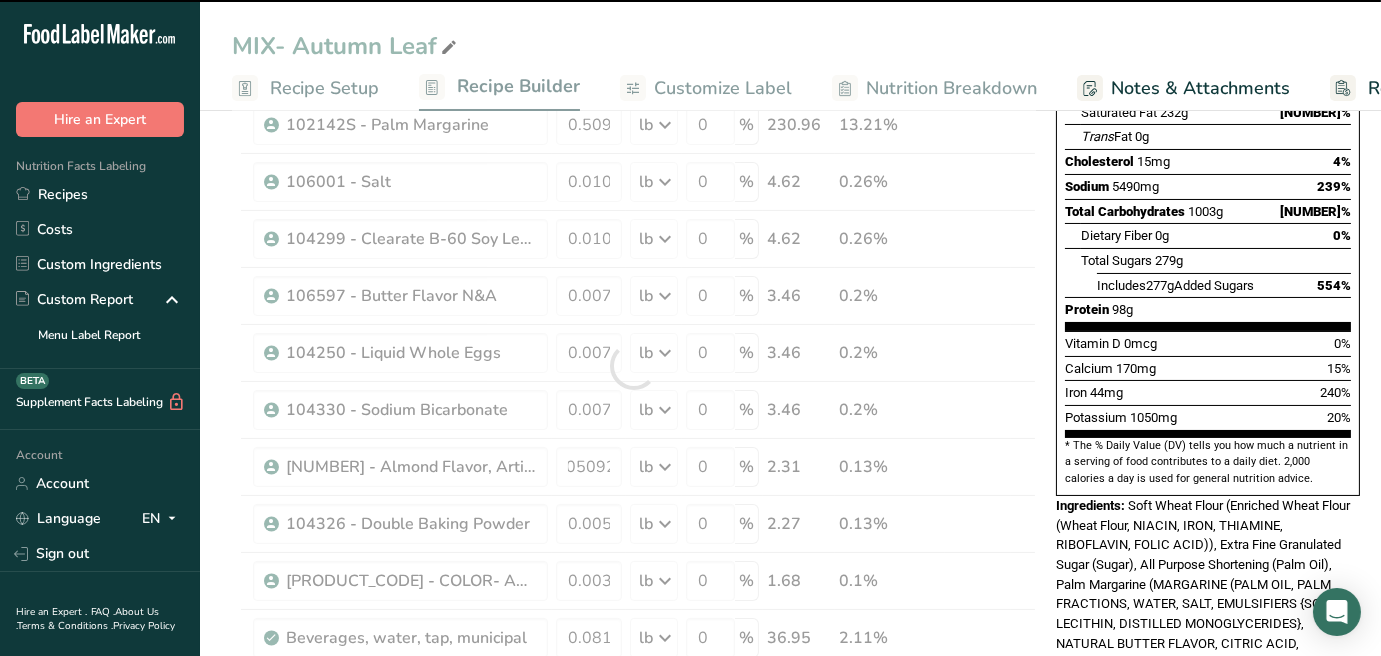 scroll, scrollTop: 0, scrollLeft: 0, axis: both 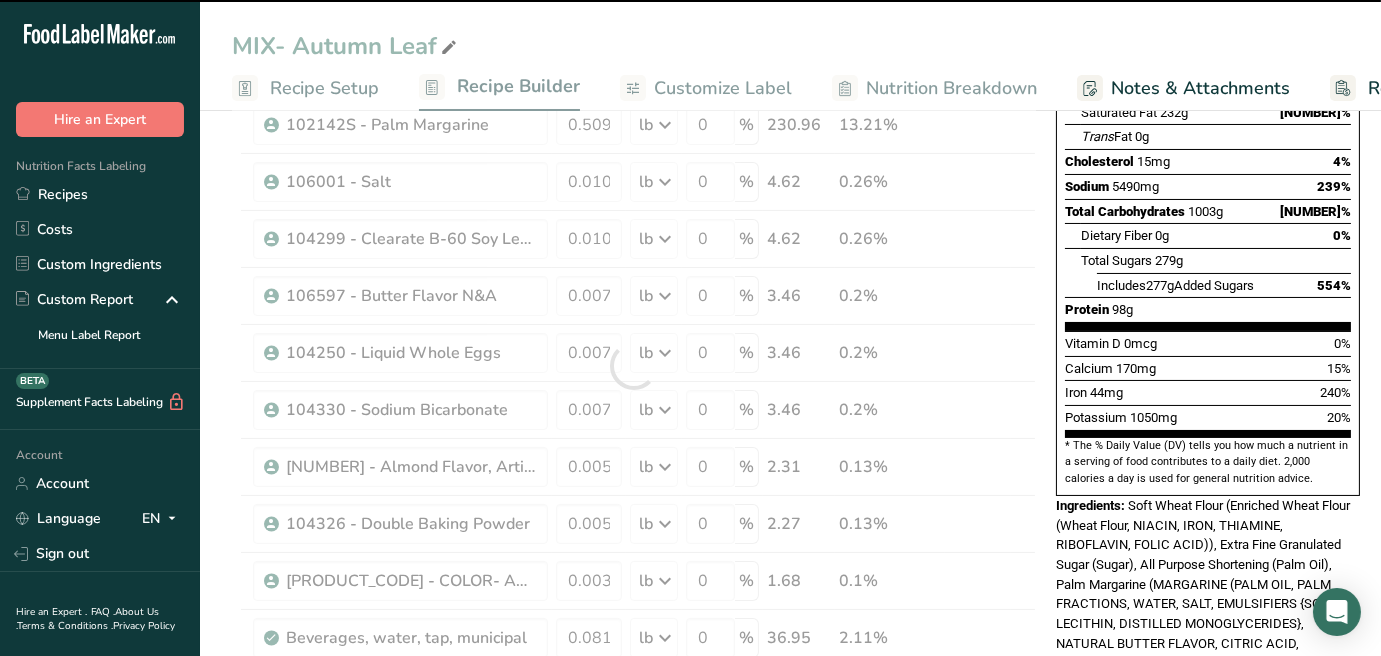 click at bounding box center (634, 366) 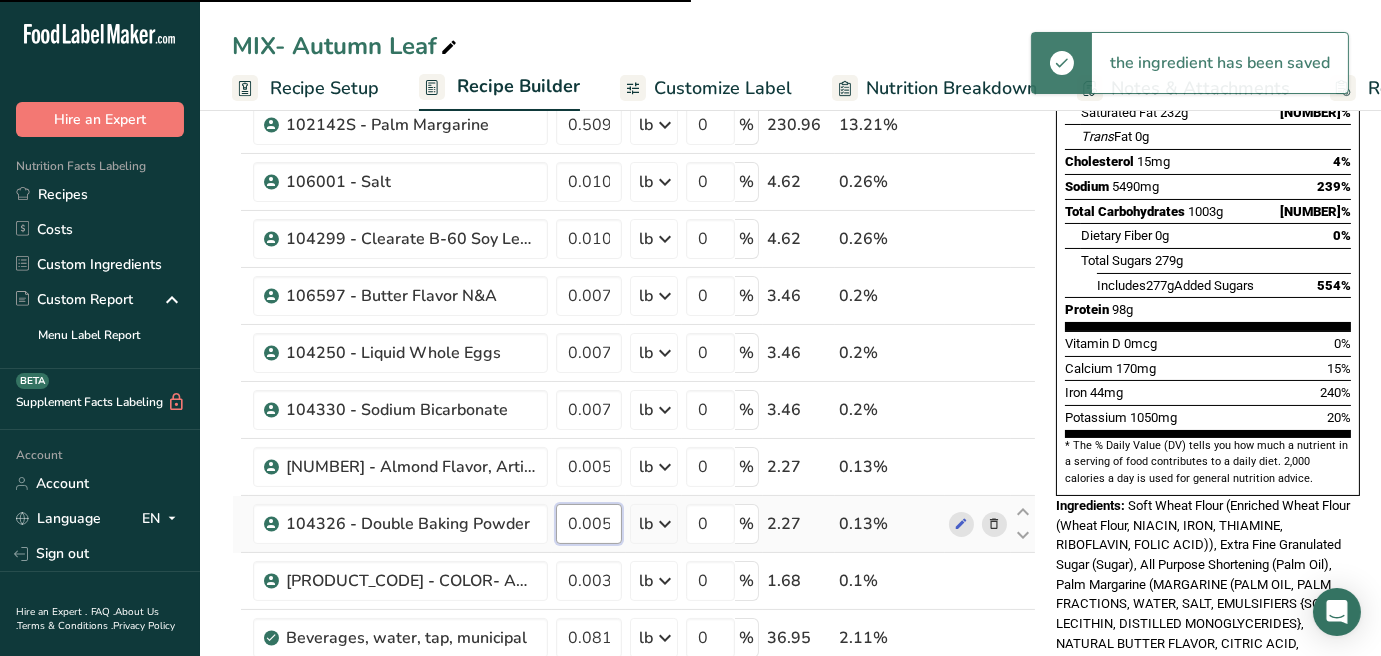 click on "[PRODUCT_CODE] - Double Baking Powder
0.005
lb
Weight Units
g
kg
mg
See more
Volume Units
l
mL
fl oz
See more
0
%
2.27
0.13%" at bounding box center [634, 524] 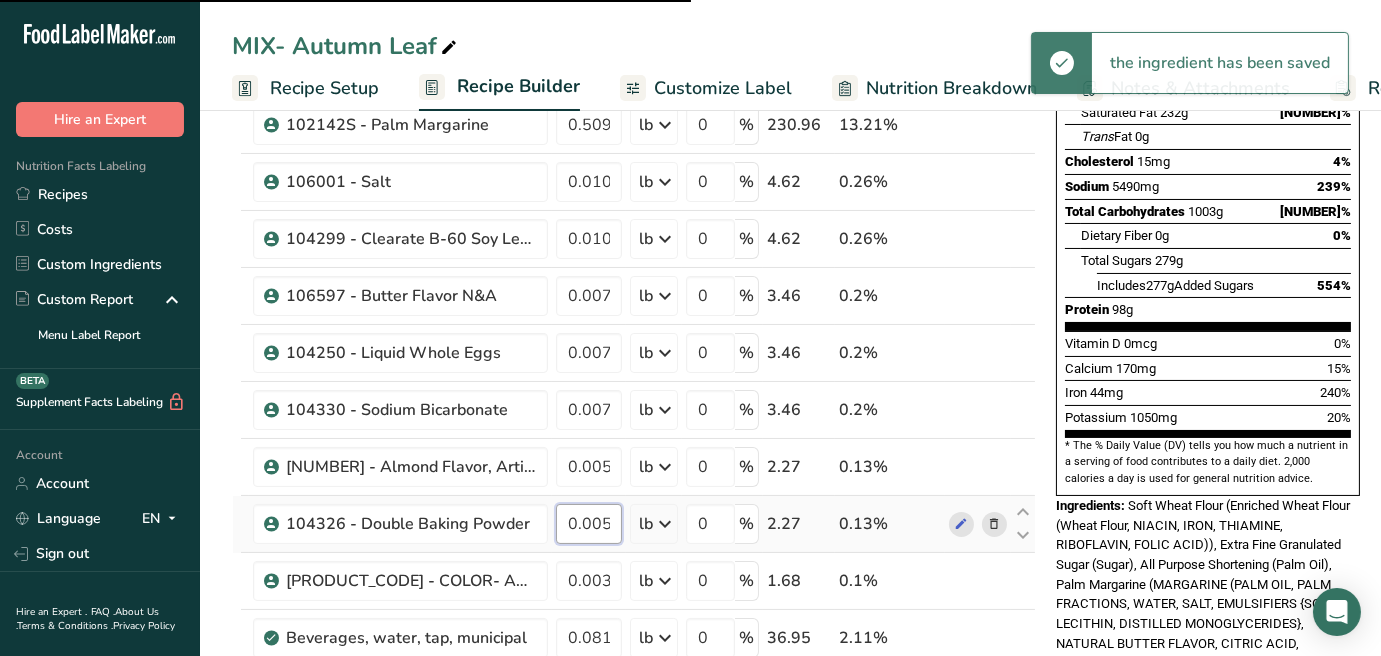 type on "0.005092" 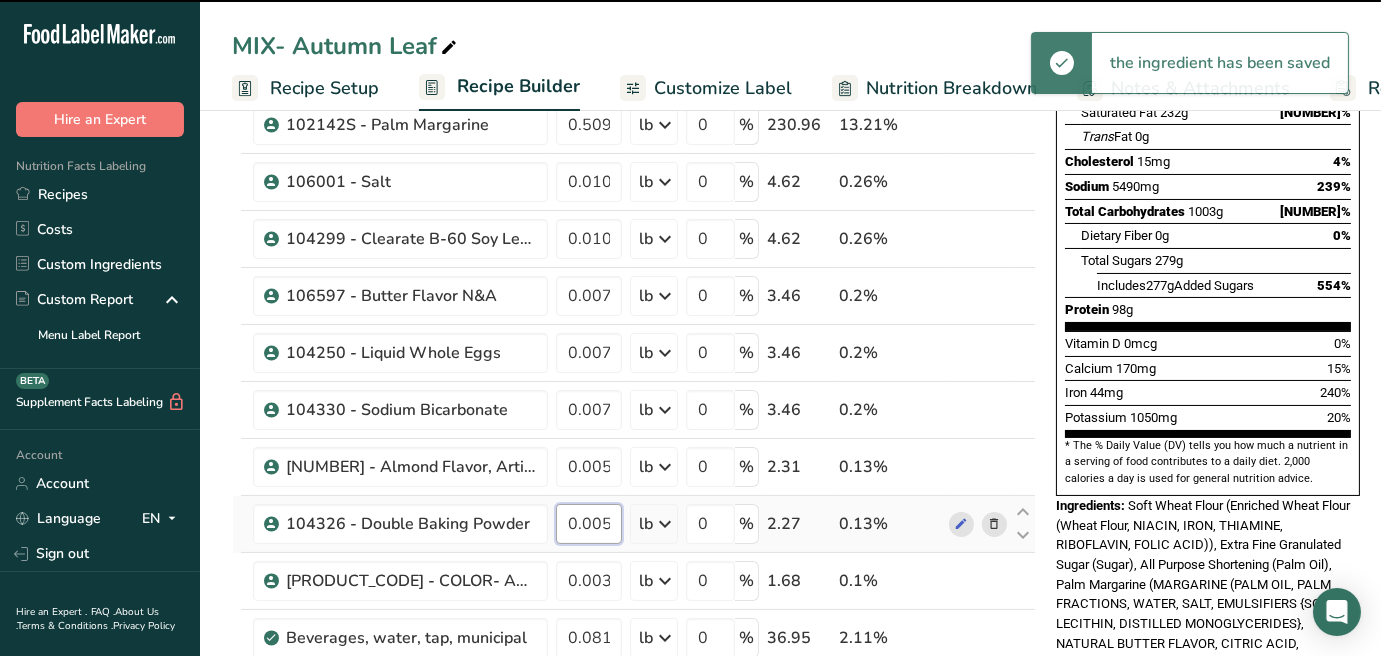 paste on "092" 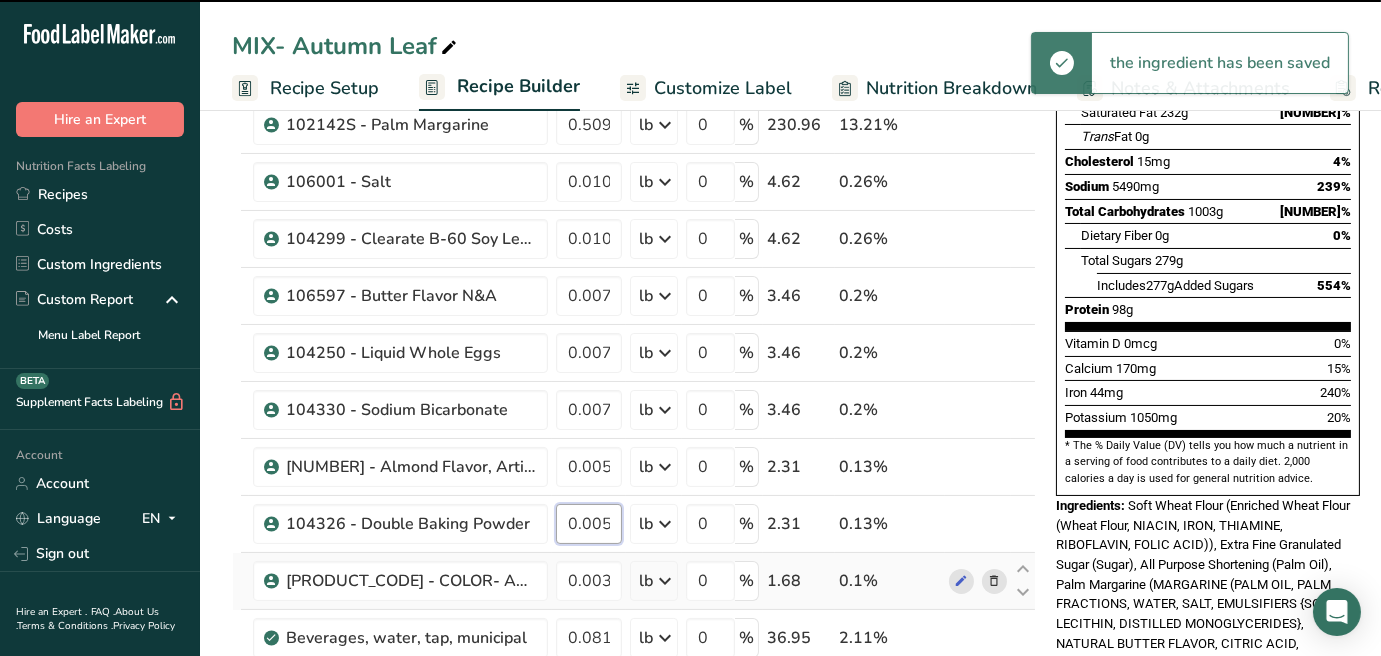 scroll, scrollTop: 0, scrollLeft: 26, axis: horizontal 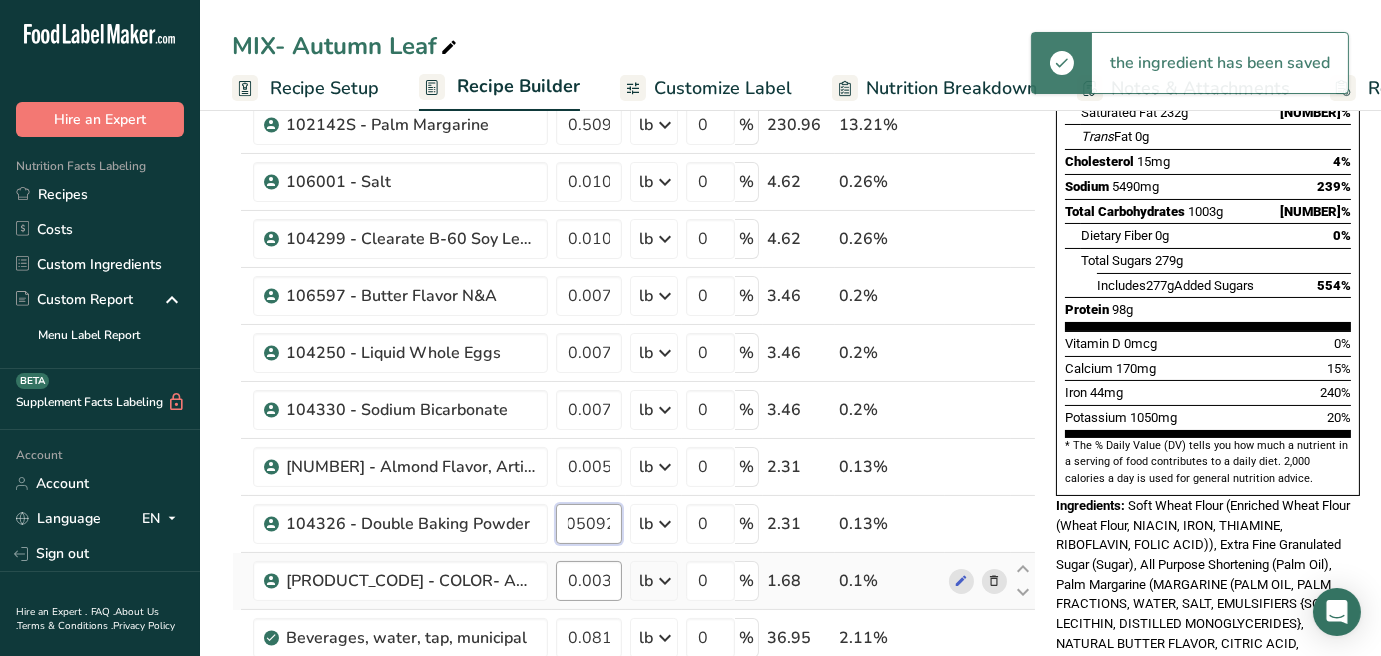 type on "0.005092" 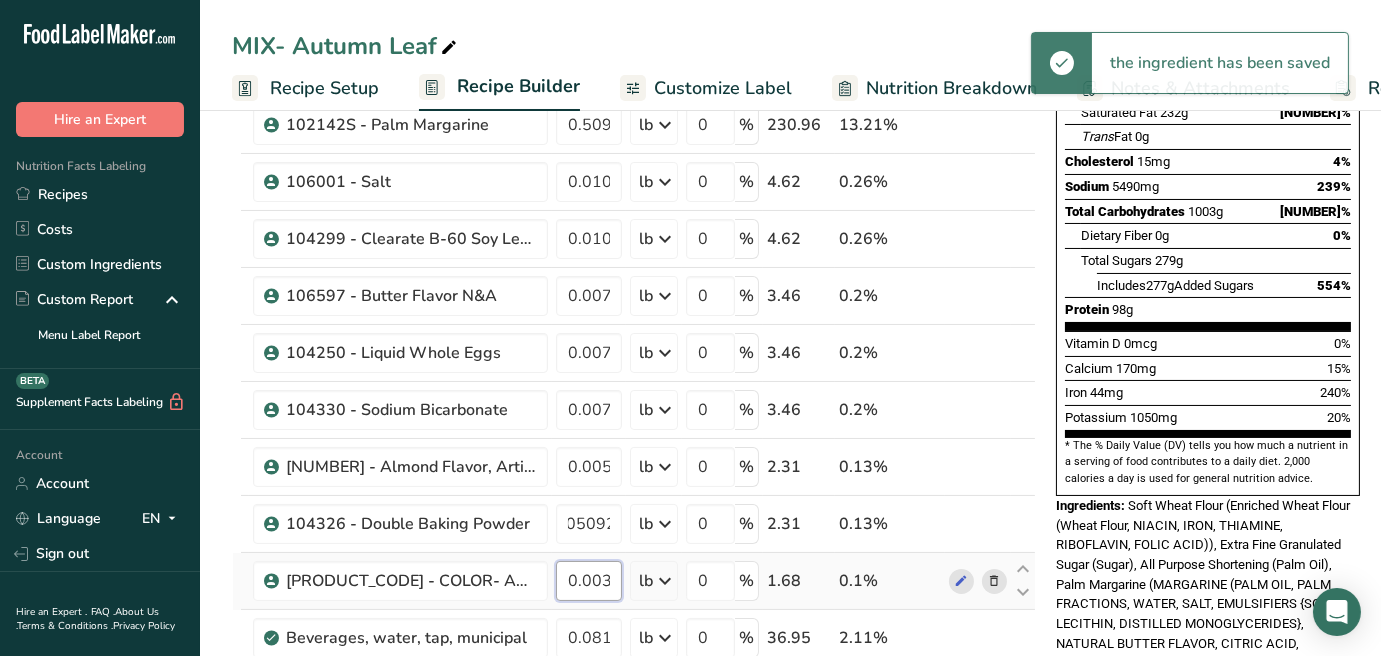 scroll, scrollTop: 0, scrollLeft: 0, axis: both 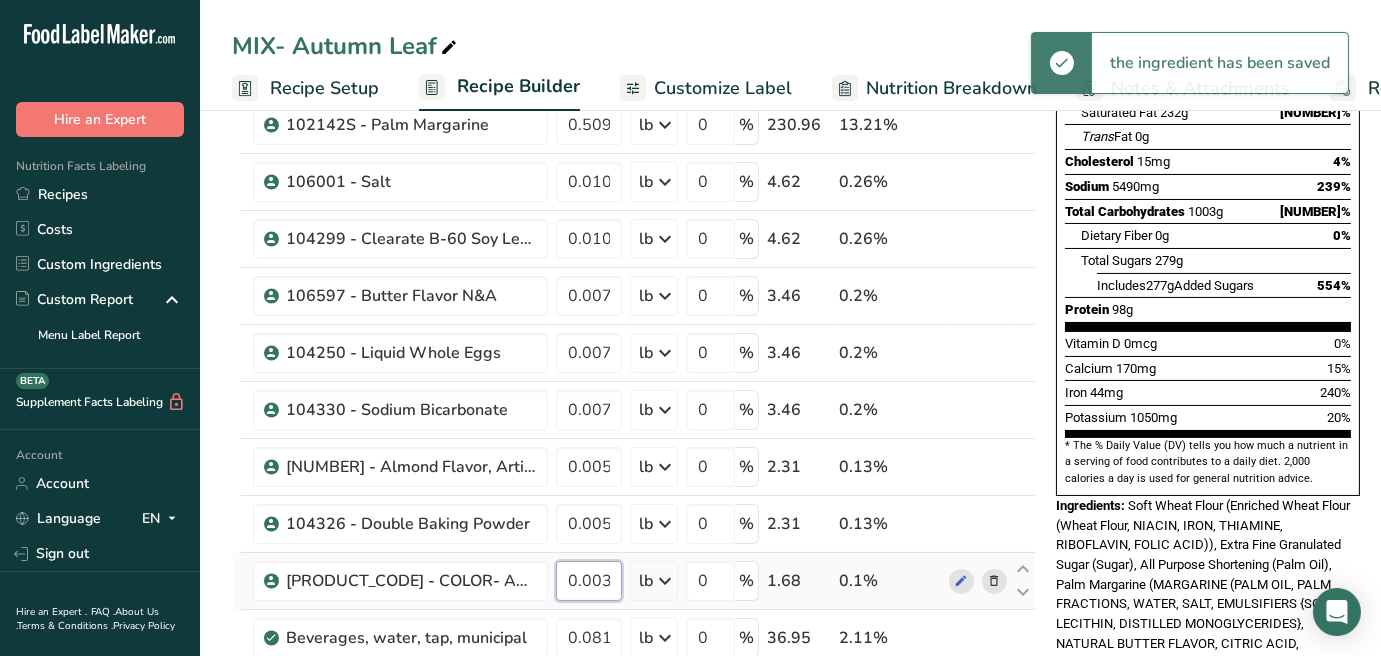 click on "Ingredient *
Amount *
Unit *
Waste *   .a-a{fill:#347362;}.b-a{fill:#fff;}          Grams
Percentage
101160 - Enriched Soft Wheat Flour
2.087666
lb
Weight Units
g
kg
mg
See more
Volume Units
l
mL
fl oz
See more
0
%
946.95
54.14%
103102 - Extra Fine Granulated Sugar
0.611024
lb
Weight Units
g
kg
mg
See more
Volume Units
l
mL
fl oz
See more
0
%
277.16
15.85%
0.509187" at bounding box center [634, 366] 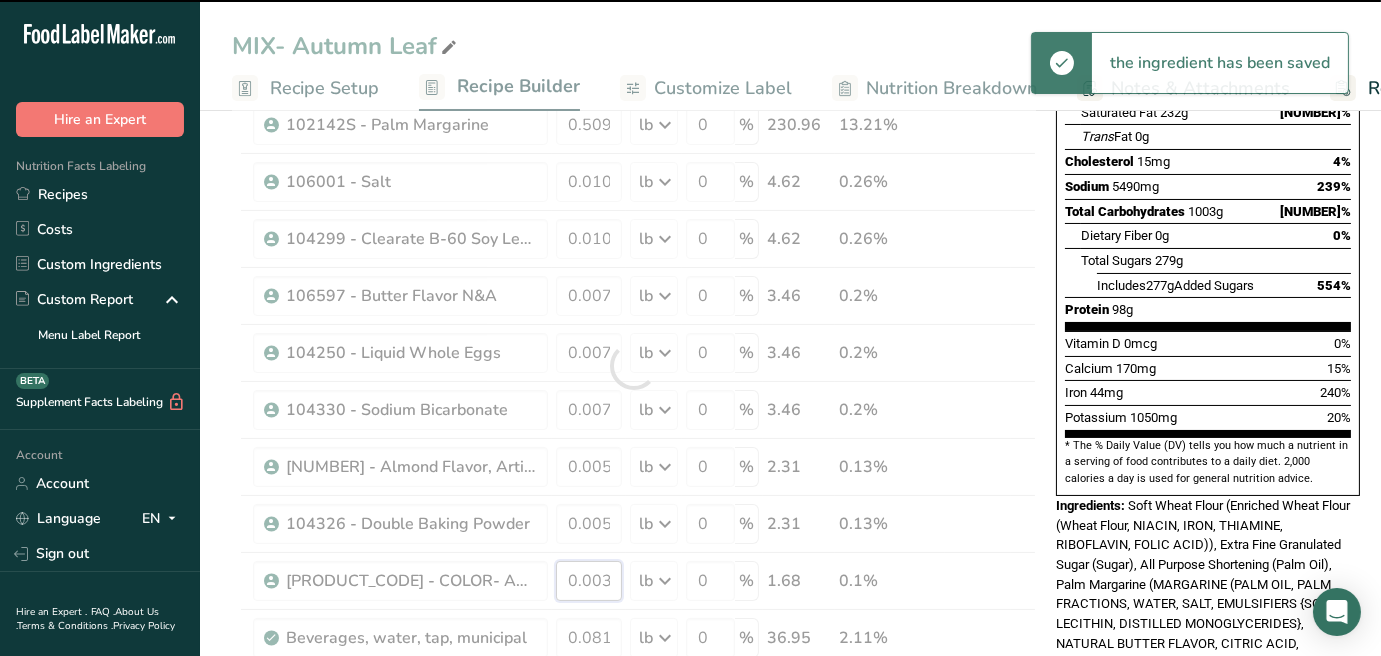 scroll, scrollTop: 444, scrollLeft: 0, axis: vertical 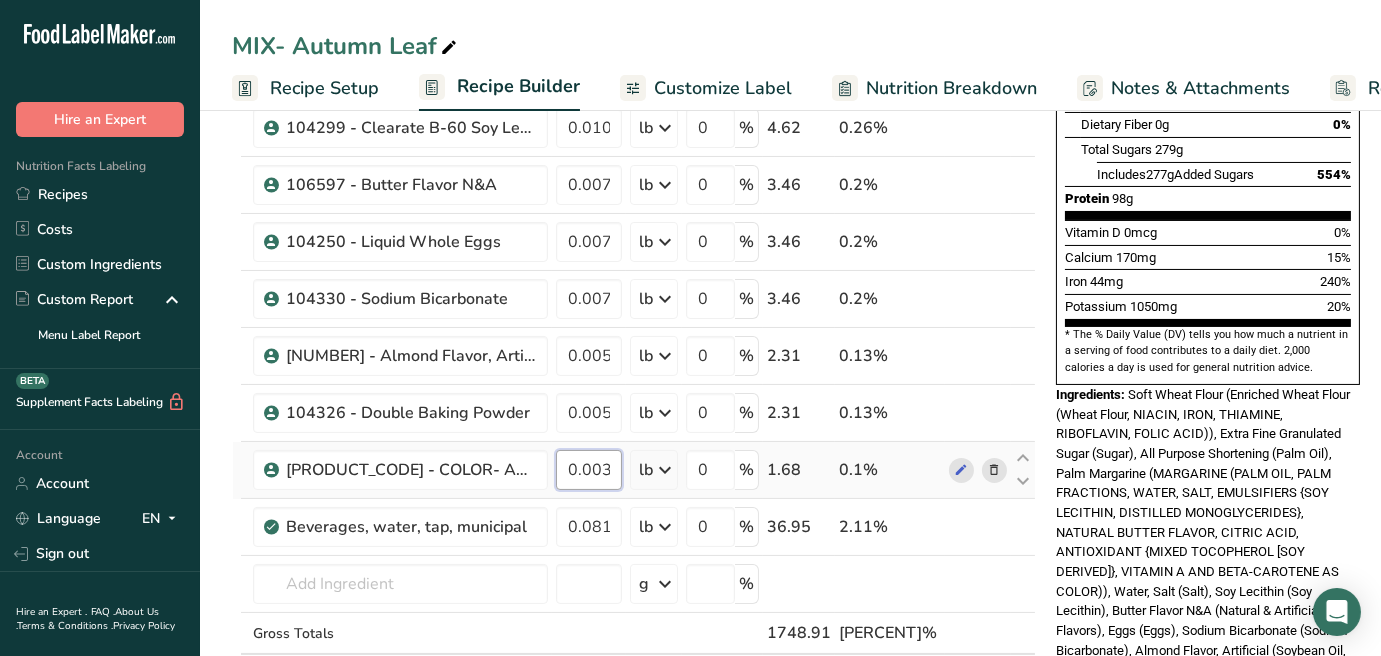 click on "0.0037" at bounding box center (589, 470) 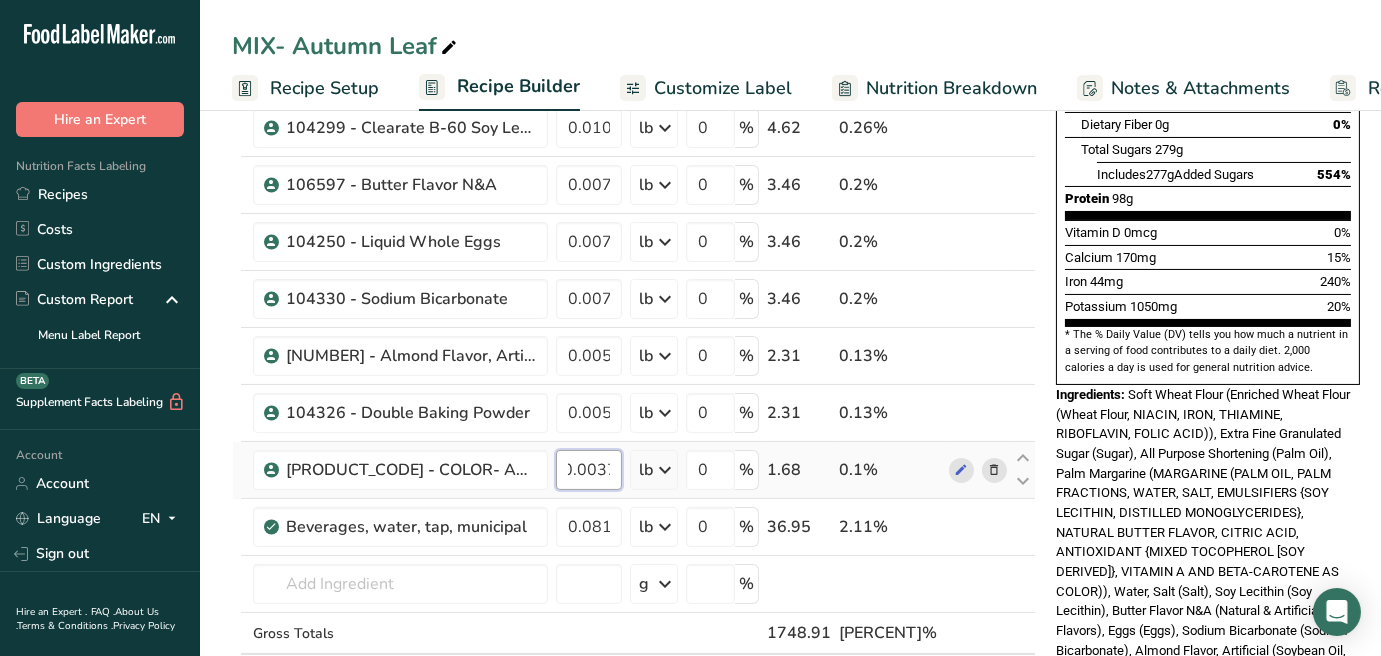 scroll, scrollTop: 0, scrollLeft: 0, axis: both 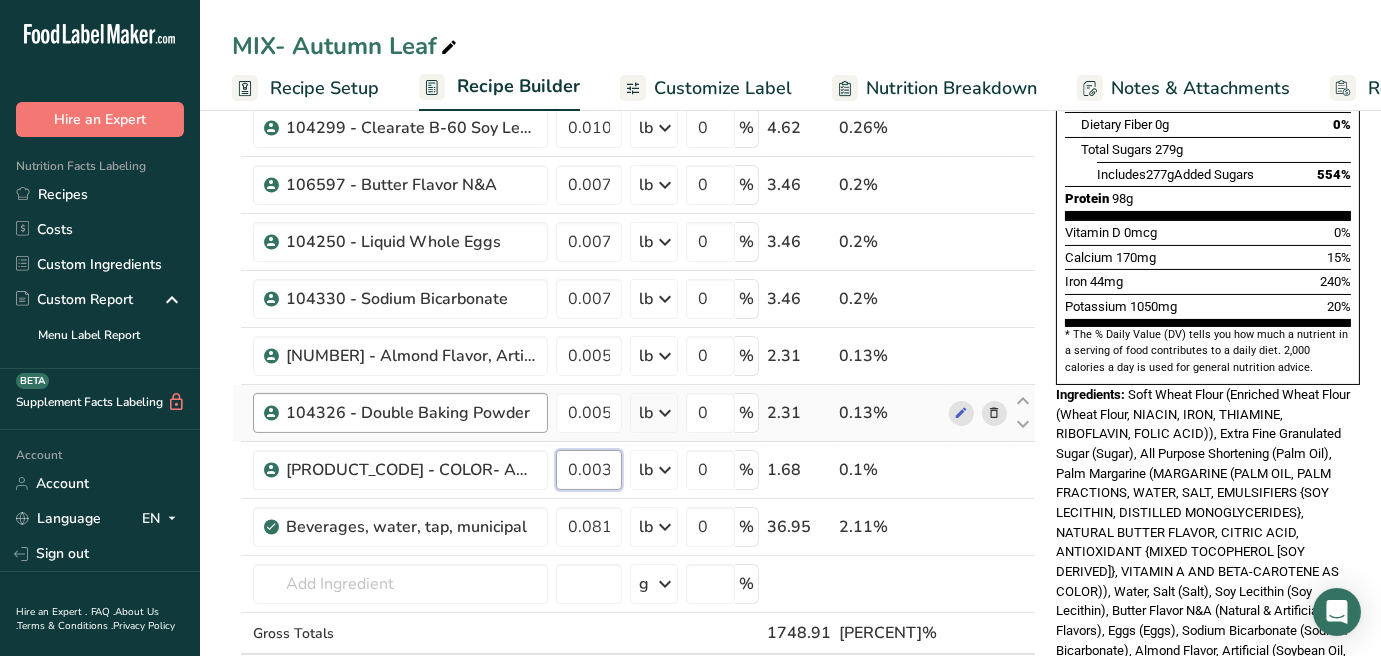 drag, startPoint x: 611, startPoint y: 465, endPoint x: 474, endPoint y: 415, distance: 145.83896 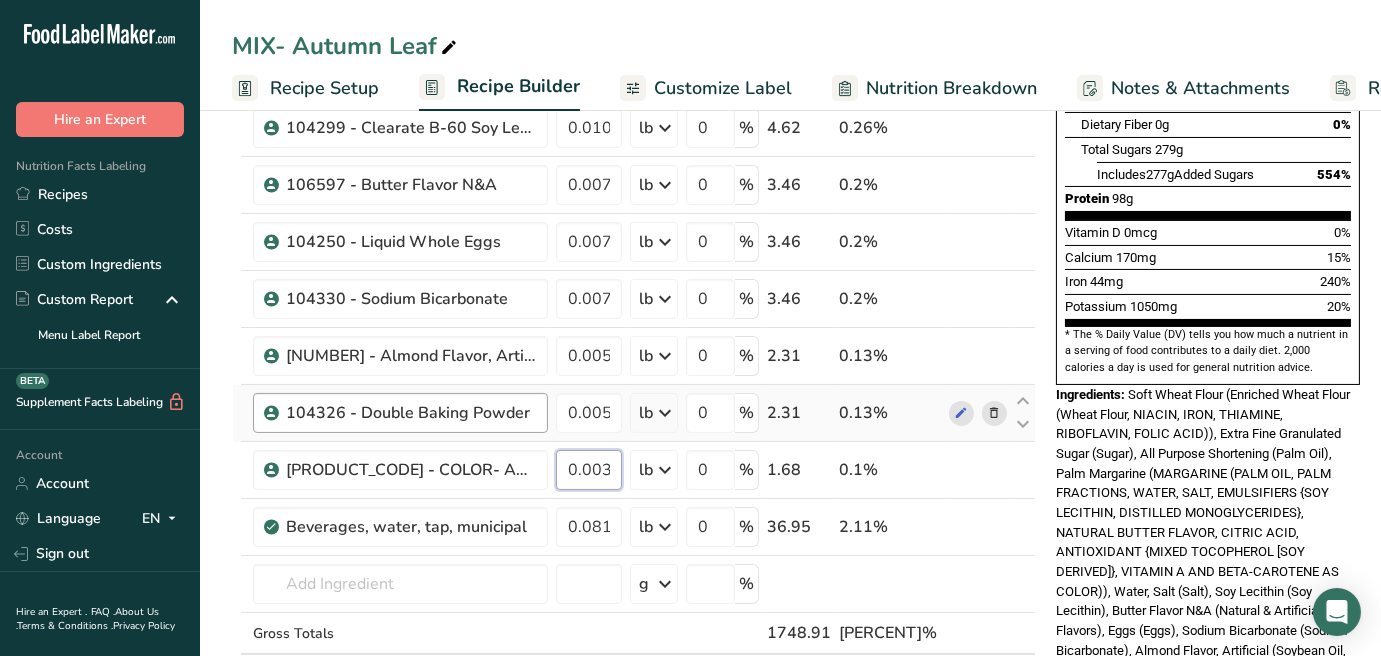 click on "101160 - Enriched Soft Wheat Flour
2.087666
lb
Weight Units
g
kg
mg
See more
Volume Units
l
mL
fl oz
See more
0
%
946.95
54.14%
103102 - Extra Fine Granulated Sugar
0.611024
lb
Weight Units
g
kg
mg
See more
Volume Units
l
mL
fl oz
See more
0
%
277.16
15.85%
102140S - Pelican All Purpose Shortening
0.509187
lb
Weight Units
g
kg
mg" at bounding box center (634, 255) 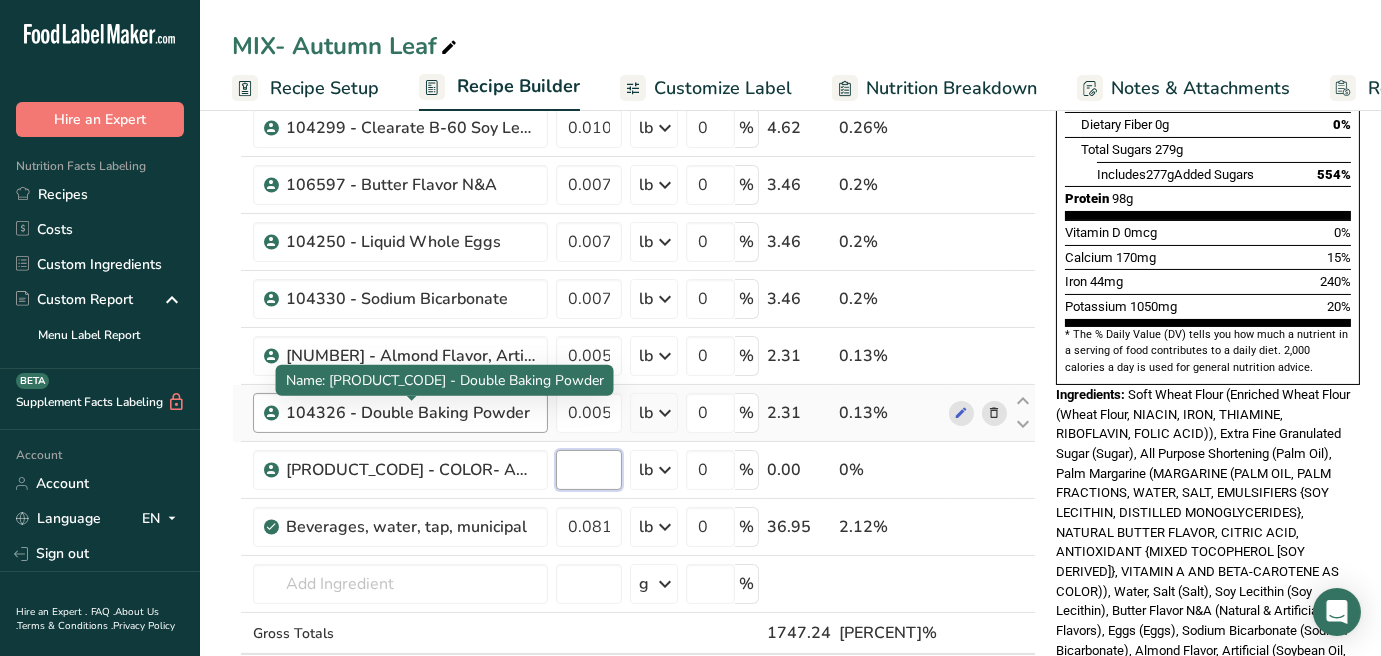 paste on "0.003819" 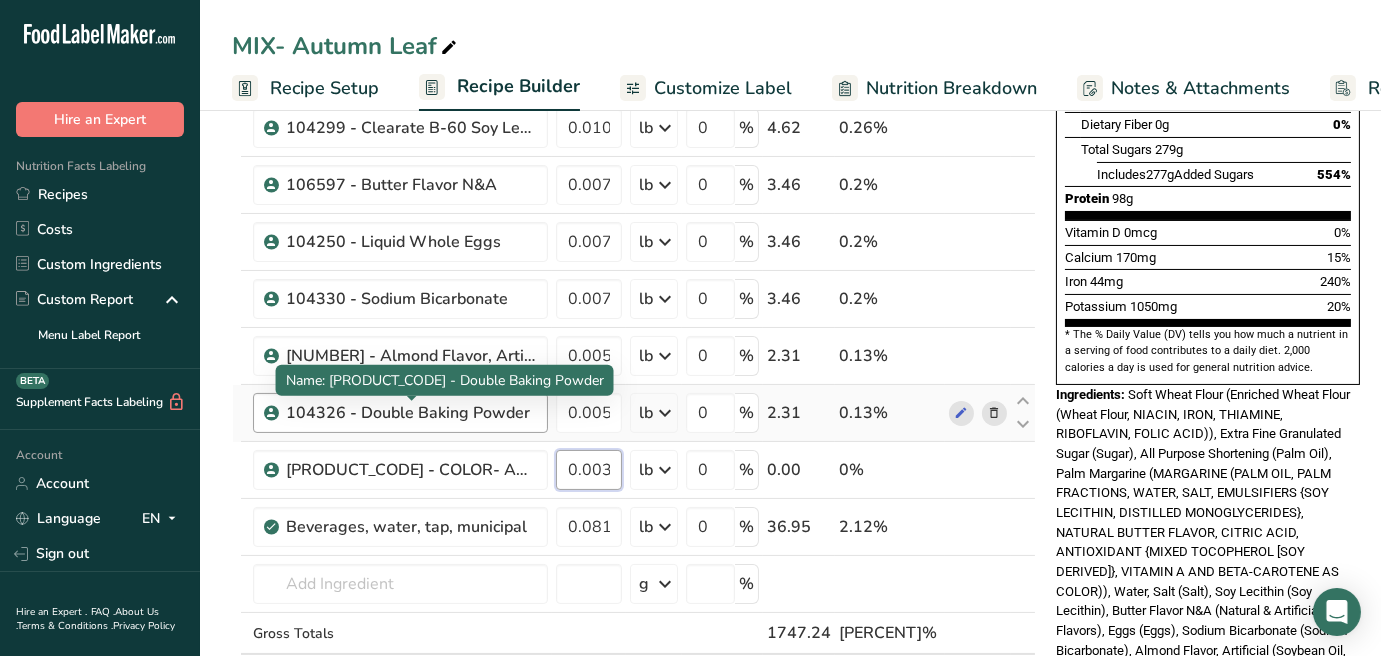 scroll, scrollTop: 0, scrollLeft: 26, axis: horizontal 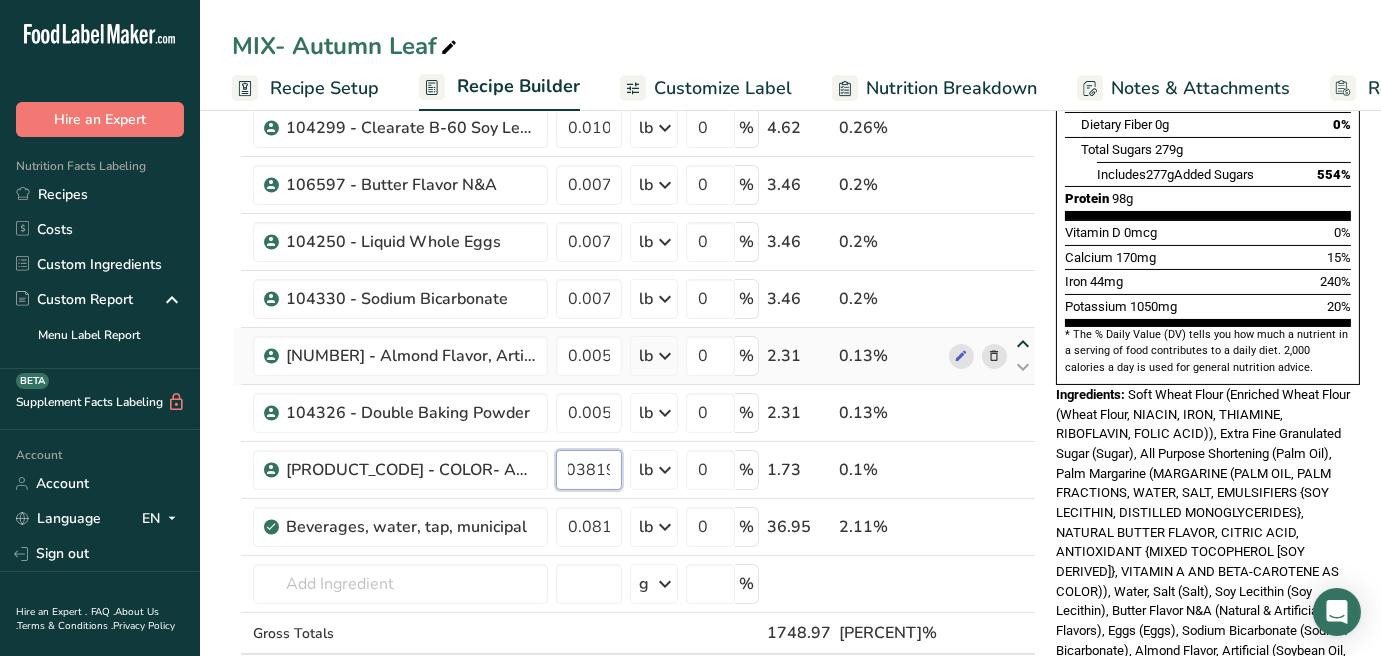 type on "0.003819" 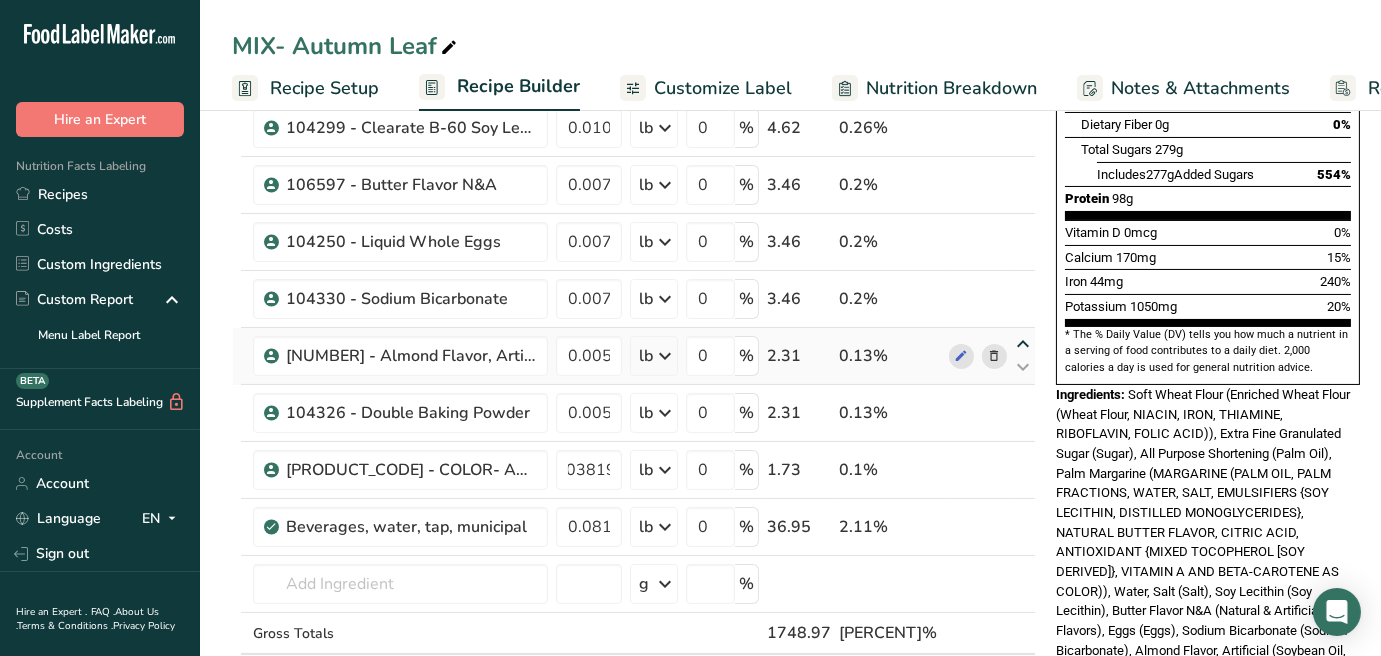 click on "Ingredient *
Amount *
Unit *
Waste *   .a-a{fill:#347362;}.b-a{fill:#fff;}          Grams
Percentage
101160 - Enriched Soft Wheat Flour
2.087666
lb
Weight Units
g
kg
mg
See more
Volume Units
l
mL
fl oz
See more
0
%
946.95
54.14%
103102 - Extra Fine Granulated Sugar
0.611024
lb
Weight Units
g
kg
mg
See more
Volume Units
l
mL
fl oz
See more
0
%
277.16
15.85%
0.509187" at bounding box center (634, 255) 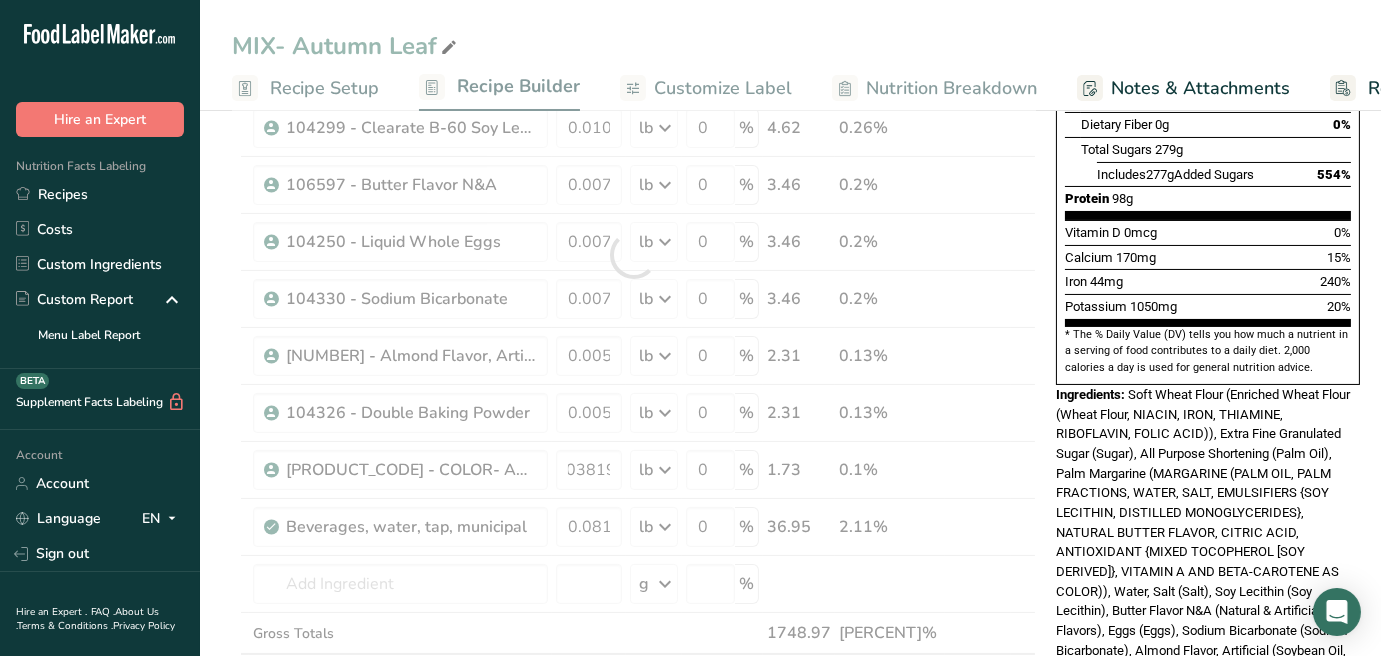 scroll, scrollTop: 0, scrollLeft: 0, axis: both 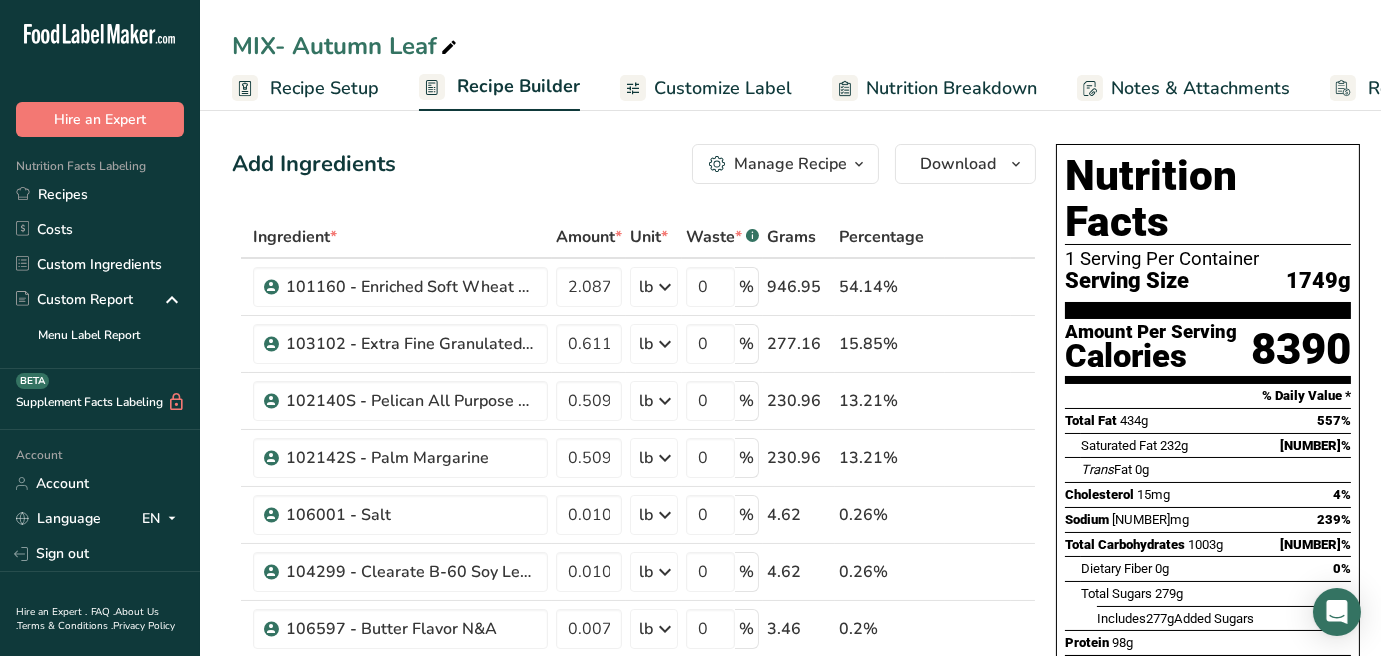 click on "Amount *" at bounding box center [589, 237] 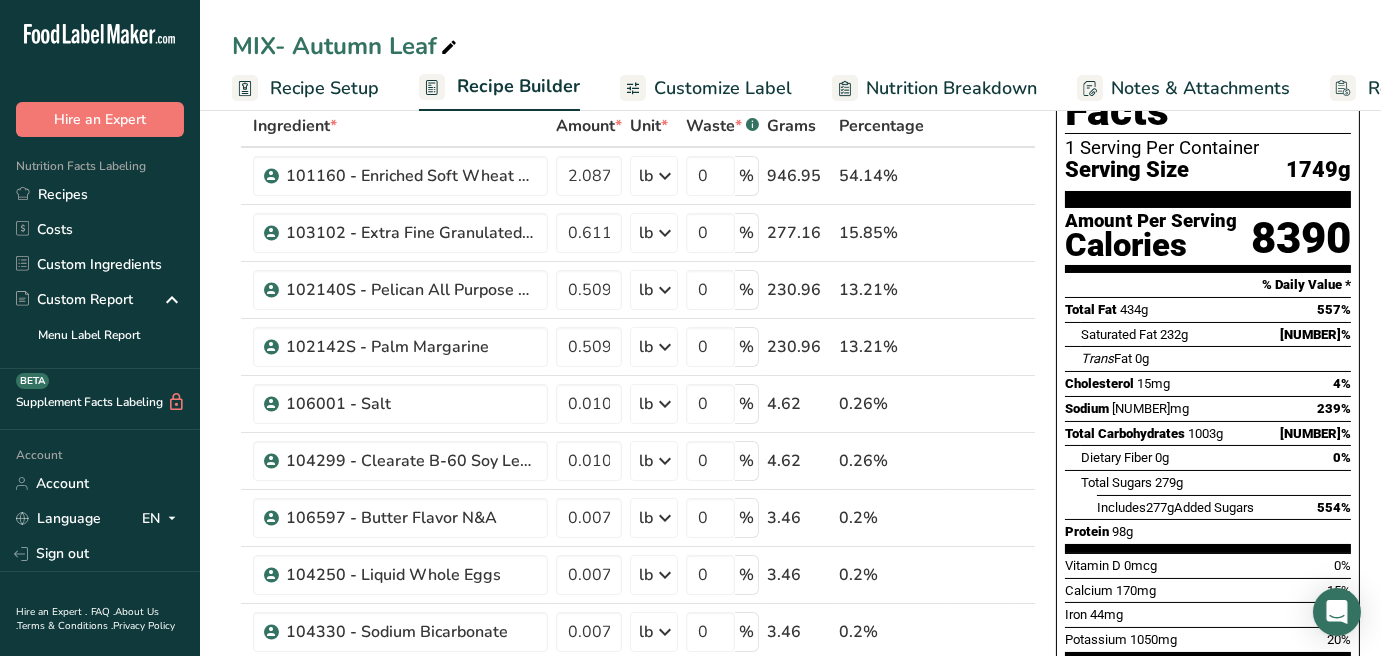 scroll, scrollTop: 0, scrollLeft: 0, axis: both 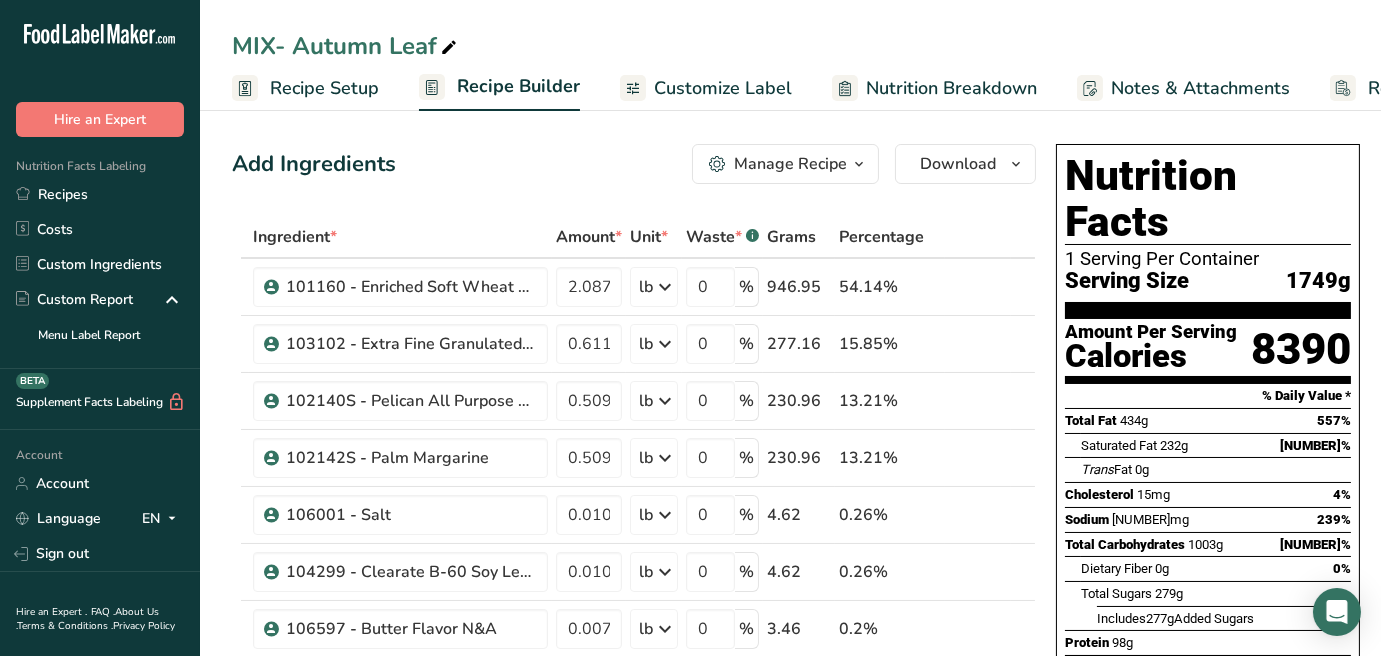 click on "Manage Recipe" at bounding box center [790, 164] 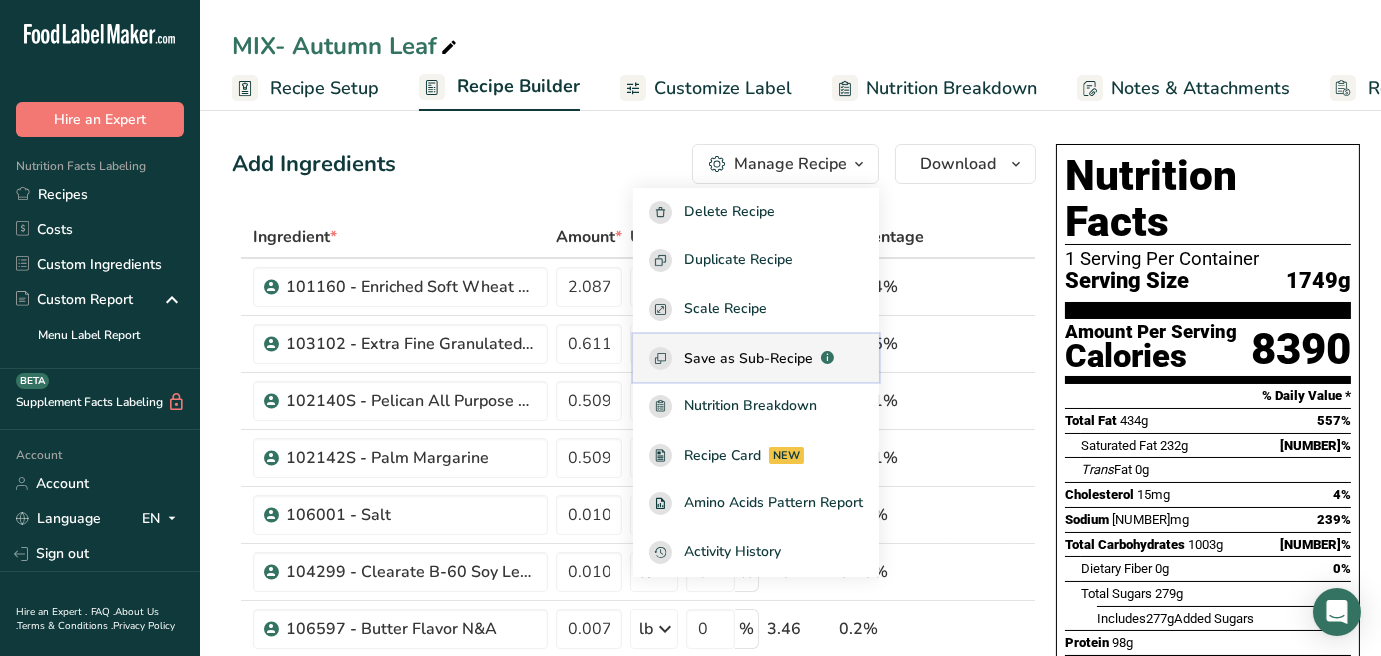 click on "Save as Sub-Recipe   .a-a{fill:#347362;}.b-a{fill:#fff;}" at bounding box center (756, 358) 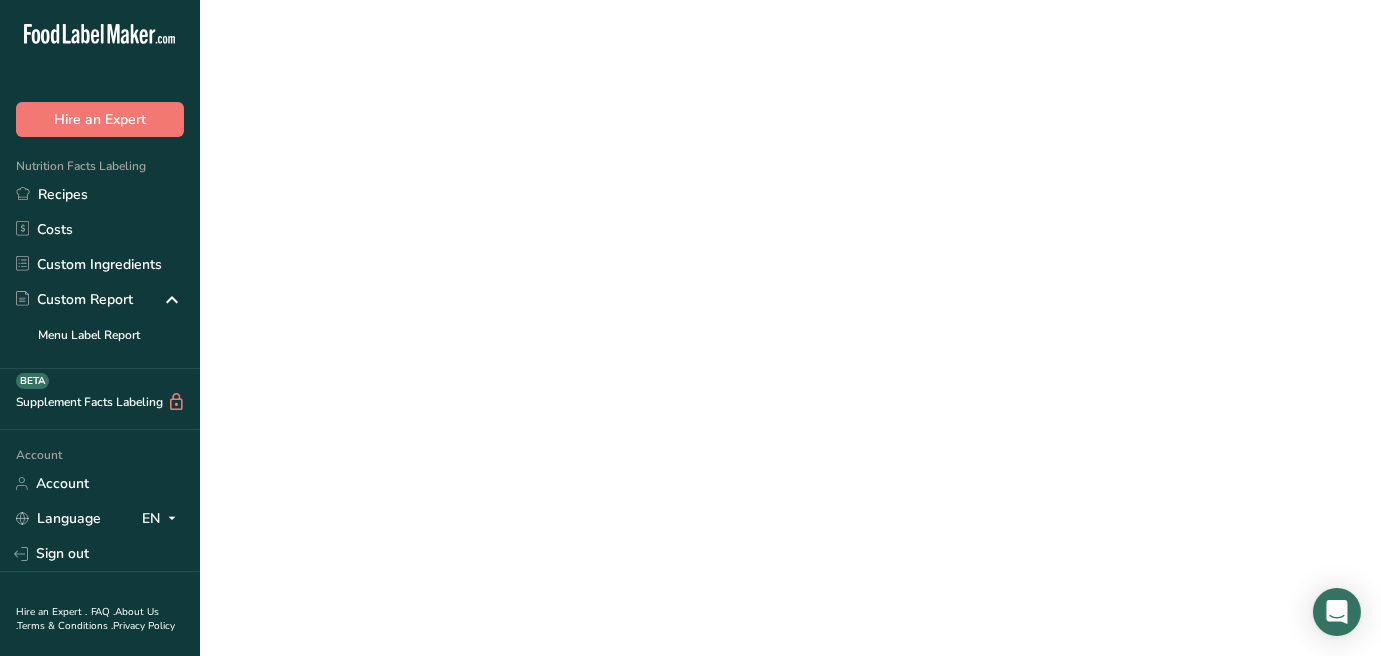 select on "30" 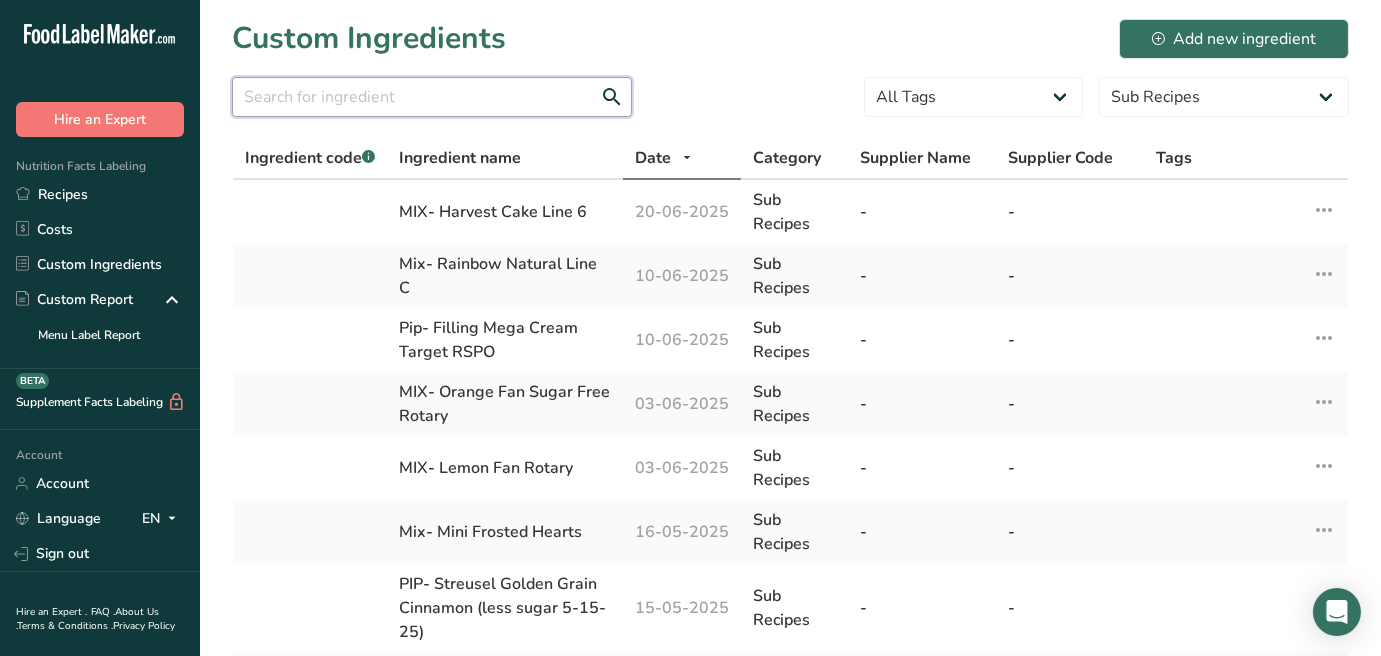click at bounding box center (432, 97) 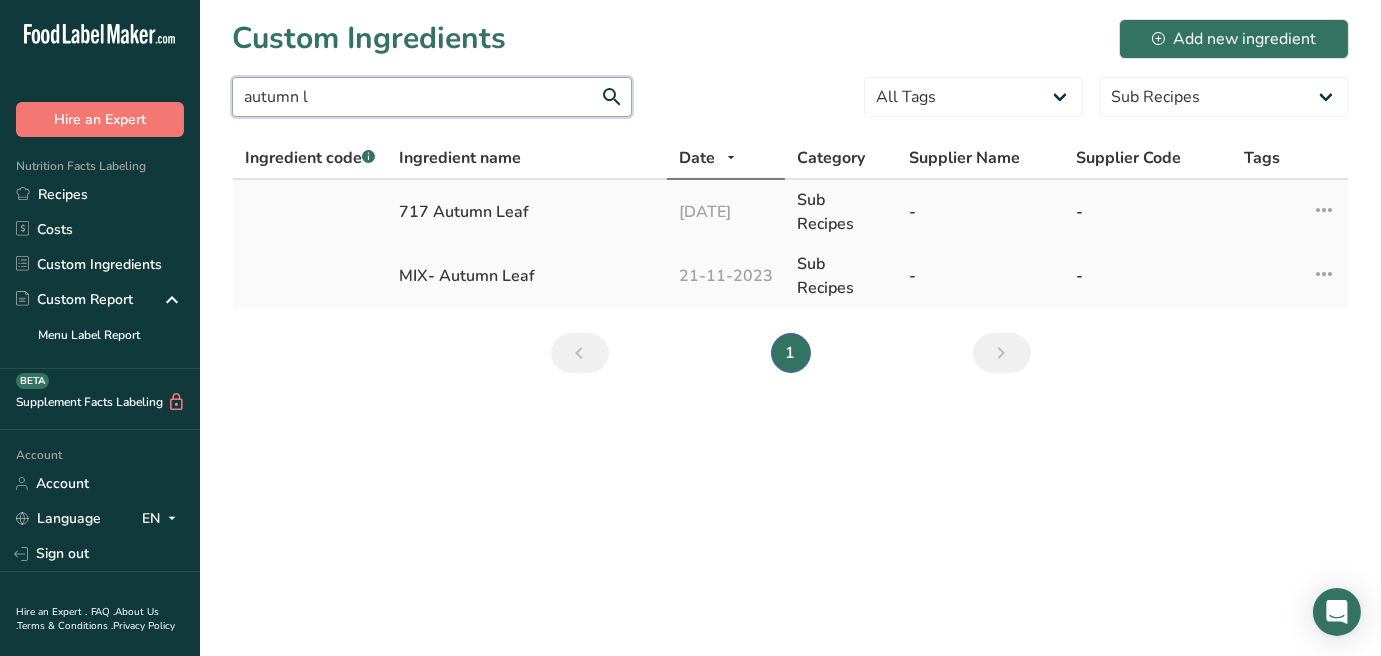 type on "autumn l" 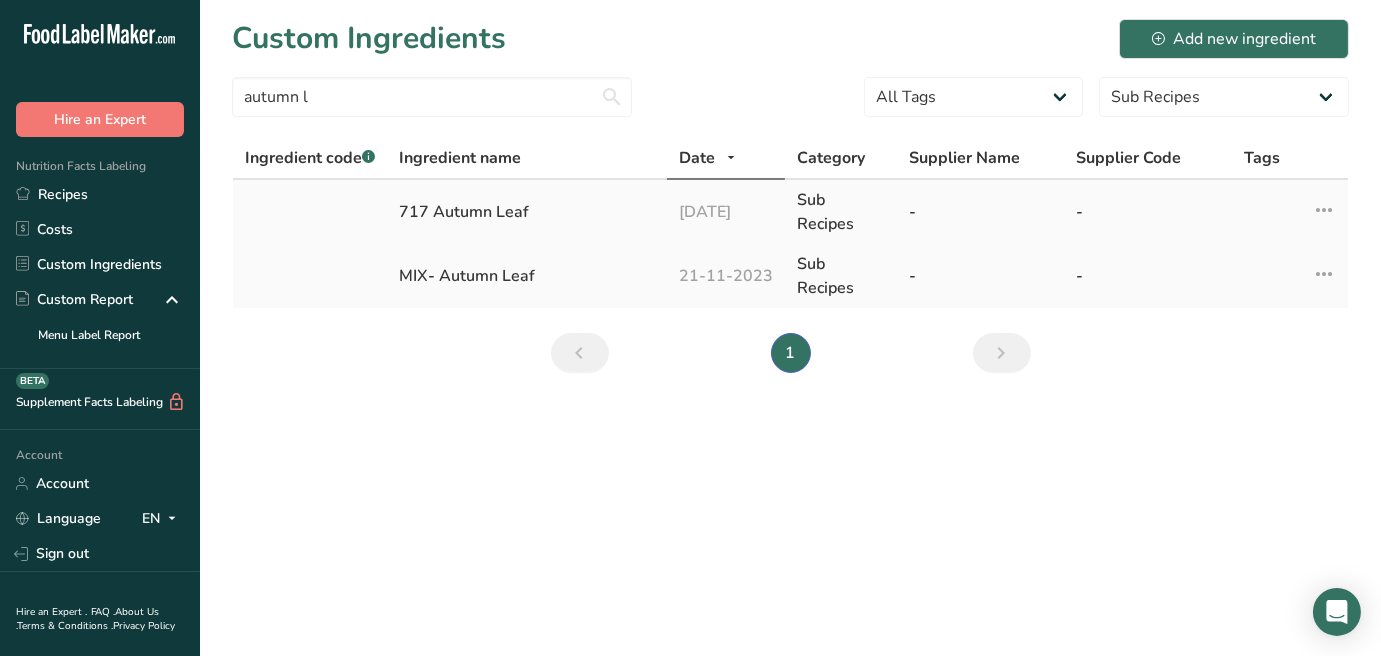 click on "717 Autumn Leaf" at bounding box center (526, 212) 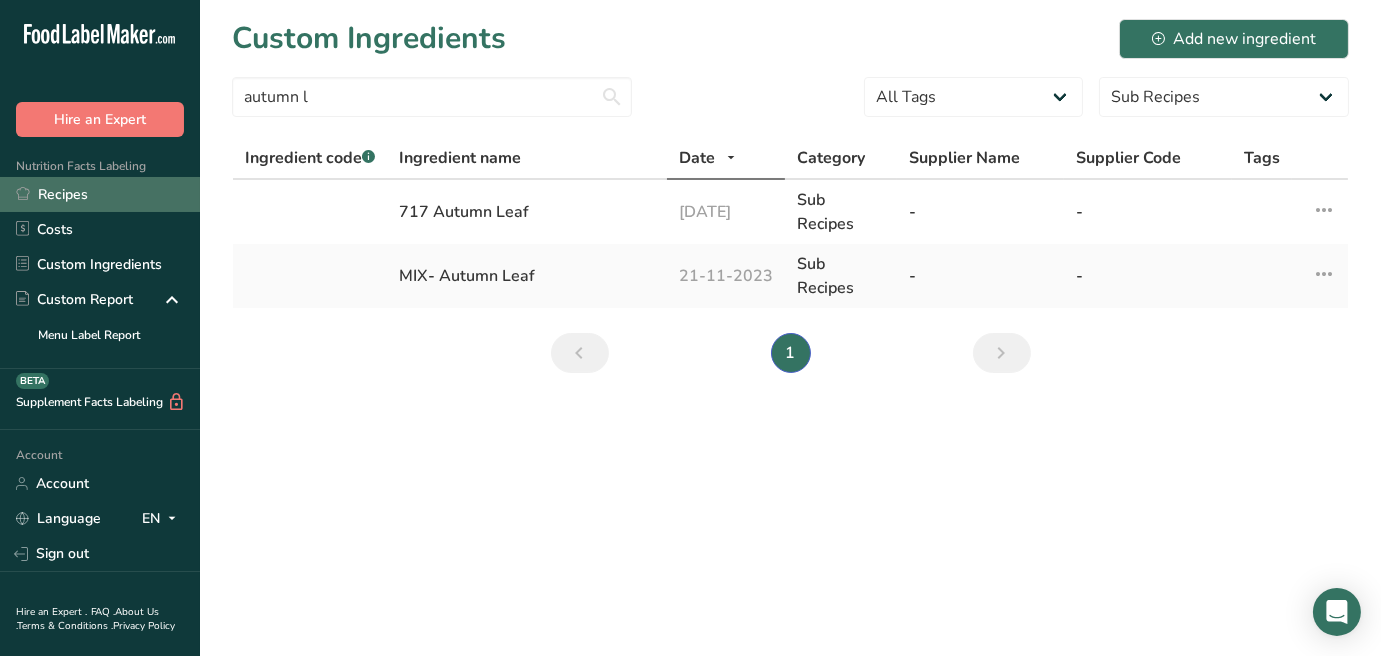 click on "Recipes" at bounding box center (100, 194) 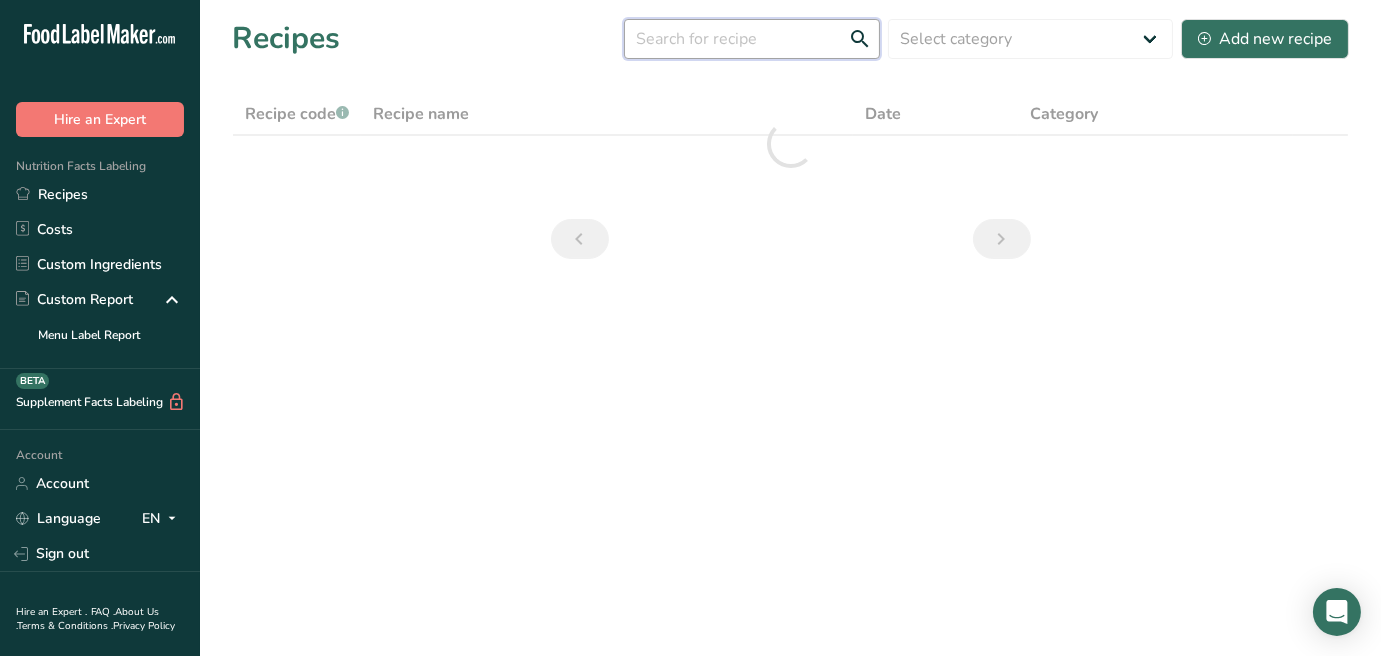 click at bounding box center [752, 39] 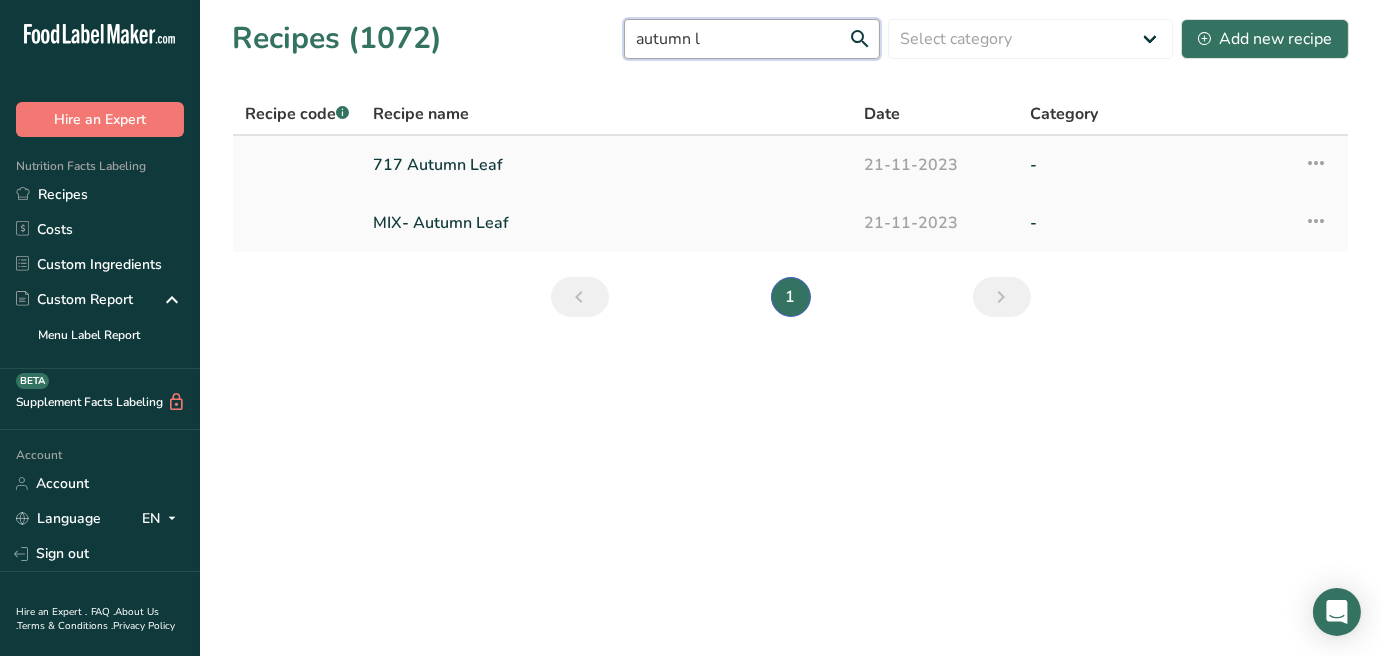 type on "autumn l" 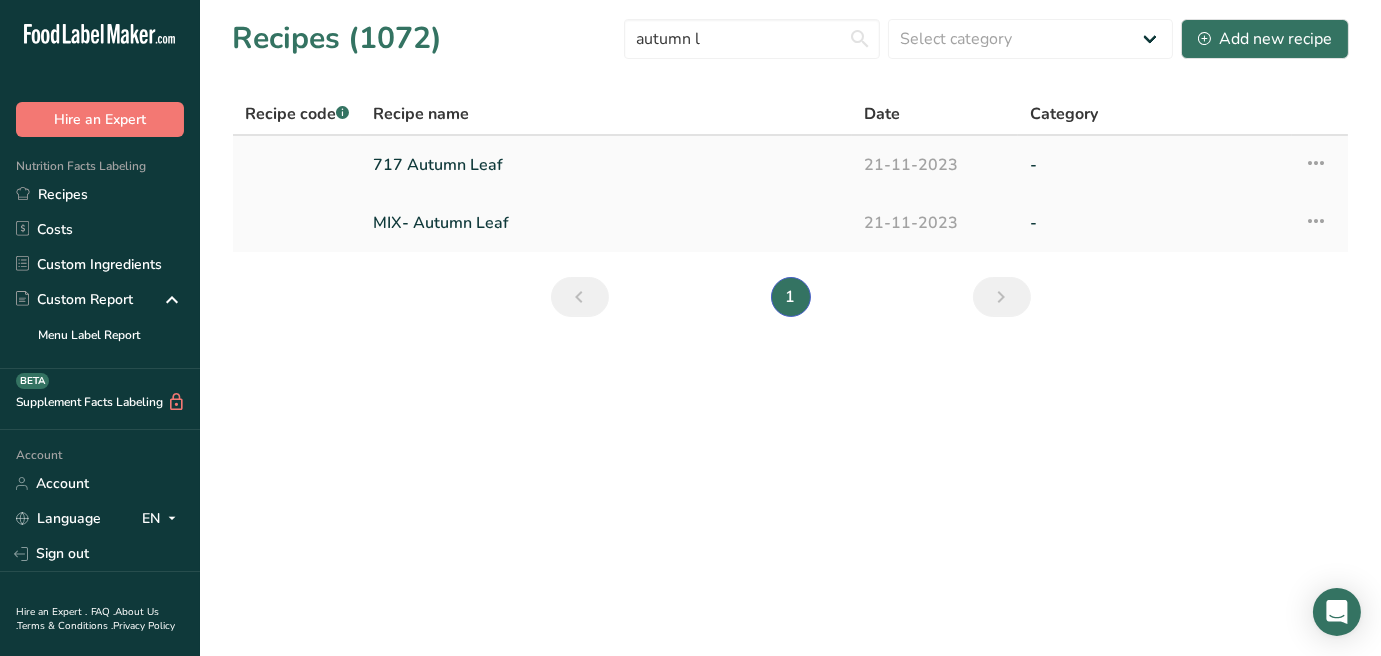 click on "717 Autumn Leaf" at bounding box center (606, 165) 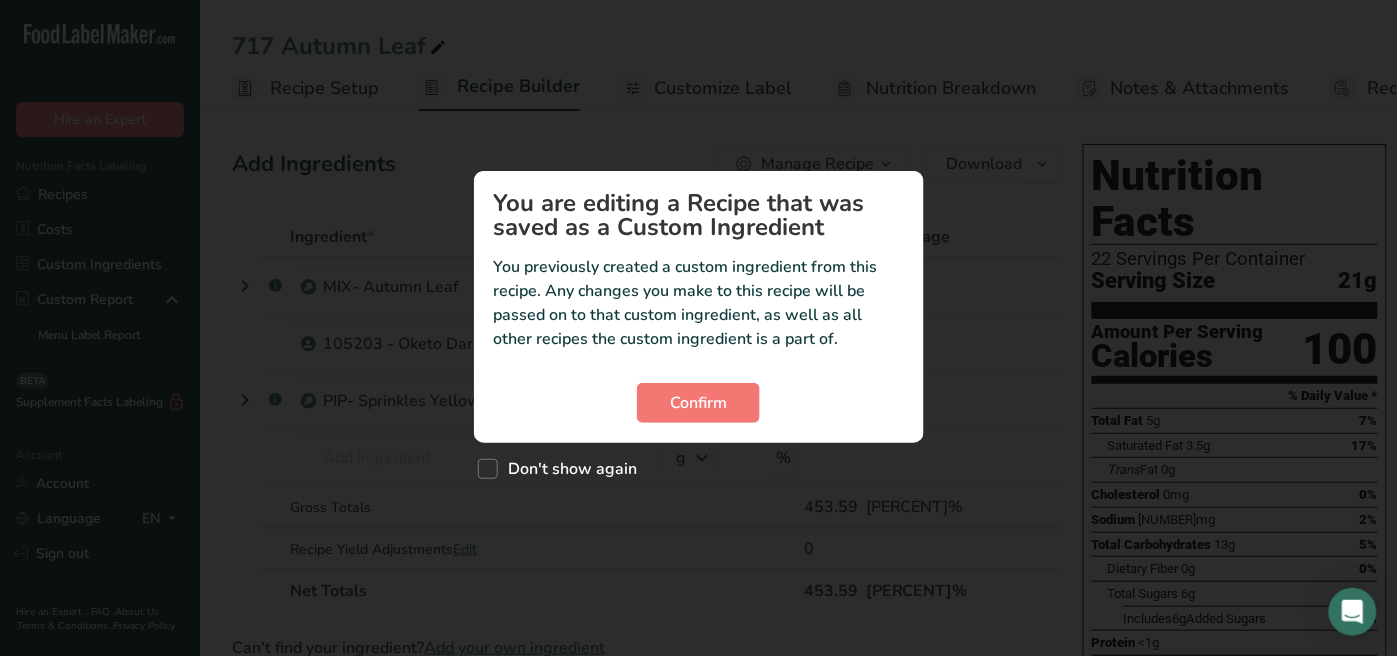 click on "Confirm" at bounding box center [699, 403] 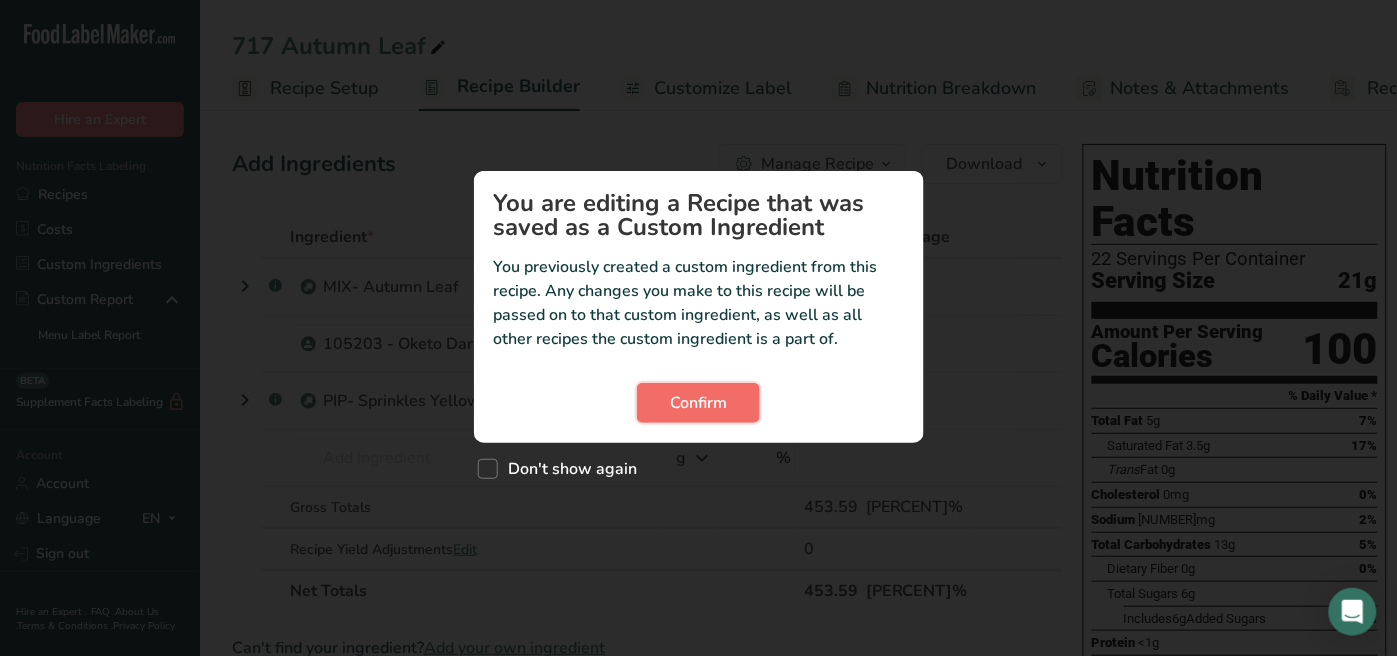 click on "Confirm" at bounding box center (698, 403) 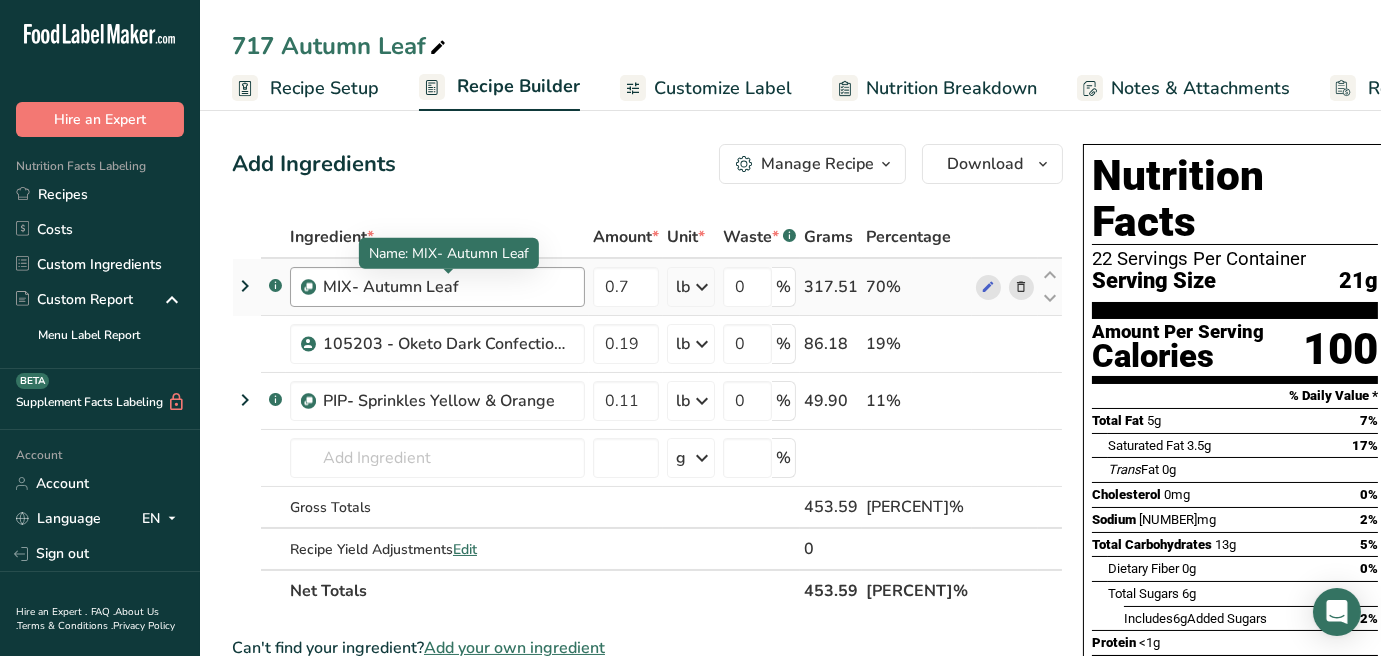click on "MIX- Autumn Leaf" at bounding box center (437, 287) 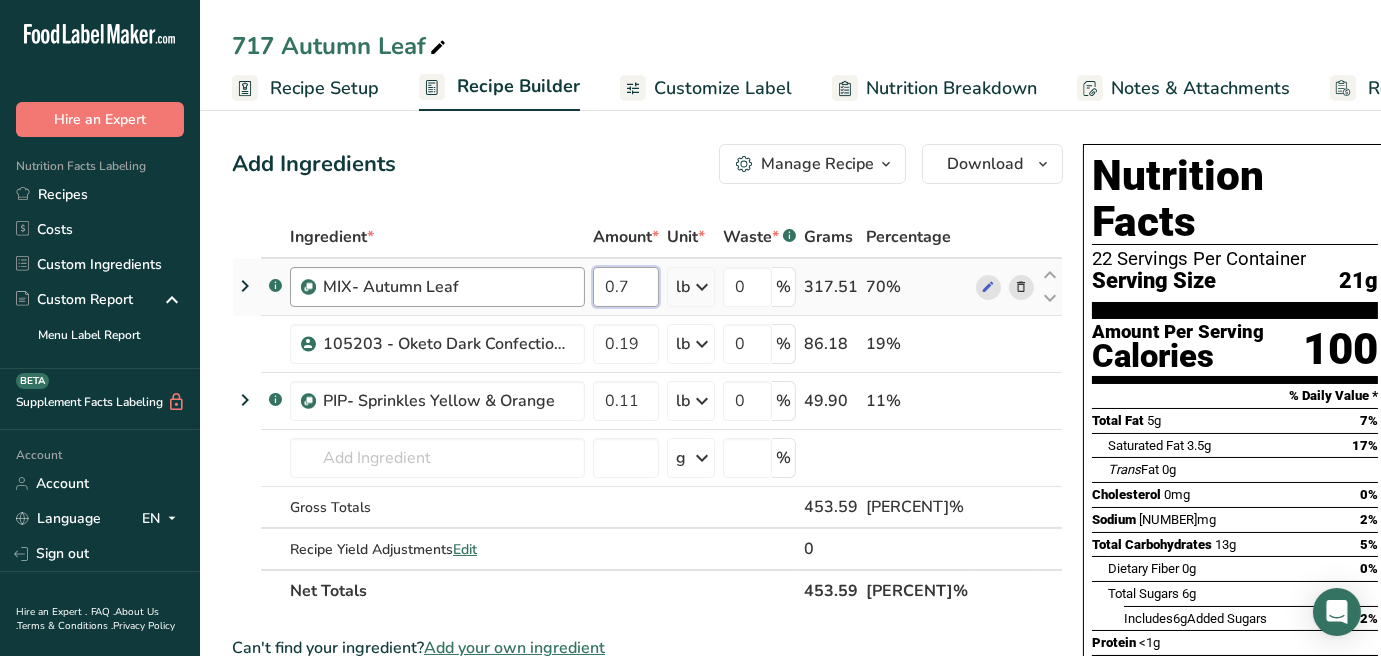 drag, startPoint x: 622, startPoint y: 286, endPoint x: 464, endPoint y: 286, distance: 158 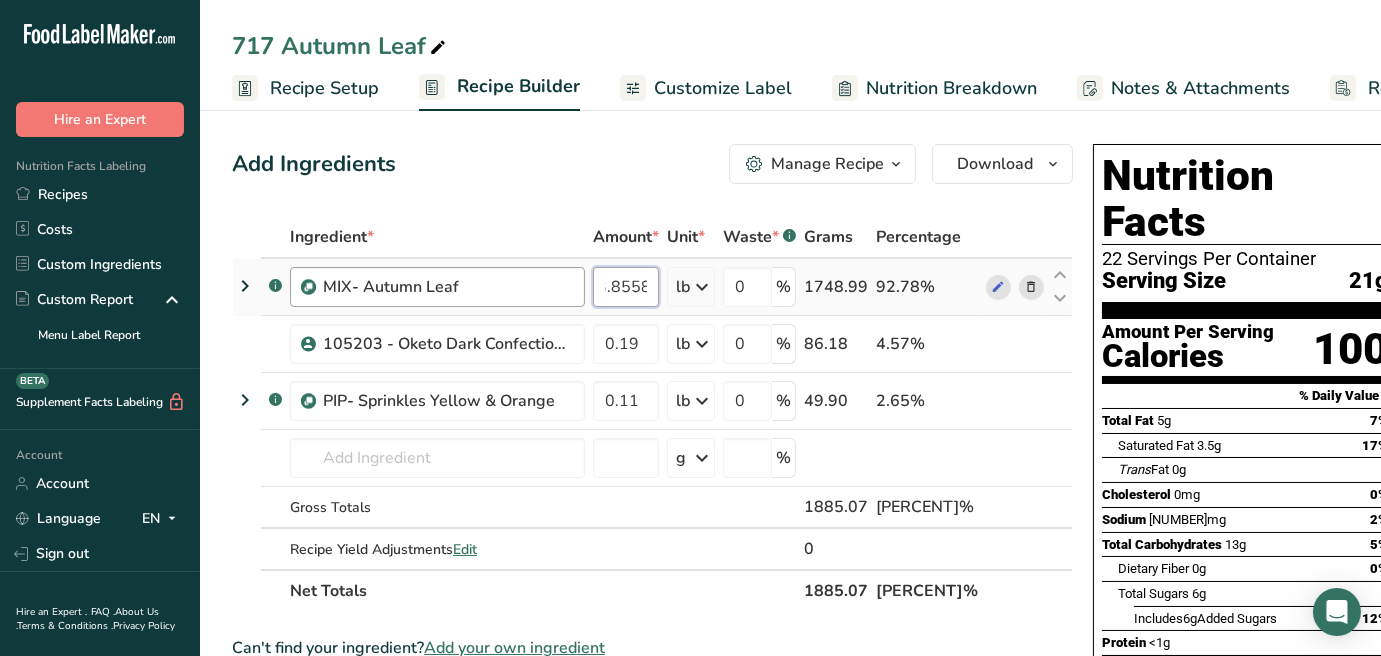 scroll, scrollTop: 0, scrollLeft: 7, axis: horizontal 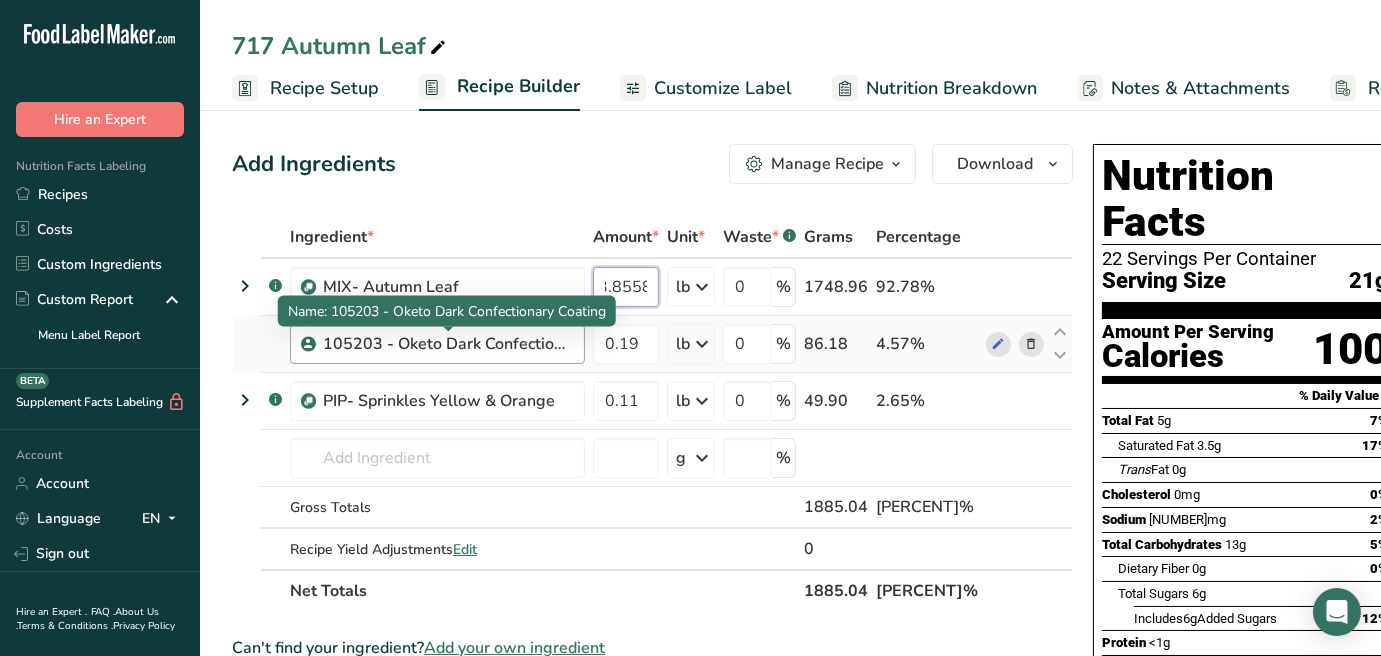 type on "3.8558" 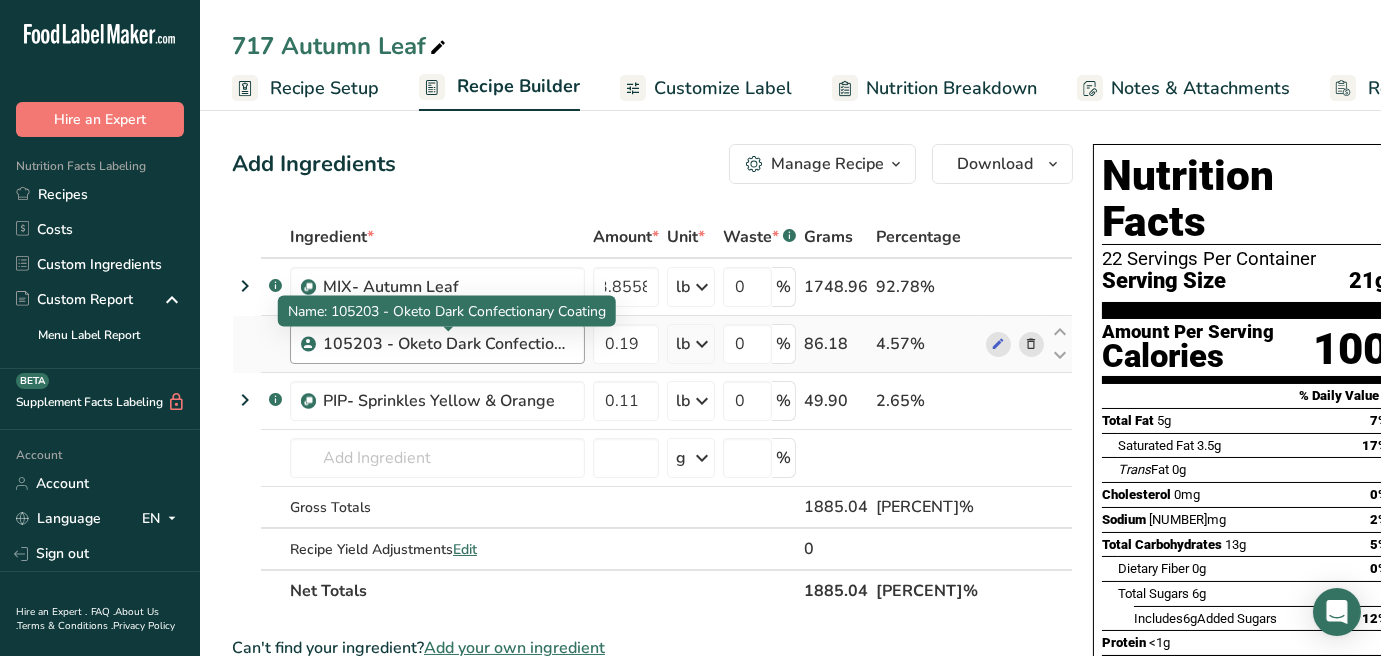 click on "Ingredient *
Amount *
Unit *
Waste *   .a-a{fill:#347362;}.b-a{fill:#fff;}          Grams
Percentage
.a-a{fill:#347362;}.b-a{fill:#fff;}
MIX- Autumn Leaf
[NUMBER]
lb
Weight Units
g
kg
mg
See more
Volume Units
l
mL
fl oz
See more
0
%
[NUMBER]
[PERCENT]%
[NUMBER] - Oketo Dark Confectionary Coating
[NUMBER]
lb
Weight Units
g
kg
mg
See more
Volume Units
l
mL
fl oz
See more
0
%
[NUMBER]
[PERCENT]%" at bounding box center [652, 414] 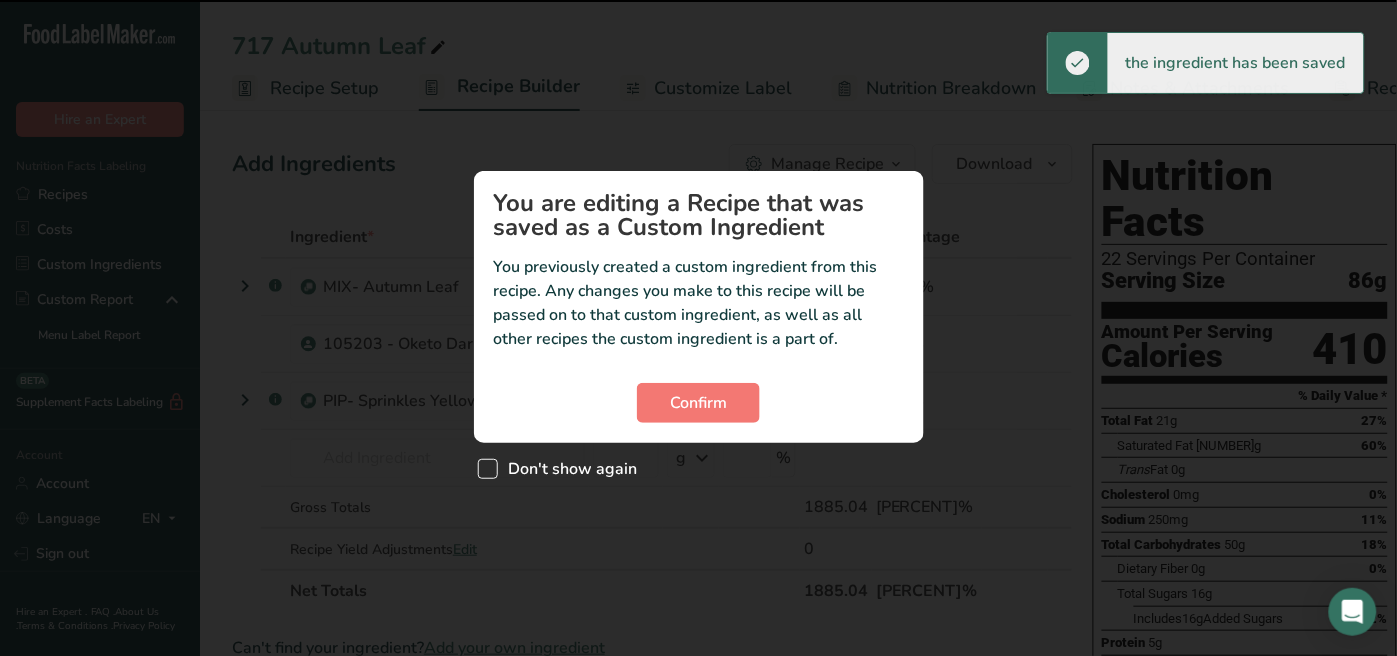 click on "Don't show again" at bounding box center [568, 469] 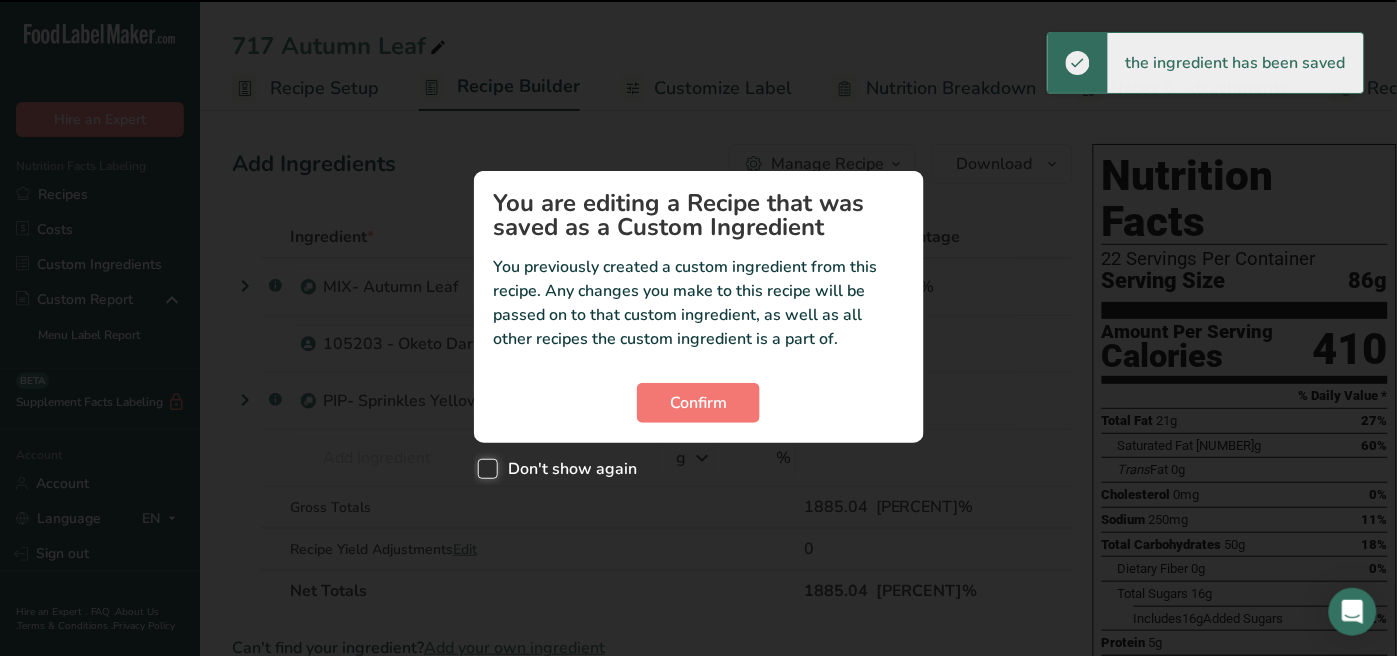 click on "Don't show again" at bounding box center (484, 468) 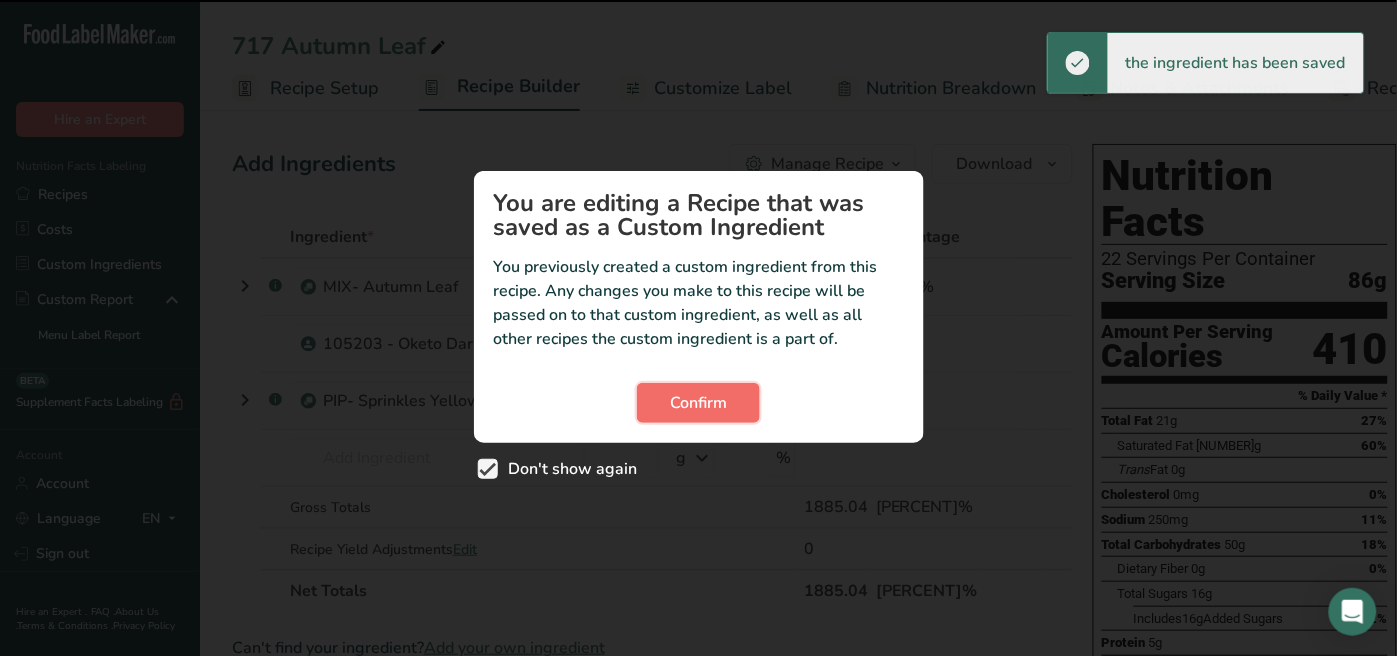 click on "Confirm" at bounding box center [698, 403] 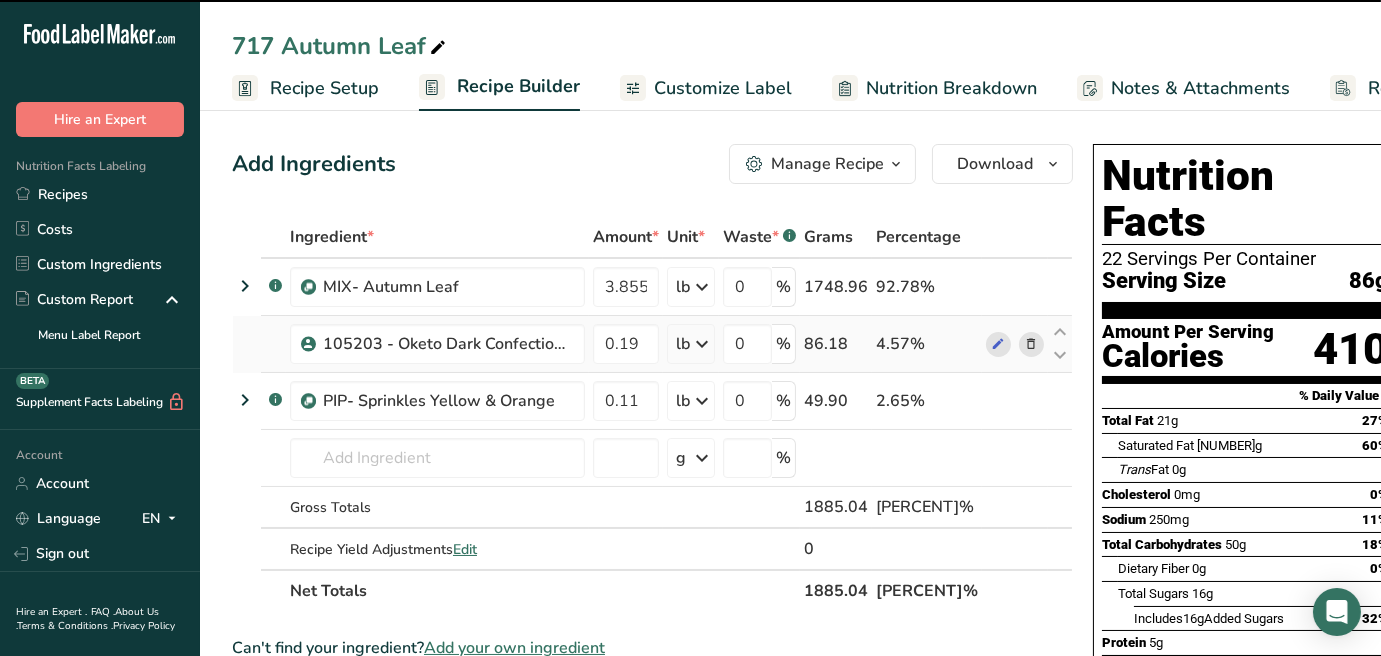 click at bounding box center (1032, 344) 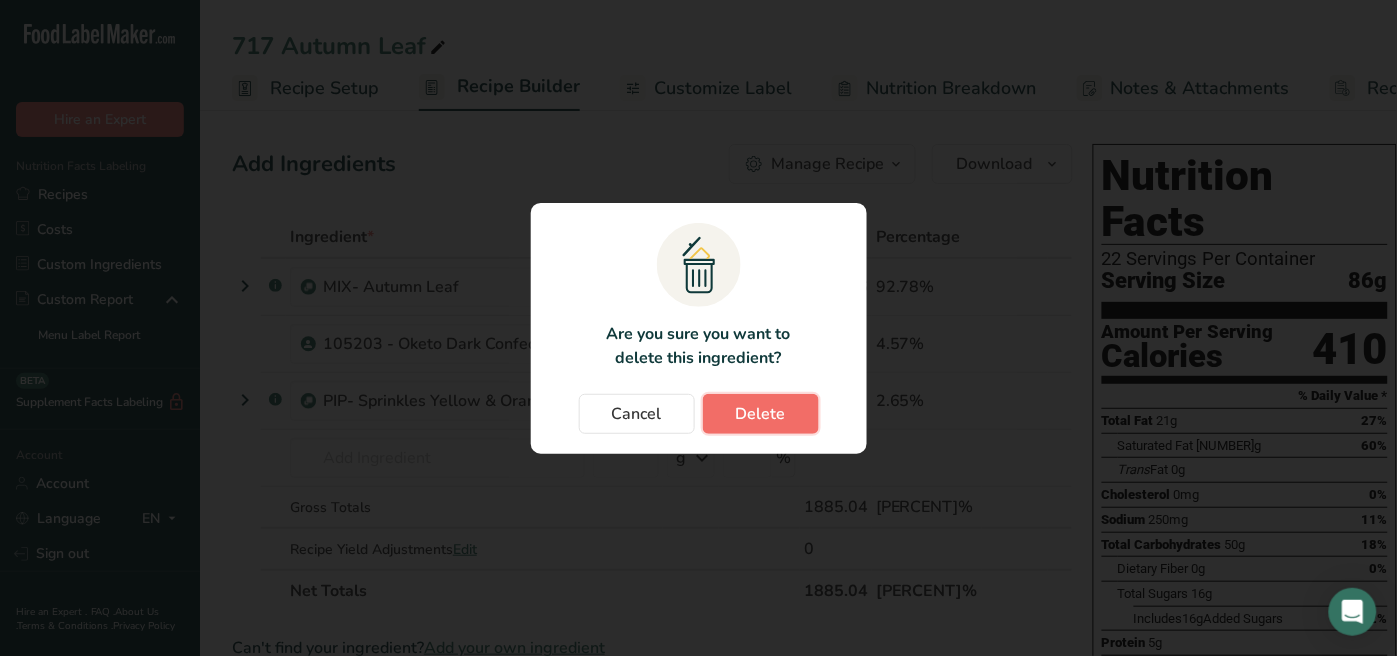 click on "Delete" at bounding box center [761, 414] 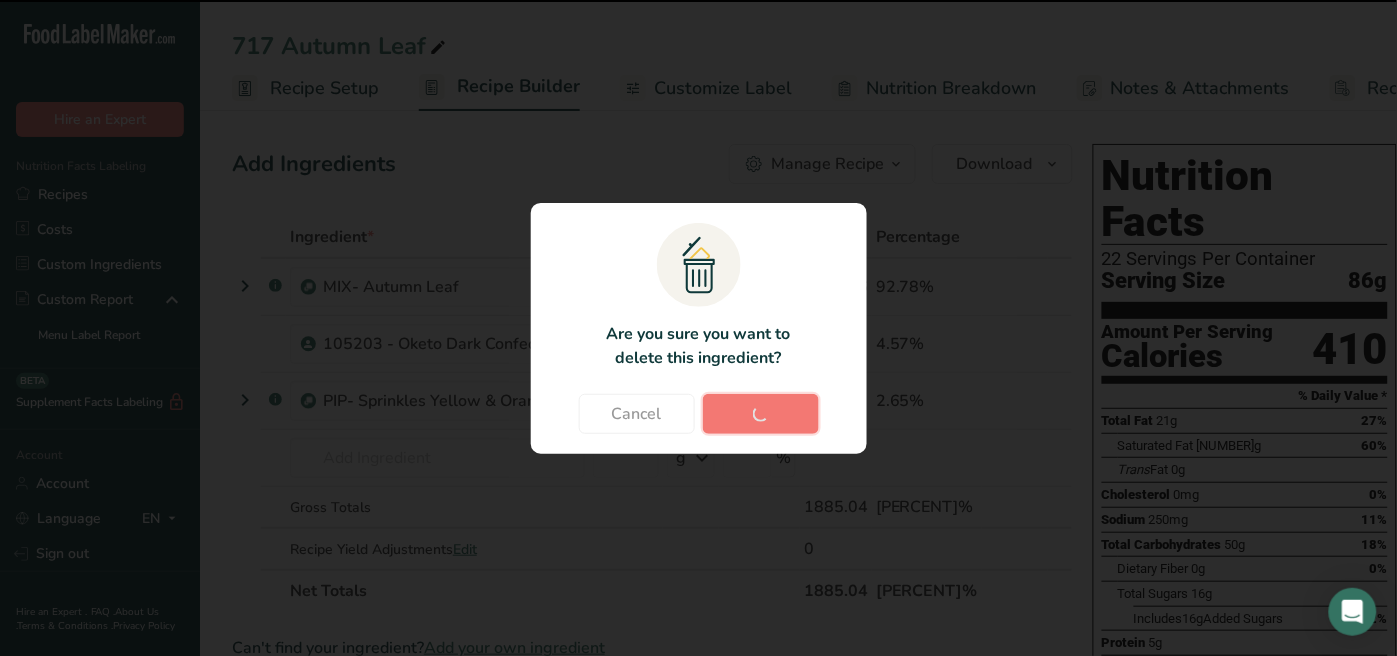type on "0.11" 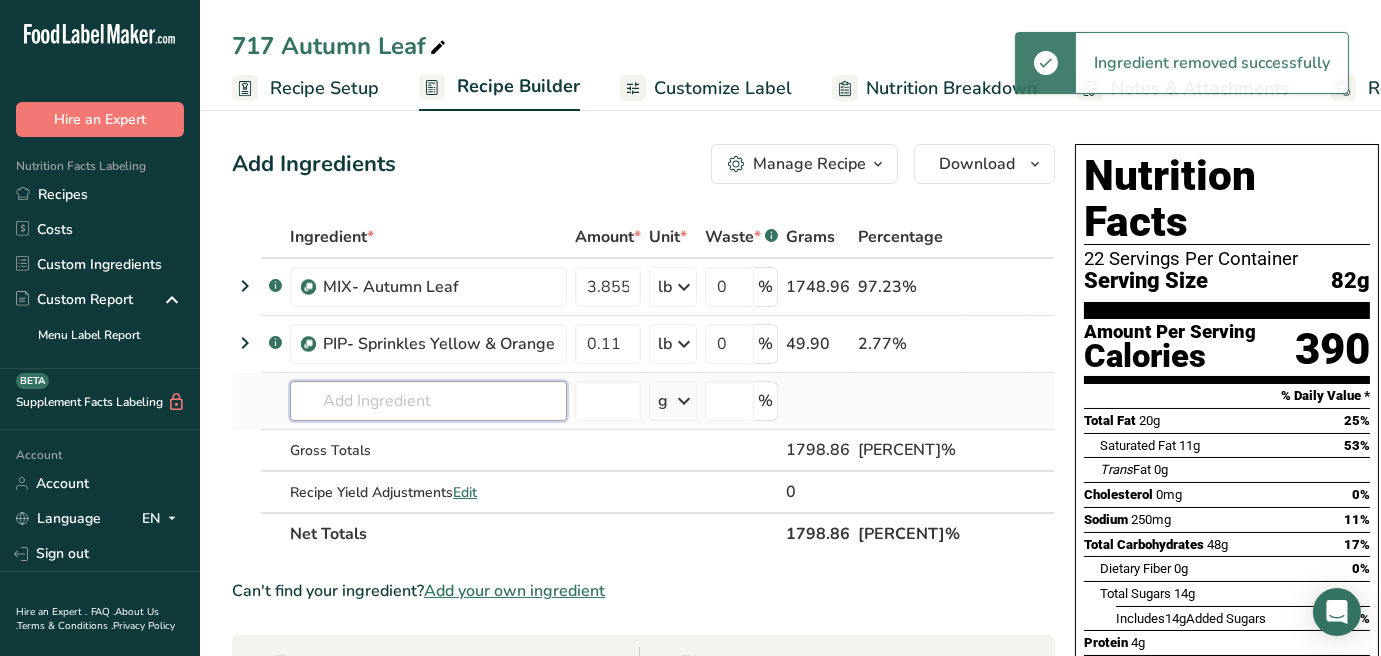 click at bounding box center (428, 401) 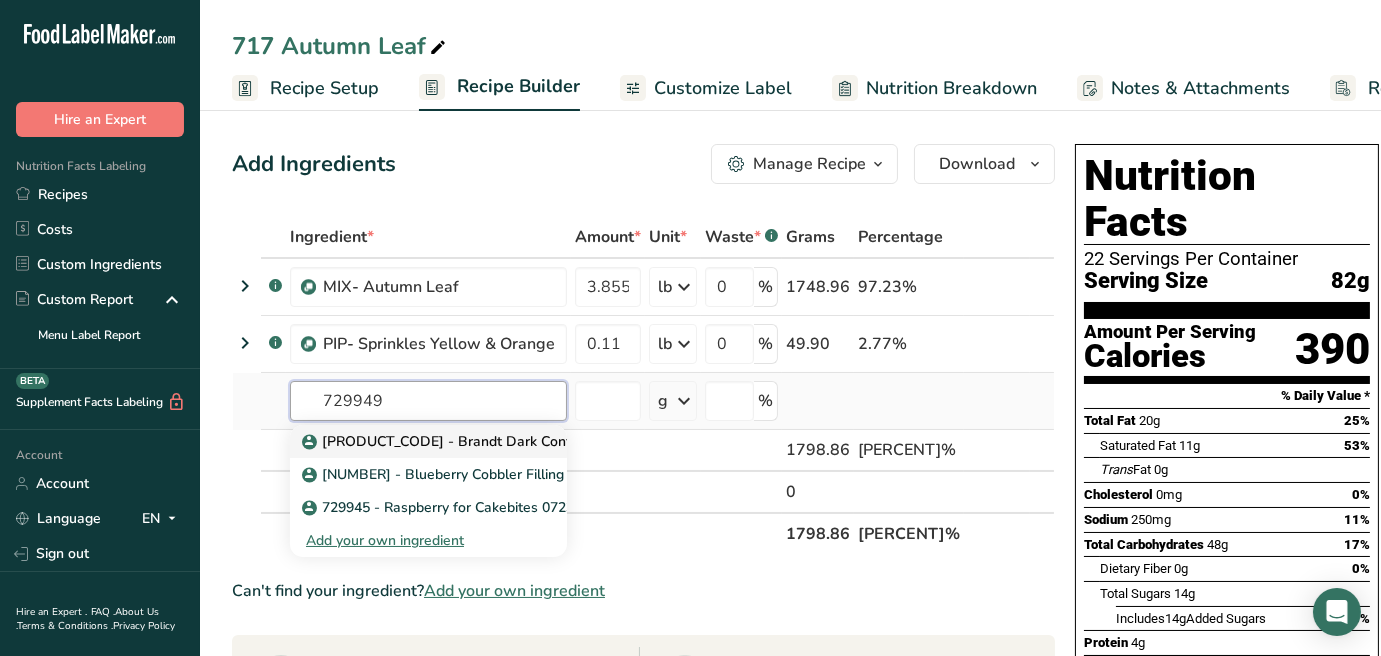 type on "729949" 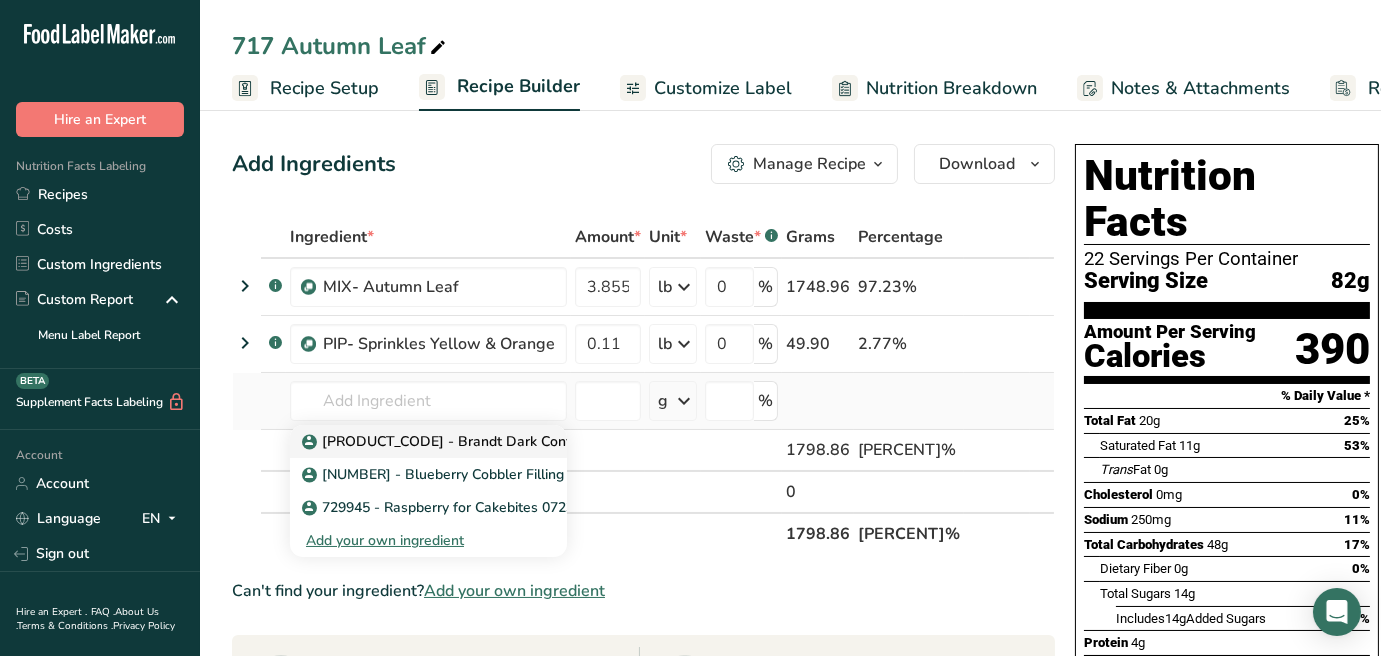click on "[PRODUCT_CODE] - Brandt Dark Confectionary Coating" at bounding box center [494, 441] 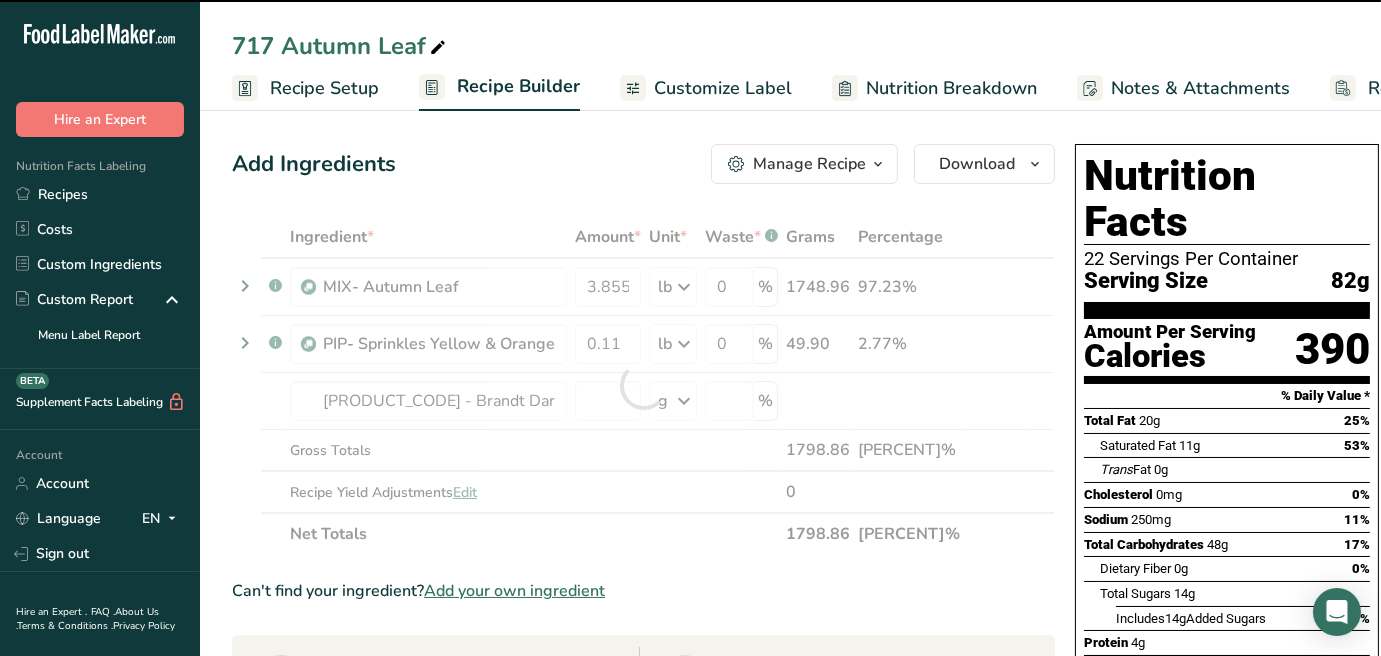 type on "0" 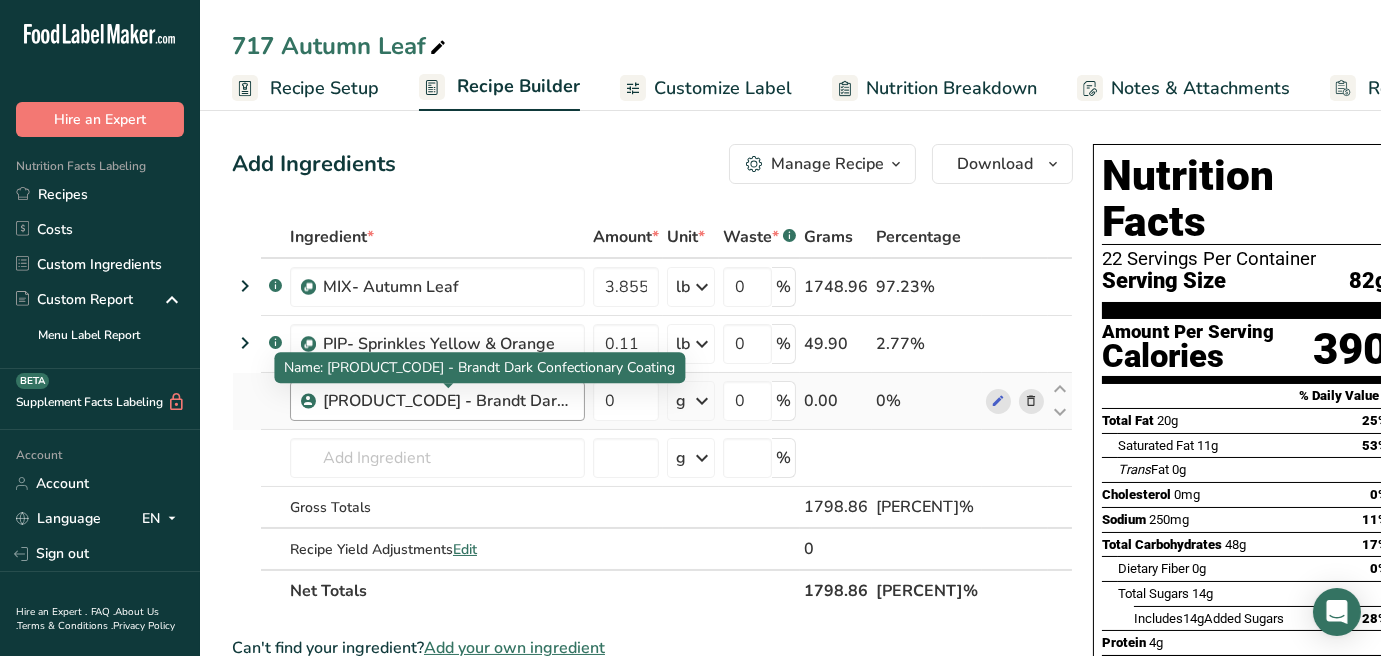 click on "[PRODUCT_CODE] - Brandt Dark Confectionary Coating" at bounding box center [448, 401] 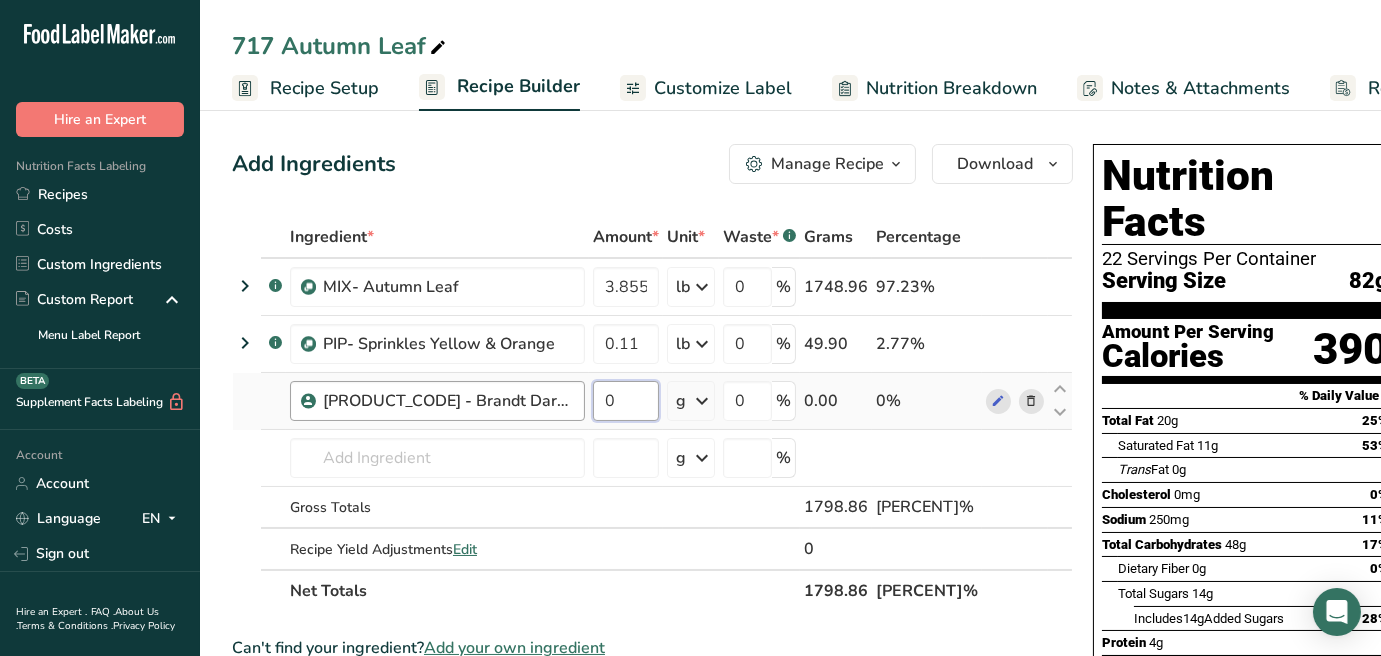drag, startPoint x: 596, startPoint y: 397, endPoint x: 571, endPoint y: 400, distance: 25.179358 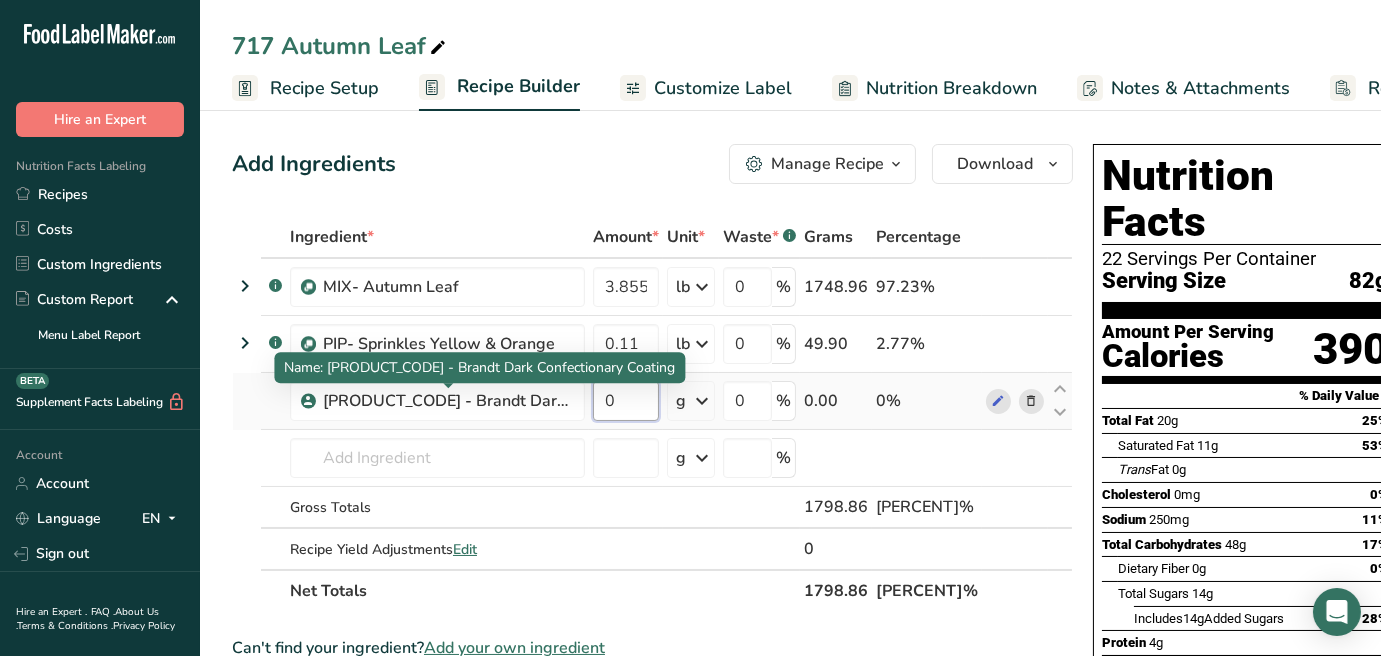 paste on "1.029963" 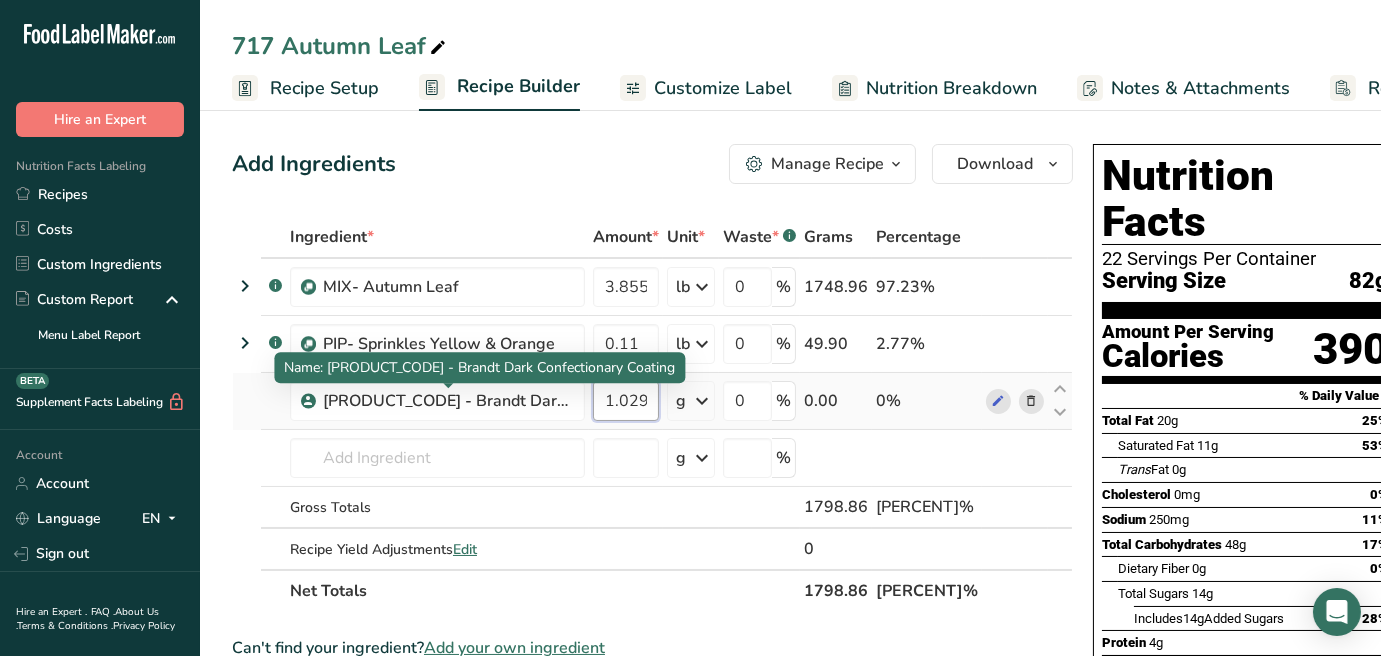 scroll, scrollTop: 0, scrollLeft: 26, axis: horizontal 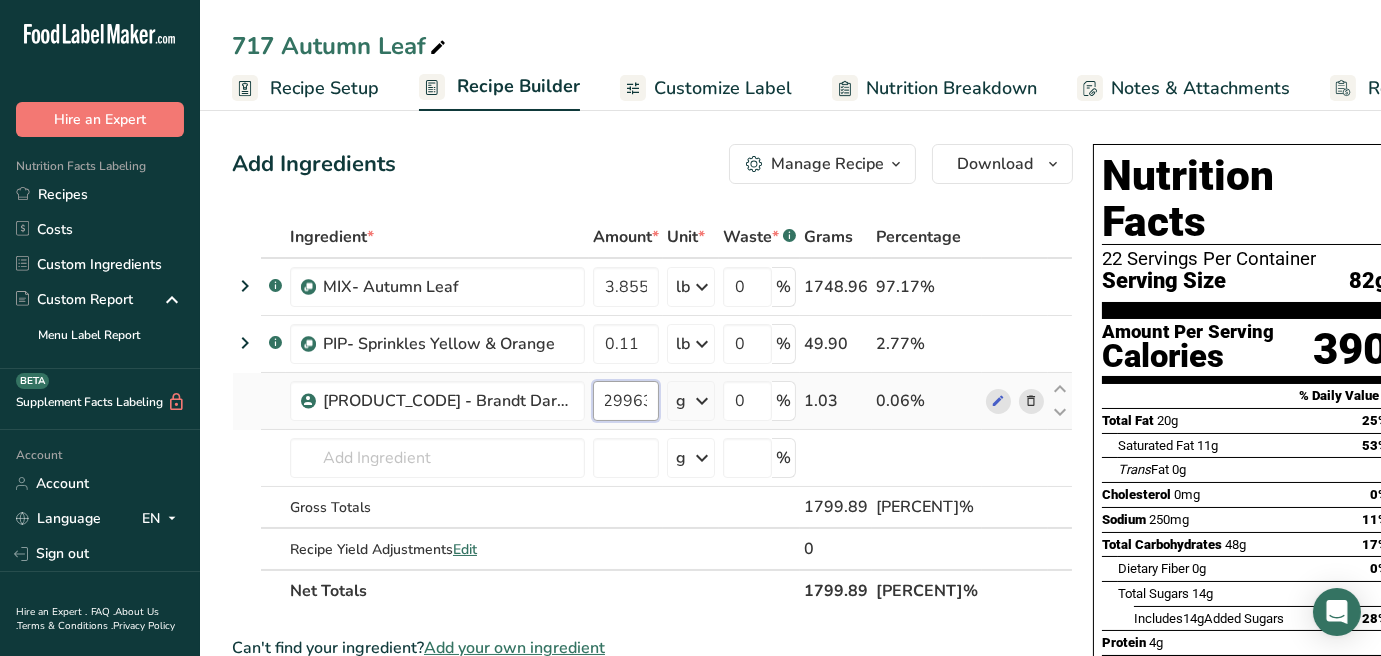 type on "1.029963" 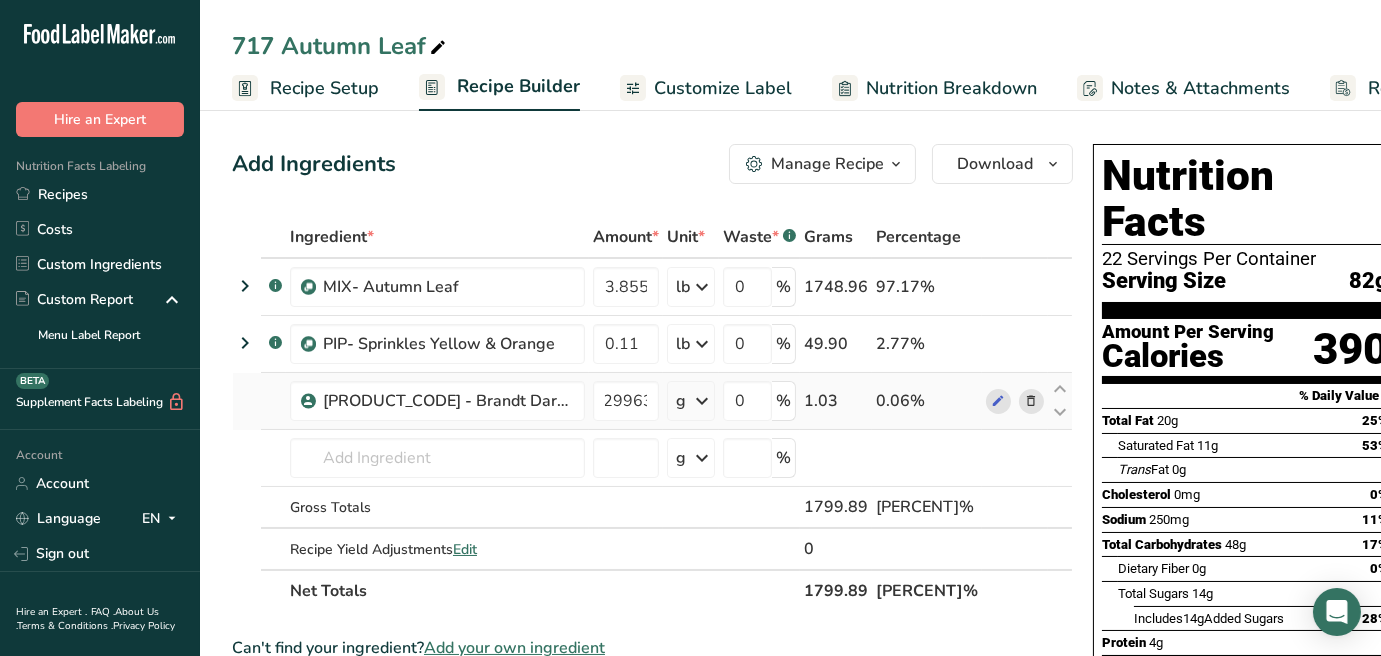 scroll, scrollTop: 0, scrollLeft: 0, axis: both 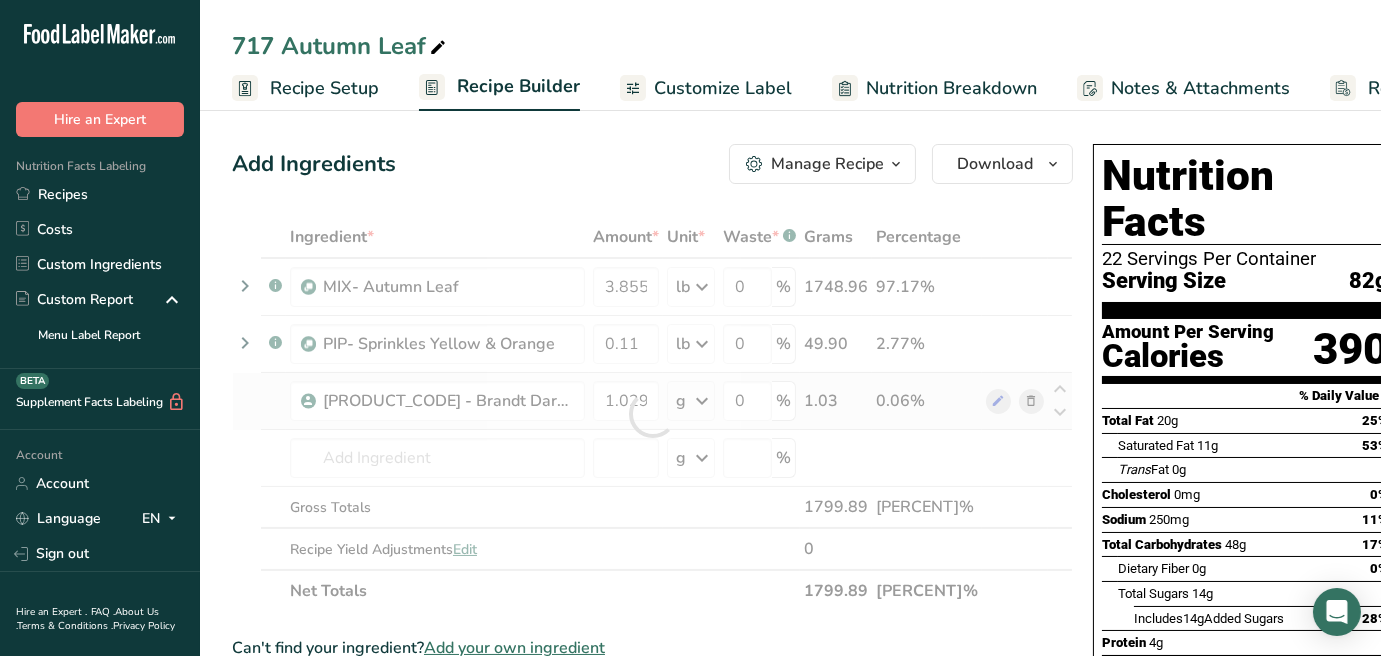 click on "Ingredient *
Amount *
Unit *
Waste *   .a-a{fill:#347362;}.b-a{fill:#fff;}          Grams
Percentage
.a-a{fill:#347362;}.b-a{fill:#fff;}
MIX- Autumn Leaf
3.8558
lb
Weight Units
g
kg
mg
See more
Volume Units
l
mL
fl oz
See more
0
%
1748.96
97.17%
.a-a{fill:#347362;}.b-a{fill:#fff;}
PIP- Sprinkles Yellow & Orange
0.11
lb
Weight Units
g
kg
mg
See more
Volume Units
l
mL
fl oz
See more
0
%
49.90" at bounding box center [652, 414] 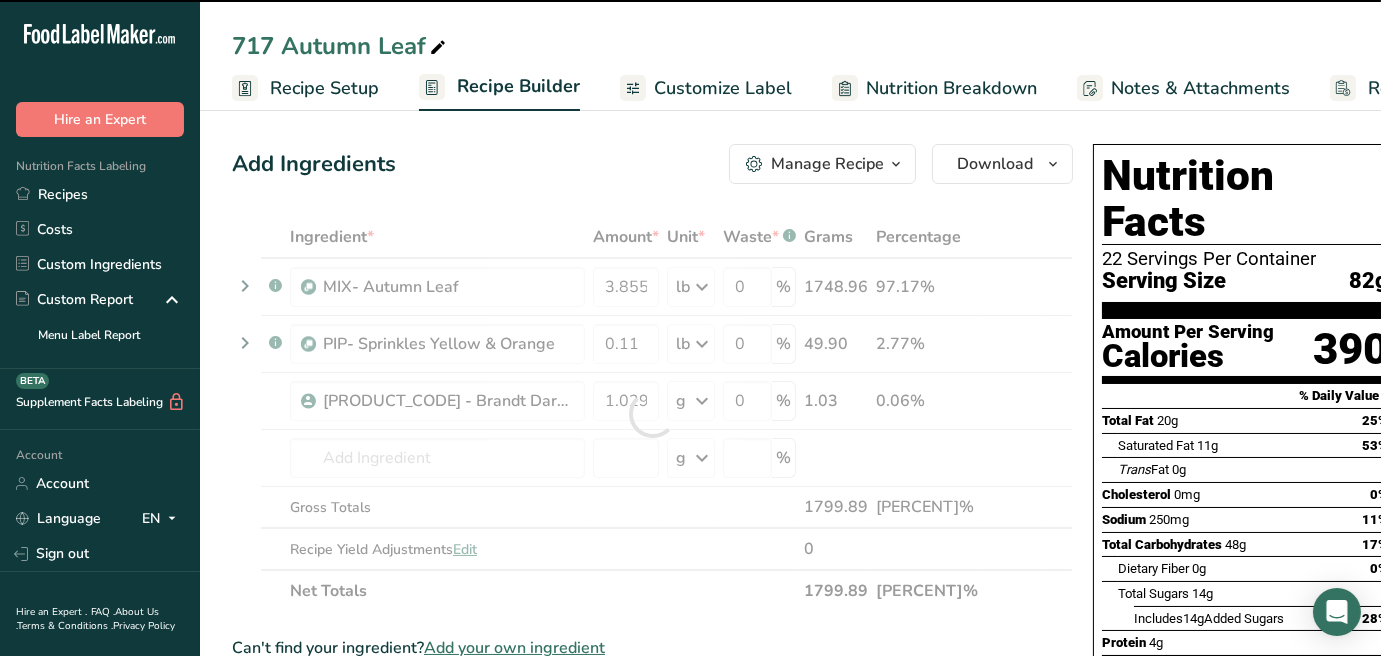 click at bounding box center [652, 414] 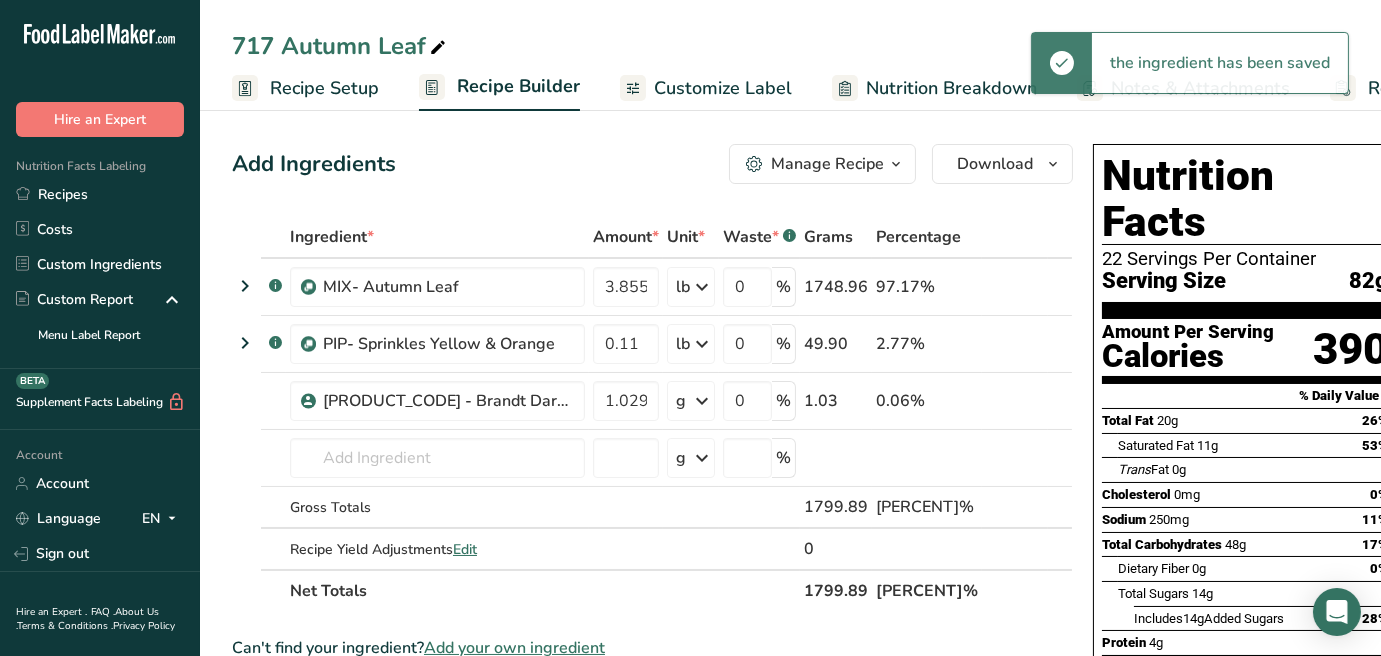 click at bounding box center (702, 401) 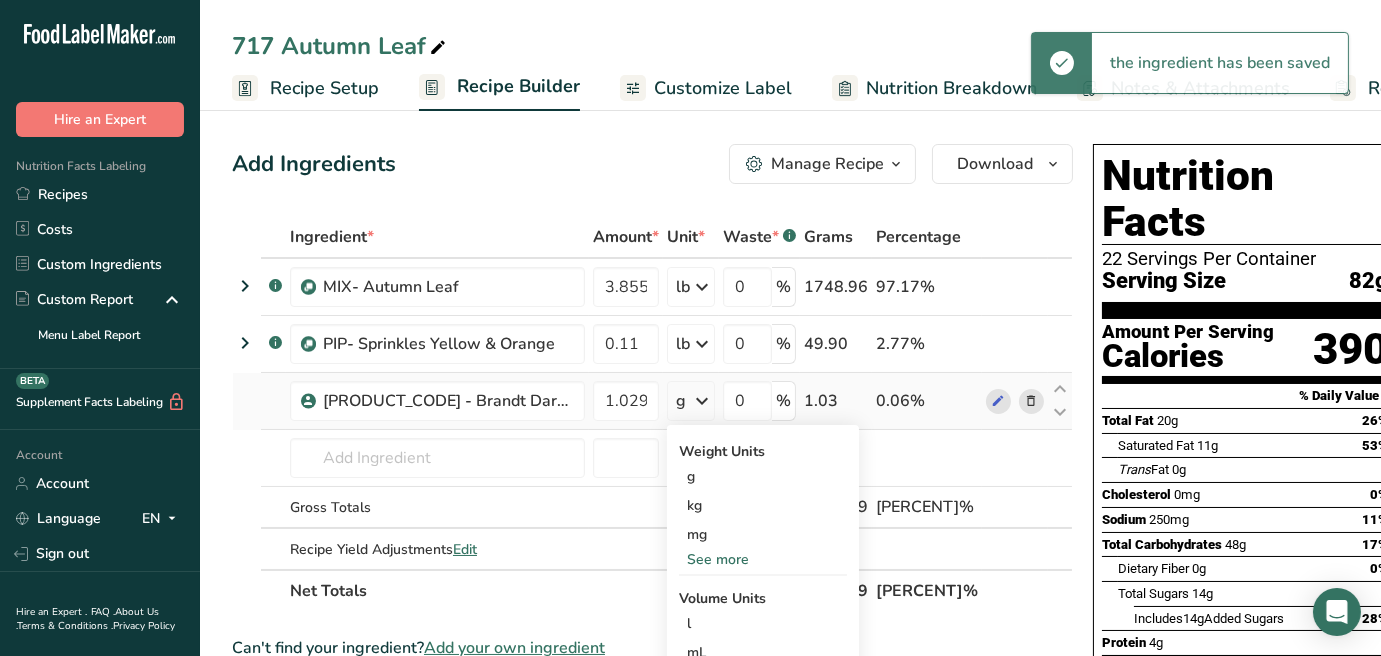 scroll, scrollTop: 222, scrollLeft: 0, axis: vertical 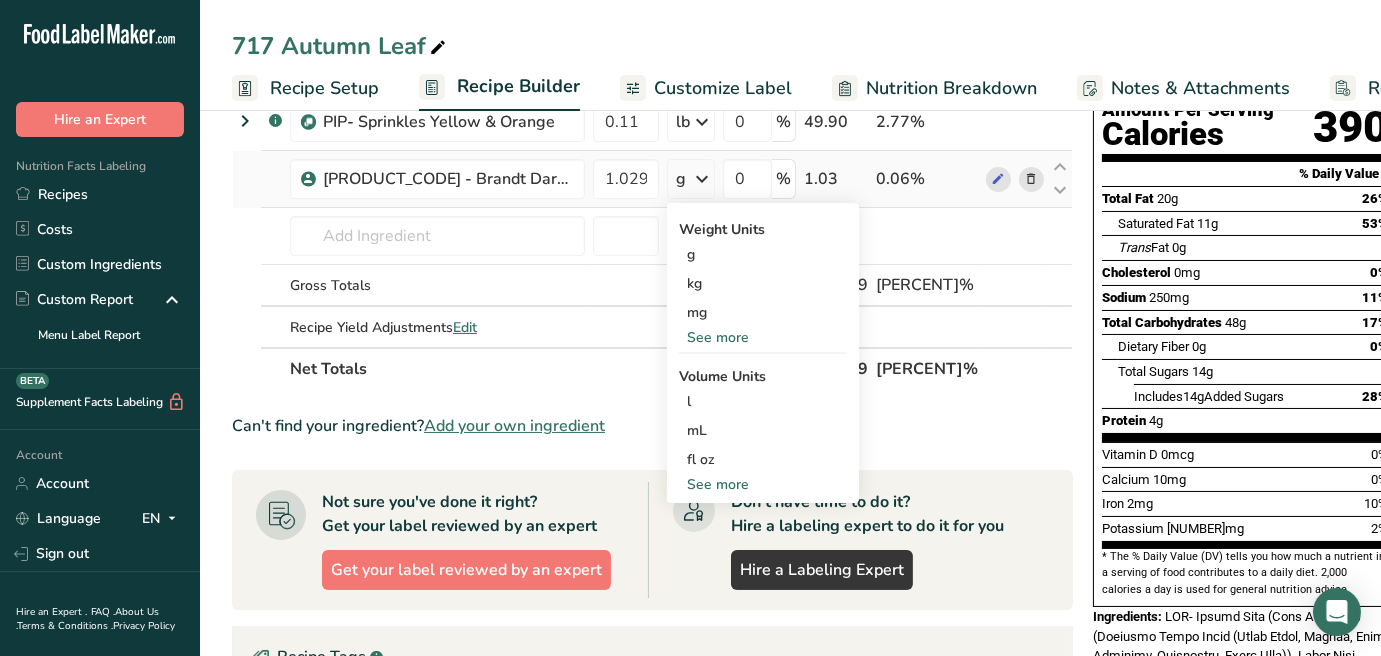 click on "See more" at bounding box center [763, 337] 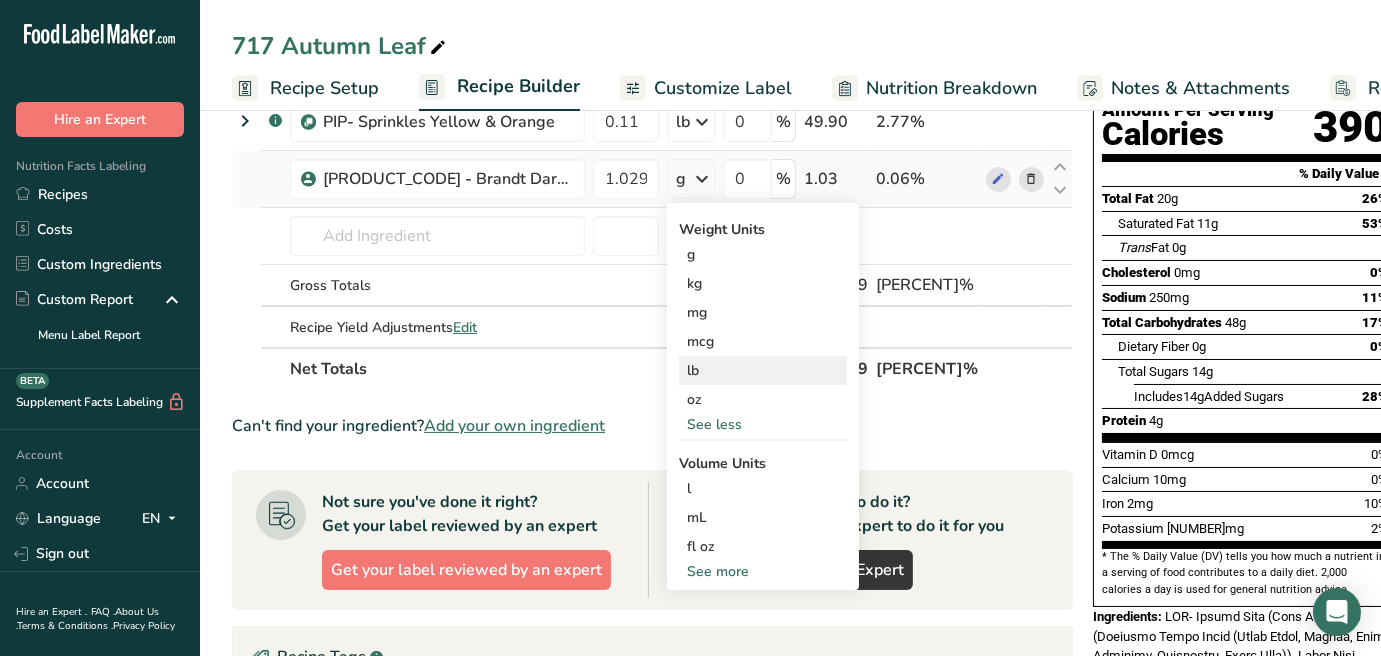 click on "lb" at bounding box center [763, 370] 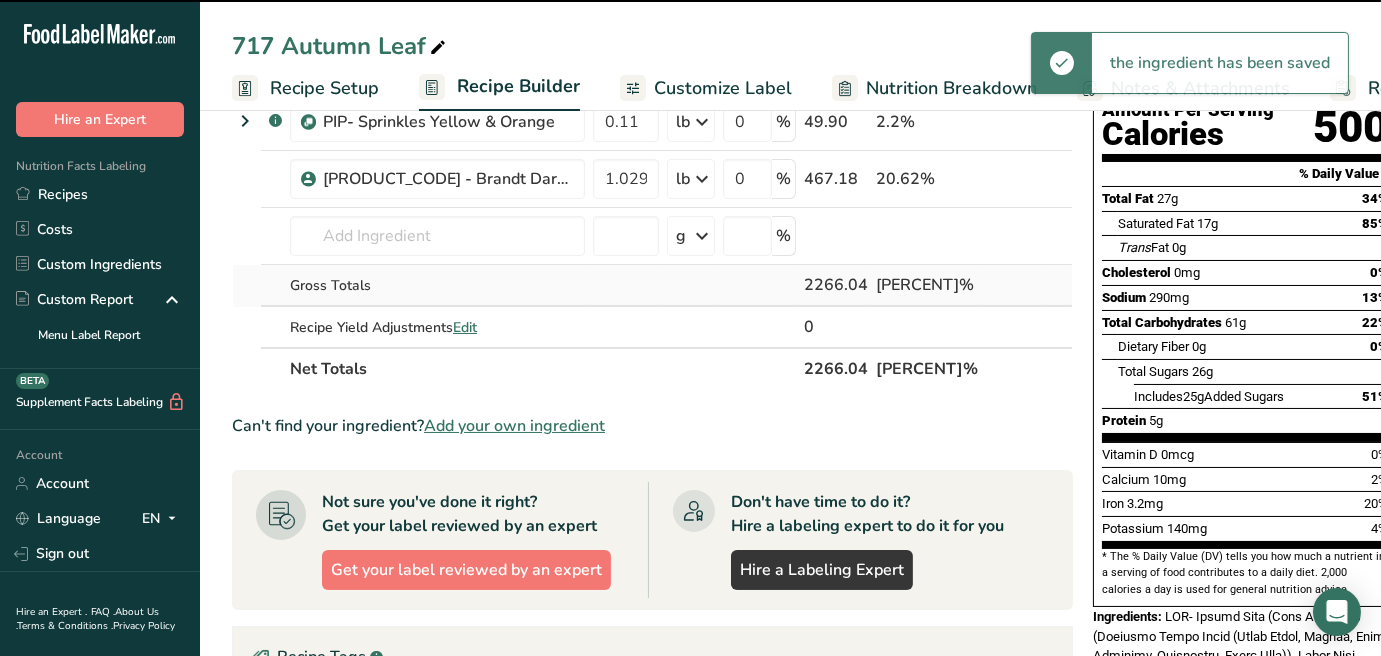 scroll, scrollTop: 0, scrollLeft: 0, axis: both 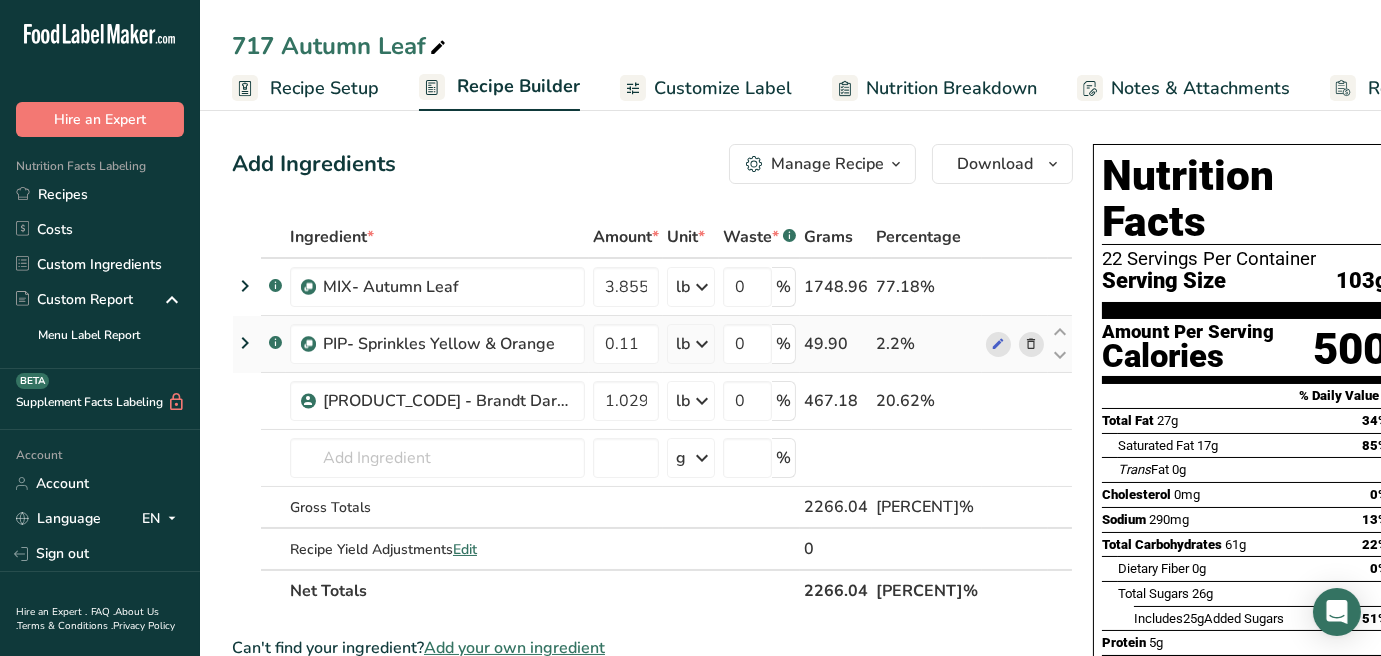 click at bounding box center [1032, 344] 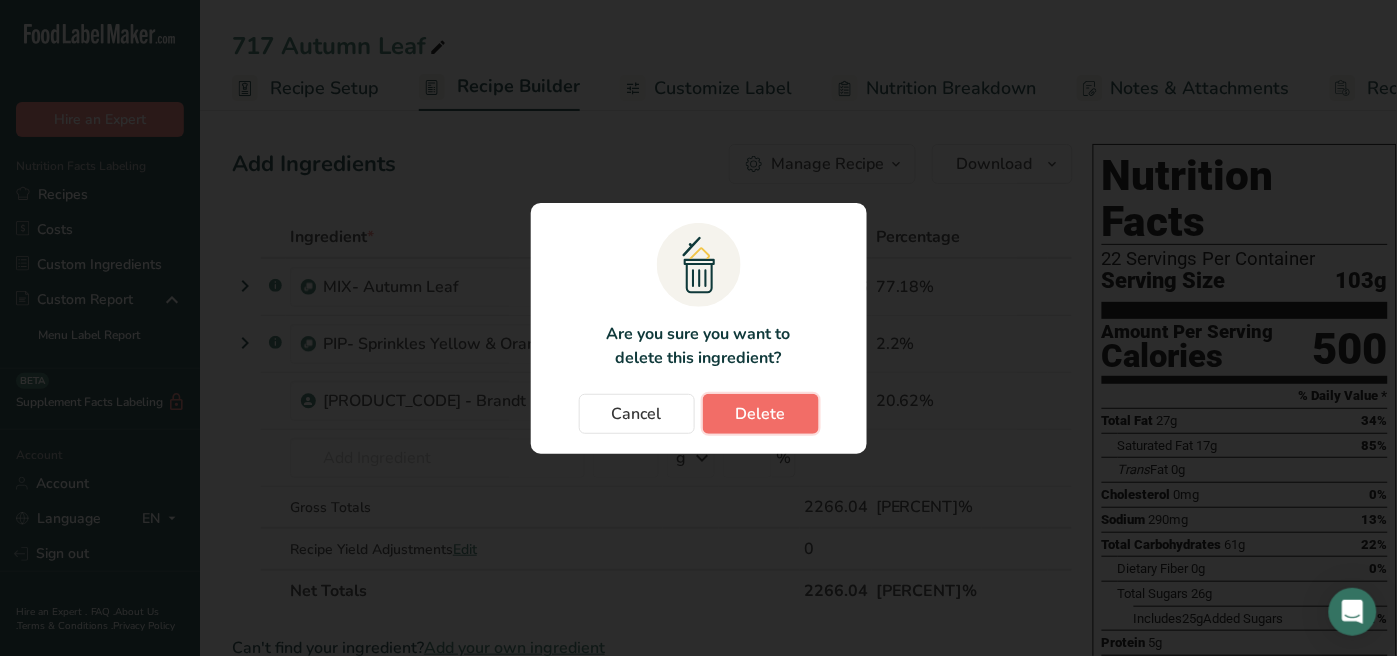 click on "Delete" at bounding box center (761, 414) 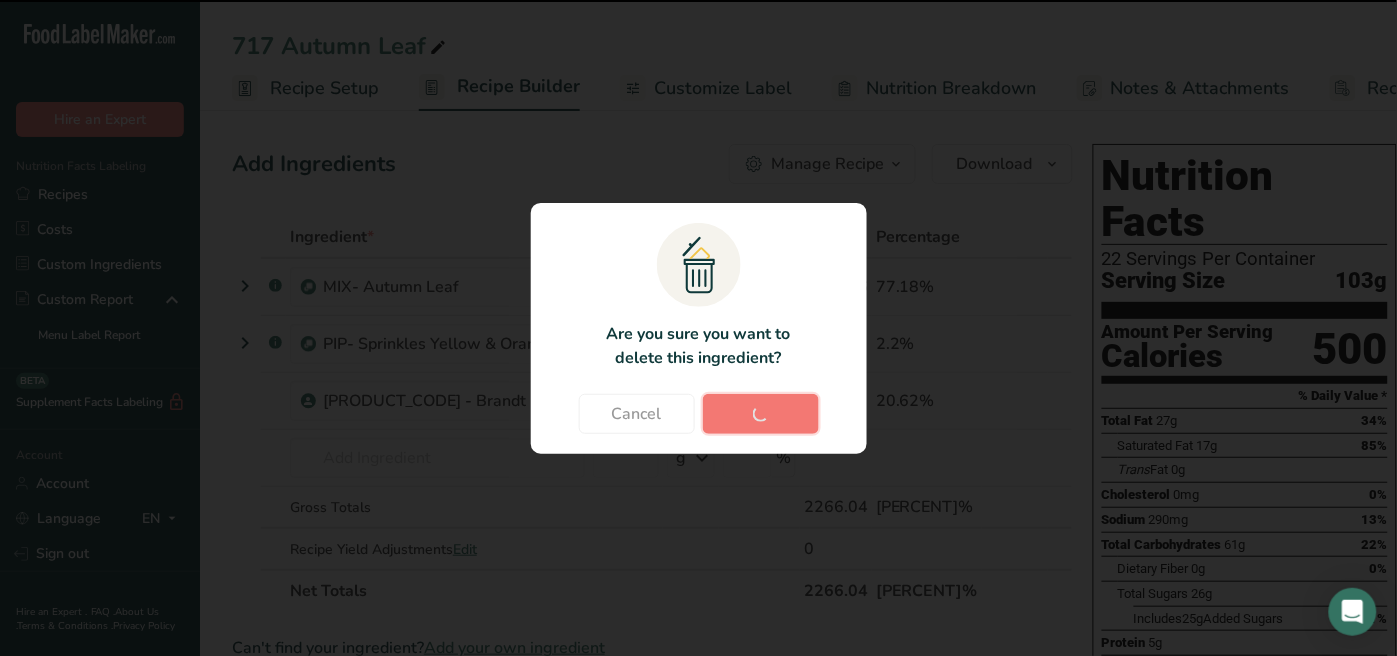 type on "1.029963" 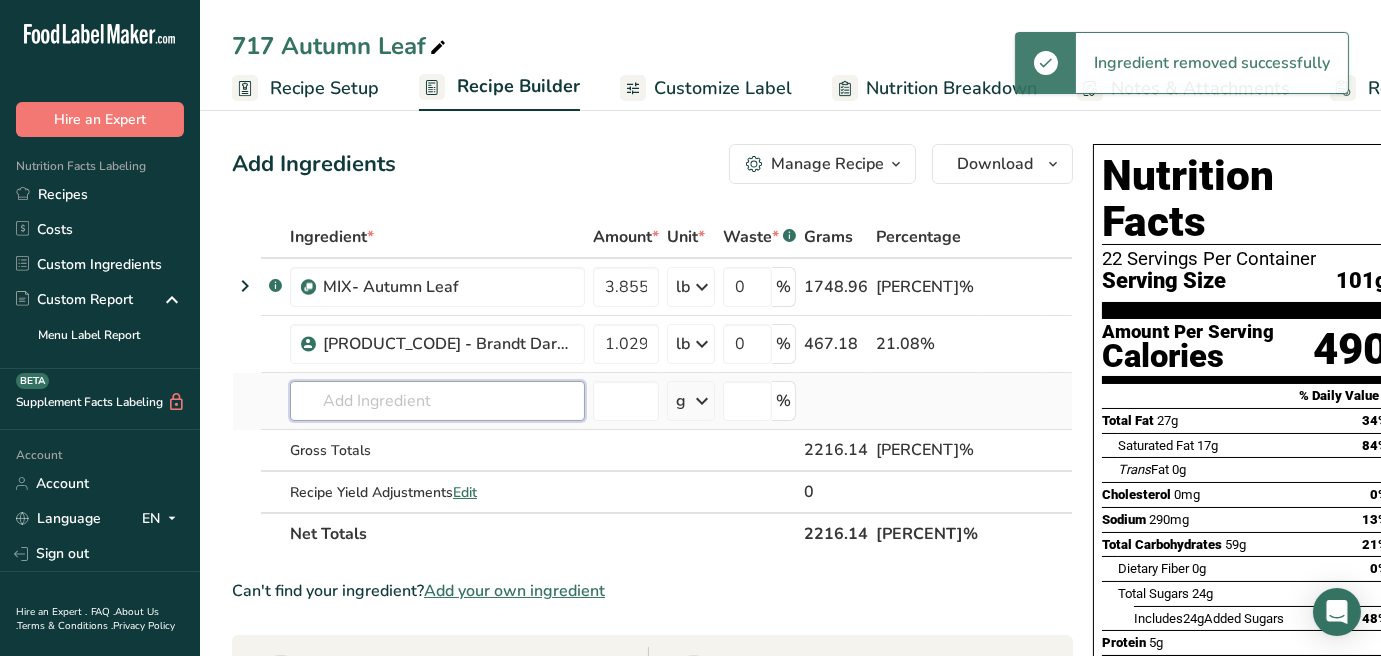 click at bounding box center [437, 401] 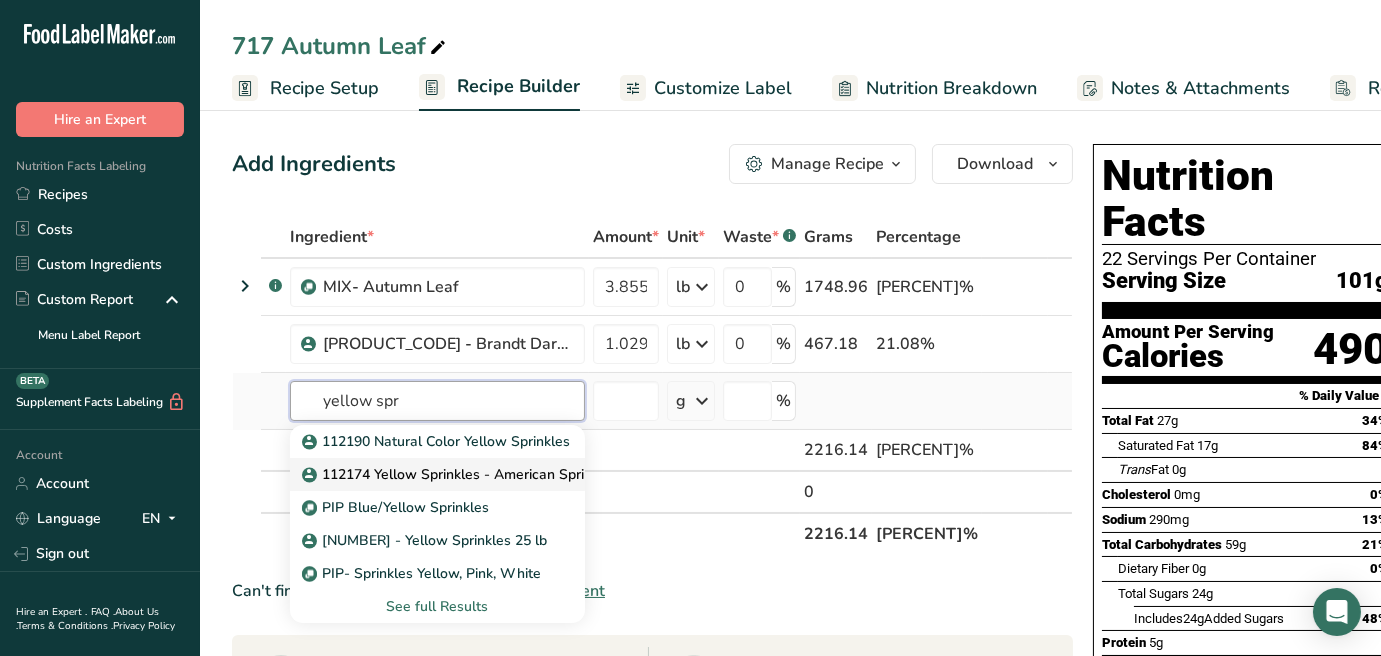 type on "yellow spr" 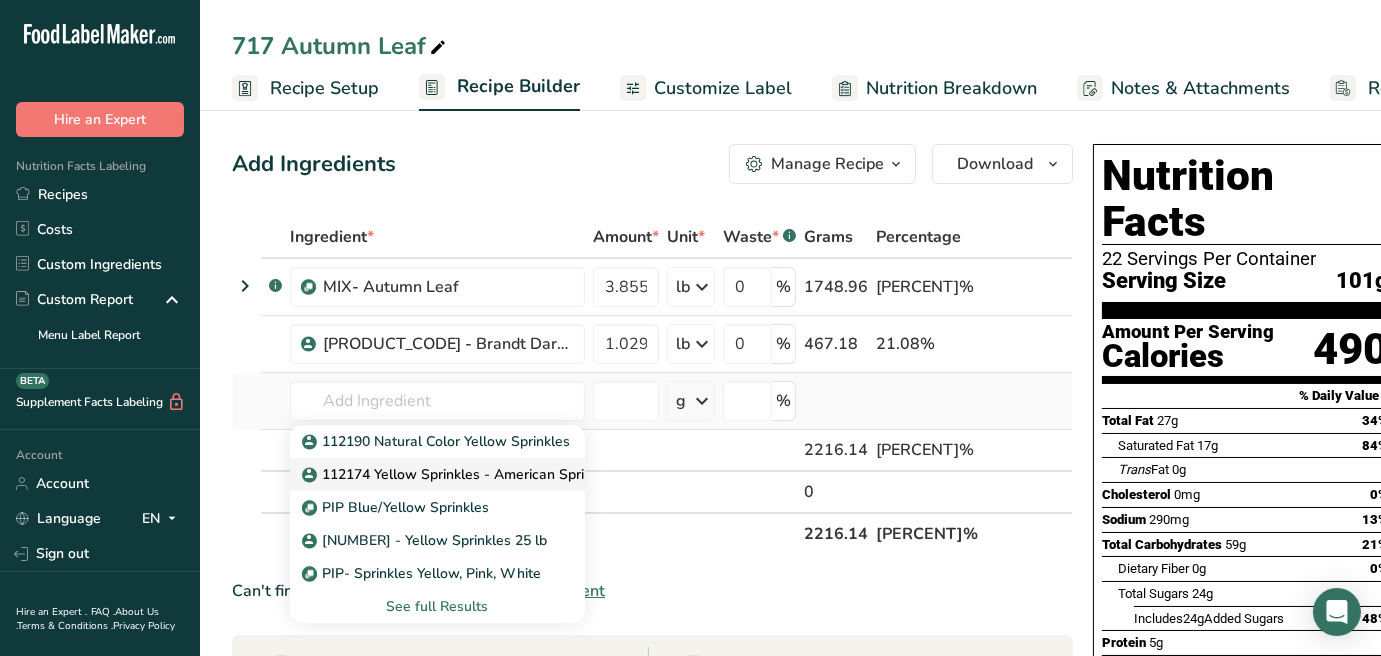 click on "112174 Yellow Sprinkles - American Sprinkle" at bounding box center [458, 474] 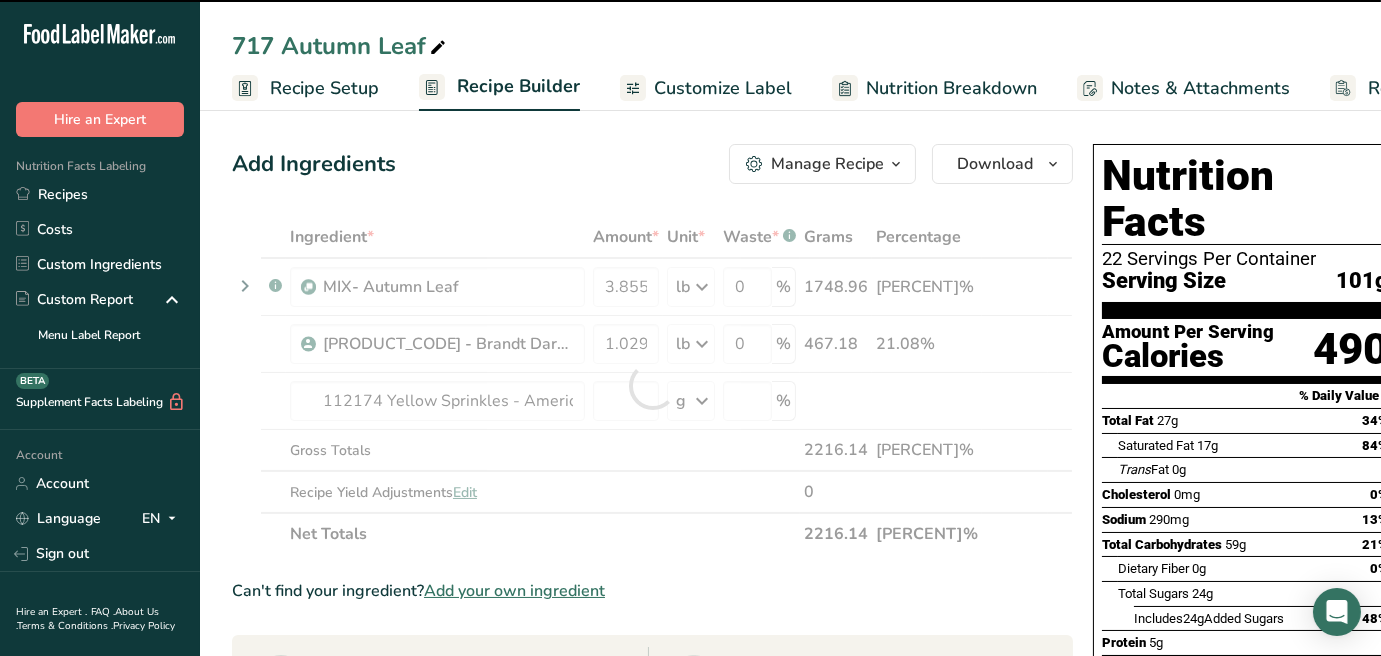 type on "0" 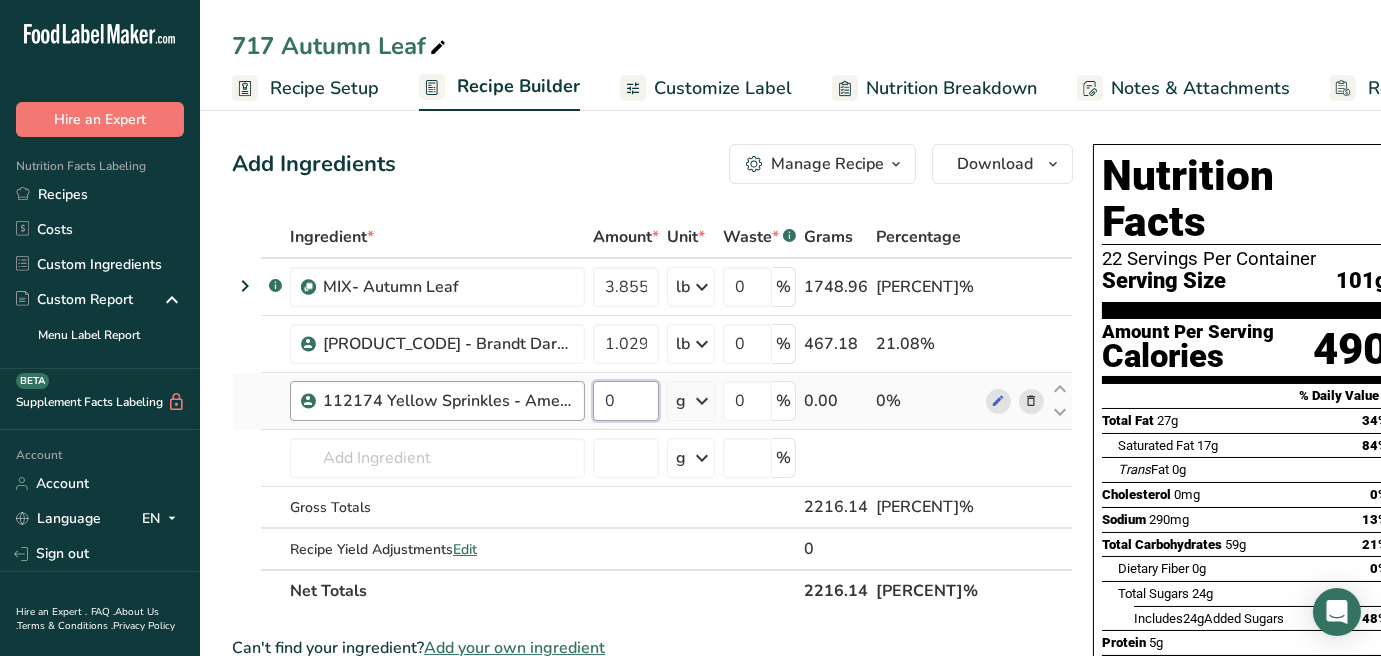 drag, startPoint x: 638, startPoint y: 393, endPoint x: 576, endPoint y: 398, distance: 62.201286 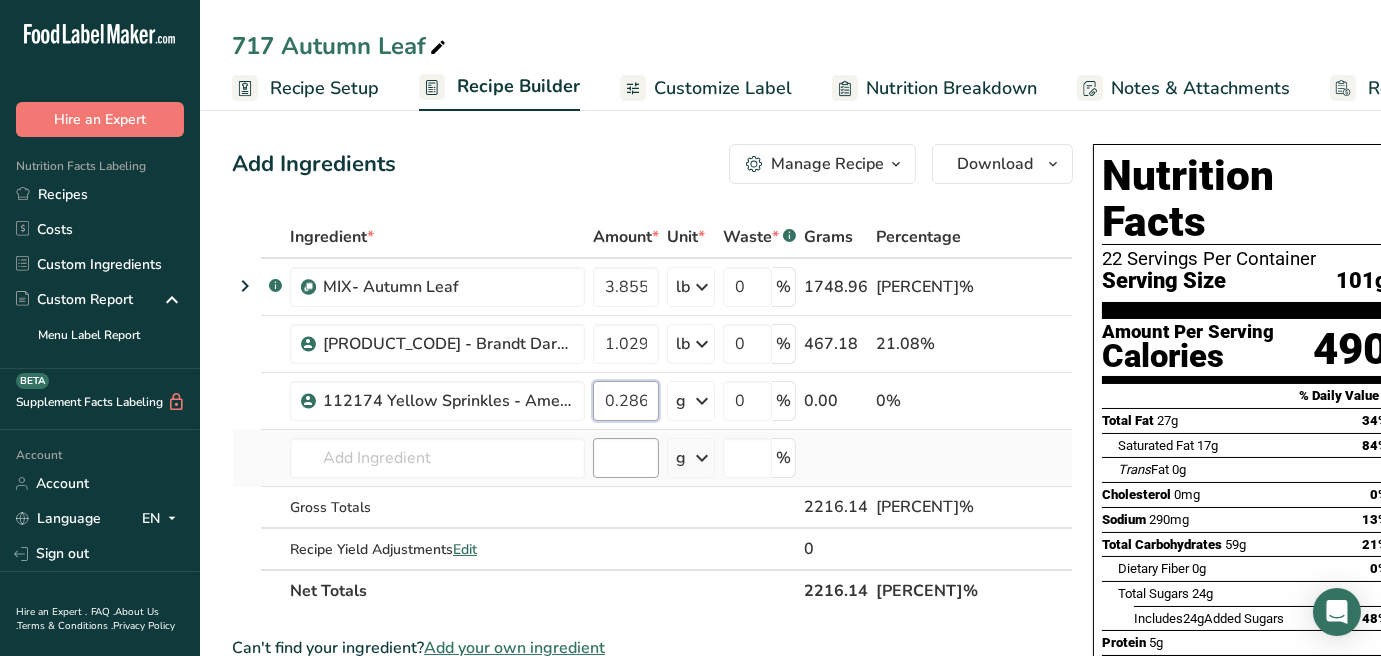 scroll, scrollTop: 0, scrollLeft: 26, axis: horizontal 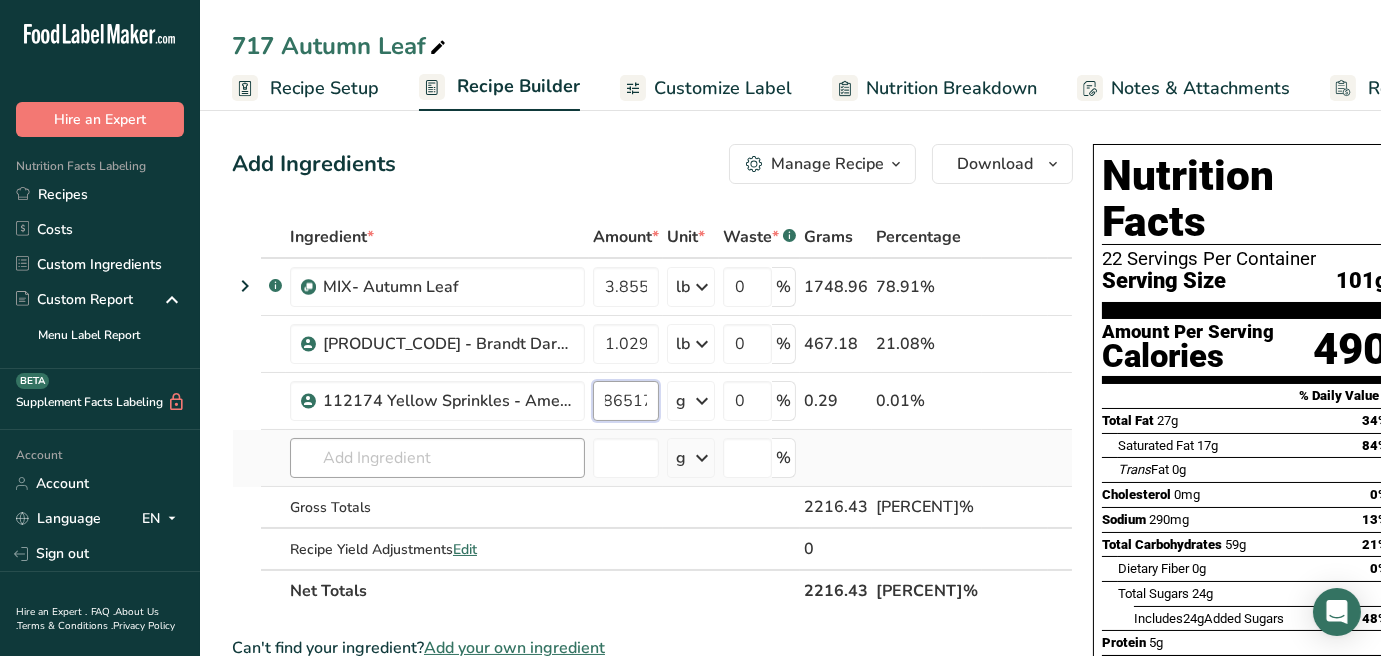 type on "0.286517" 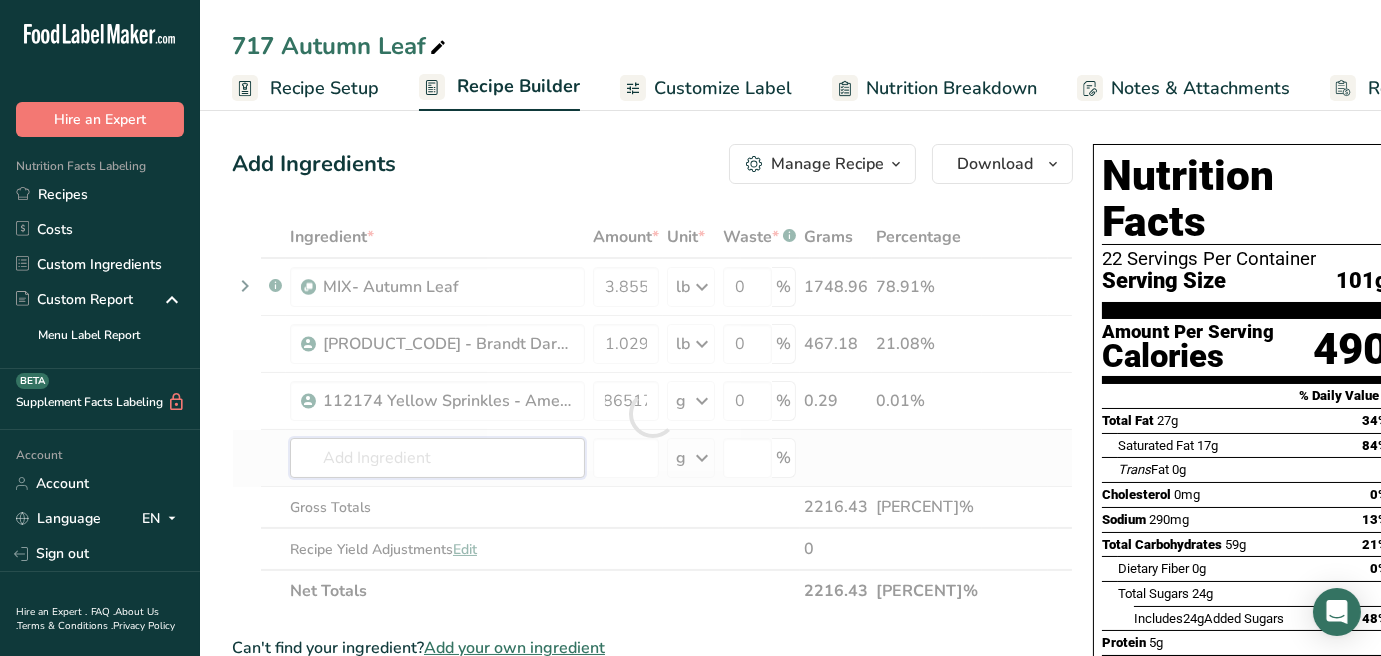 scroll, scrollTop: 0, scrollLeft: 0, axis: both 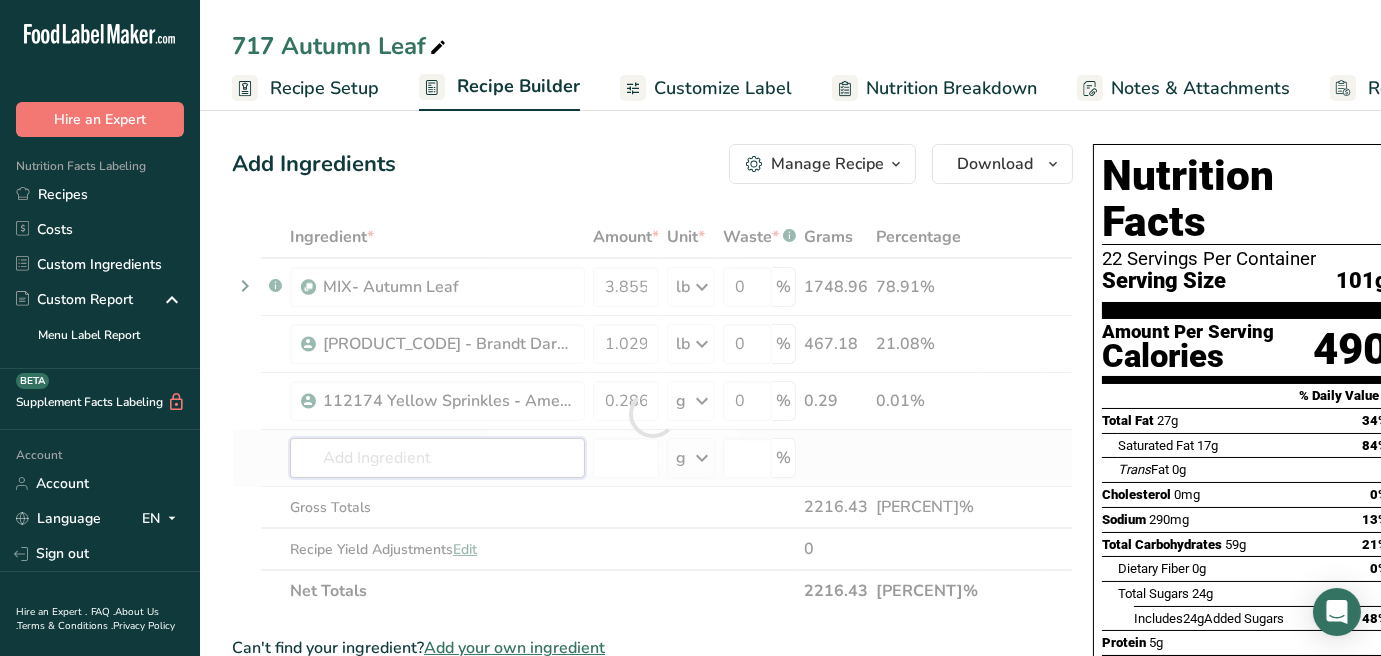 click on "Ingredient *
Amount *
Unit *
Waste *   .a-a{fill:#347362;}.b-a{fill:#fff;}          Grams
Percentage
.a-a{fill:#347362;}.b-a{fill:#fff;}
MIX- Autumn Leaf
[NUMBER]
lb
Weight Units
g
kg
mg
See more
Volume Units
l
mL
fl oz
See more
0
%
[NUMBER]
[PERCENT]%
[NUMBER] - Brandt Dark Confectionary Coating
[NUMBER]
lb
Weight Units
g
kg
mg
See more
Volume Units
l
mL
fl oz
See more
0
%
[NUMBER]
[PERCENT]%" at bounding box center [652, 414] 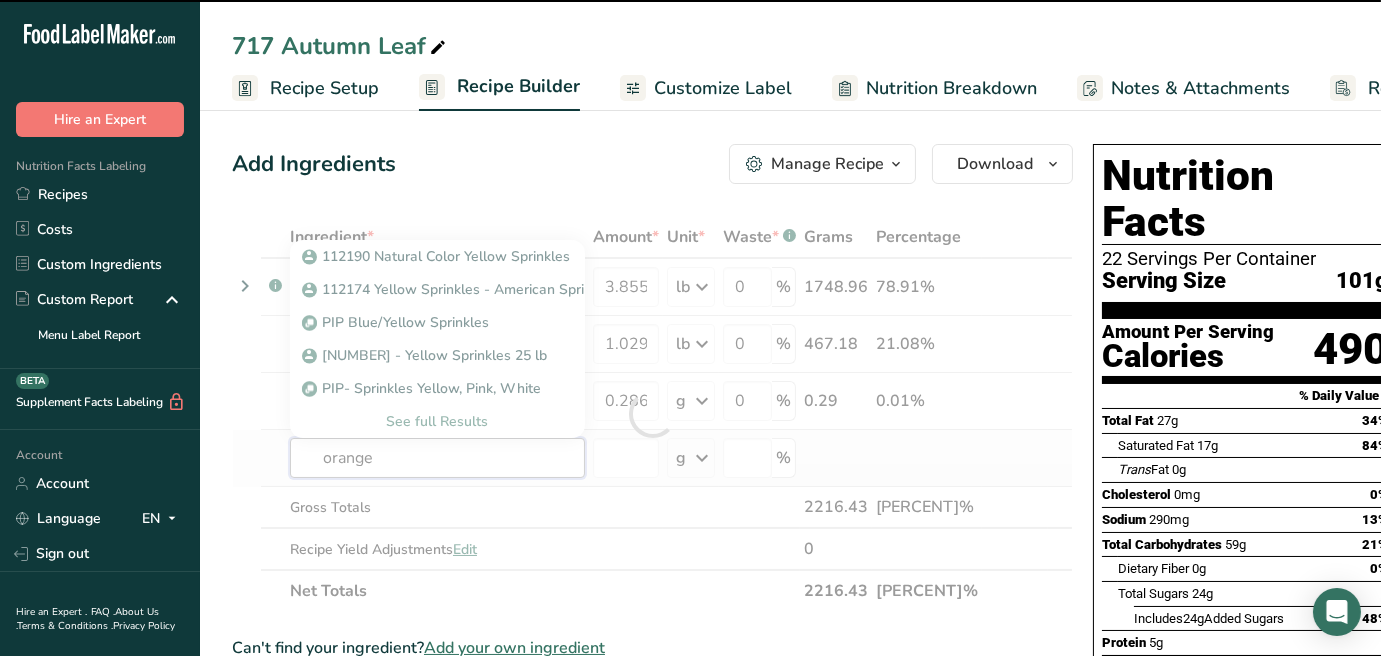 type on "orange" 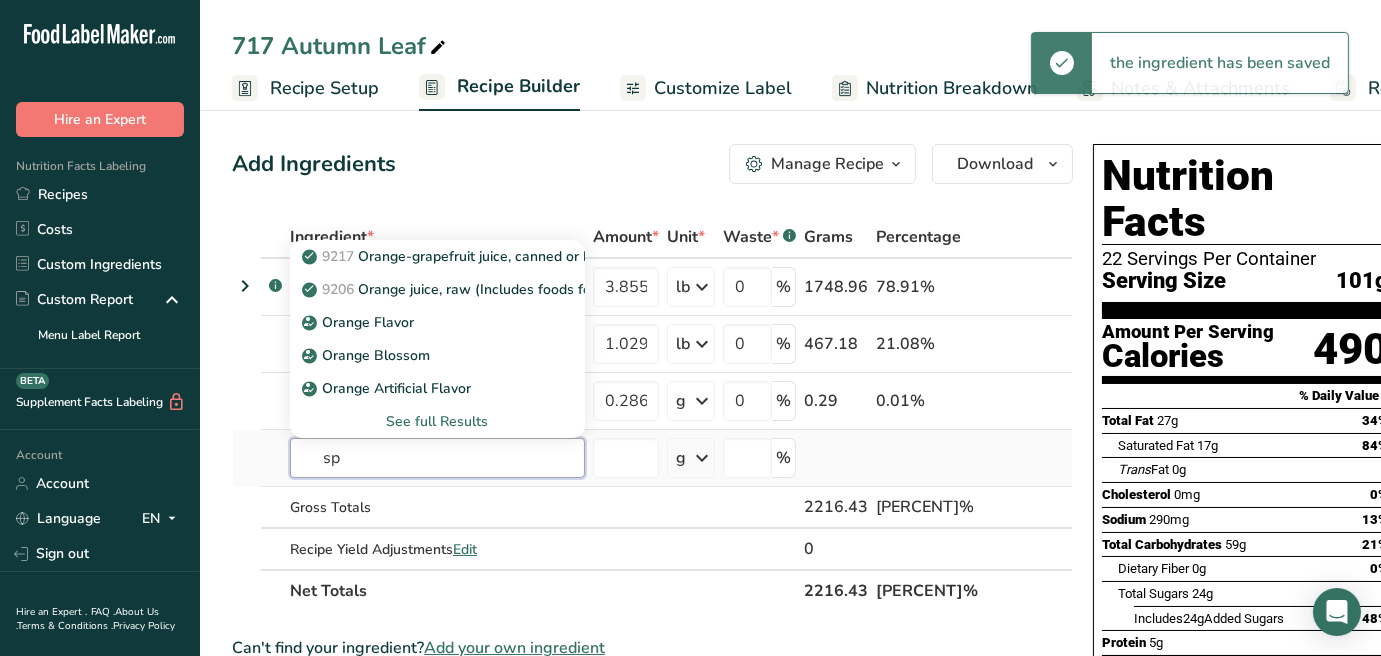 type on "s" 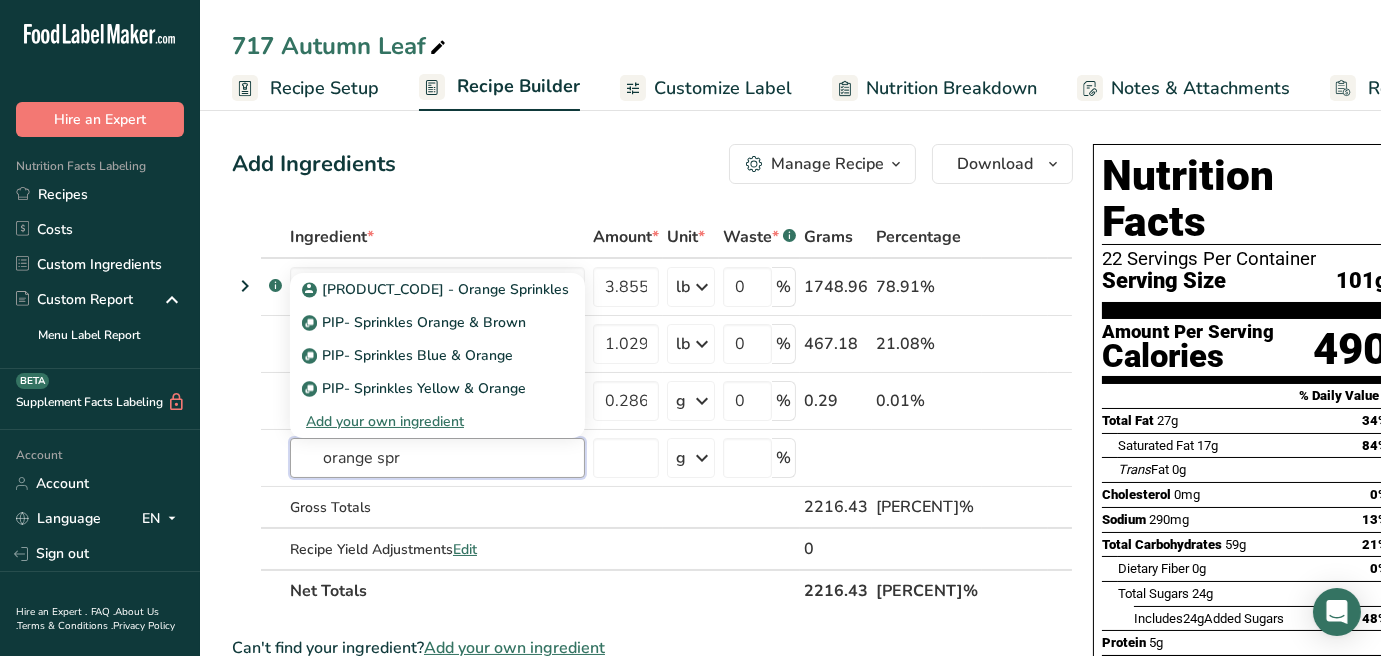 type on "orange spr" 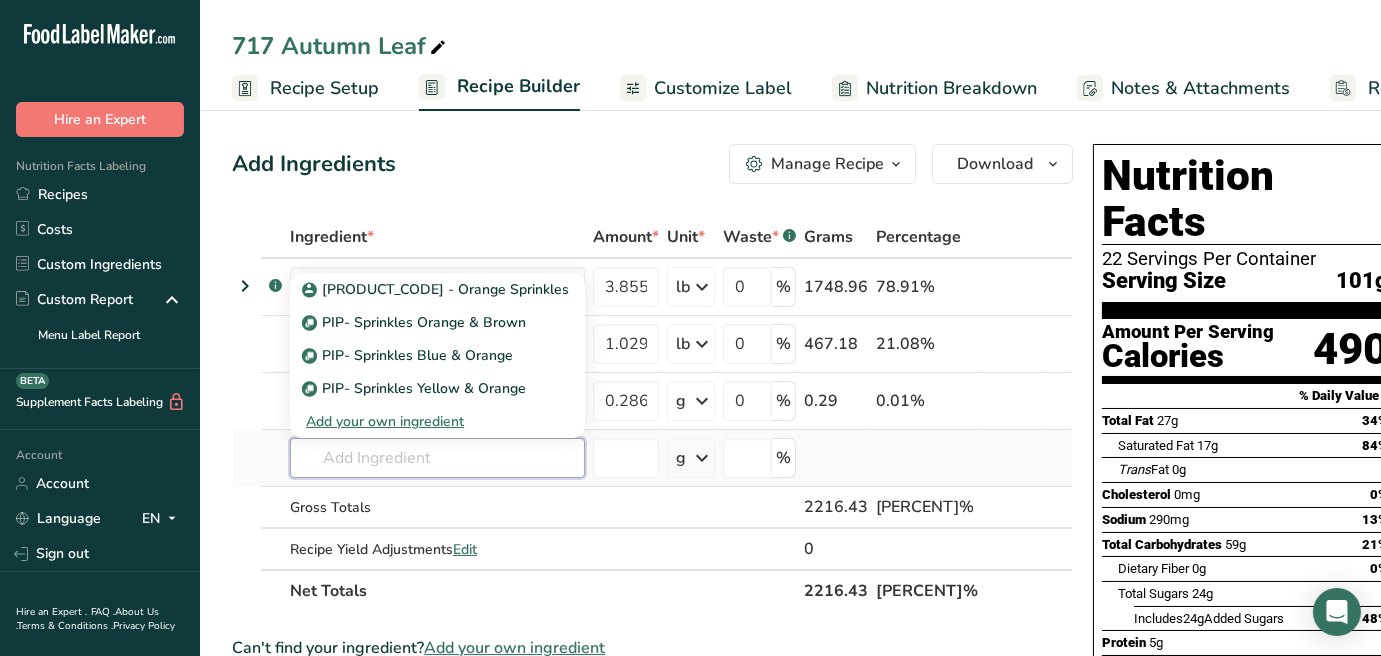 click at bounding box center [437, 458] 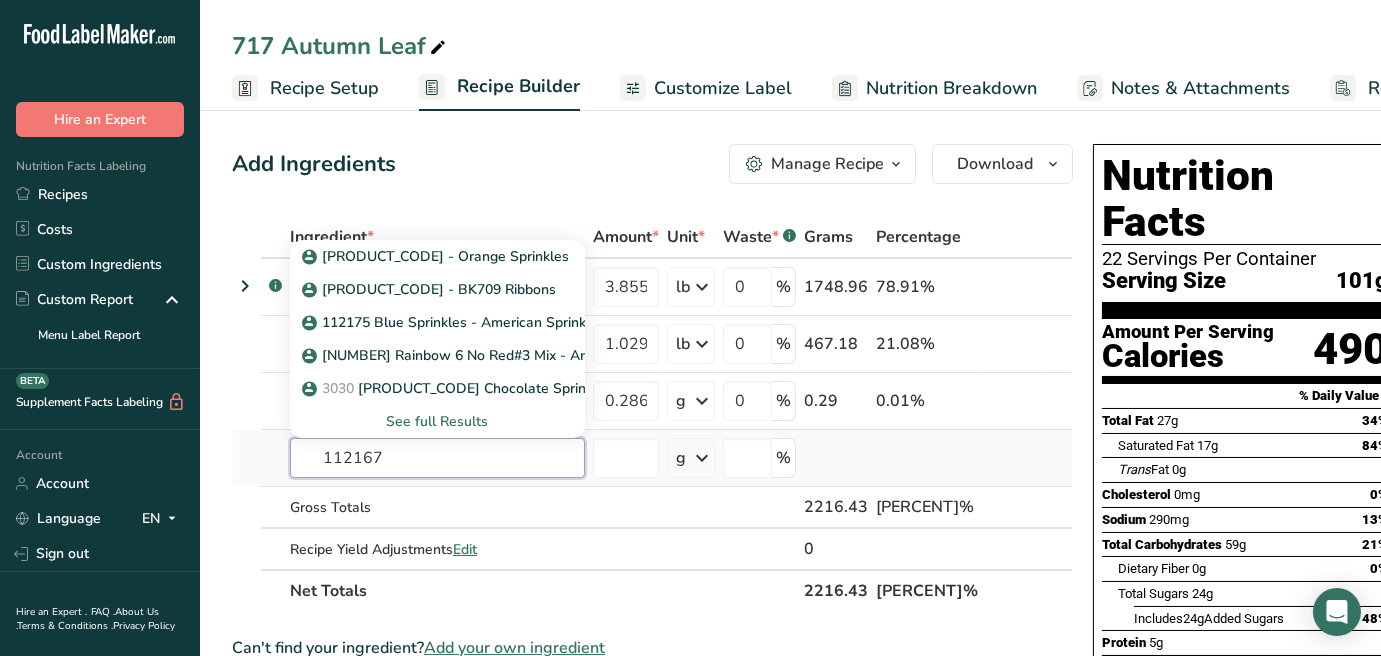 type on "112167" 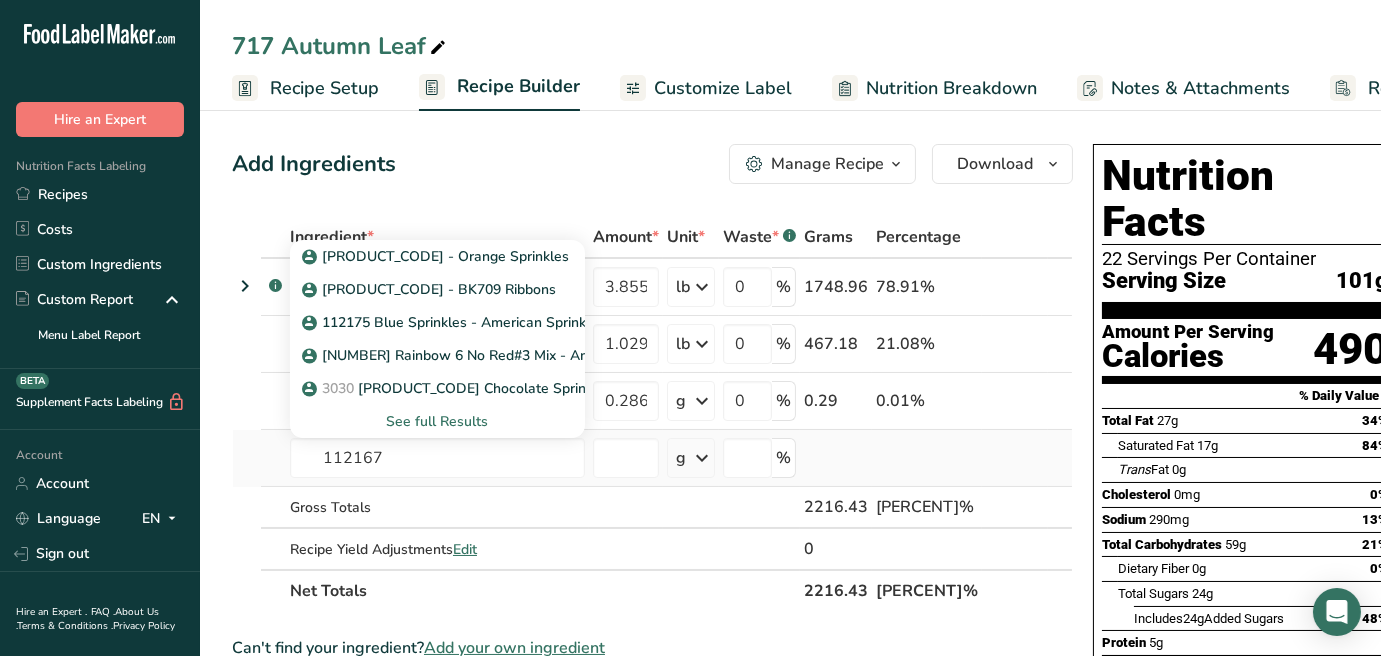 type 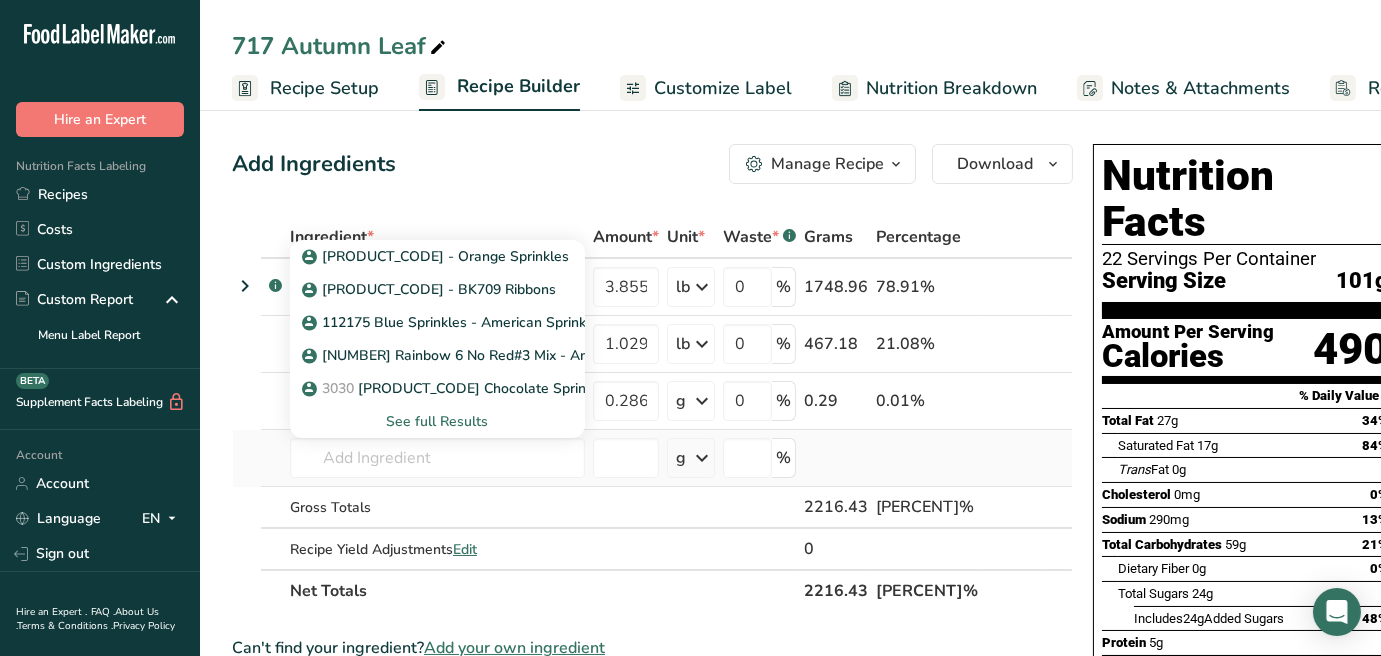 click on "See full Results" at bounding box center (437, 421) 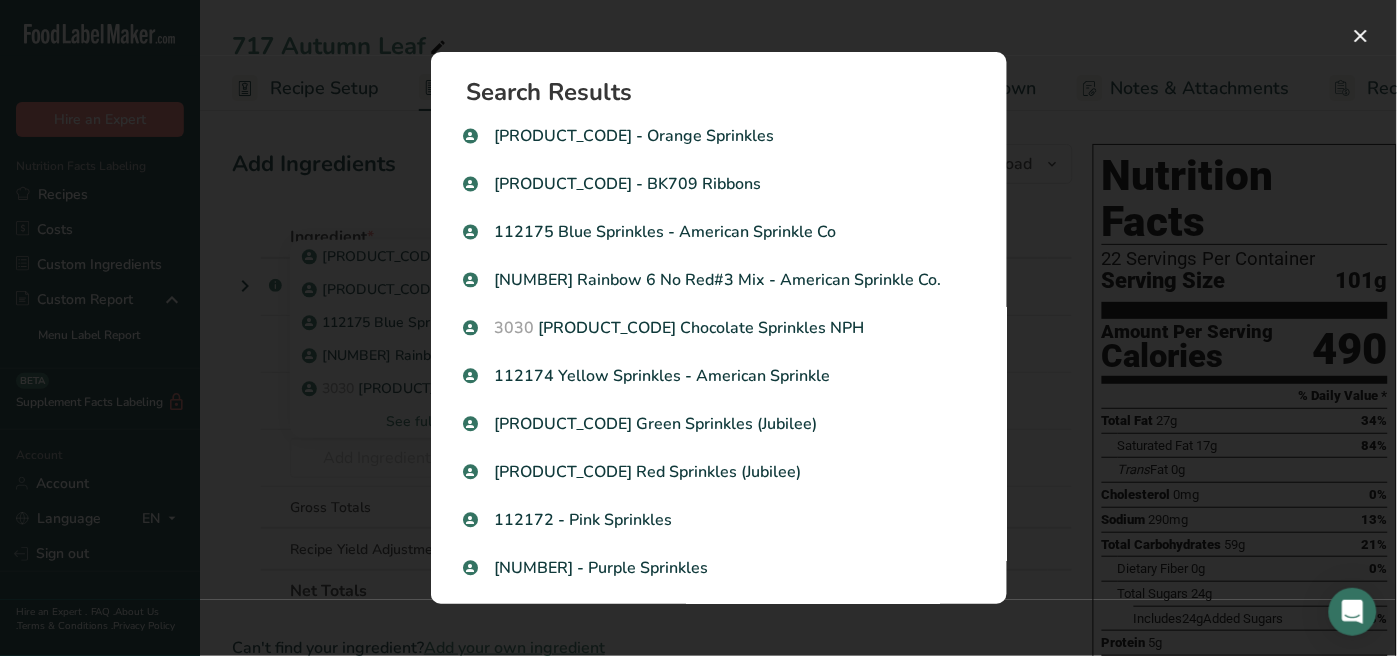 click at bounding box center (698, 328) 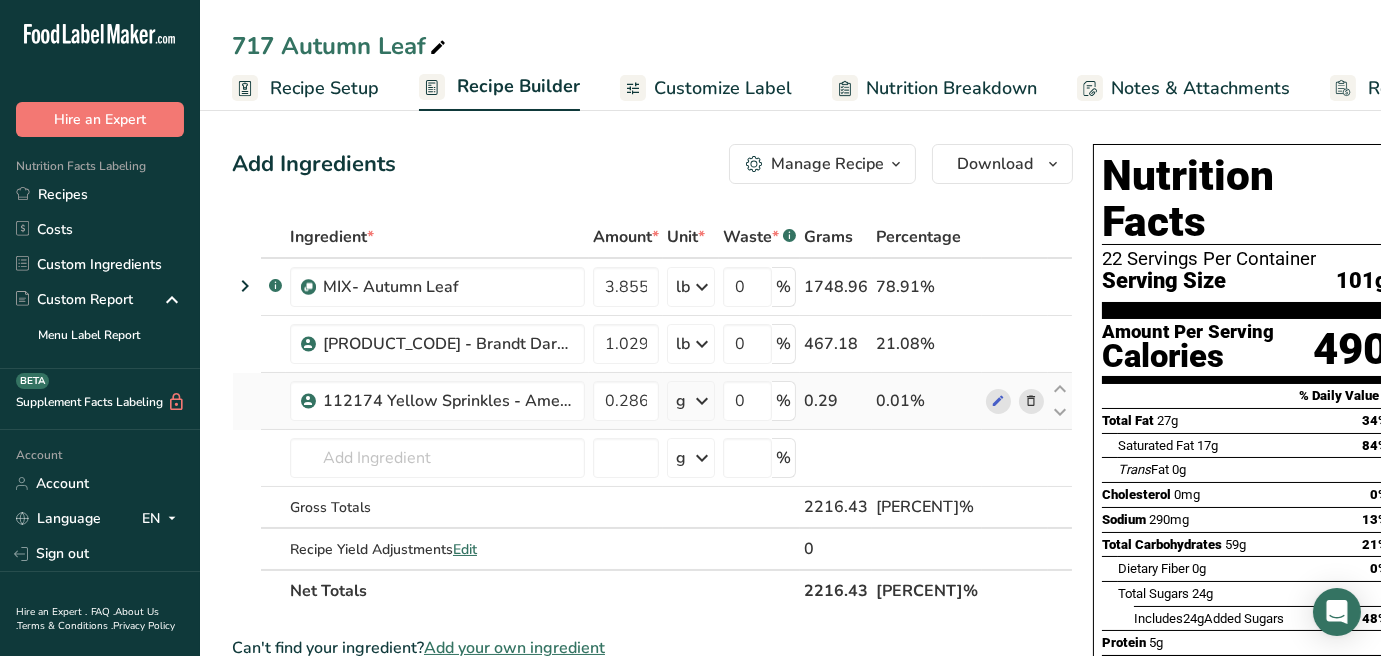 click at bounding box center [702, 401] 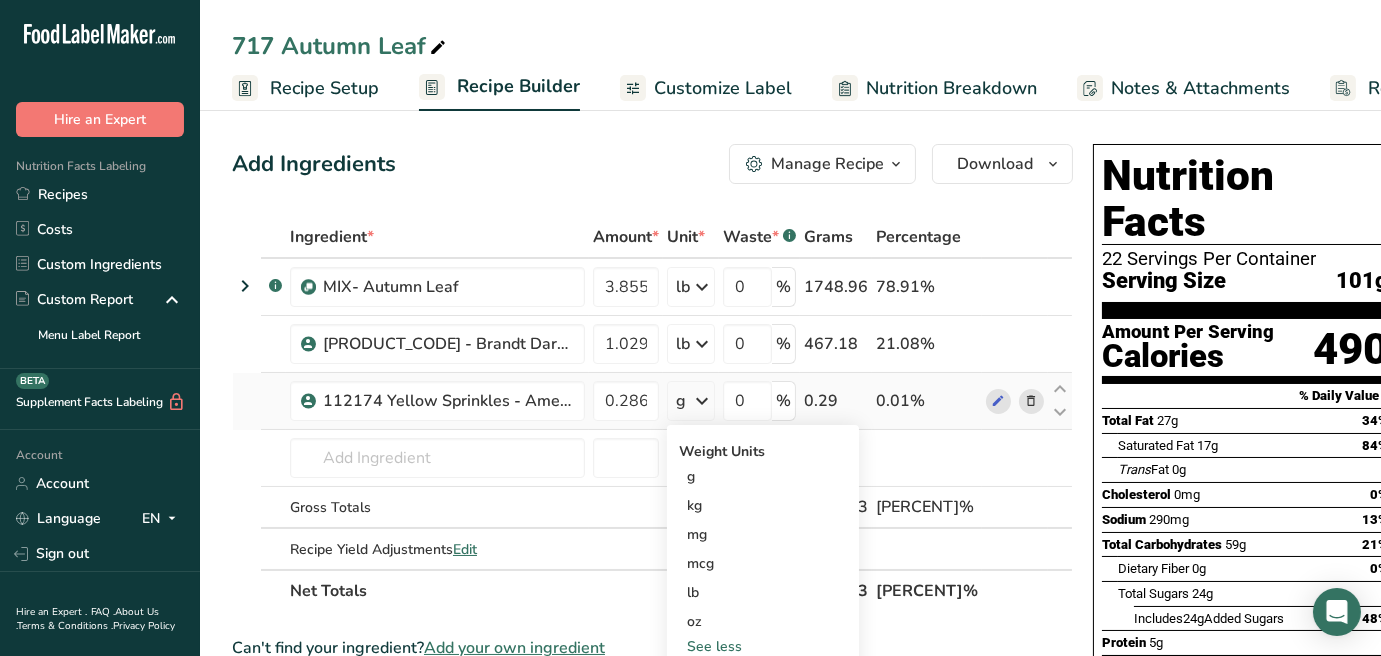 scroll, scrollTop: 111, scrollLeft: 0, axis: vertical 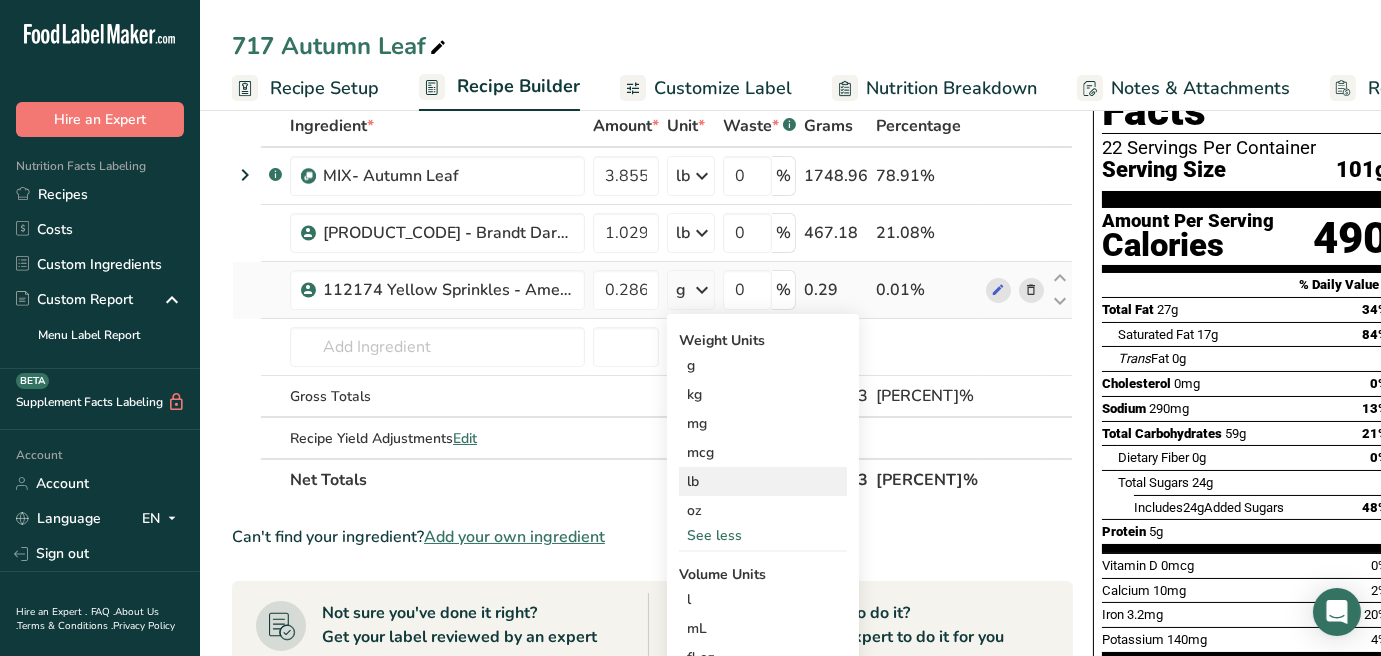 click on "lb" at bounding box center [763, 481] 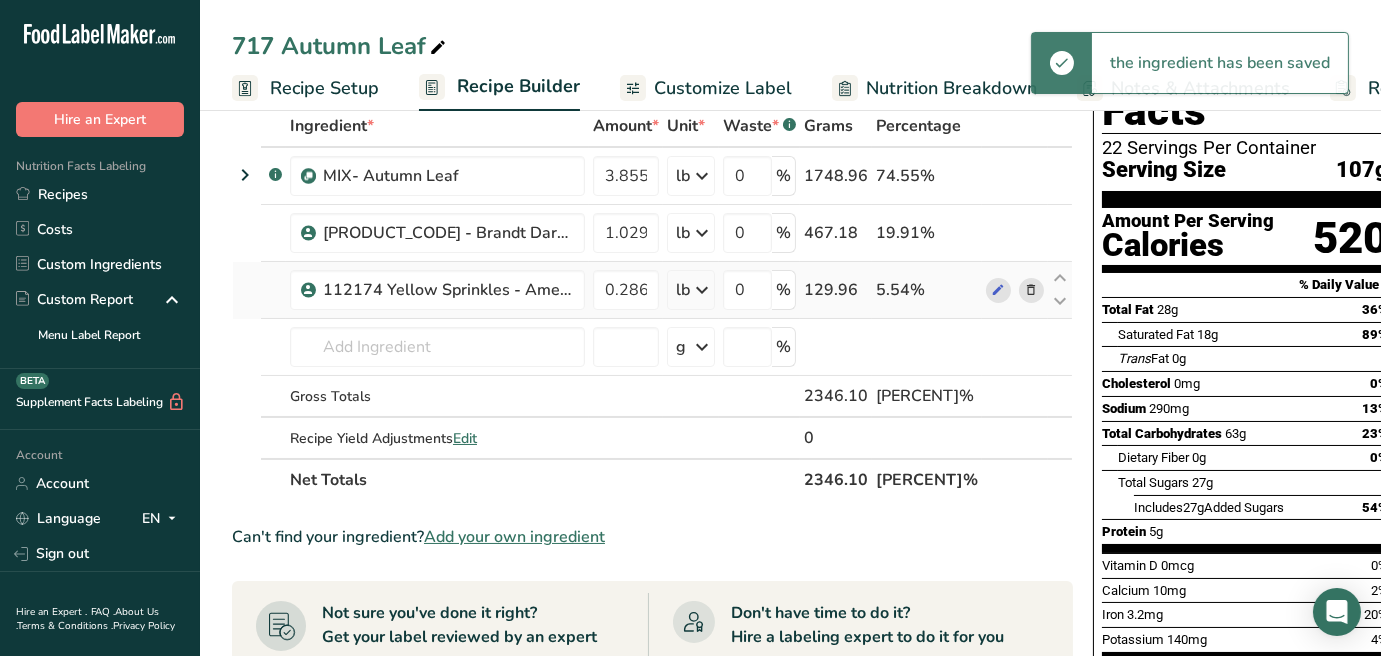 scroll, scrollTop: 0, scrollLeft: 0, axis: both 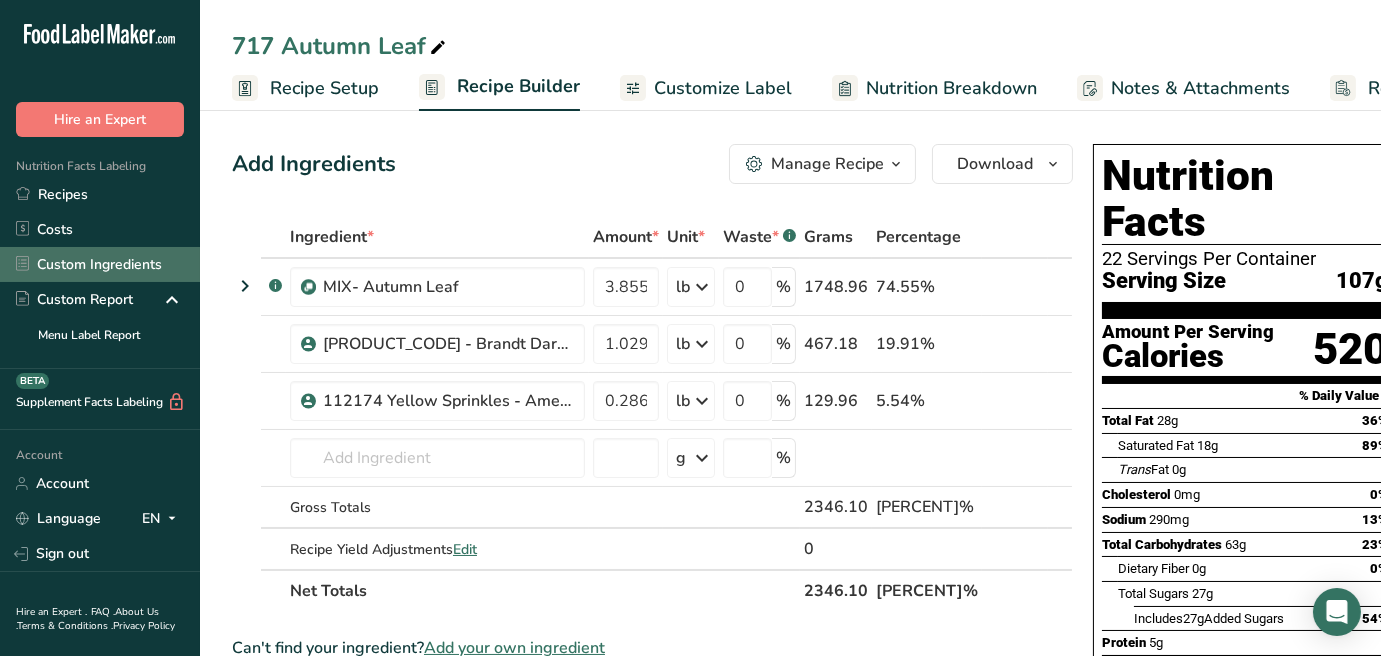 click on "Custom Ingredients" at bounding box center [100, 264] 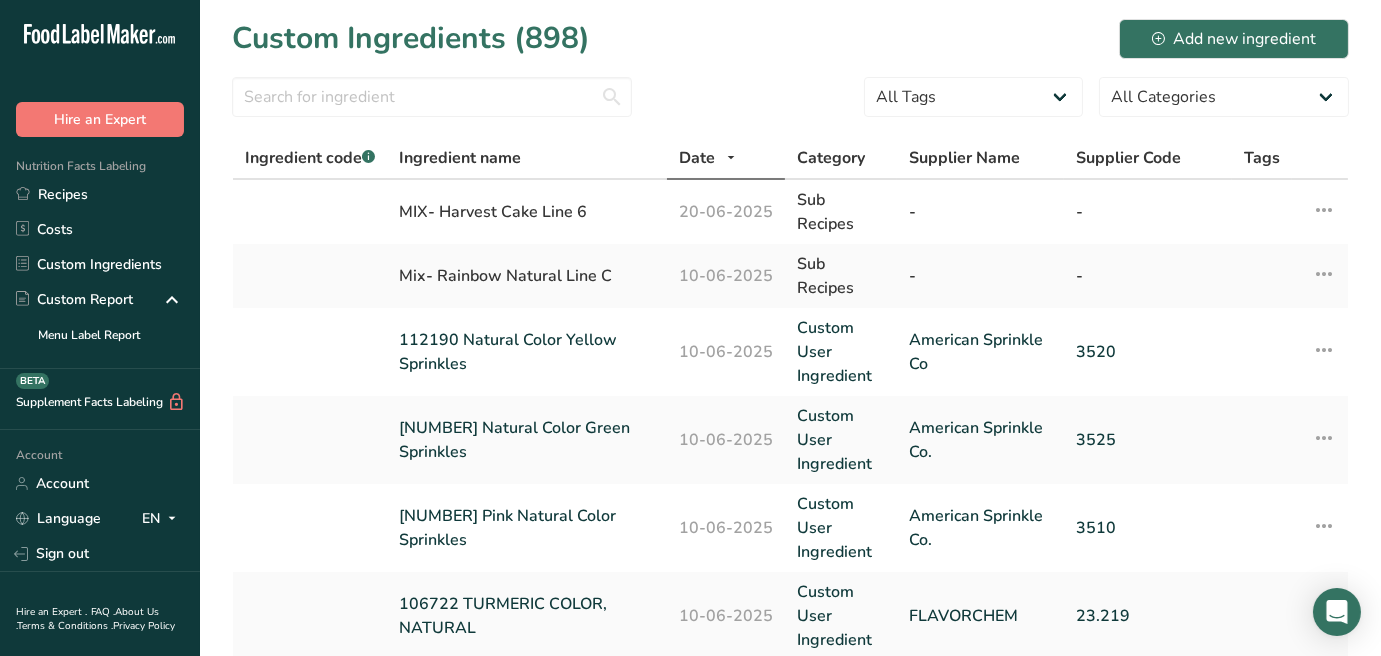 click at bounding box center (432, 103) 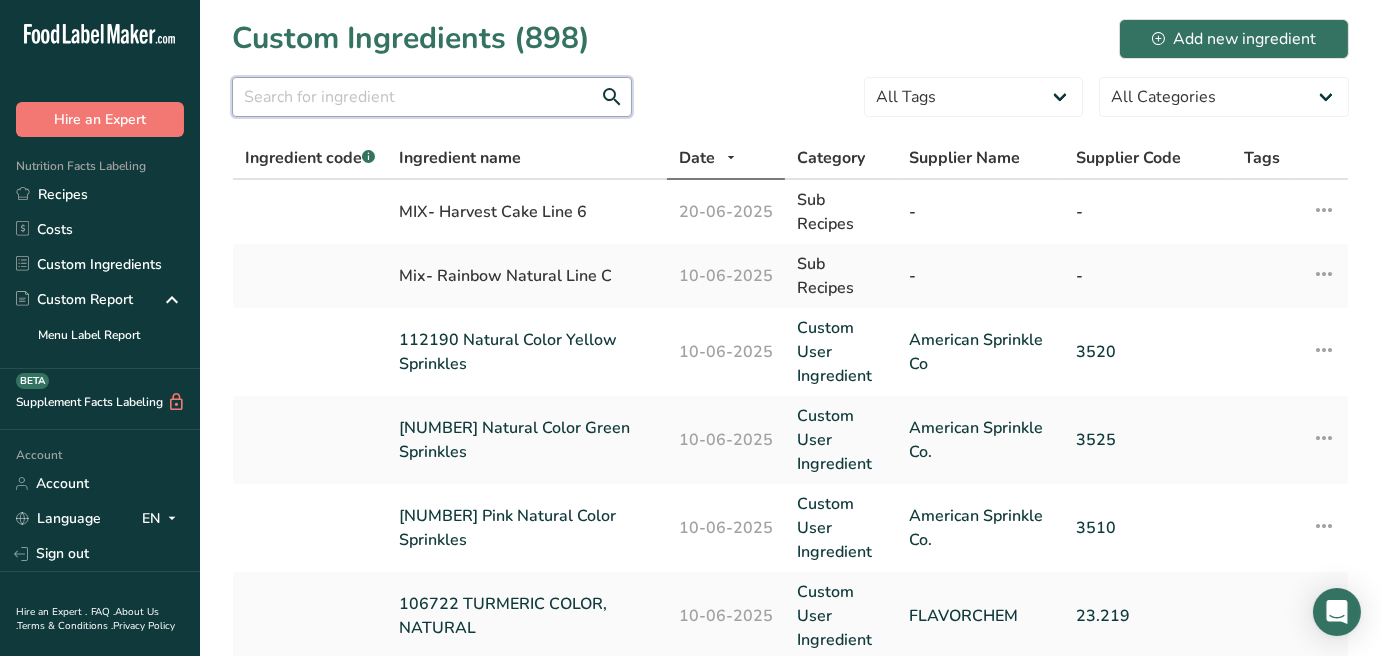 click at bounding box center (432, 97) 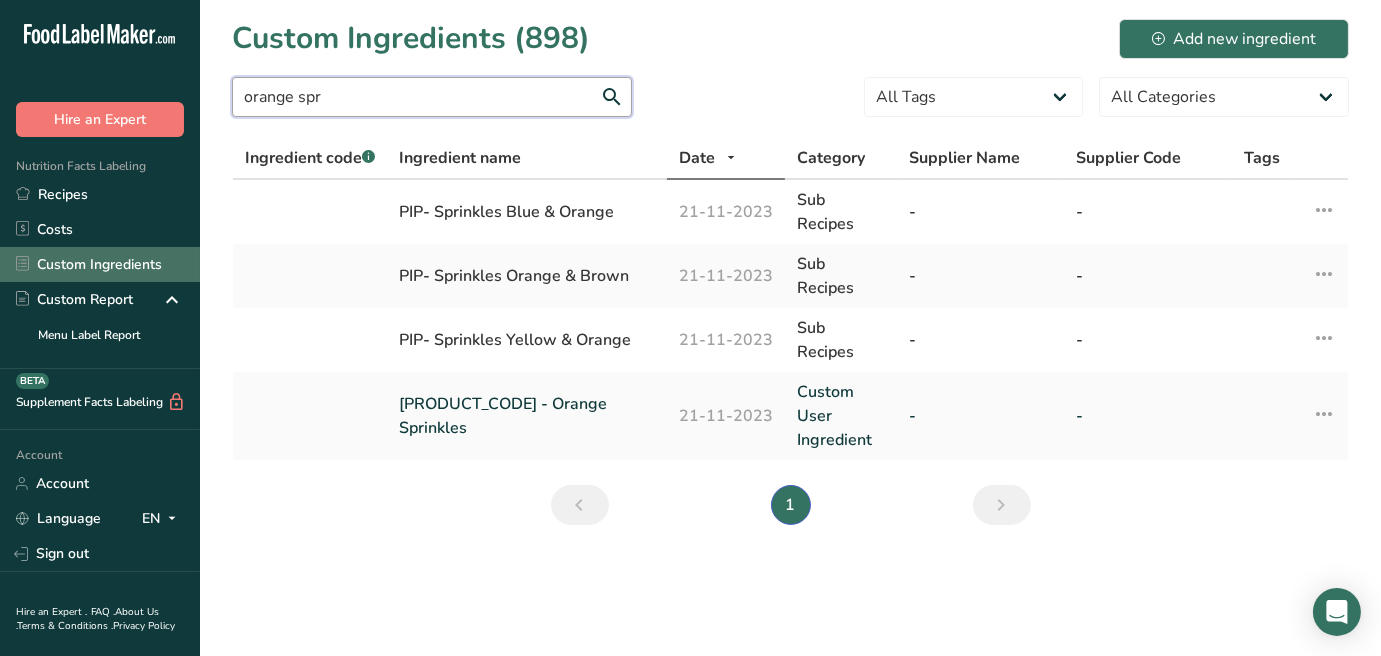 type on "orange spr" 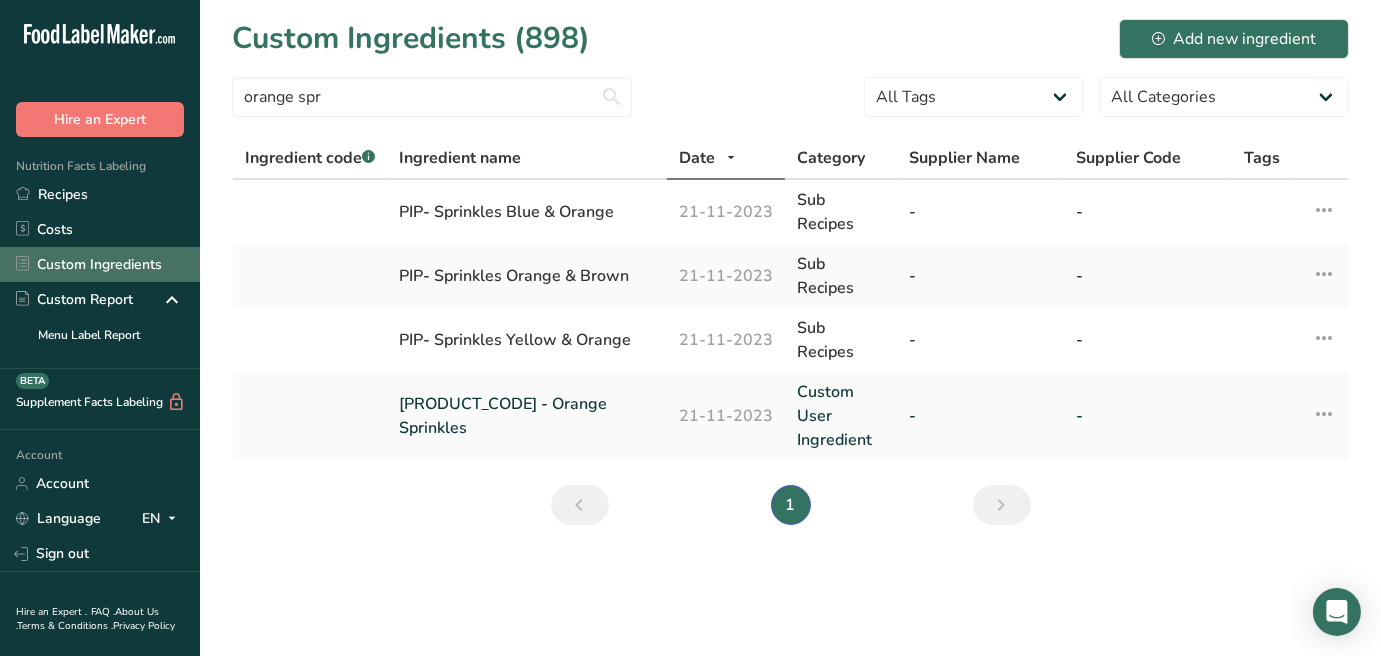 click on "Custom Ingredients" at bounding box center [100, 264] 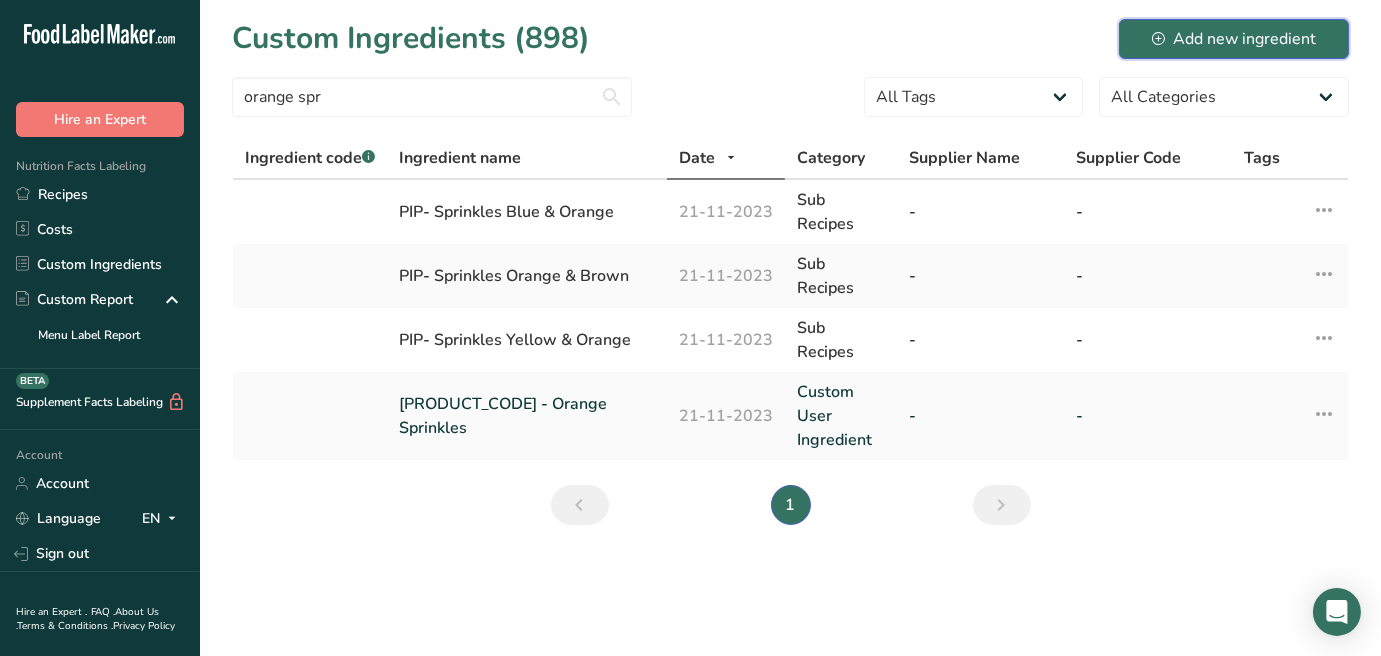 click on "Add new ingredient" at bounding box center [1234, 39] 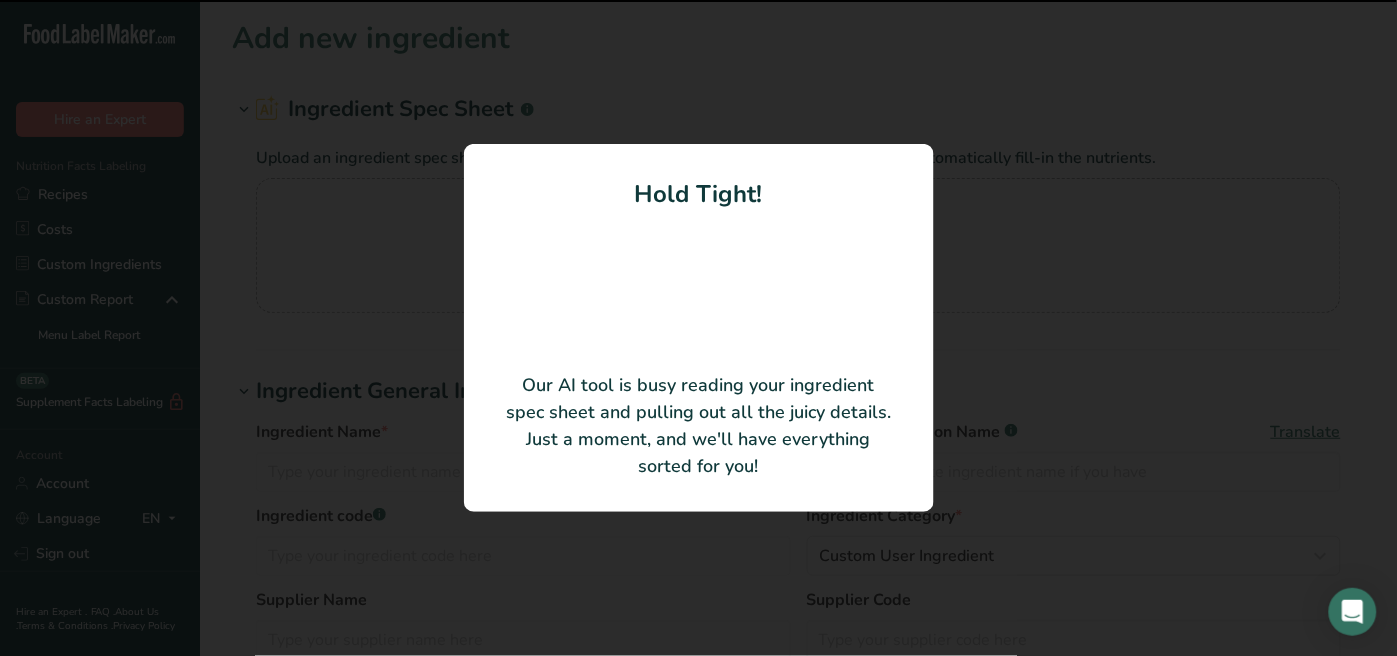type on "Orange Sprinkles" 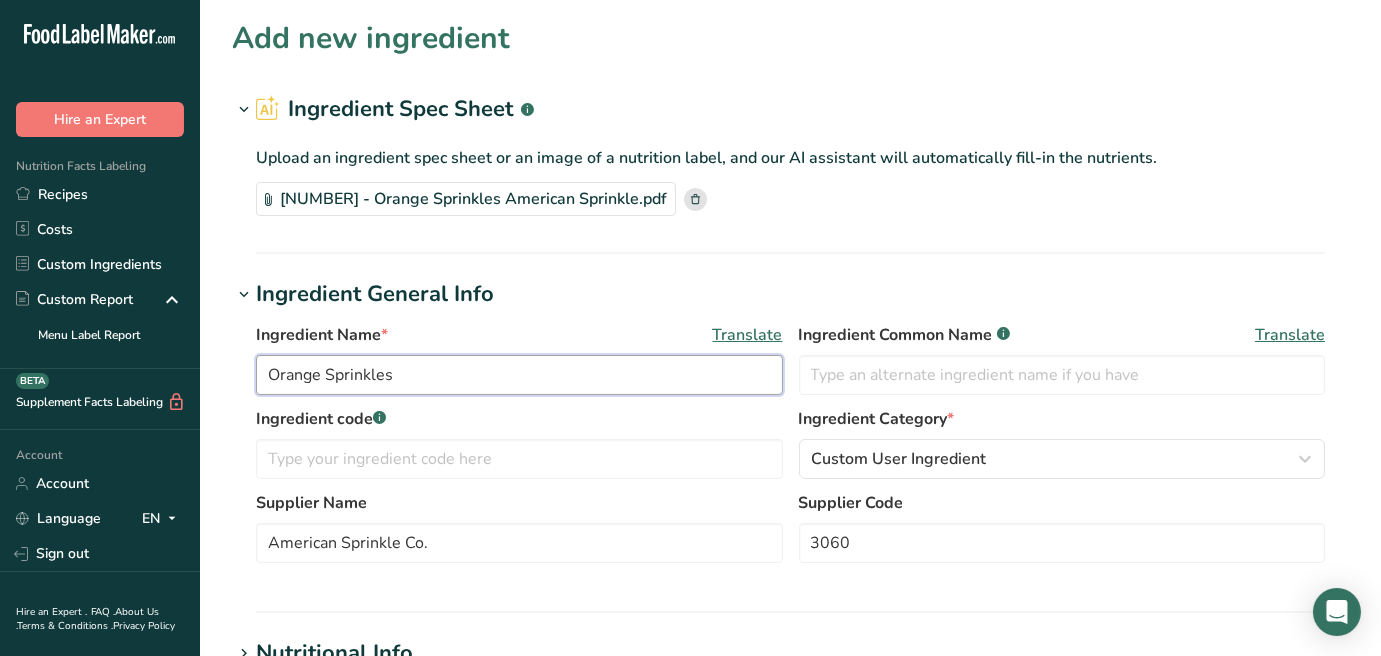 click on "Orange Sprinkles" at bounding box center (519, 375) 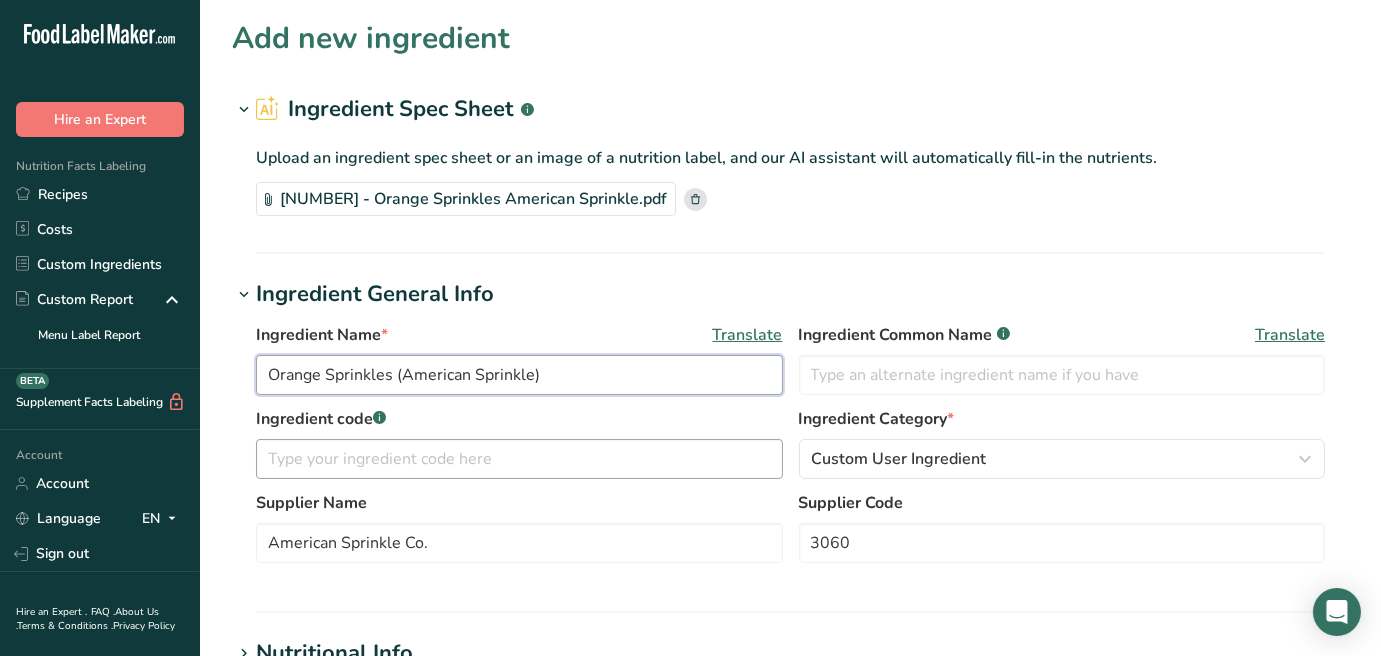 type on "Orange Sprinkles (American Sprinkle)" 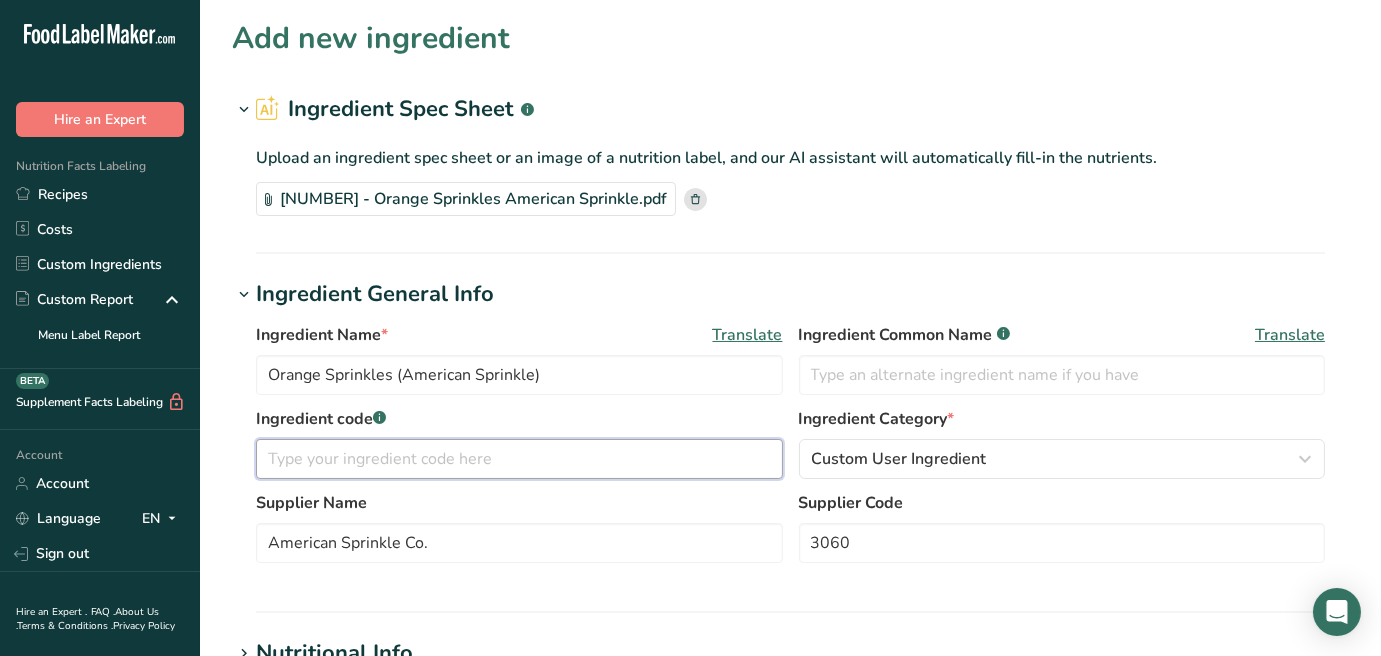 click at bounding box center [519, 459] 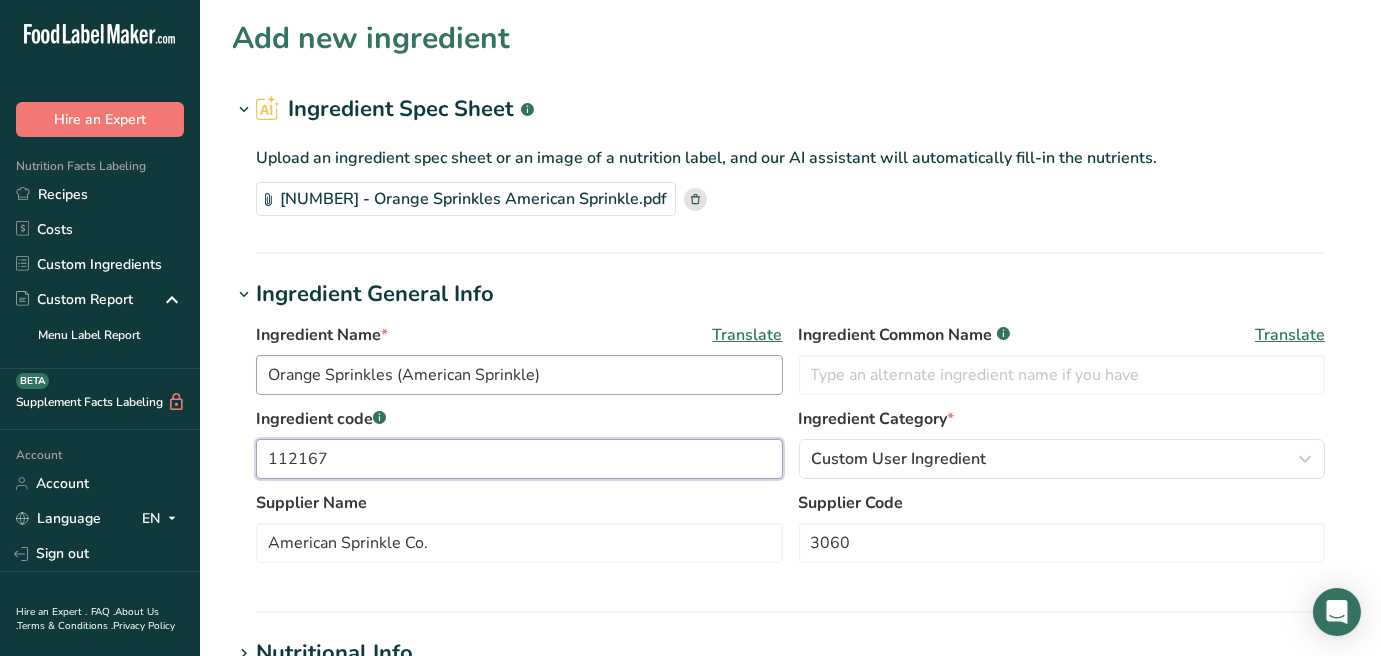 type on "112167" 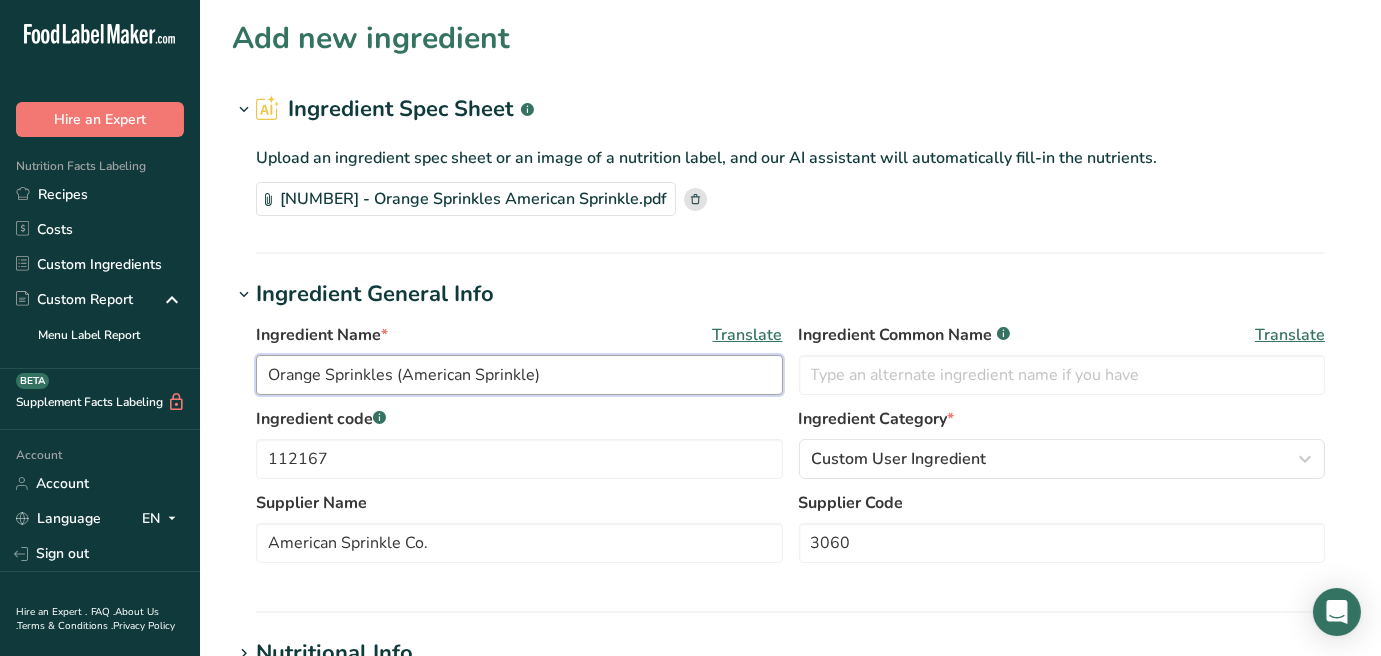 drag, startPoint x: 555, startPoint y: 374, endPoint x: 401, endPoint y: 376, distance: 154.01299 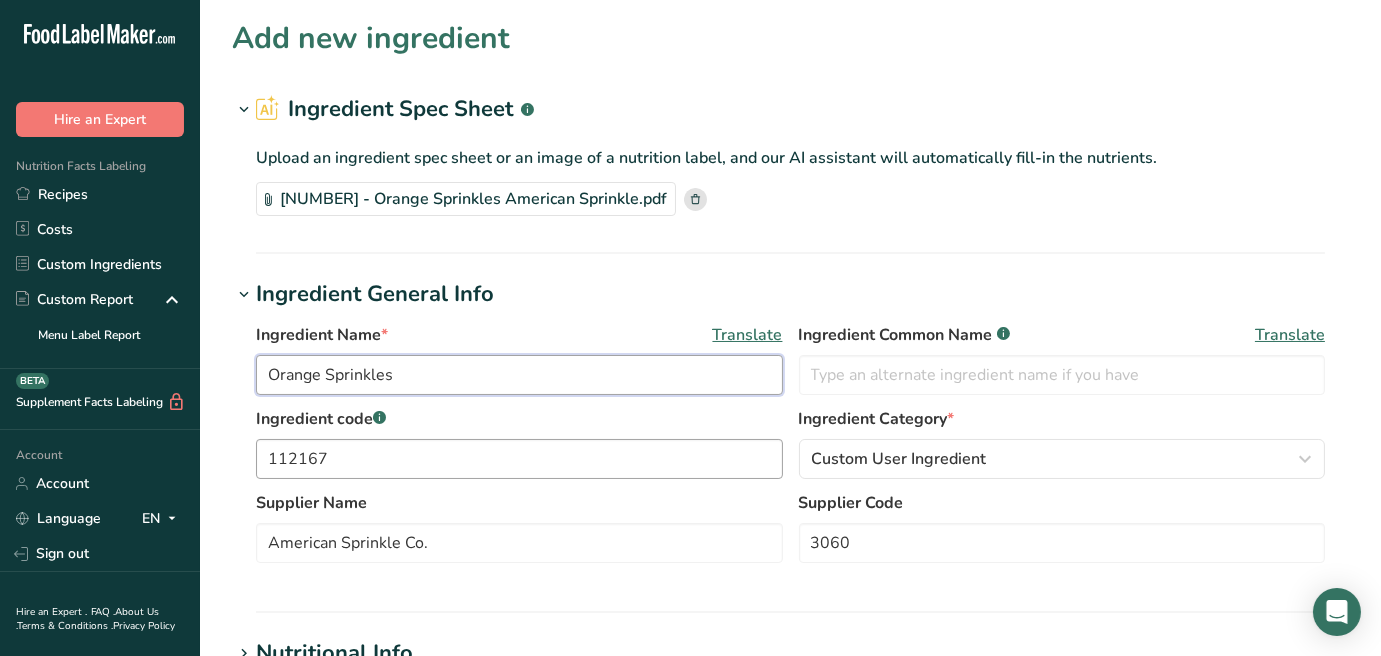 type on "Orange Sprinkles" 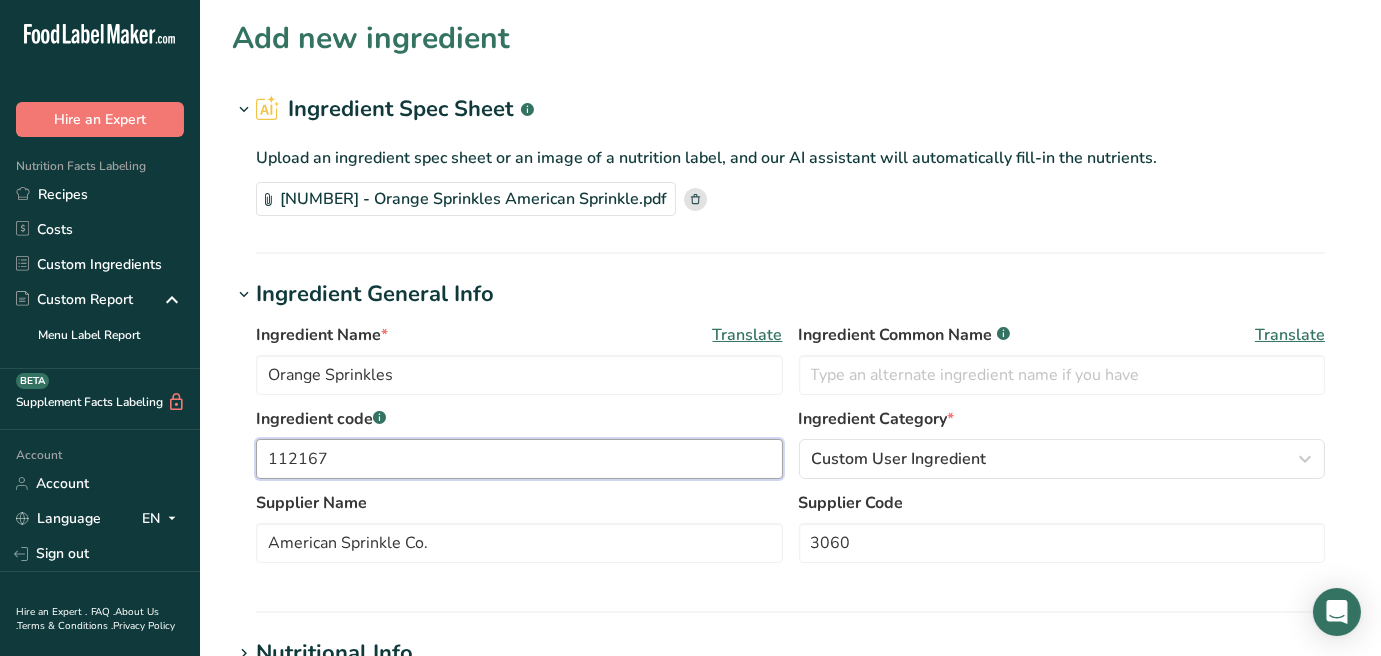 click on "112167" at bounding box center (519, 459) 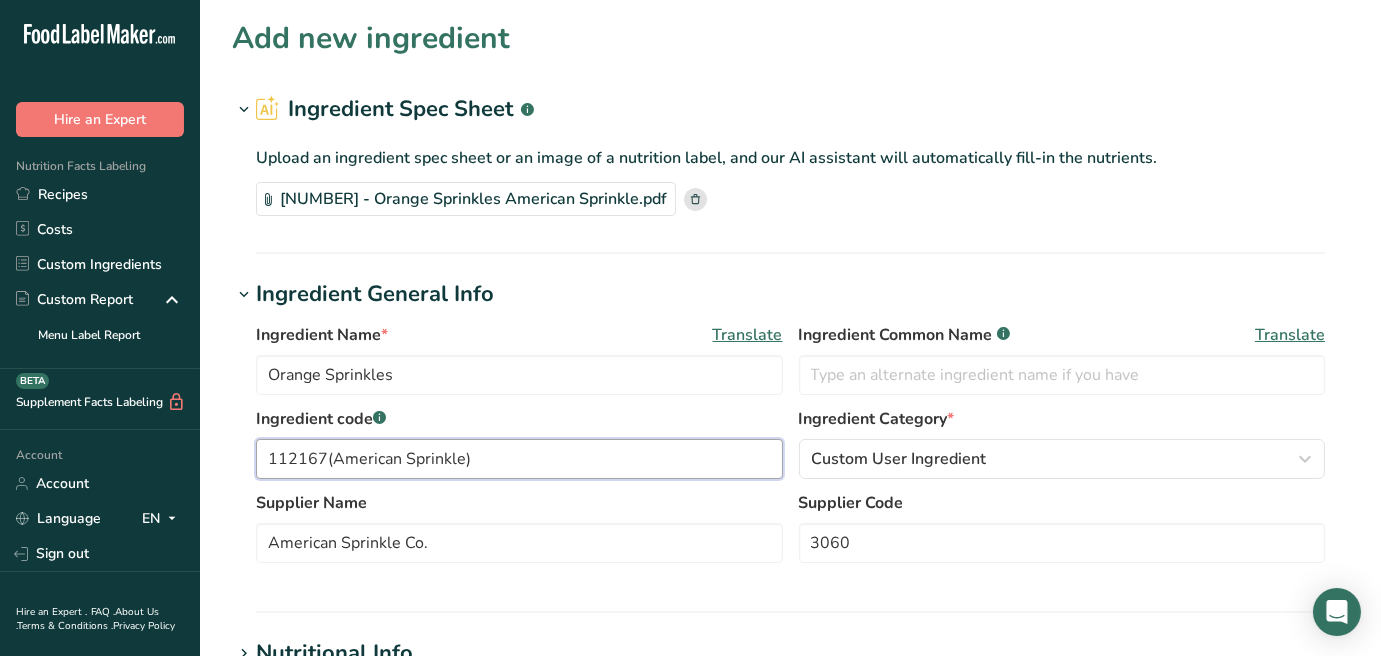 click on "112167(American Sprinkle)" at bounding box center [519, 459] 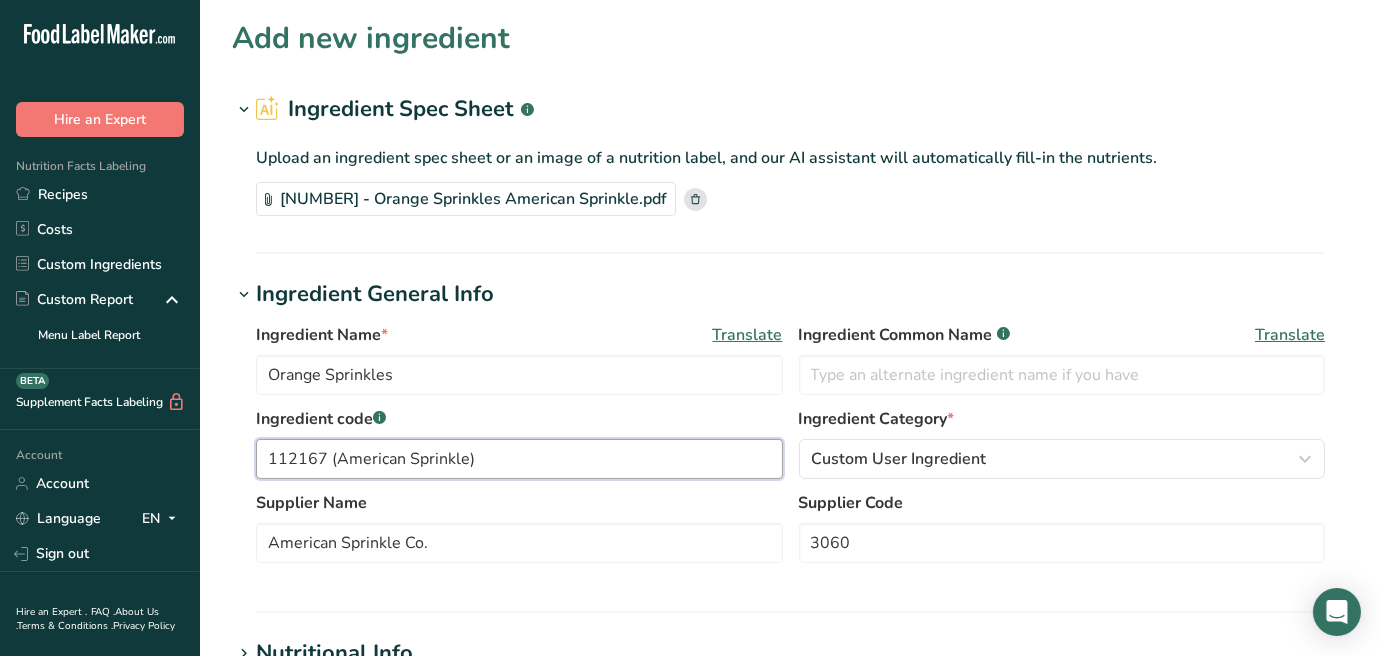 type on "112167 (American Sprinkle)" 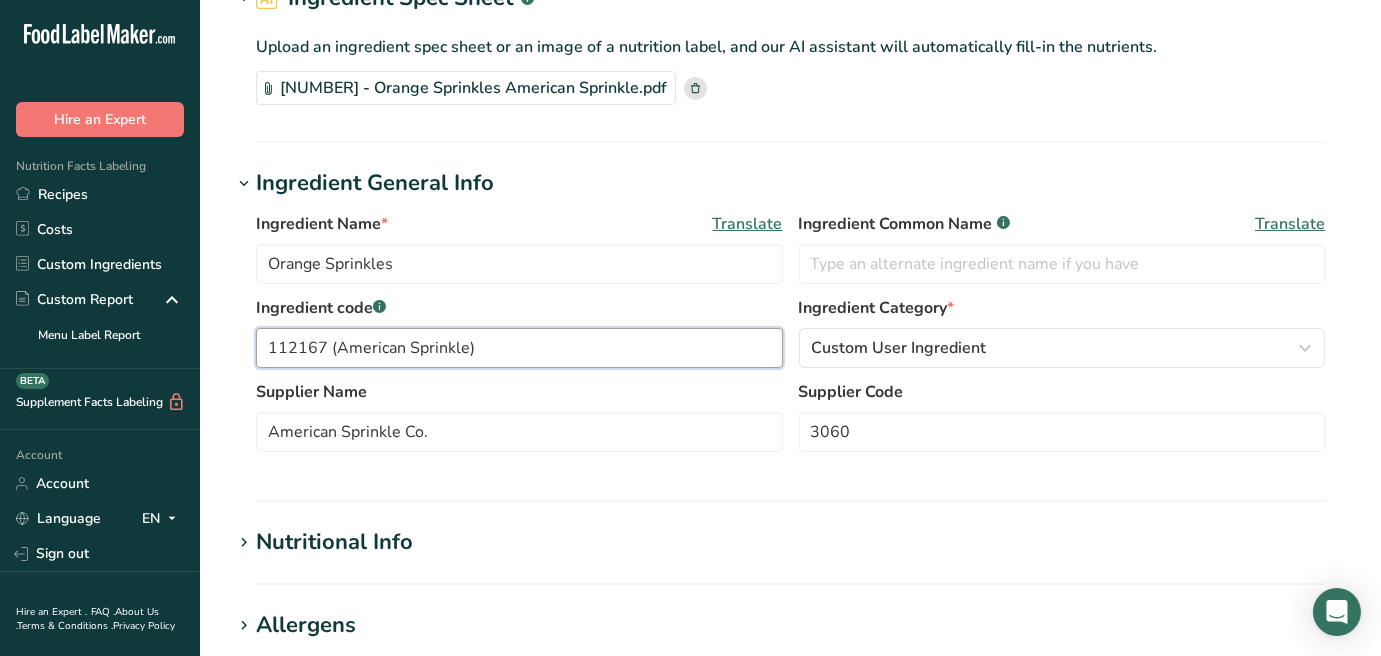 scroll, scrollTop: 222, scrollLeft: 0, axis: vertical 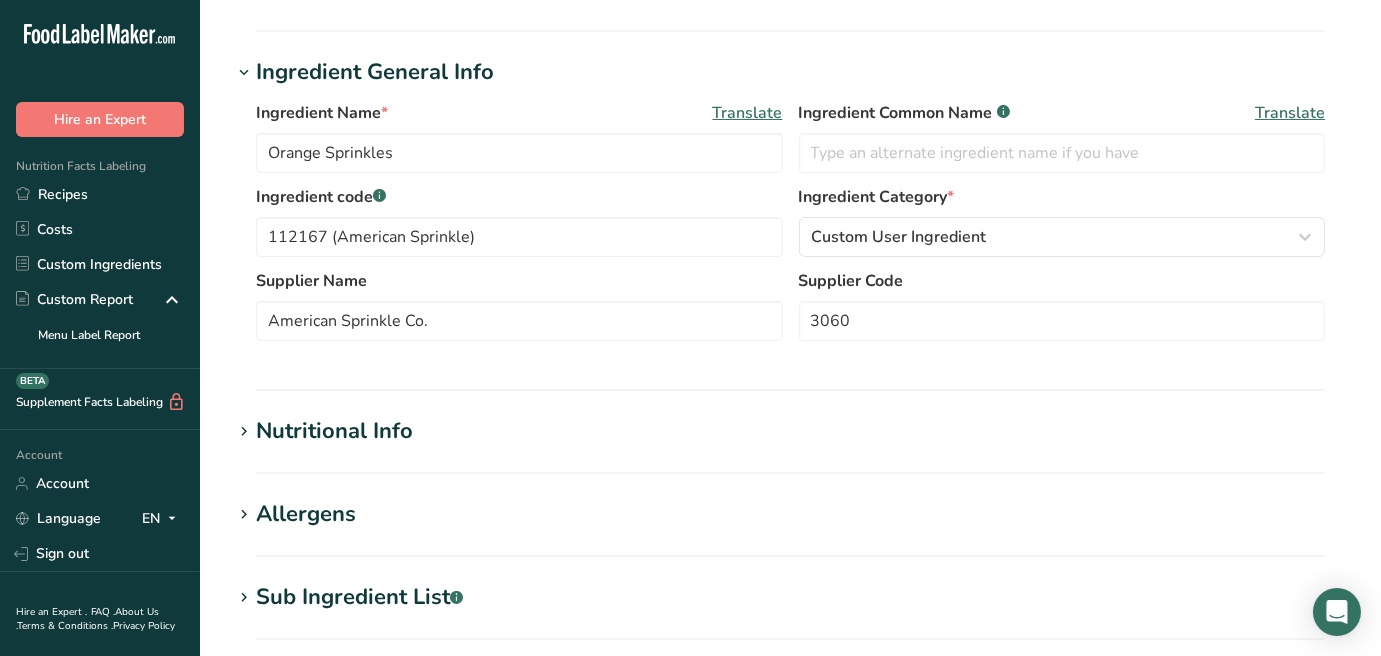 click at bounding box center [244, 432] 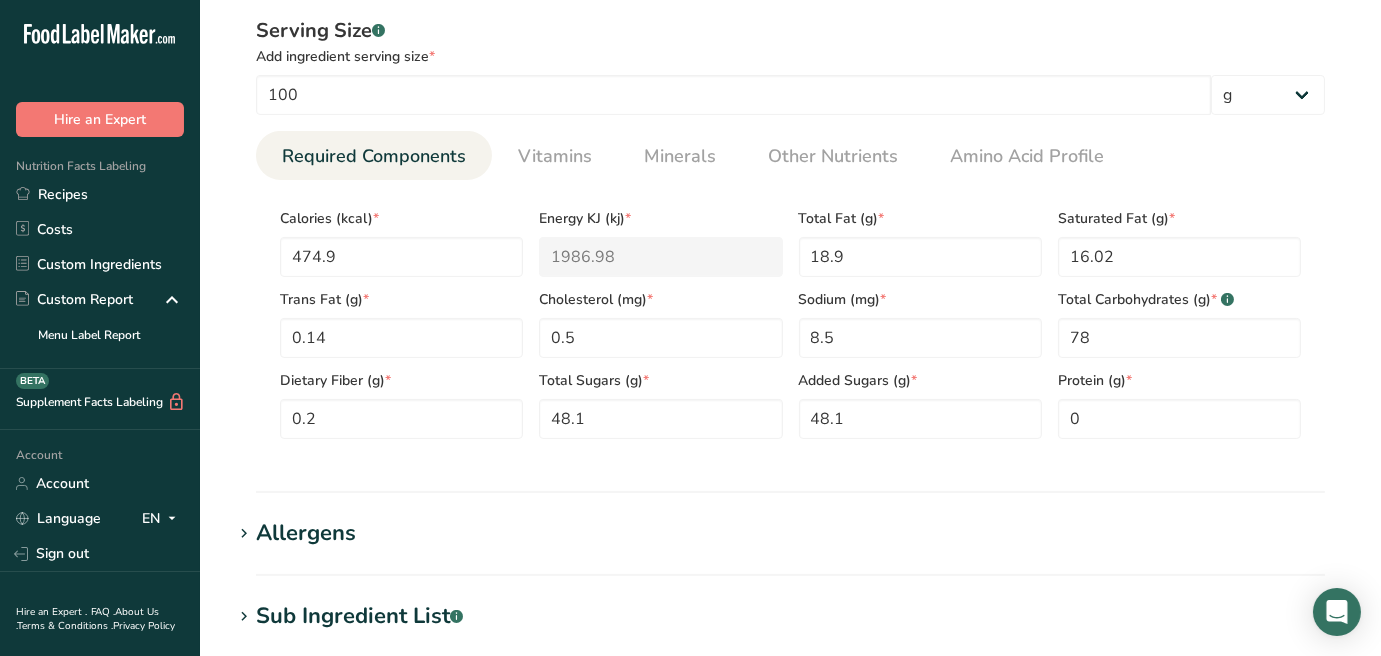scroll, scrollTop: 777, scrollLeft: 0, axis: vertical 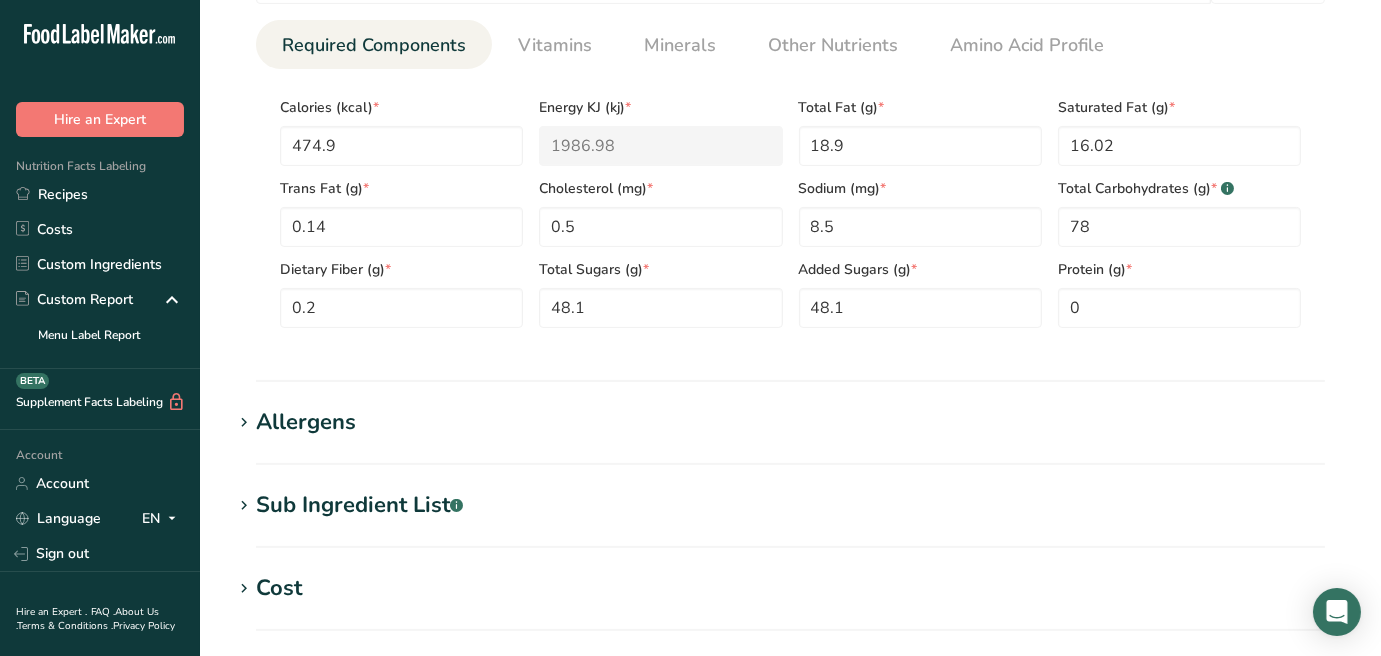 click at bounding box center [244, 423] 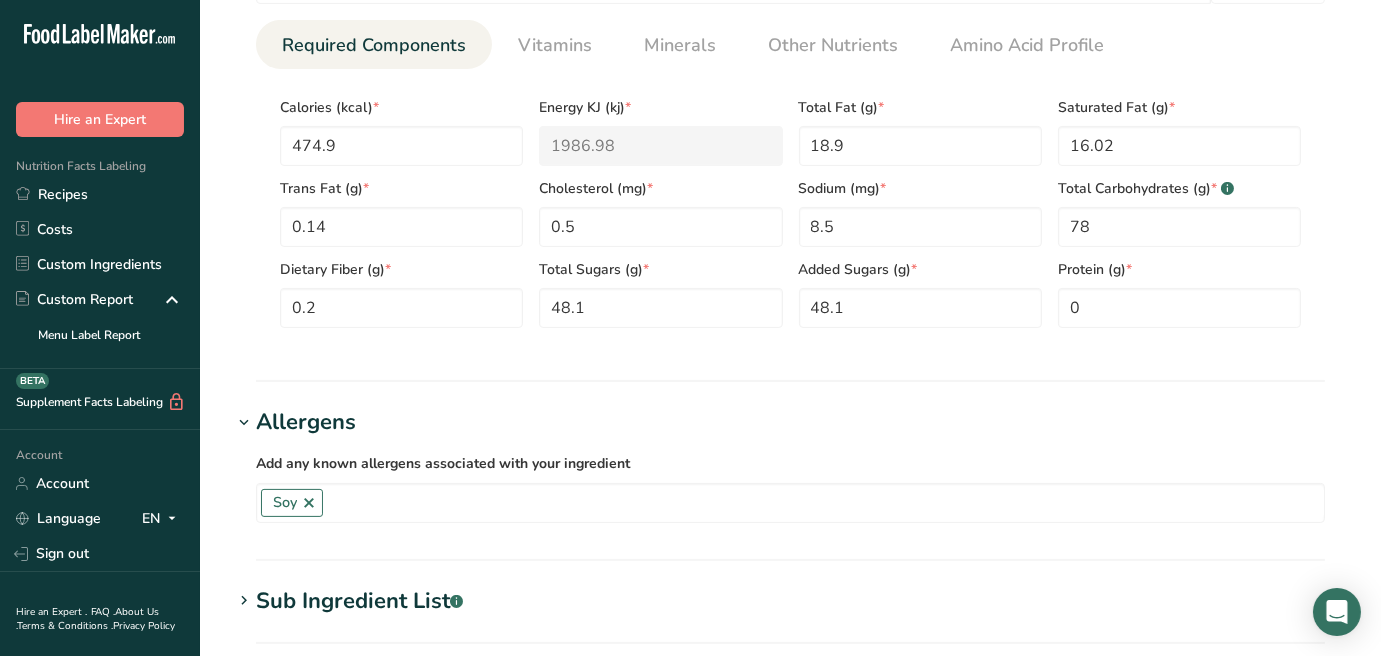 scroll, scrollTop: 888, scrollLeft: 0, axis: vertical 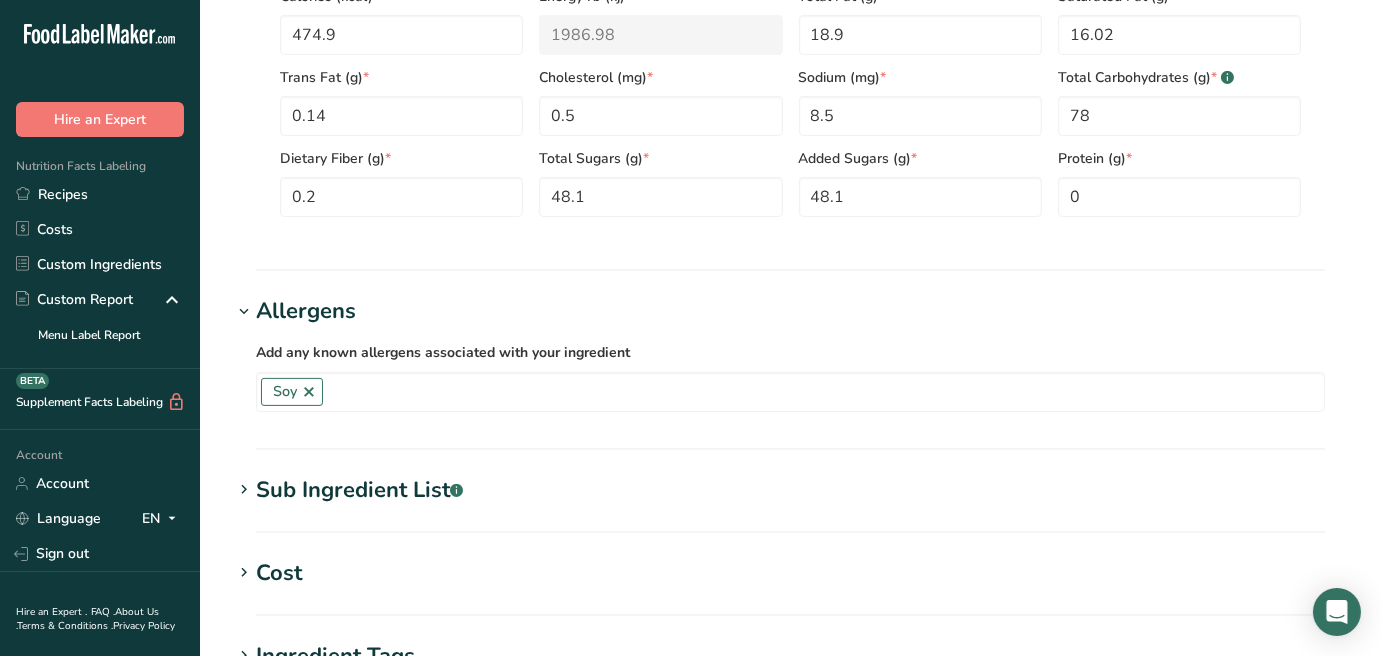click at bounding box center (244, 490) 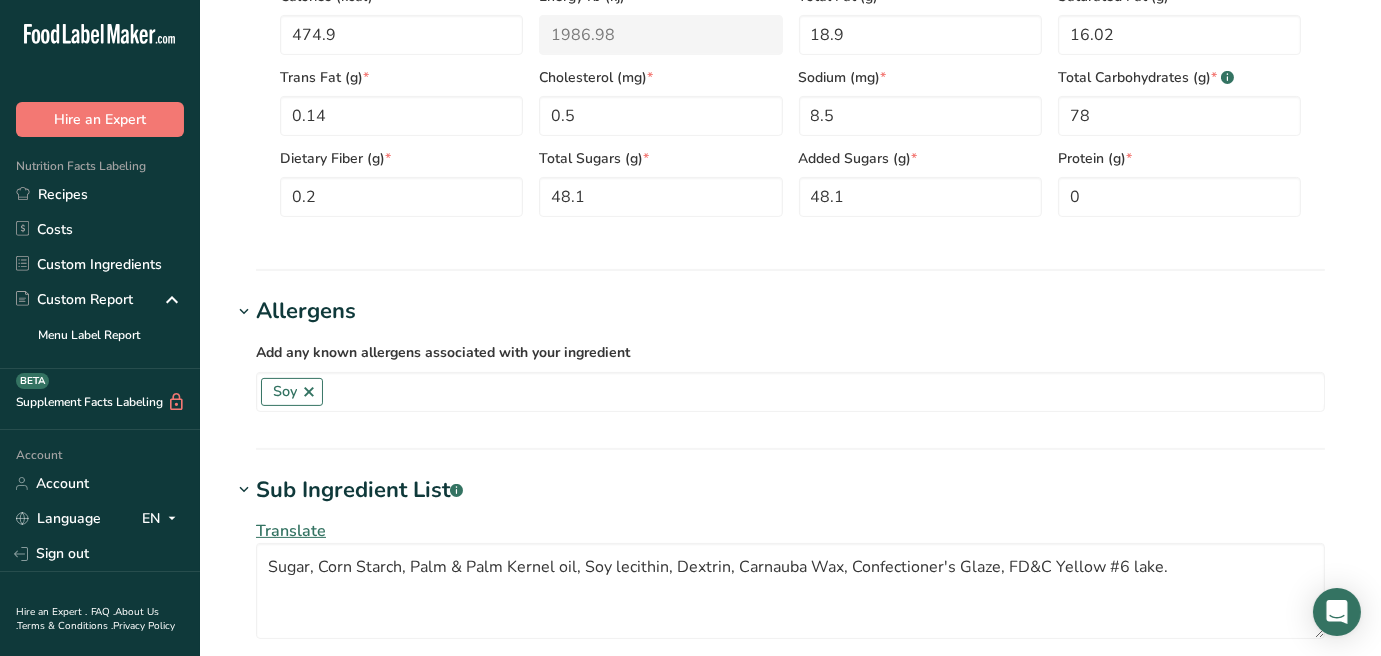 scroll, scrollTop: 1000, scrollLeft: 0, axis: vertical 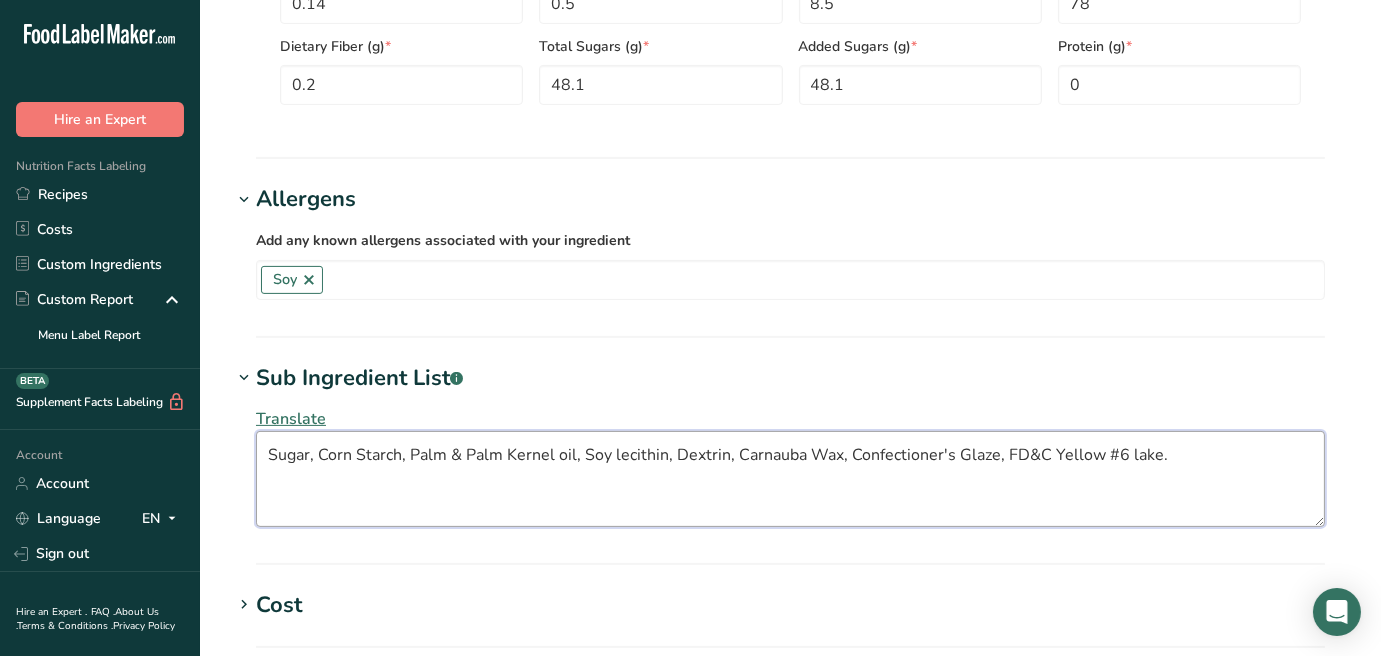 drag, startPoint x: 1026, startPoint y: 456, endPoint x: 1044, endPoint y: 446, distance: 20.59126 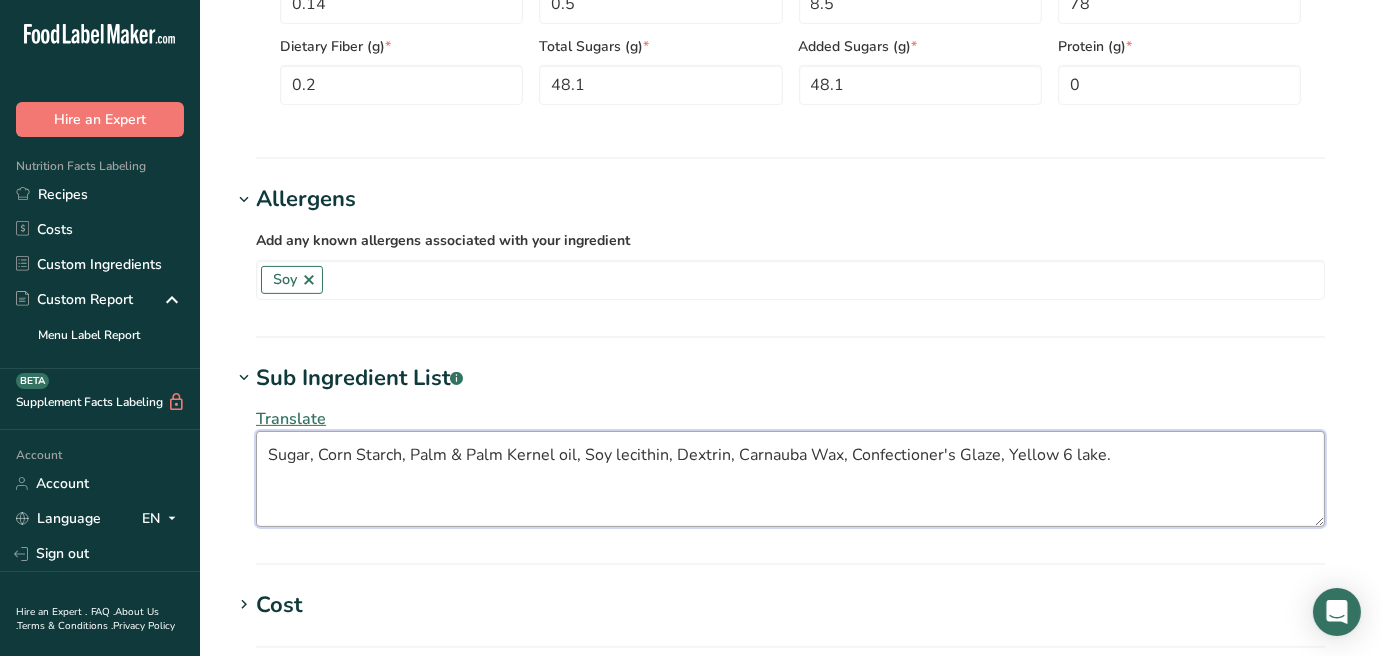 click on "Sugar, Corn Starch, Palm & Palm Kernel oil, Soy lecithin, Dextrin, Carnauba Wax, Confectioner's Glaze, Yellow 6 lake." at bounding box center [790, 479] 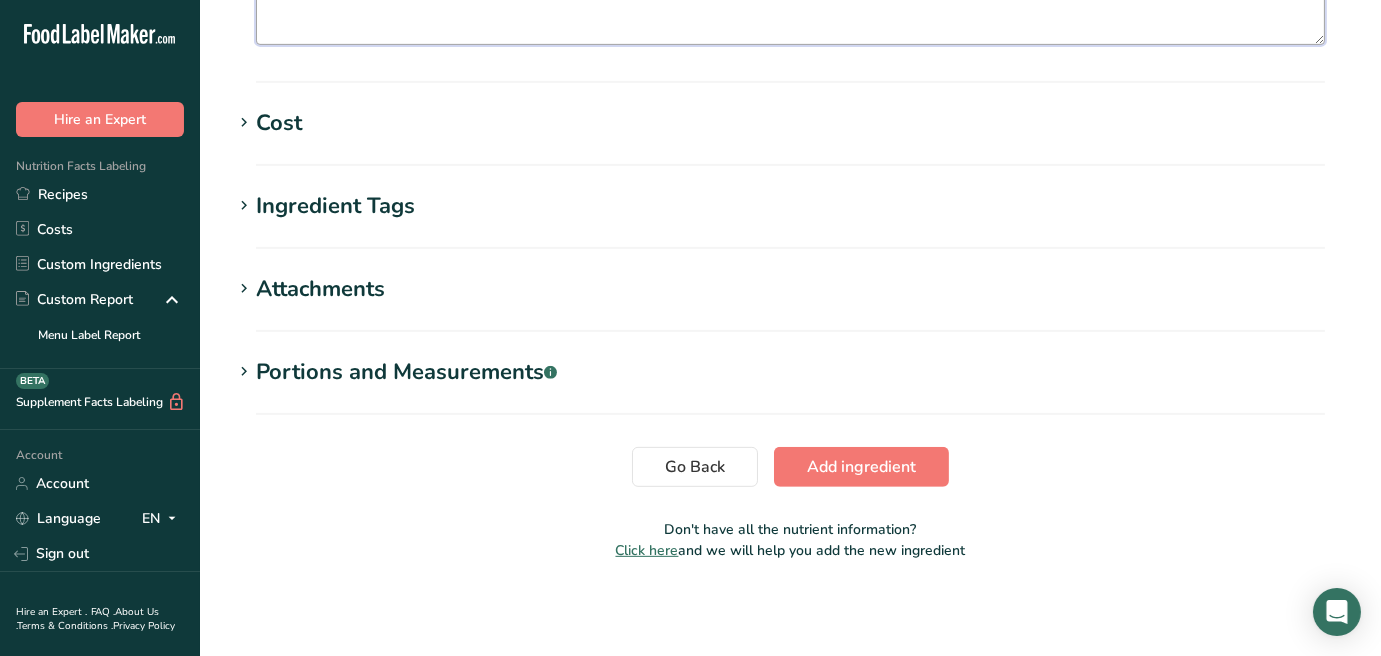 type on "Sugar, Corn Starch, Palm & Palm Kernel oil, Soy lecithin, Dextrin, Carnauba Wax, Confectioner's Glaze, Yellow 6 lake" 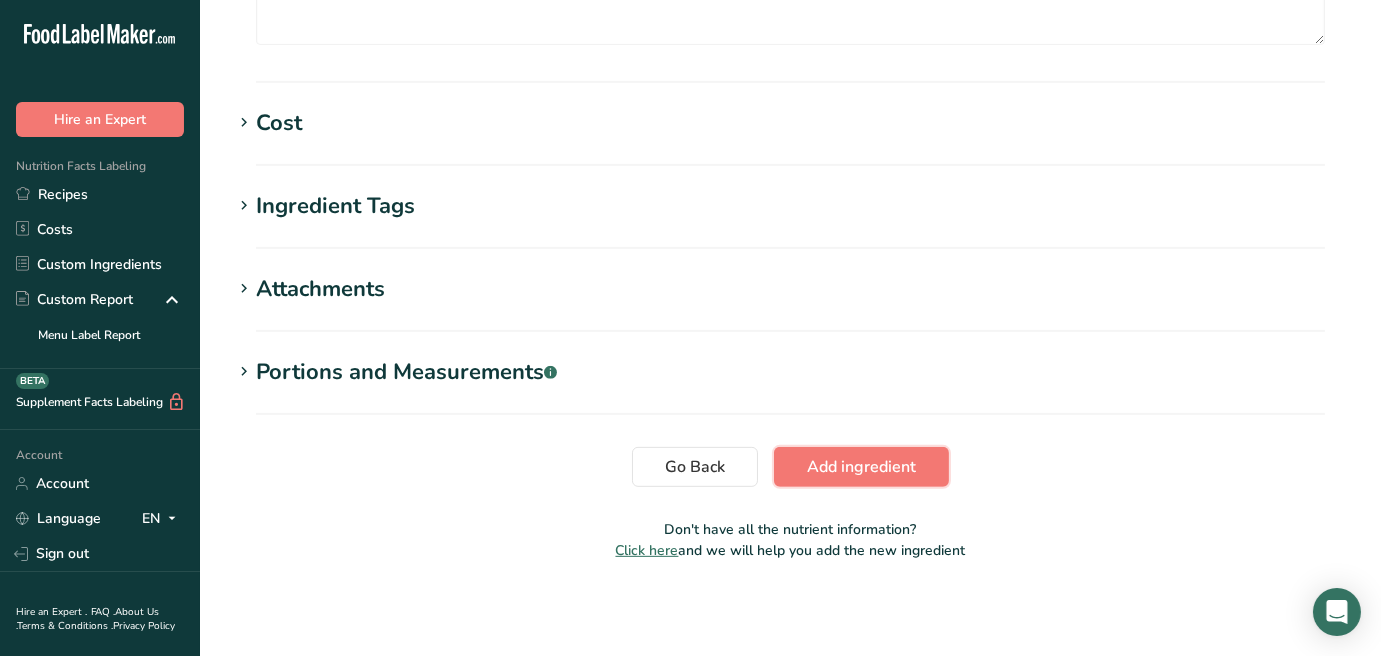 click on "Add ingredient" at bounding box center [861, 467] 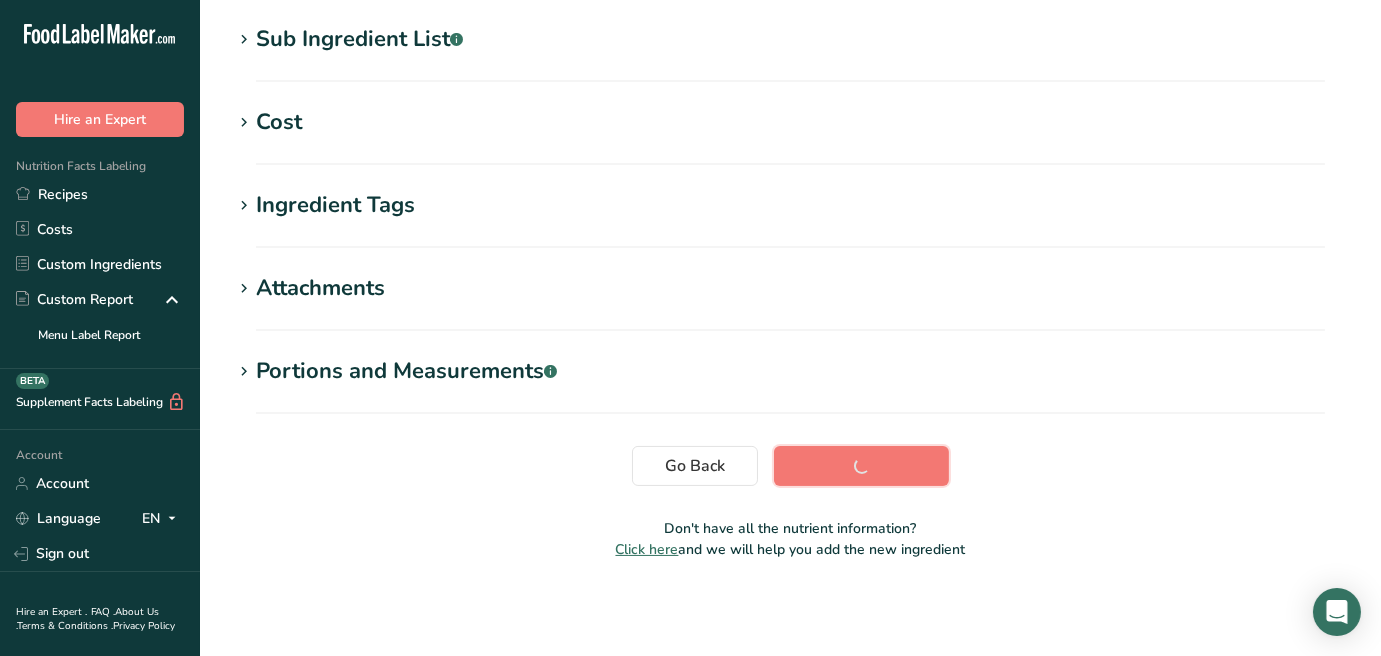 scroll, scrollTop: 401, scrollLeft: 0, axis: vertical 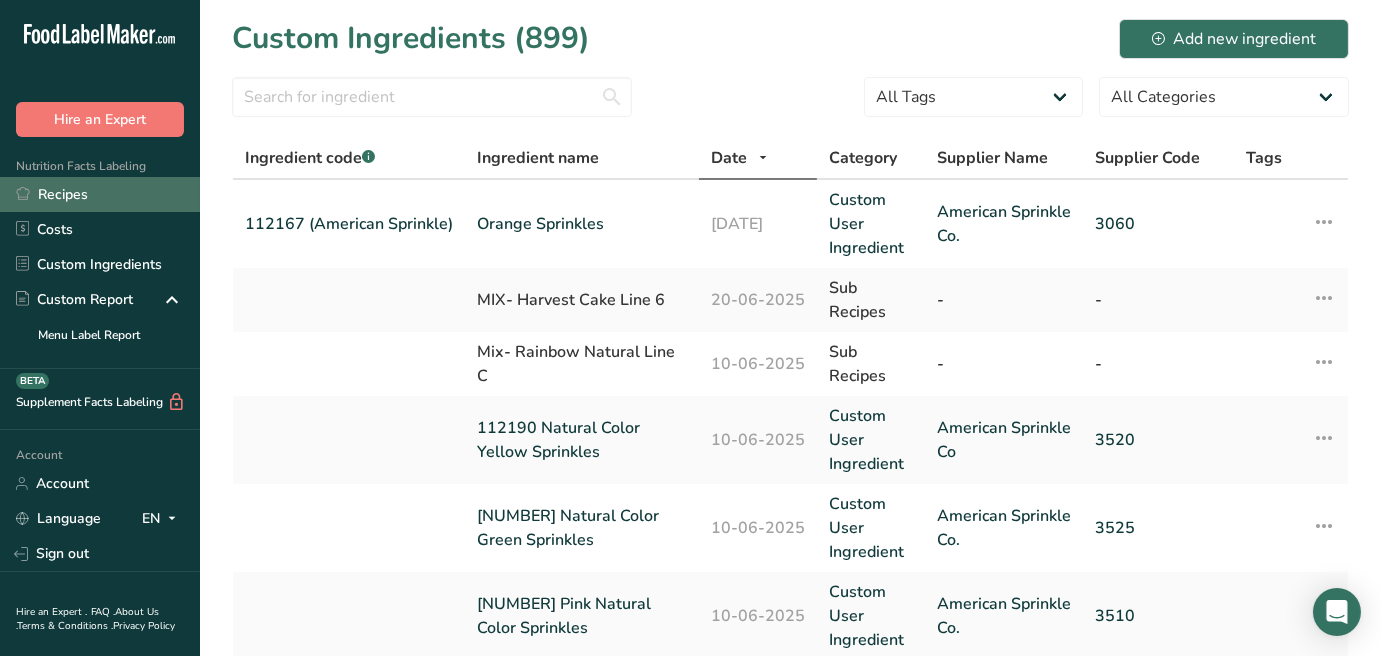 click on "Recipes" at bounding box center [100, 194] 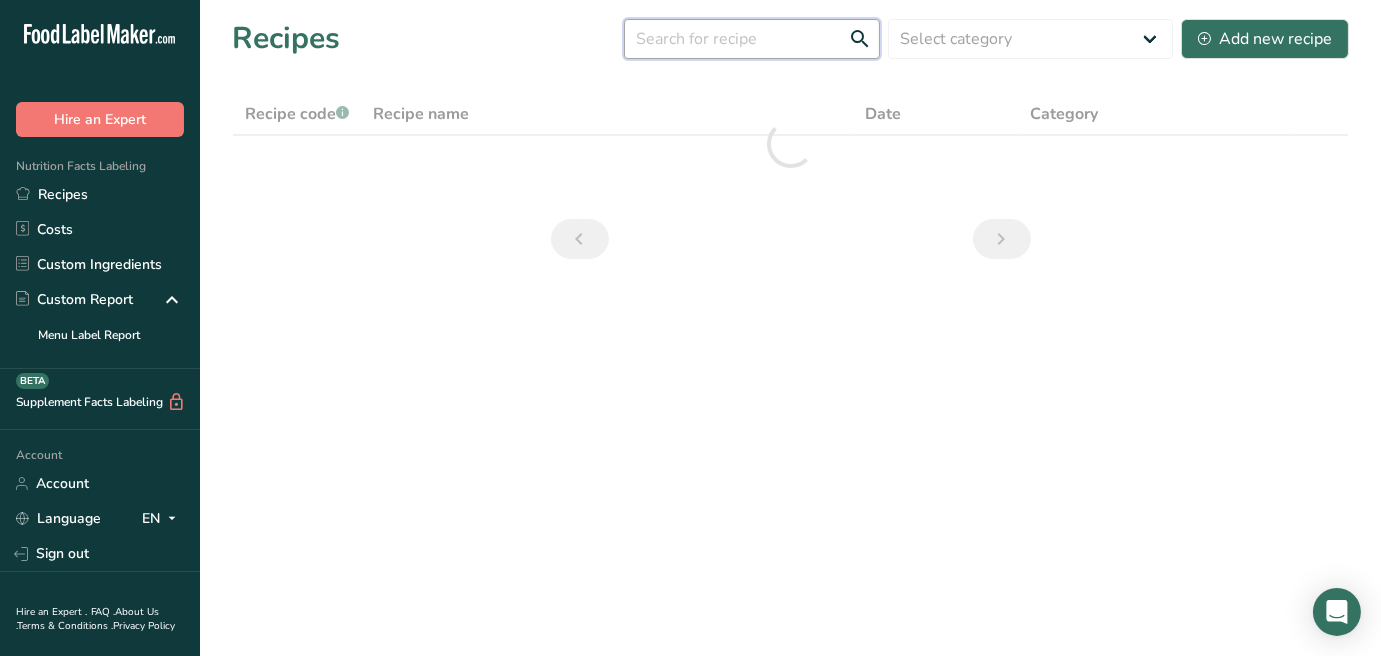click at bounding box center (752, 39) 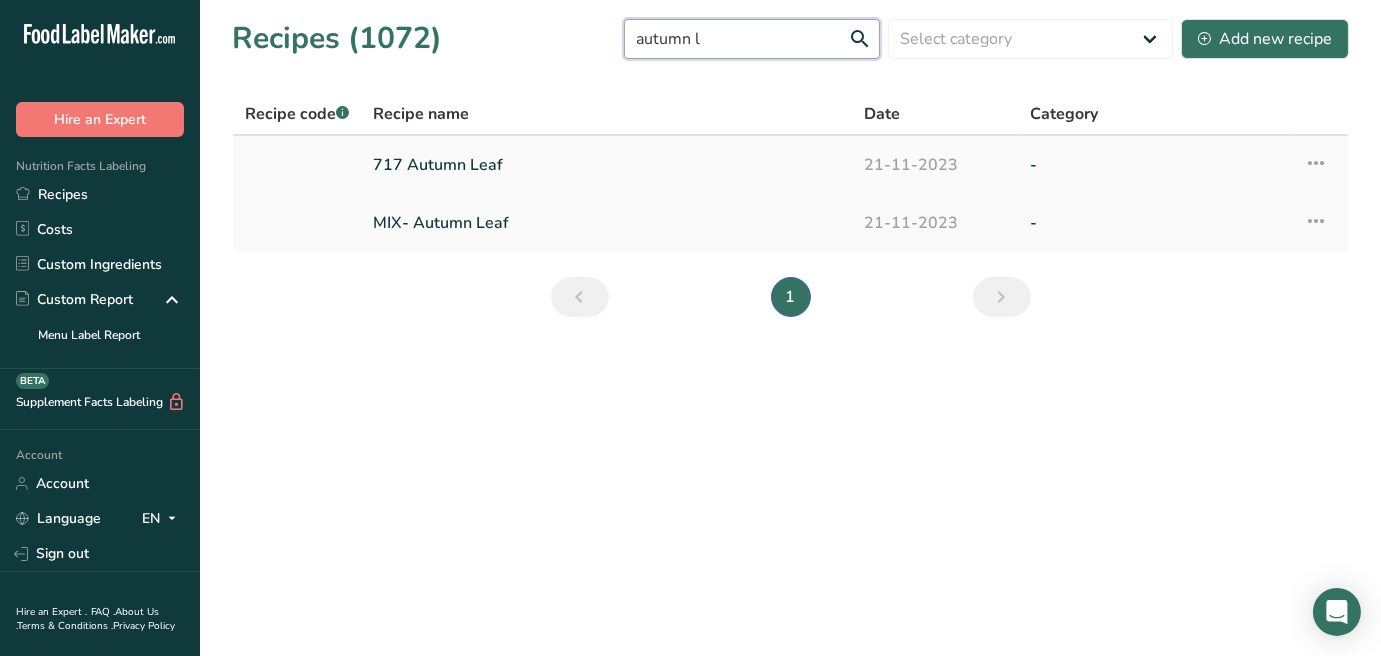 type on "autumn l" 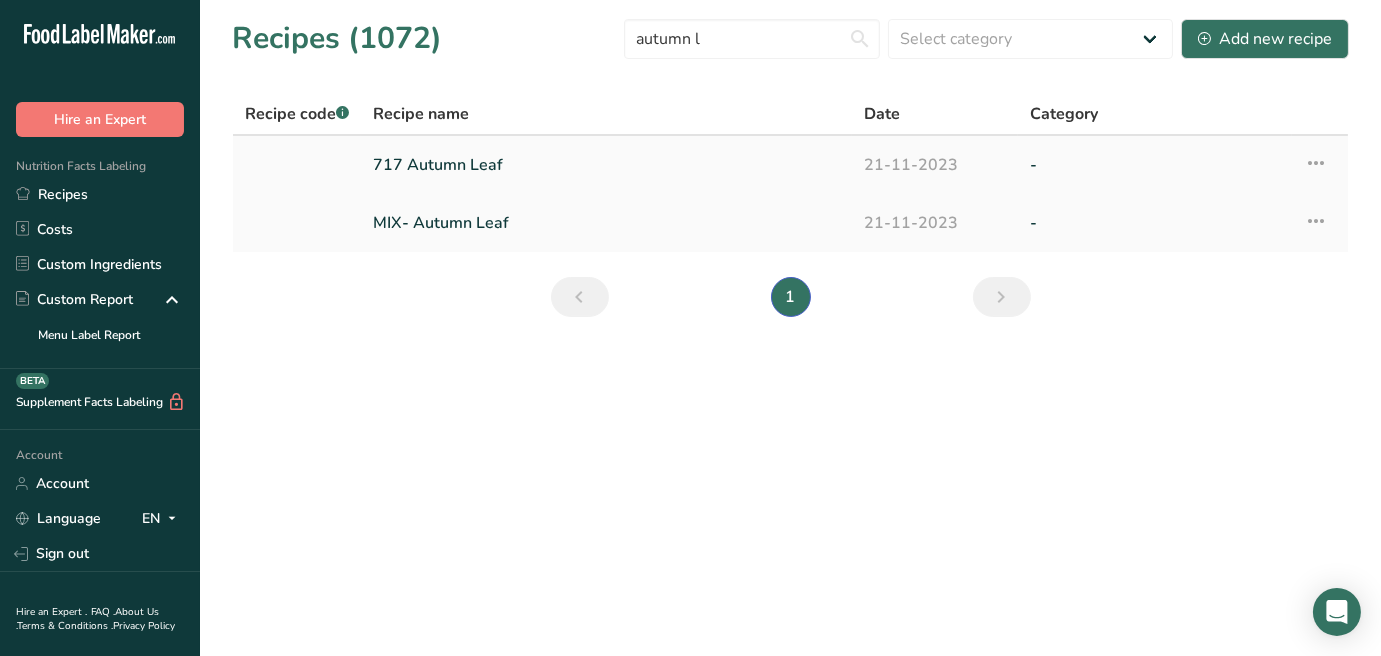click on "717 Autumn Leaf" at bounding box center [606, 165] 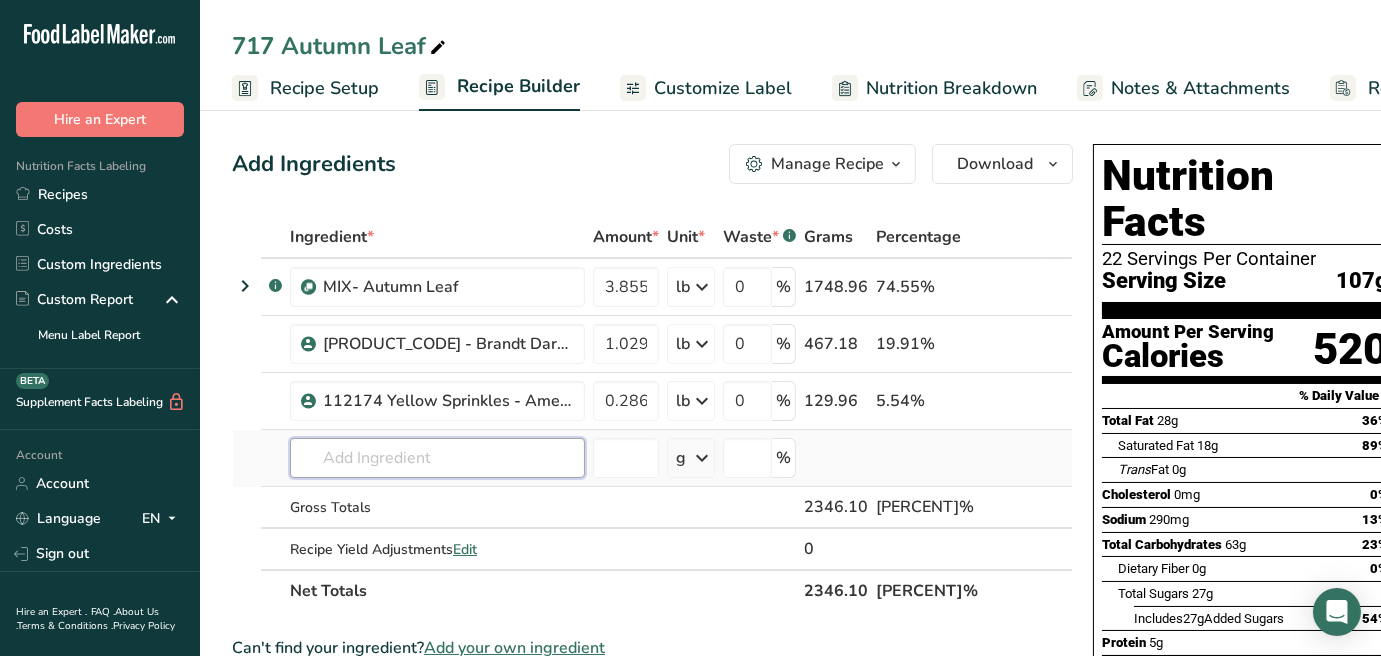 click at bounding box center (437, 458) 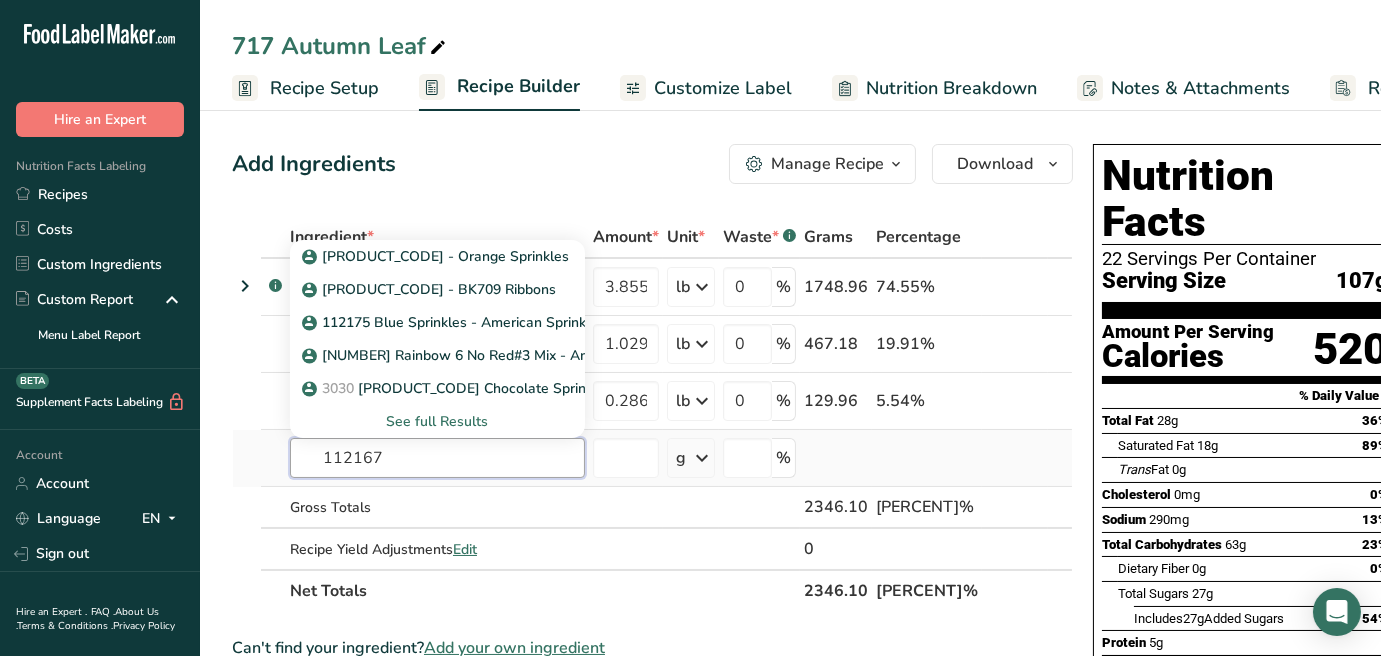 type on "112167" 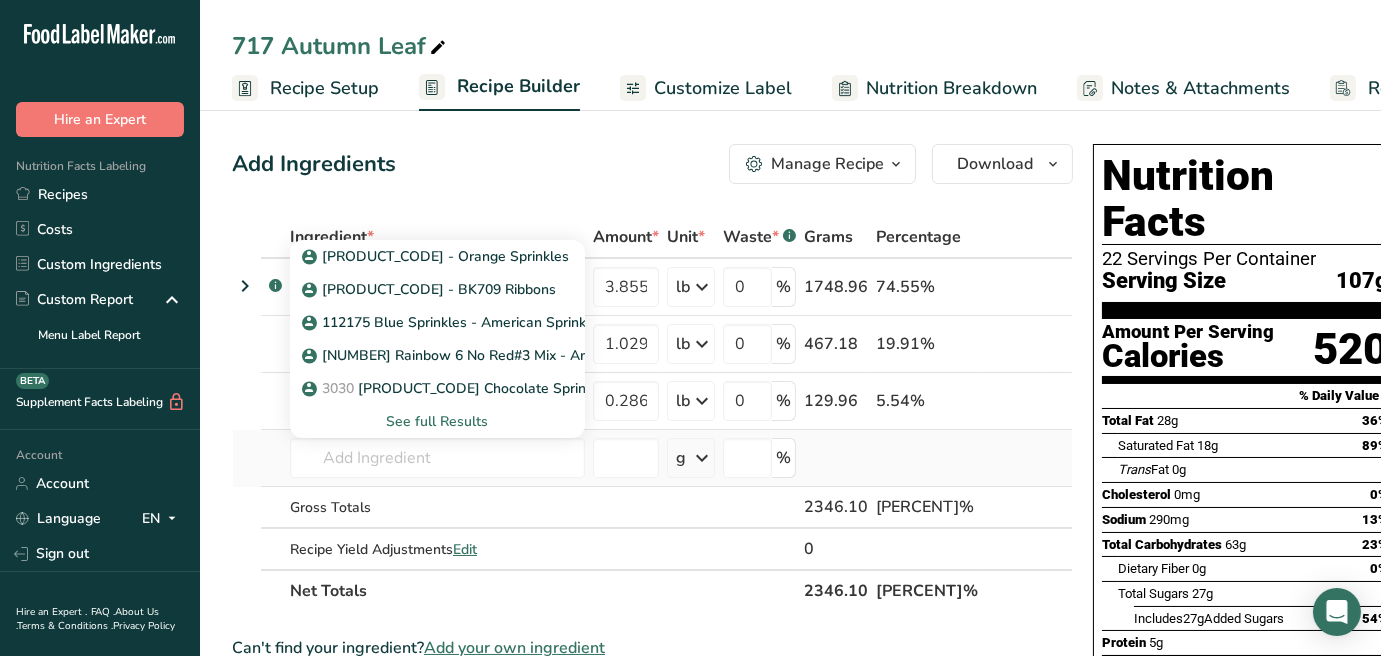 click on "See full Results" at bounding box center (437, 421) 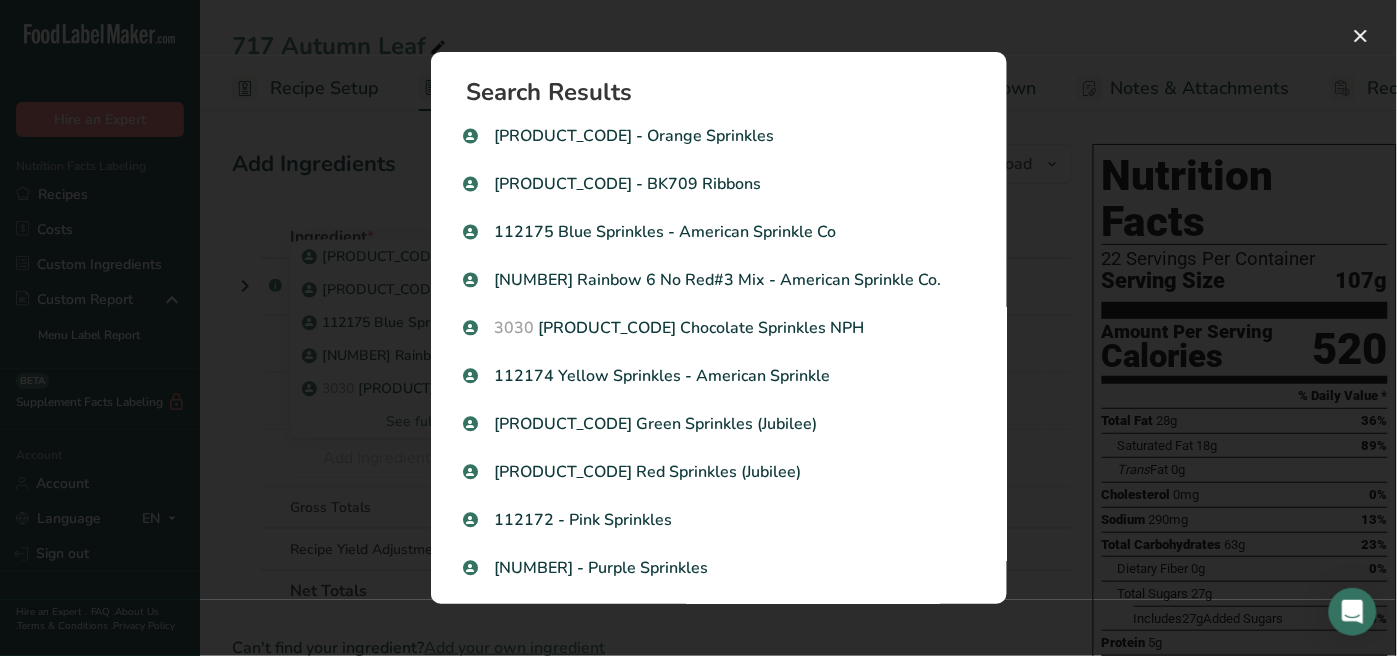 click on "Search Results
112167 - Orange Sprinkles
112187 - BK709 Ribbons
112175 Blue Sprinkles - American Sprinkle Co
112165A Rainbow 6 No Red#3 Mix - American Sprinkle Co.
3030
112166 Chocolate Sprinkles NPH
112174 Yellow Sprinkles - American Sprinkle
112168 Green Sprinkles (Jubilee)
112169 Red Sprinkles (Jubilee)
112172 - Pink Sprinkles
112173 - Purple Sprinkles
112174 - Yellow Sprinkles 25 lb
112165A - Rainbow Sprinkles
112168 - Green Sprinkles
112175 - Blue Sprinkles - 25 lb" at bounding box center [719, 328] 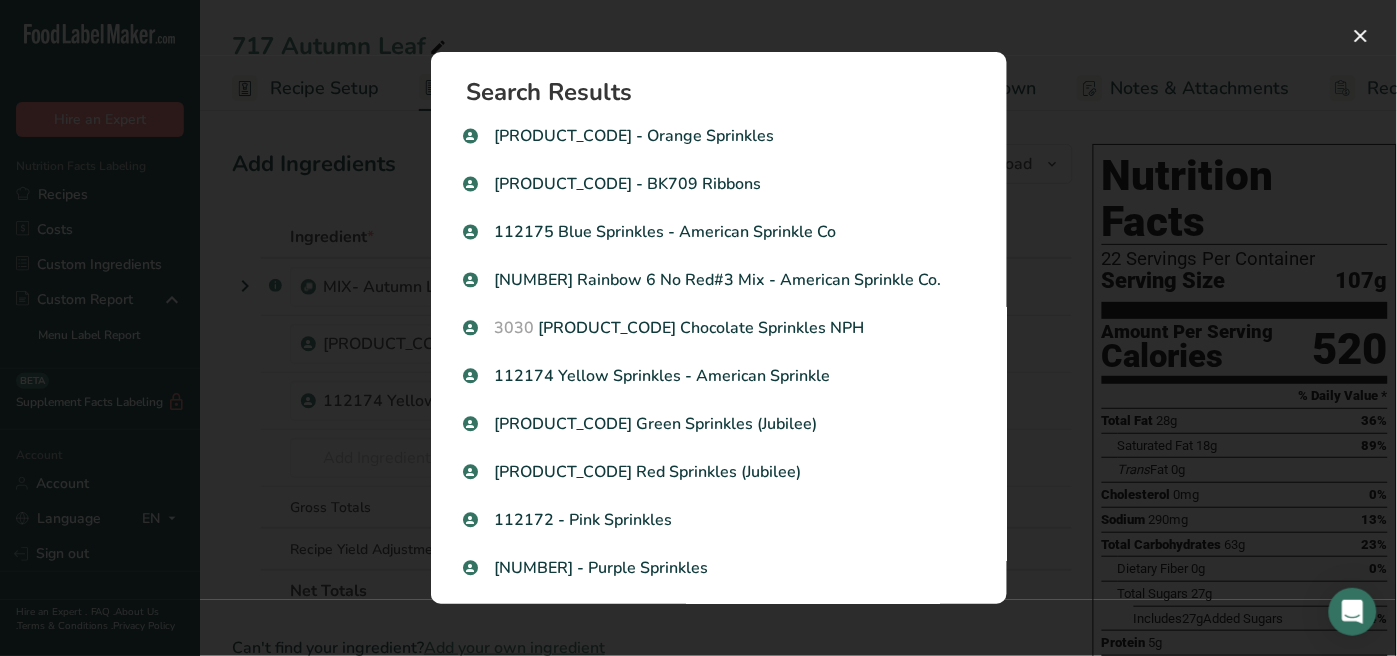 click at bounding box center [698, 328] 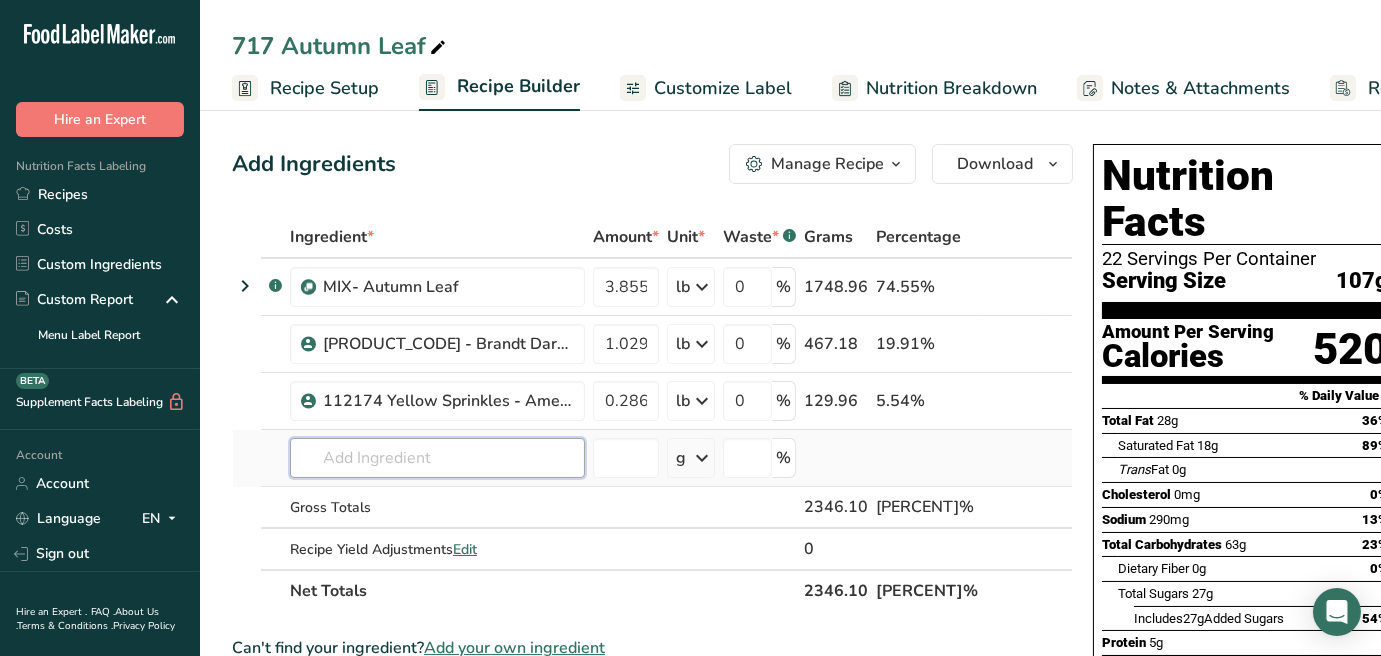 click at bounding box center [437, 458] 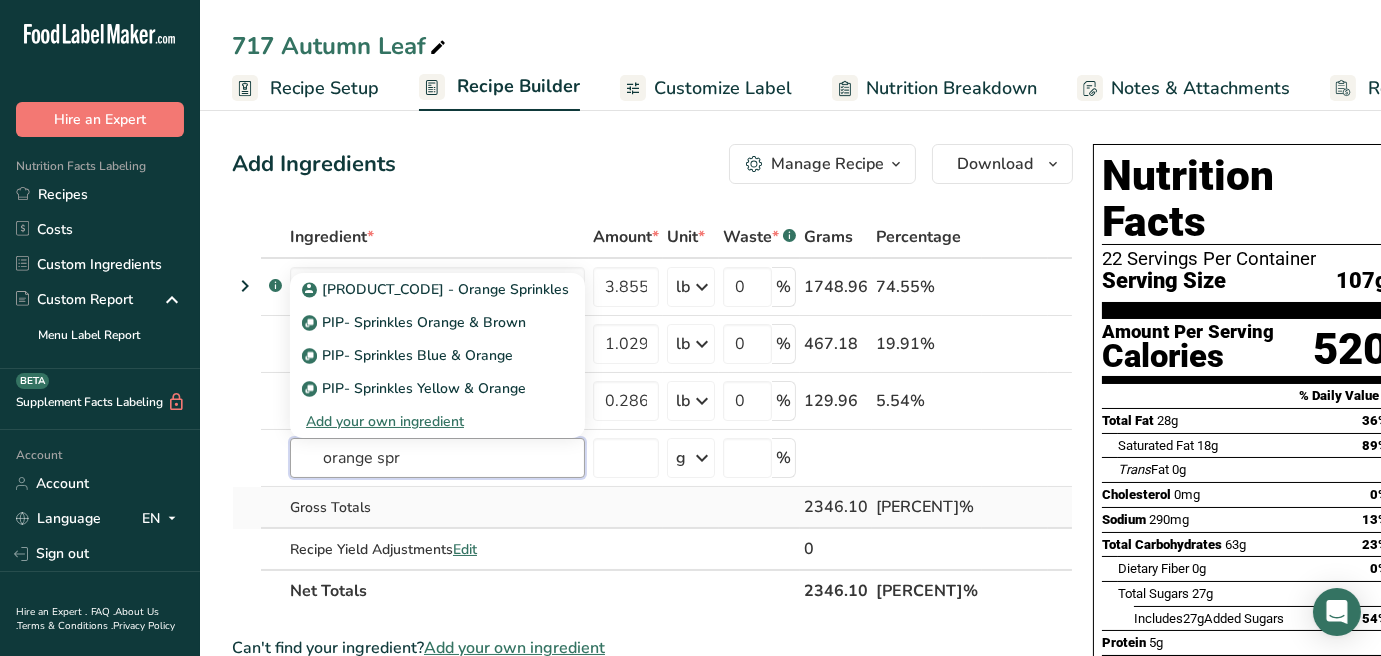 type on "orange spr" 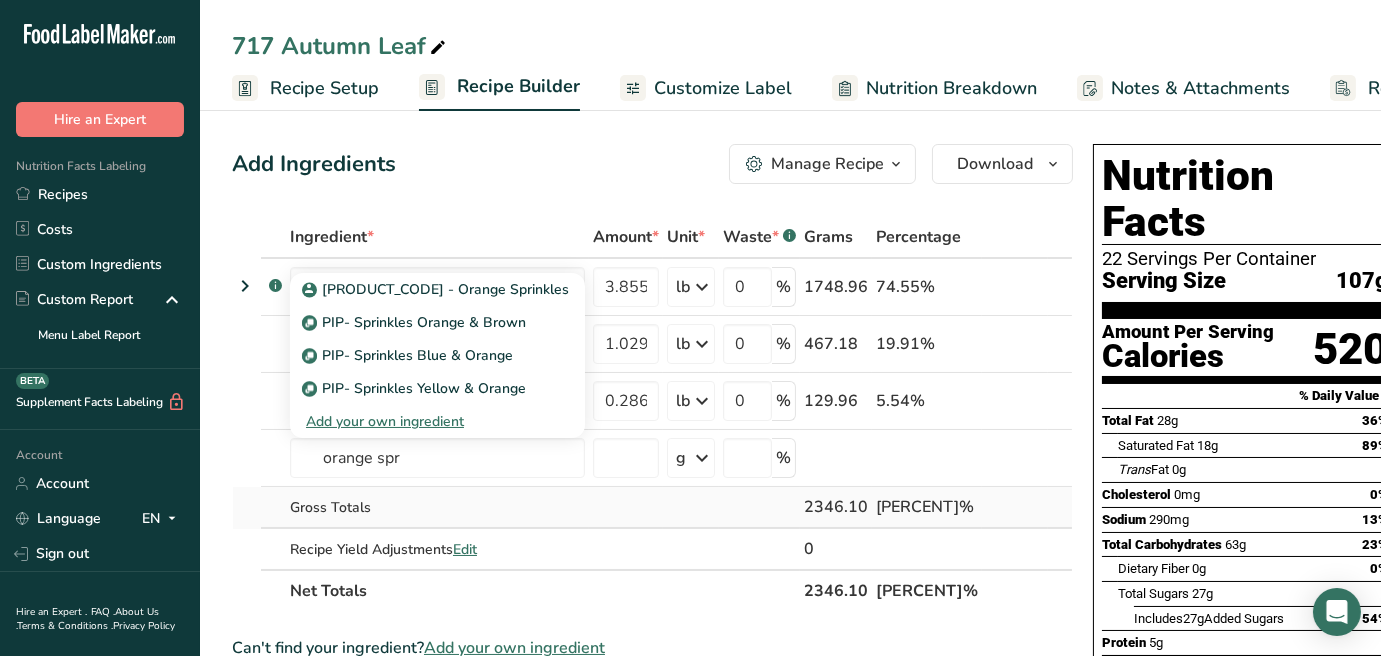 type 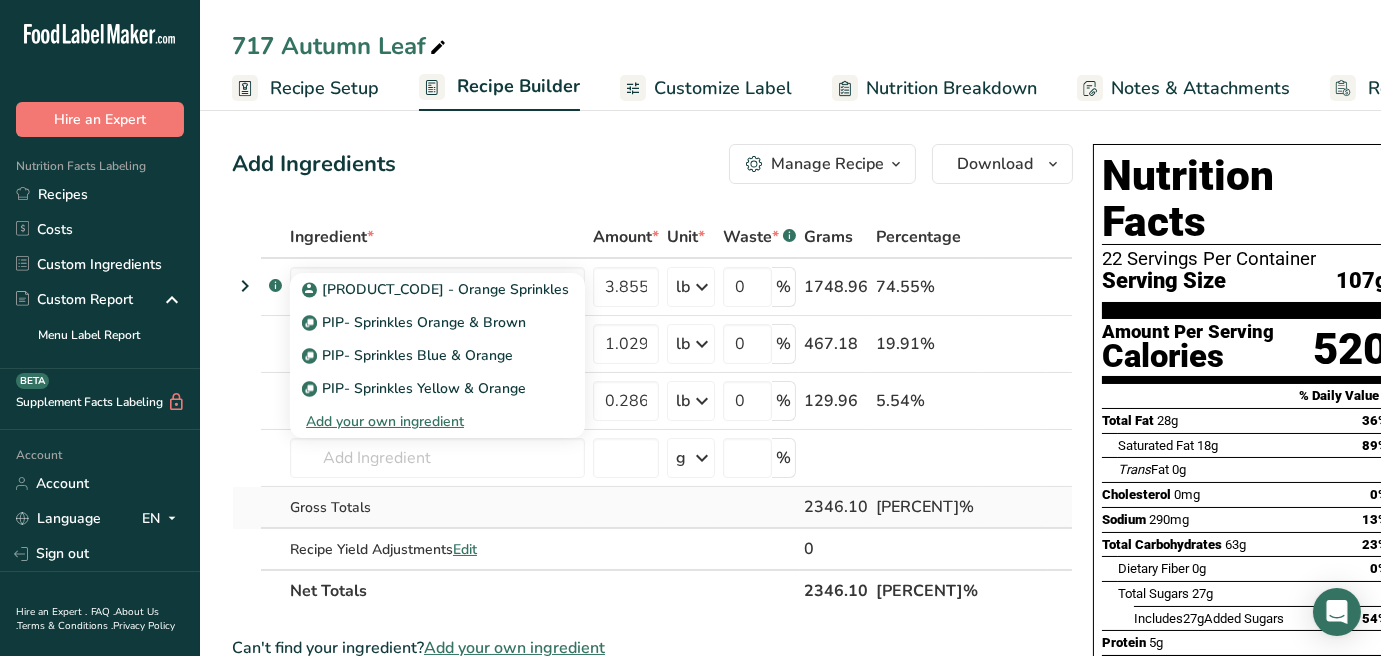 click at bounding box center [626, 508] 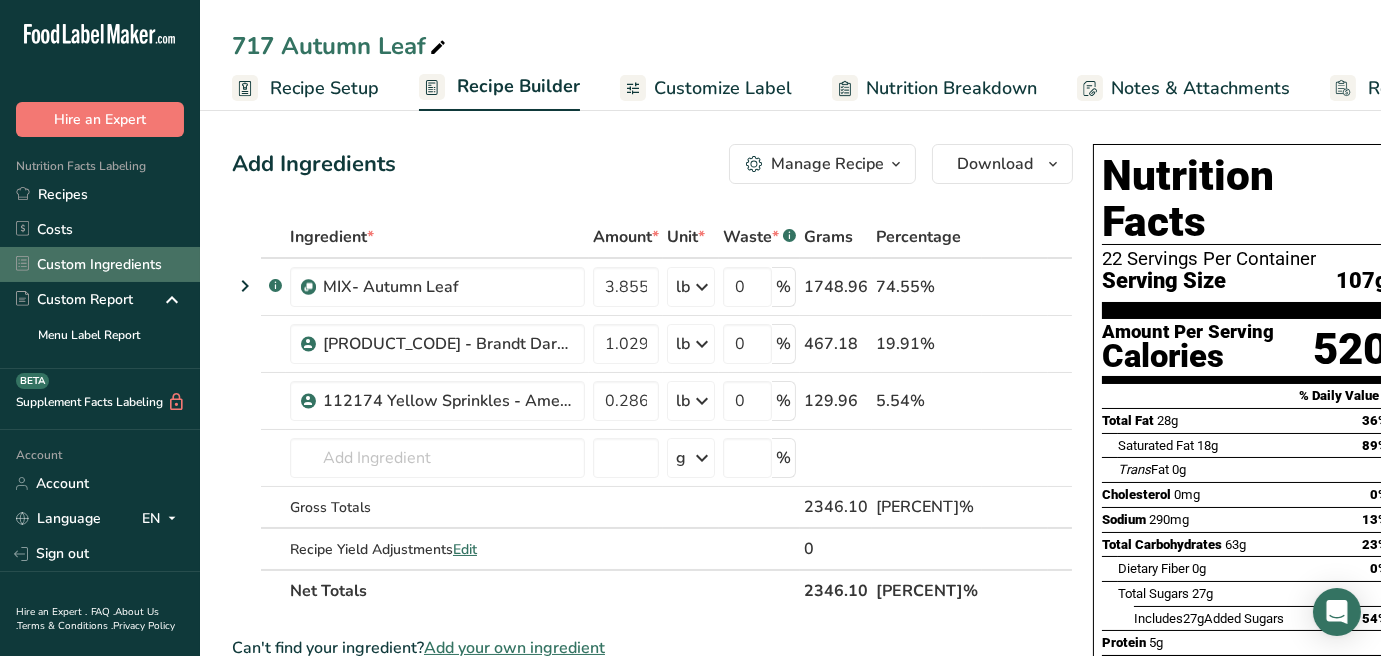 click on "Custom Ingredients" at bounding box center [100, 264] 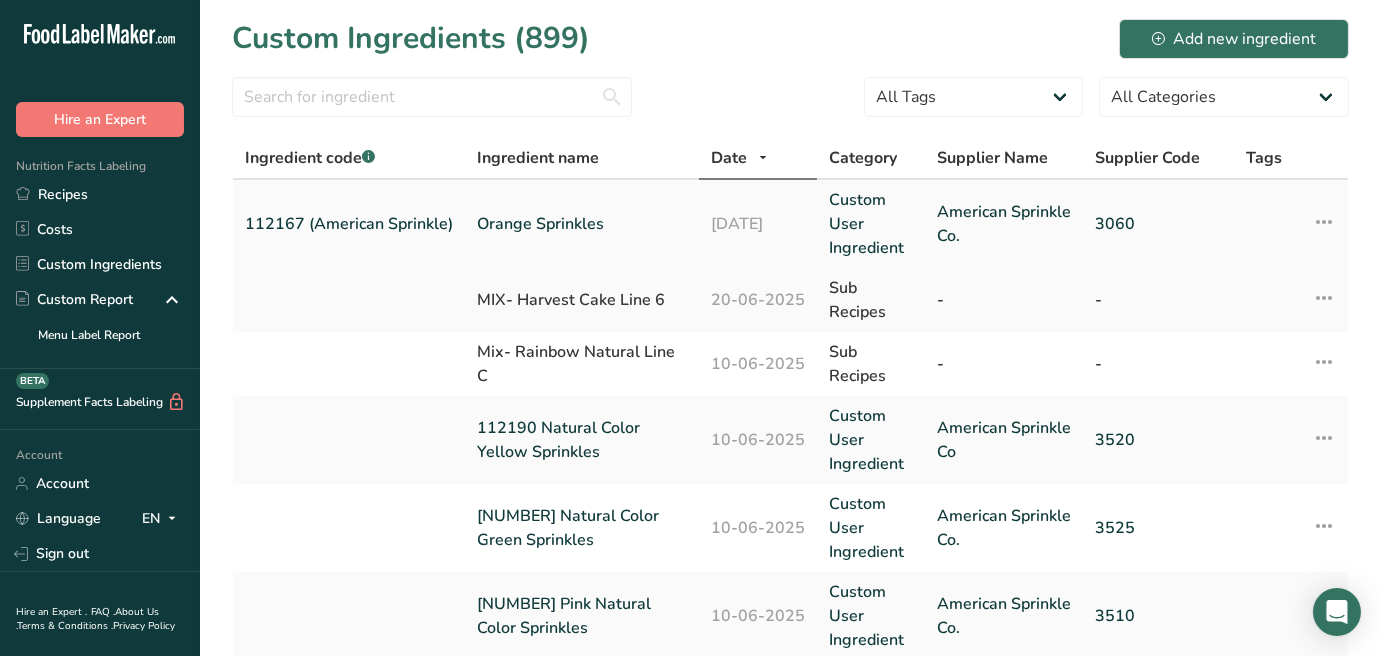 click on "112167 (American Sprinkle)" at bounding box center (349, 224) 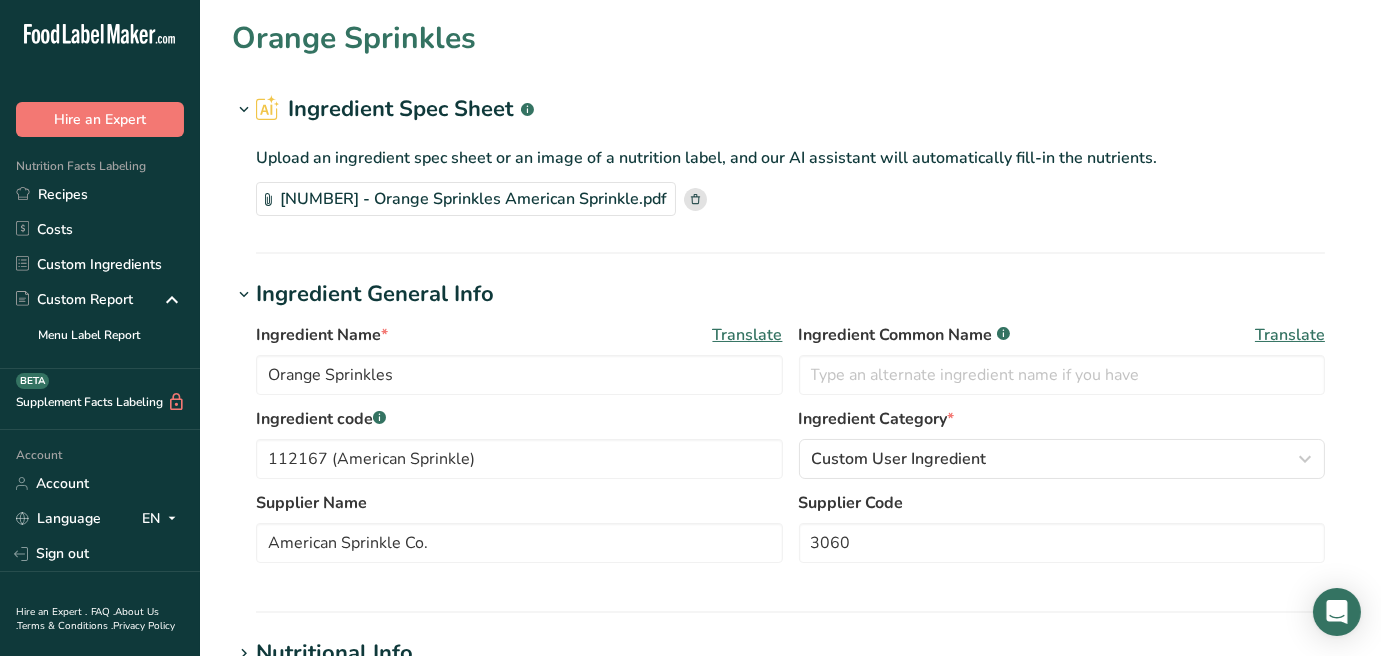type on "Orange Sprinkles" 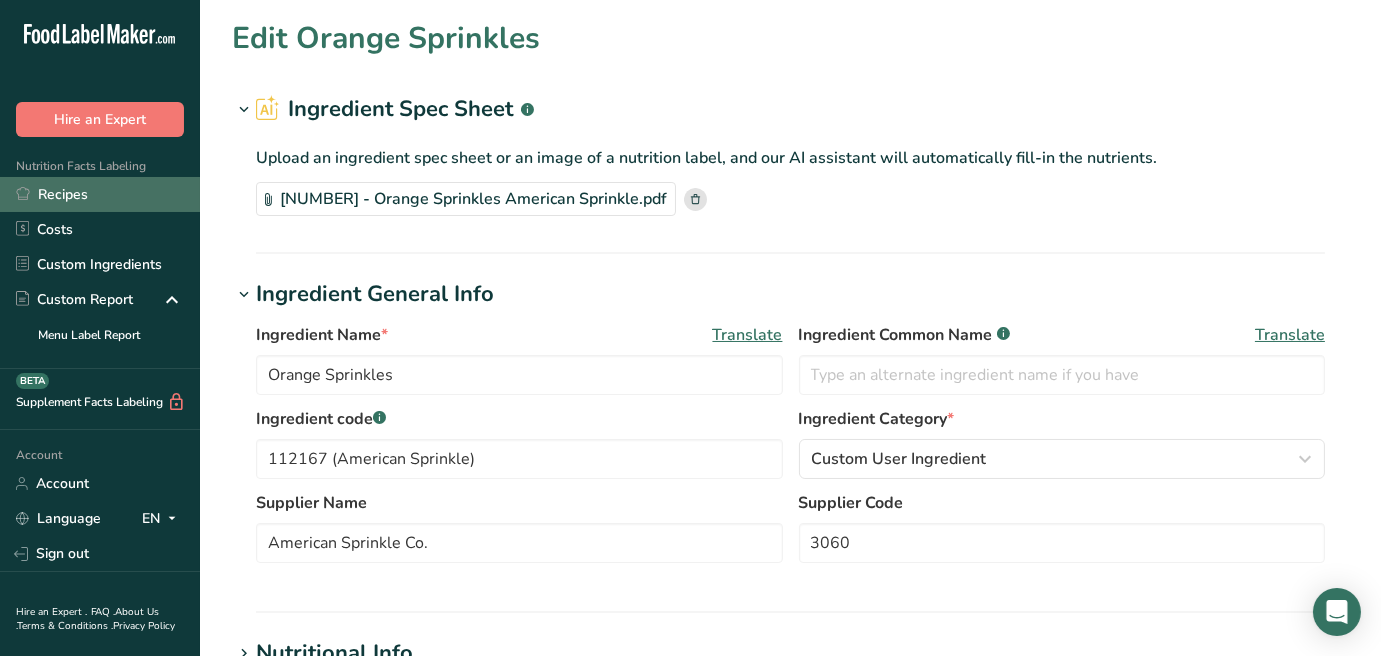 click on "Recipes" at bounding box center [100, 194] 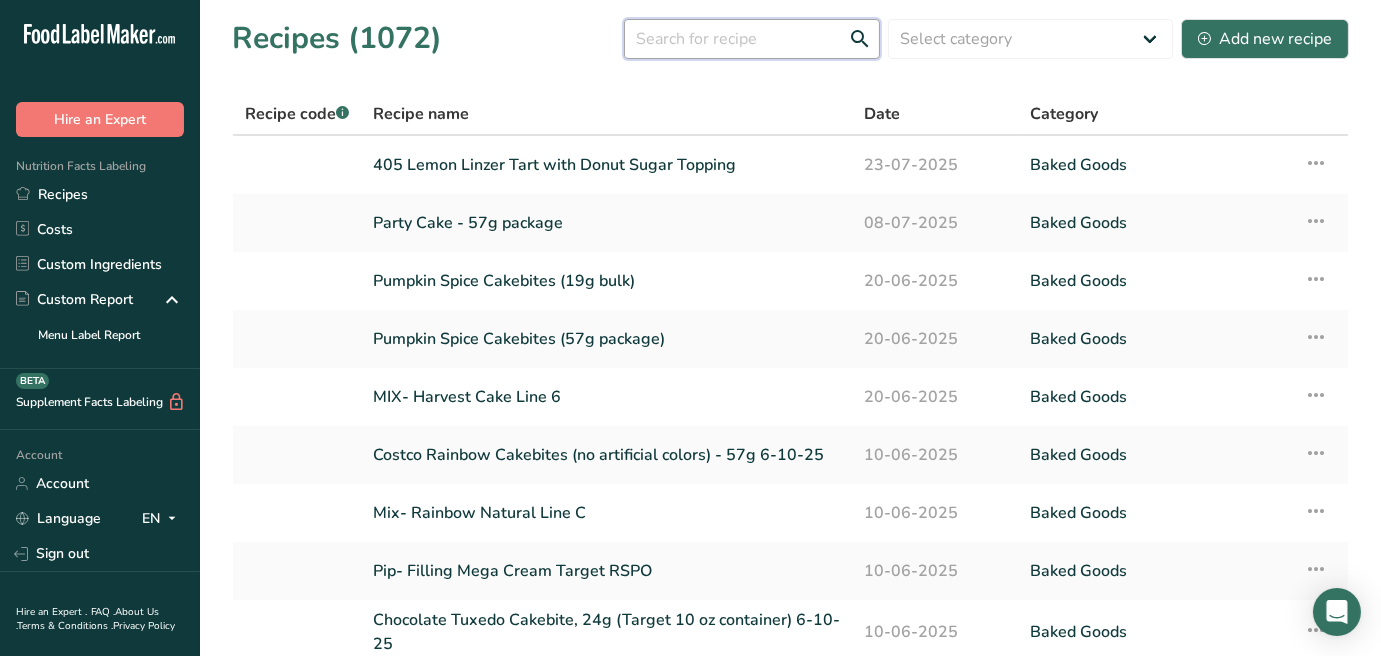 click at bounding box center (752, 39) 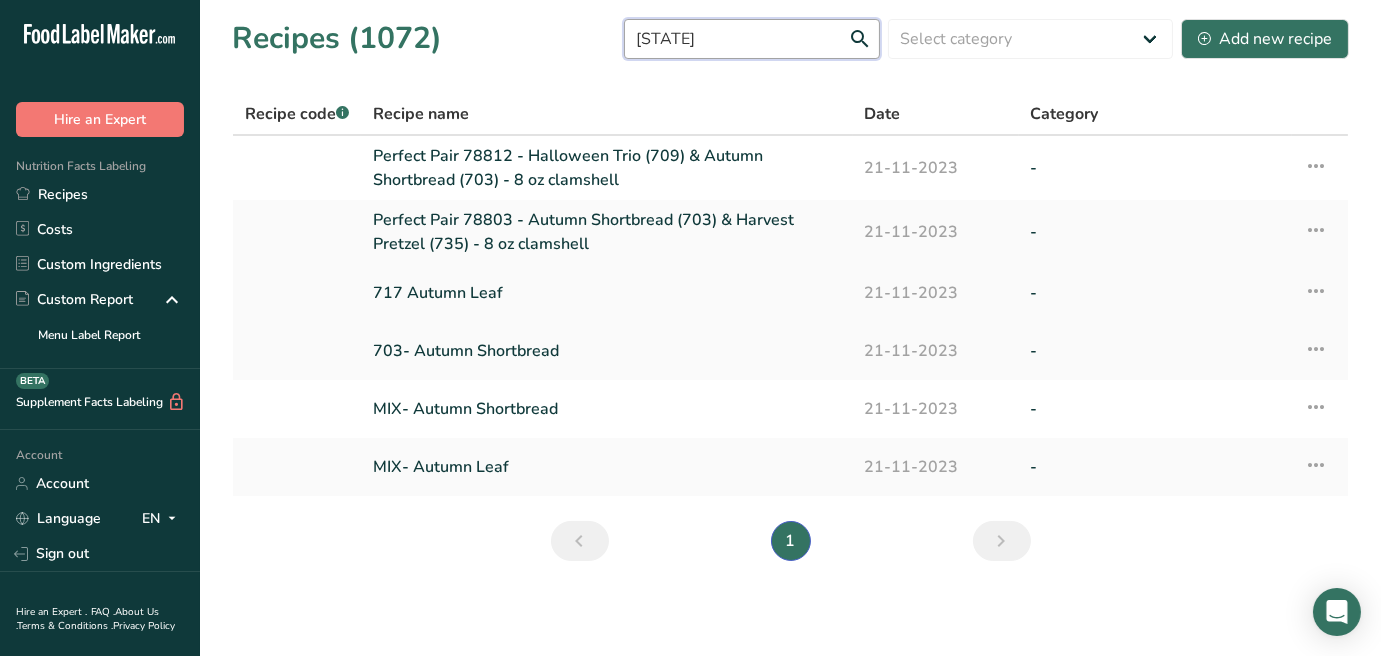 type on "[STATE]" 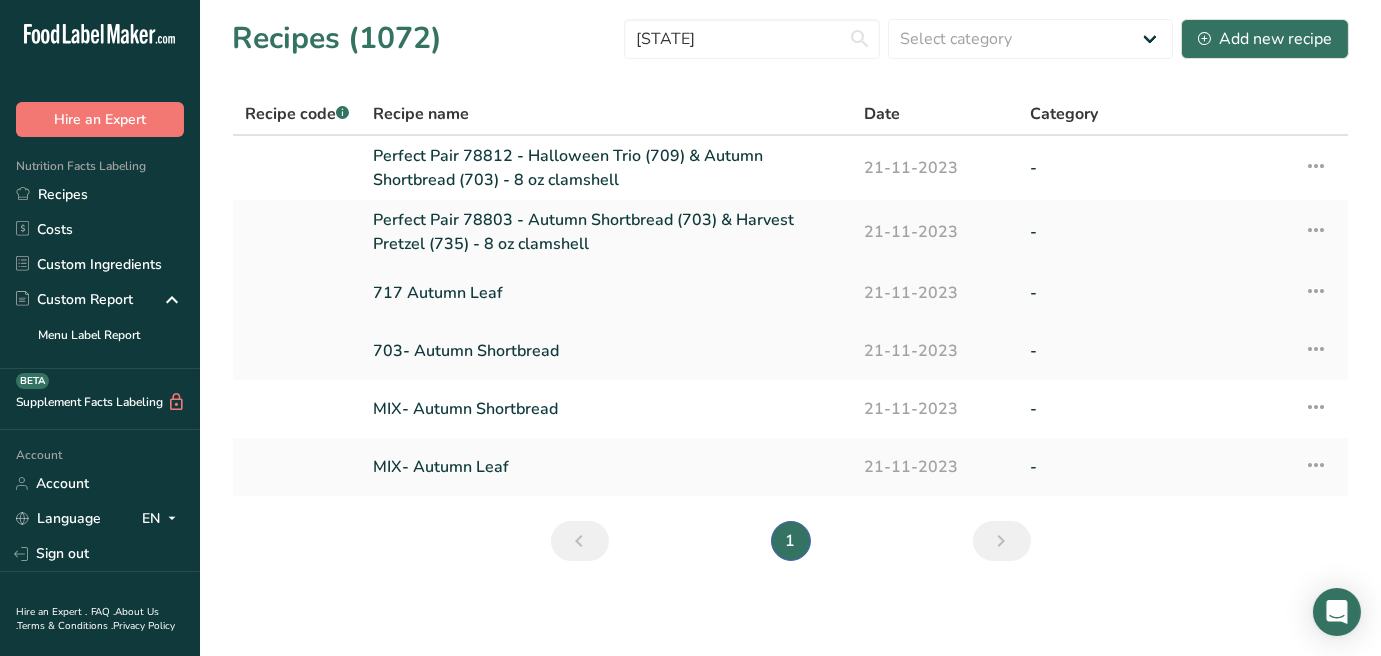 click on "717 Autumn Leaf" at bounding box center (607, 293) 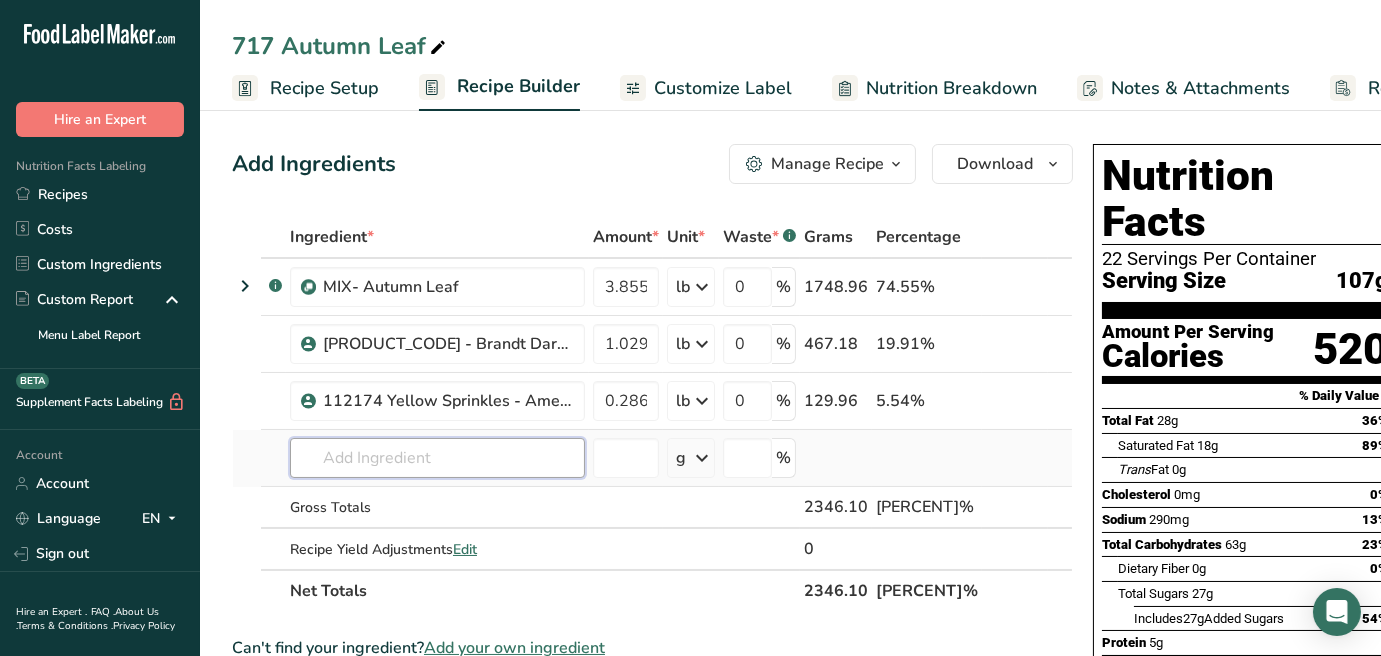 click at bounding box center [437, 458] 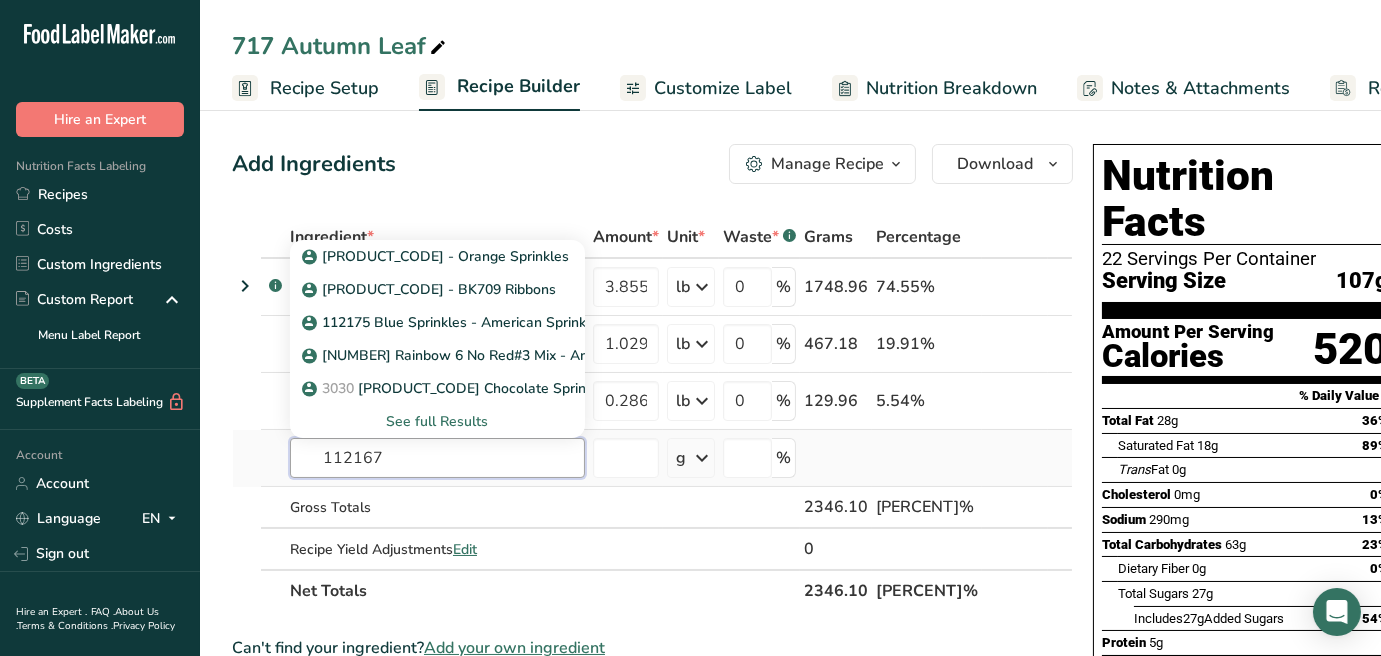 type on "112167" 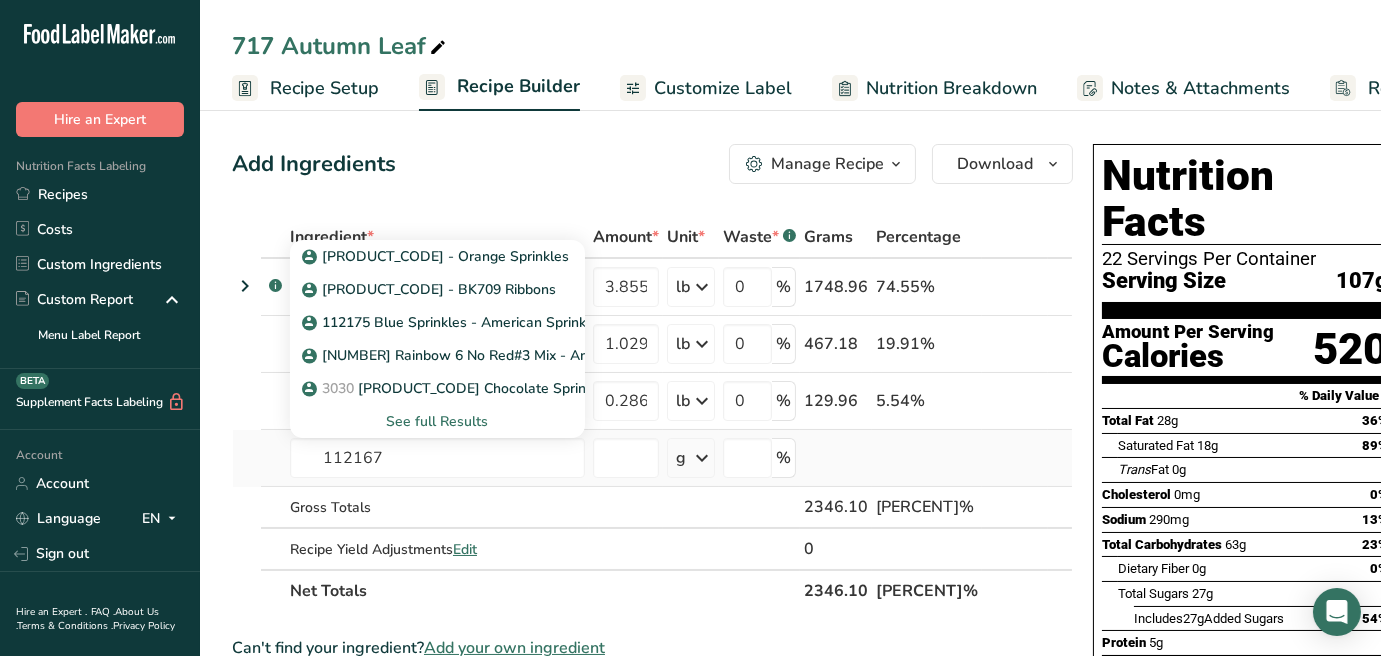 type 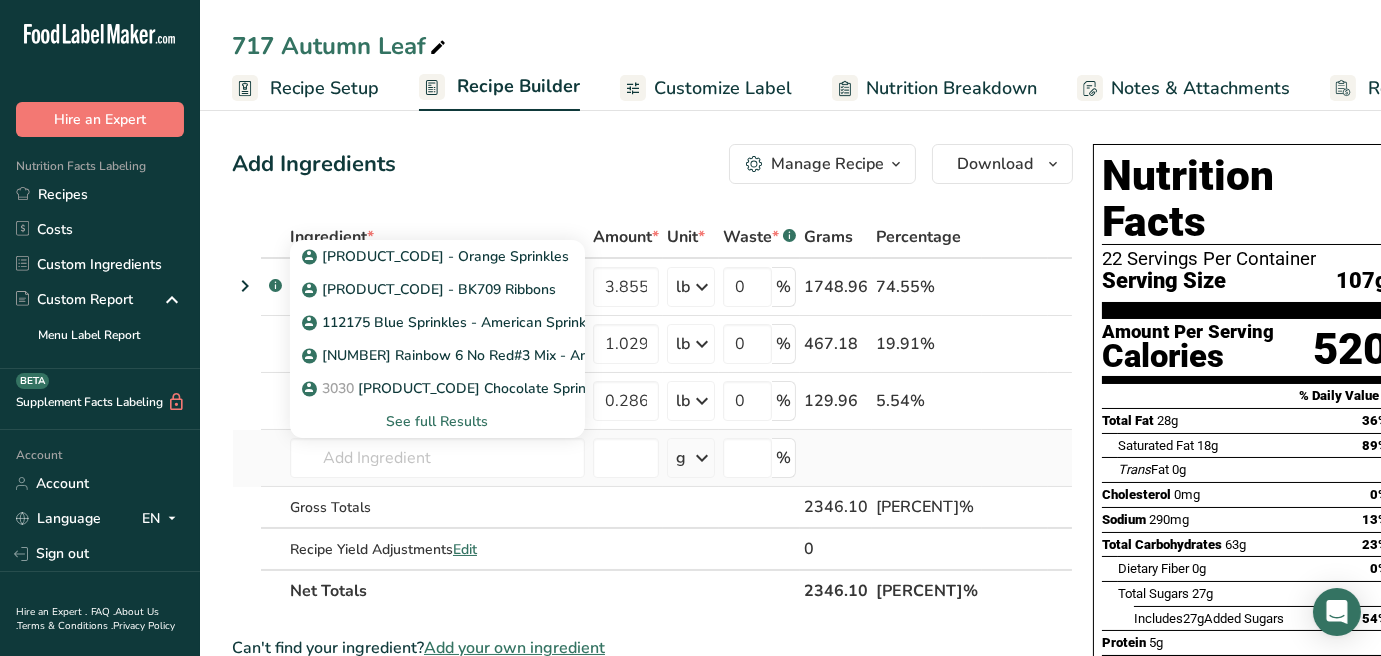 click on "See full Results" at bounding box center [437, 421] 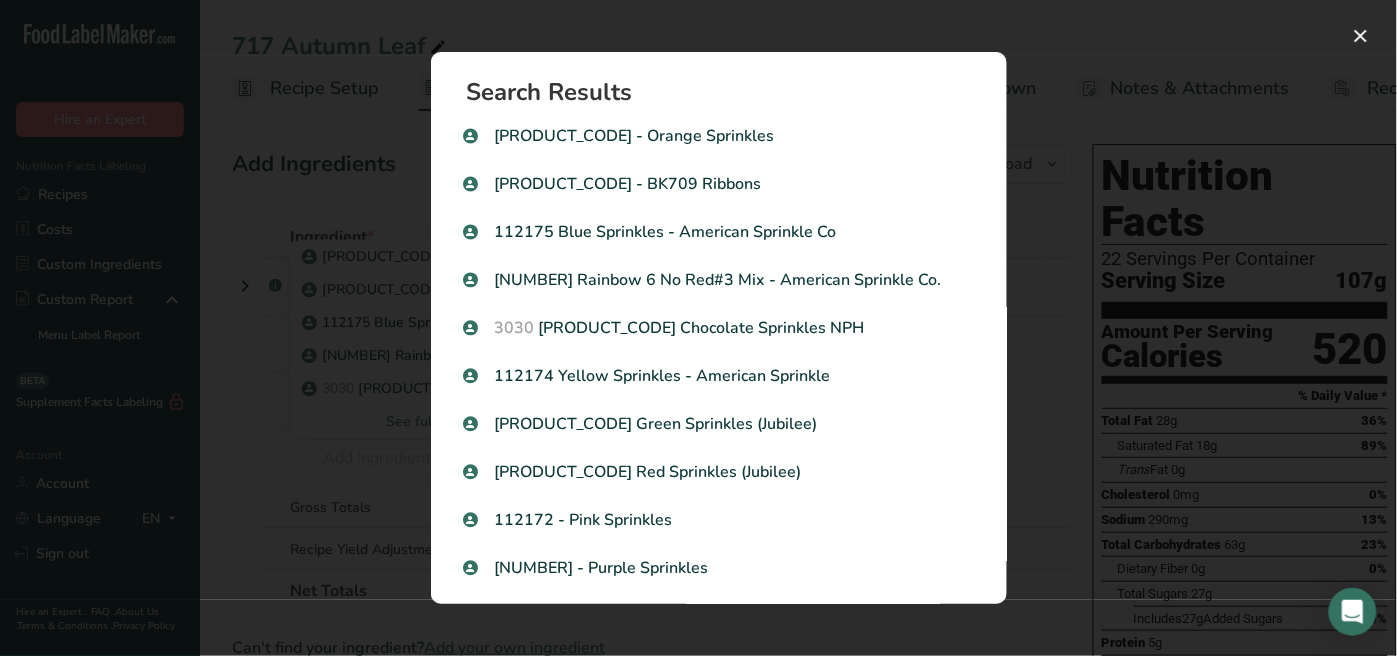 click at bounding box center [698, 328] 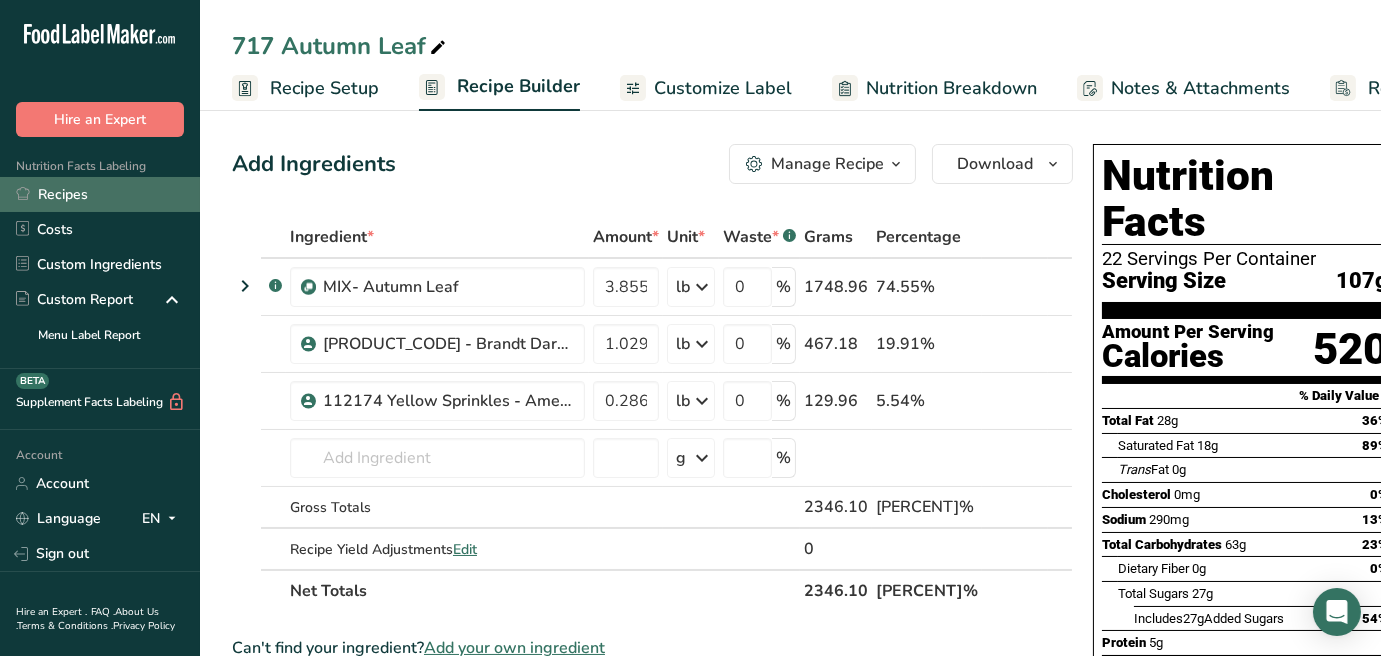 click on "Recipes" at bounding box center [100, 194] 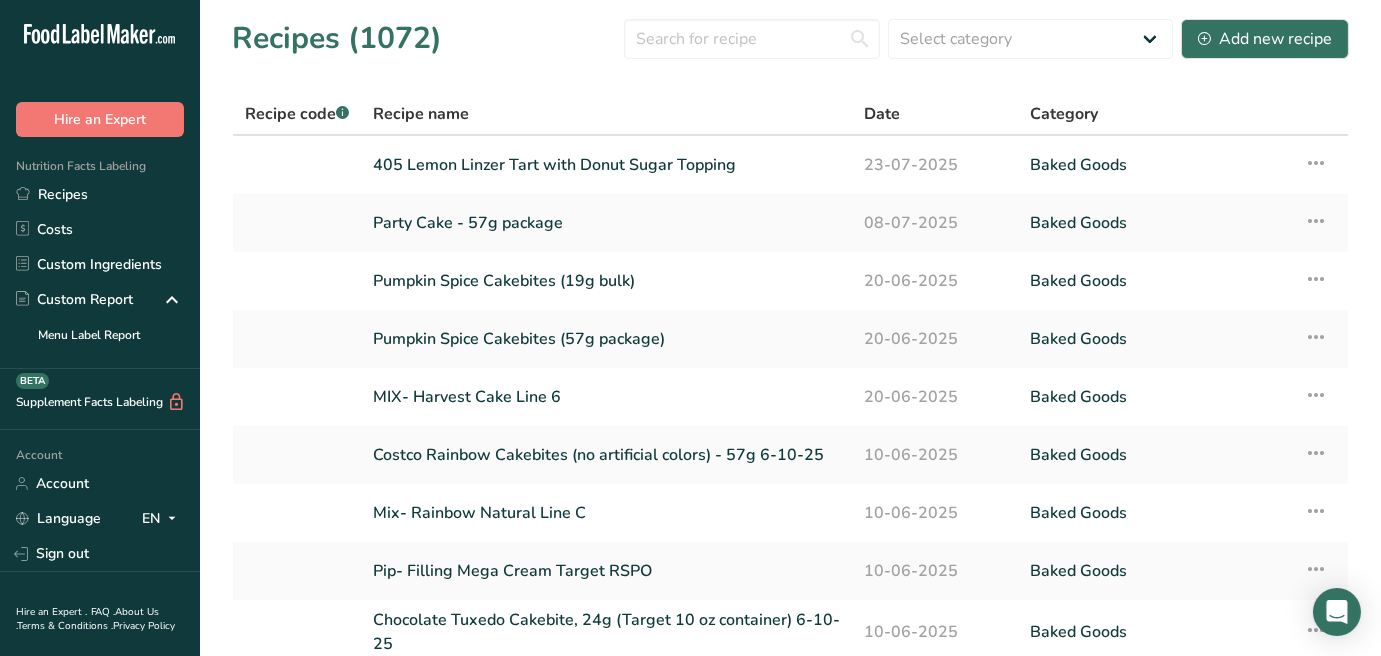 scroll, scrollTop: 63, scrollLeft: 0, axis: vertical 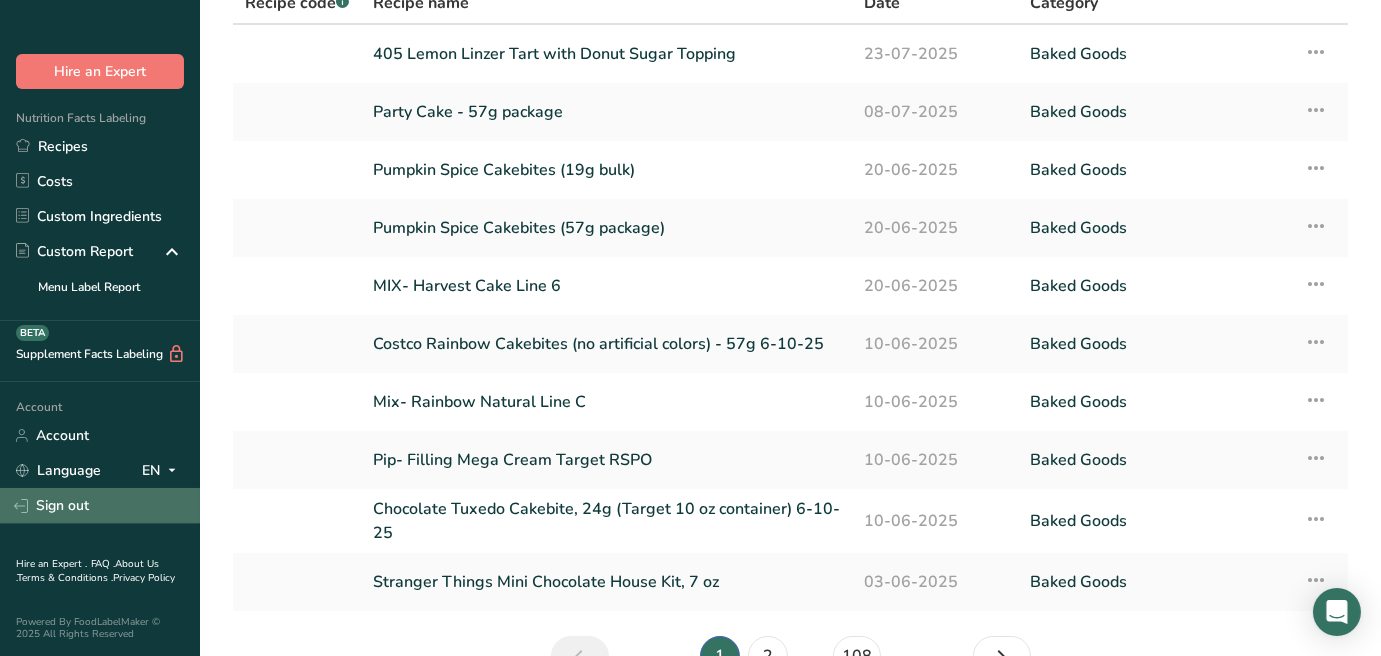 click on "Sign out" at bounding box center (100, 505) 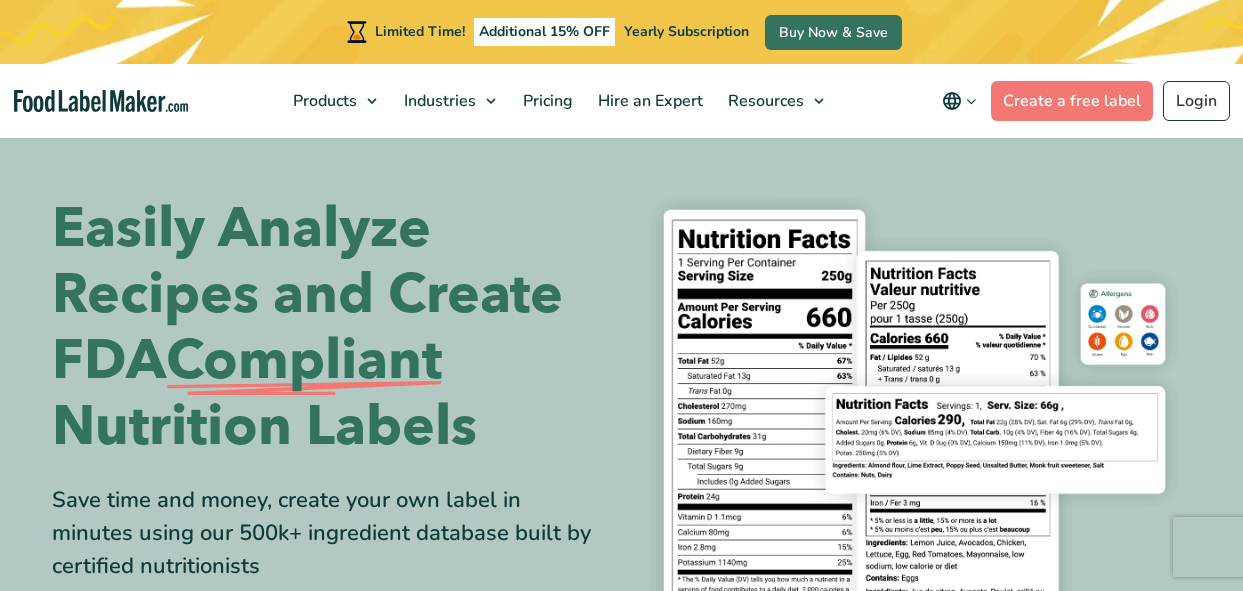 scroll, scrollTop: 0, scrollLeft: 0, axis: both 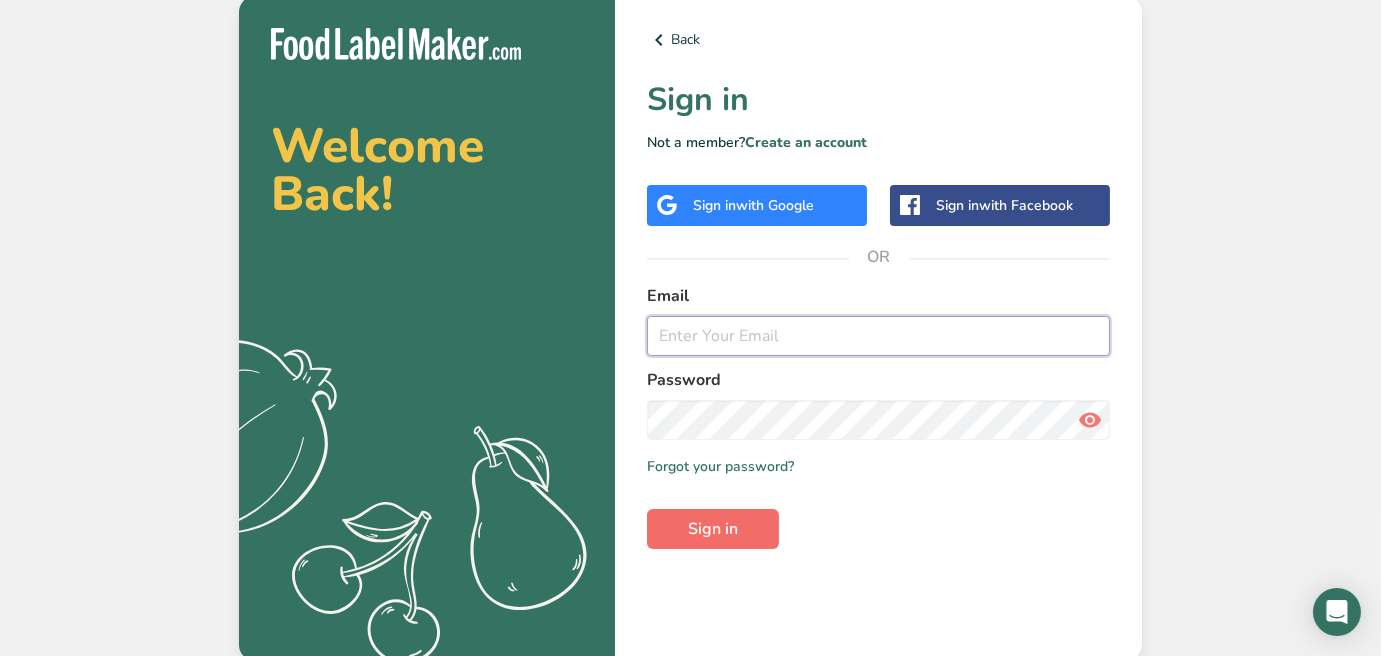 type on "[EMAIL]" 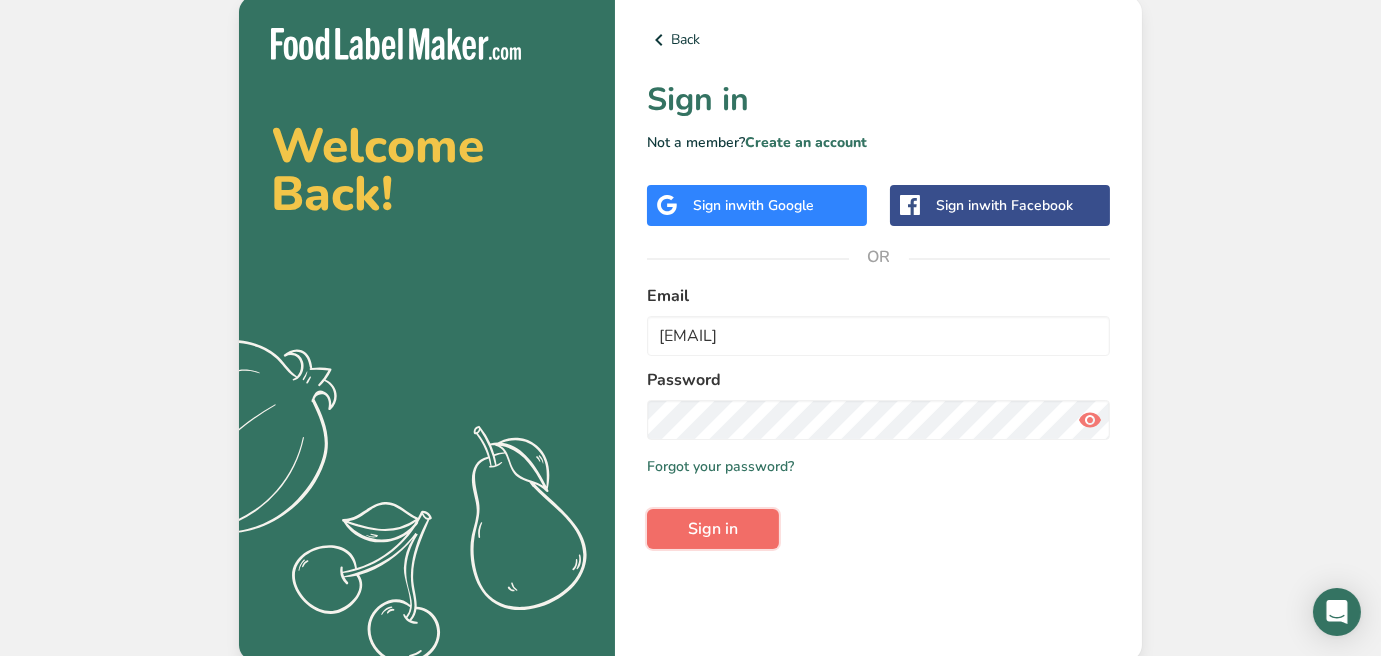 click on "Sign in" at bounding box center (713, 529) 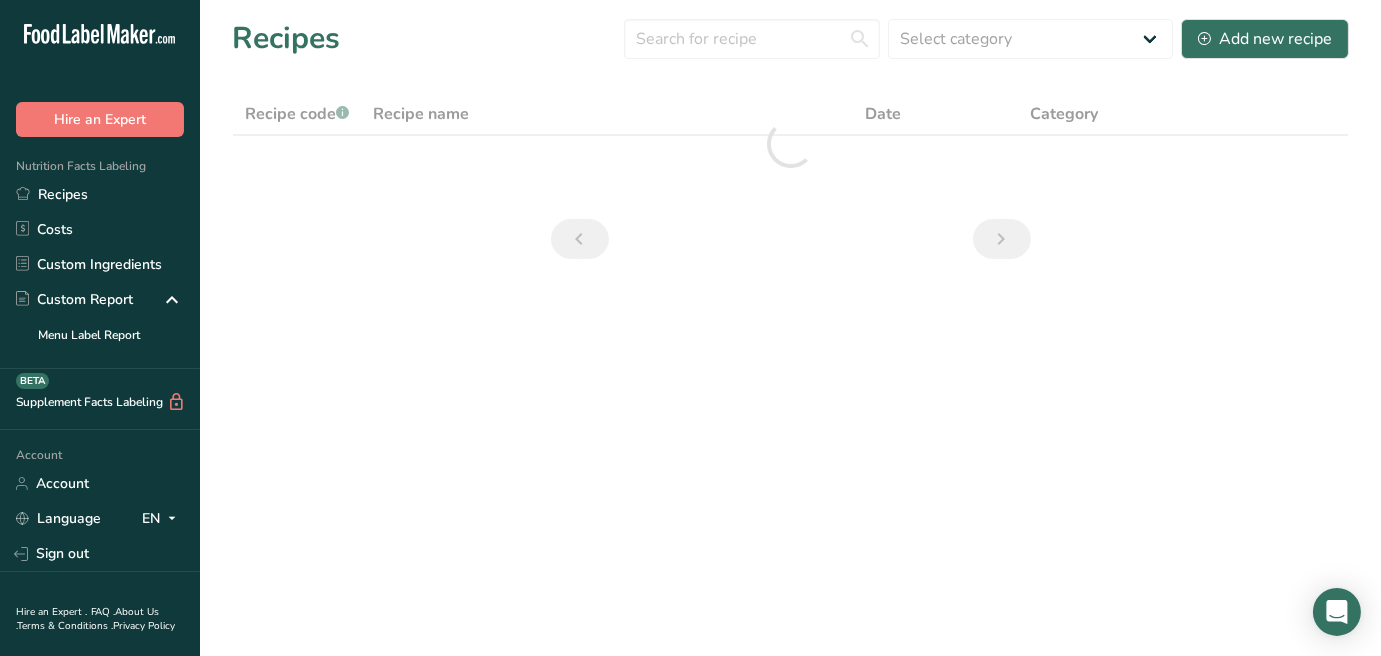 click on "Recipes
Select category
All
Baked Goods
Beverages
Confectionery
Cooked Meals, Salads, & Sauces
Dairy
Snacks
Add new recipe
Recipe code
.a-a{fill:#347362;}.b-a{fill:#fff;}          Recipe name   Date   Category" at bounding box center (790, 145) 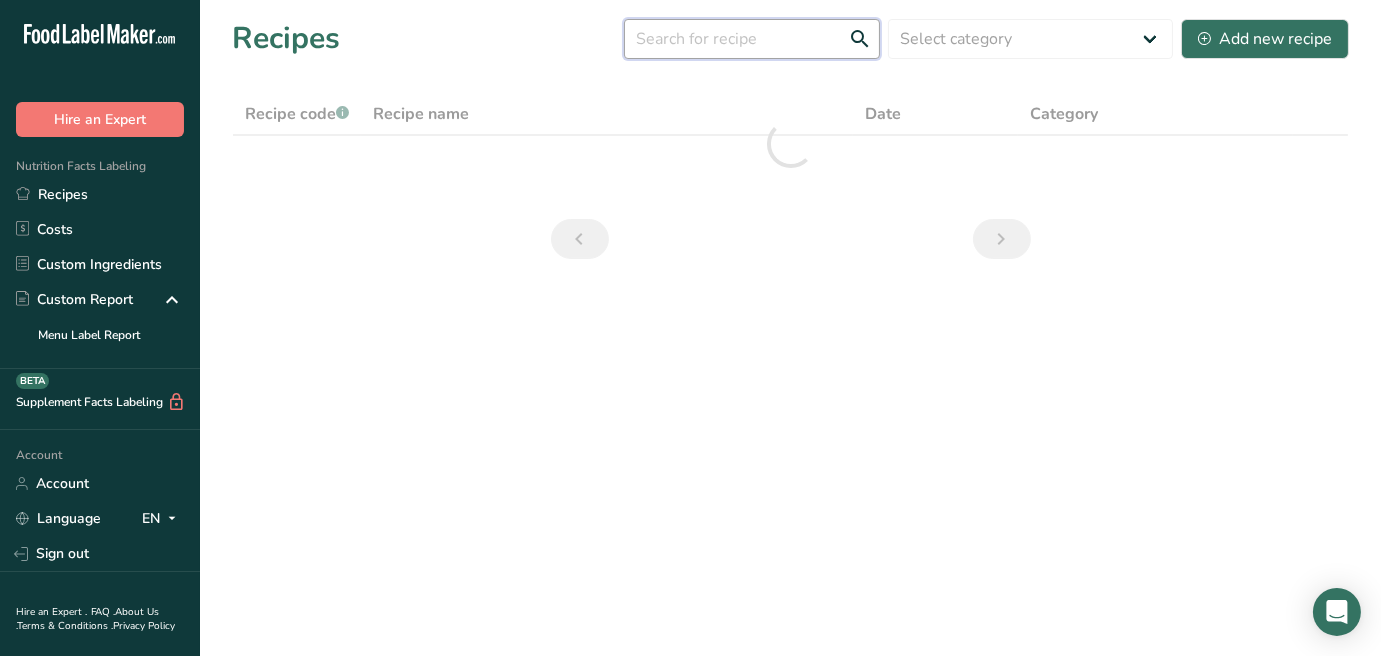 click at bounding box center [752, 39] 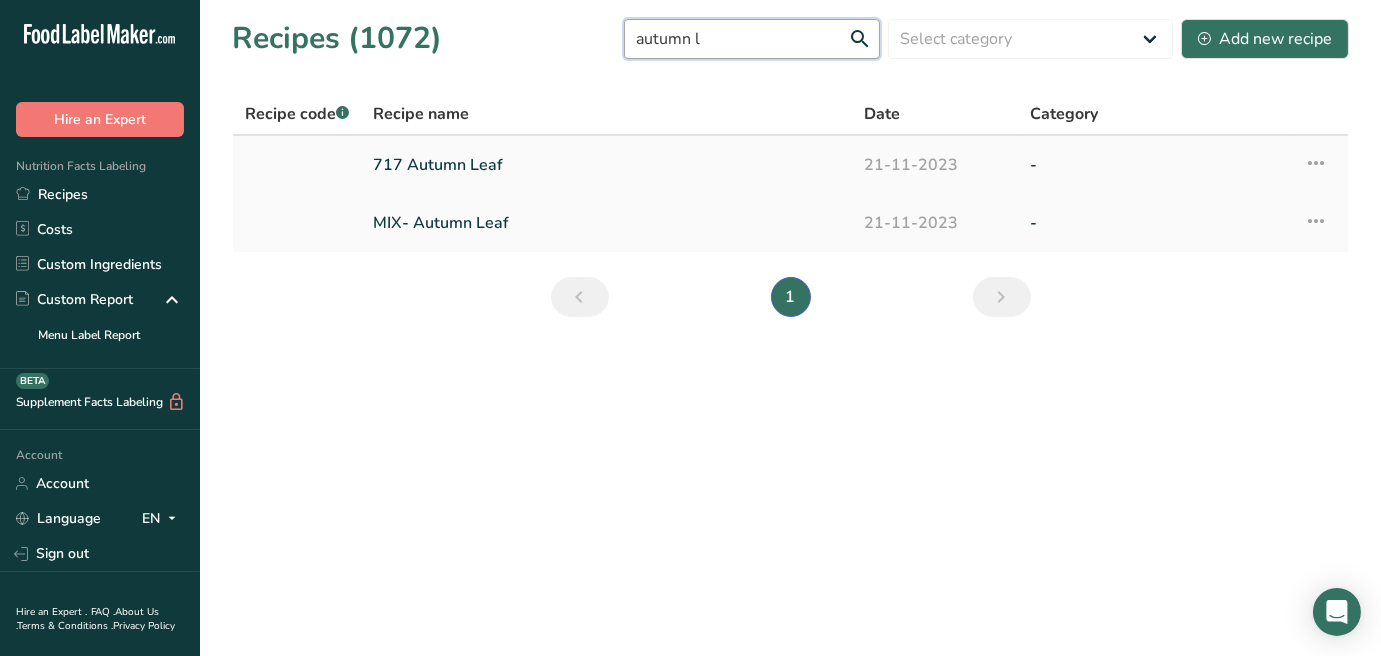 type on "autumn l" 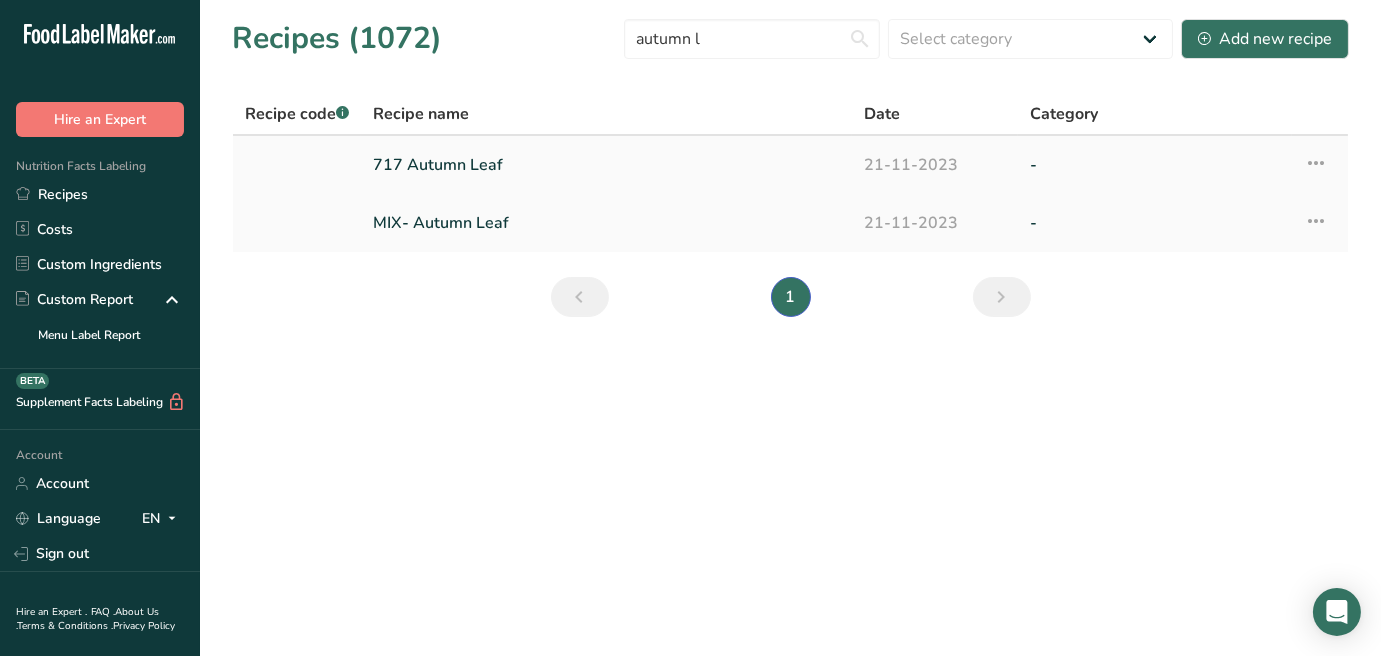 click on "717 Autumn Leaf" at bounding box center (606, 165) 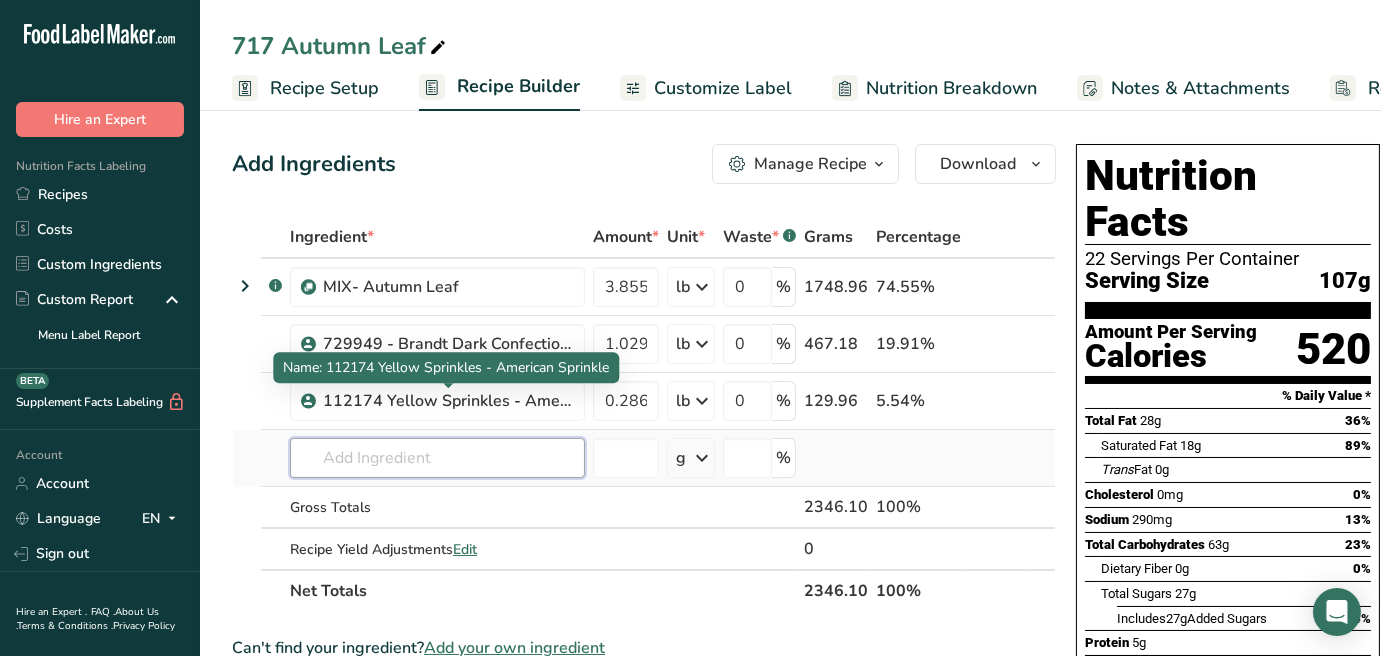 click at bounding box center [437, 458] 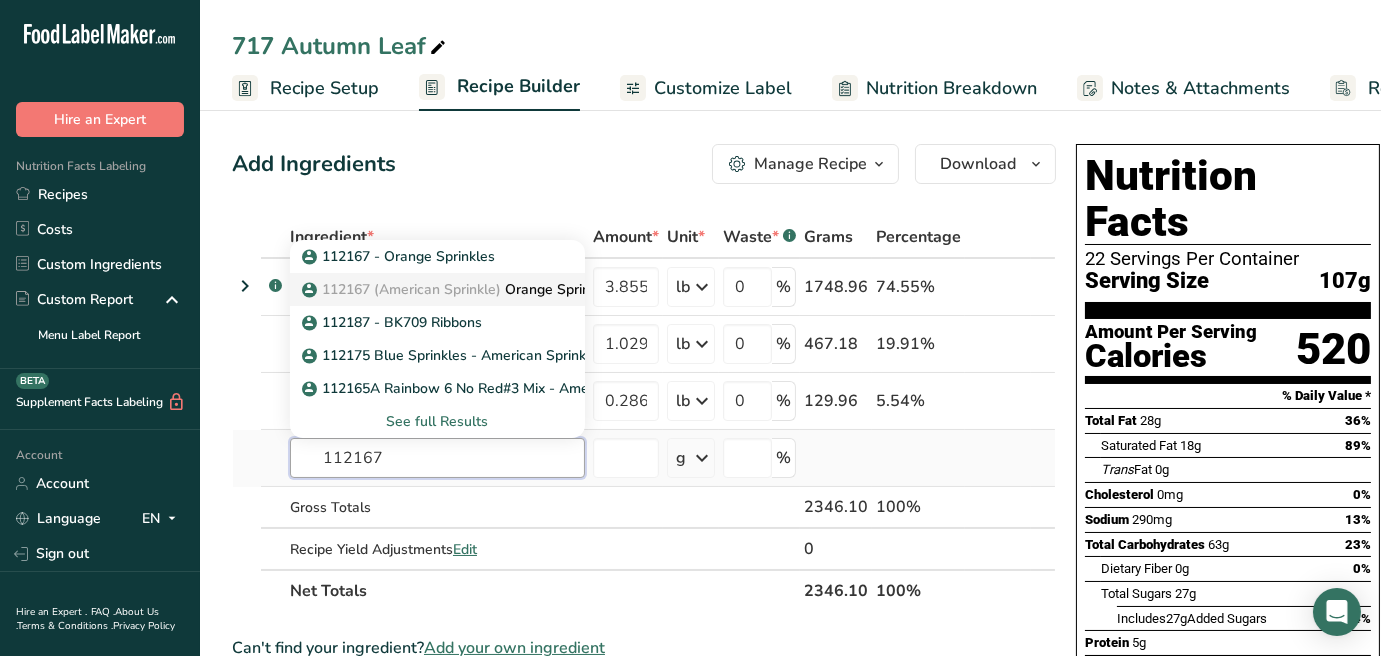 type on "112167" 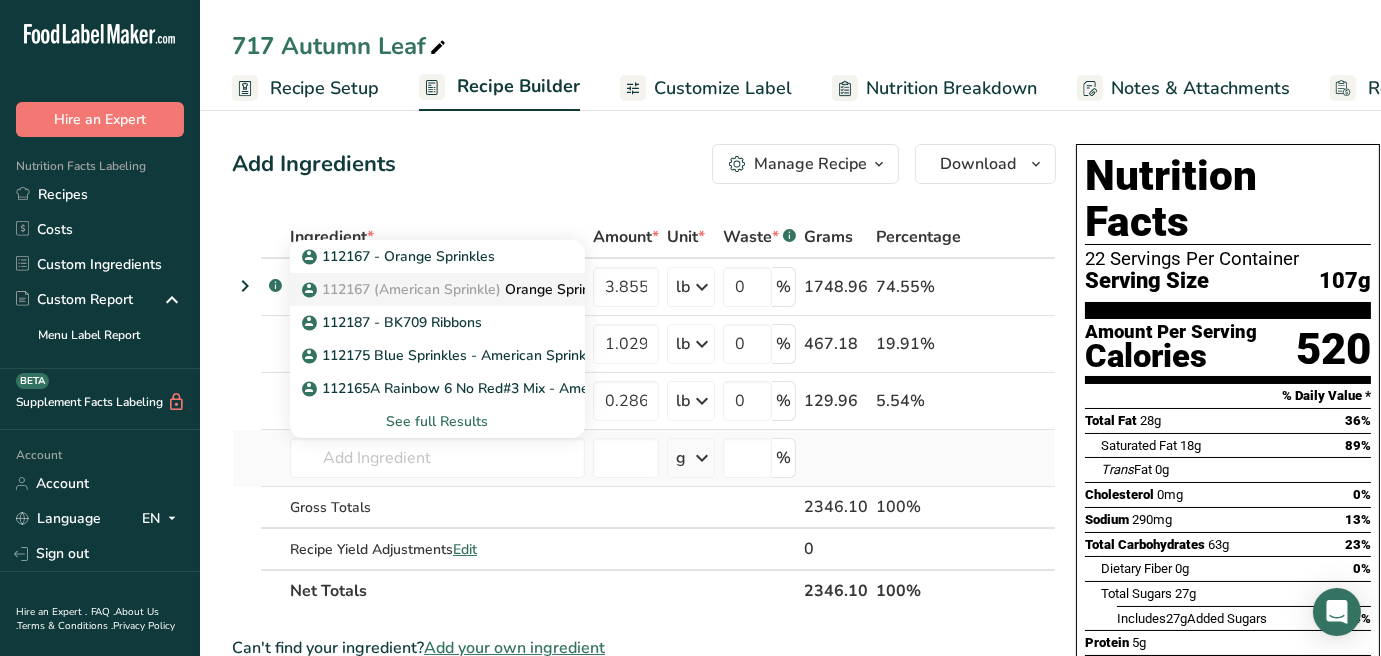 click on "112167 (American Sprinkle)" at bounding box center [411, 289] 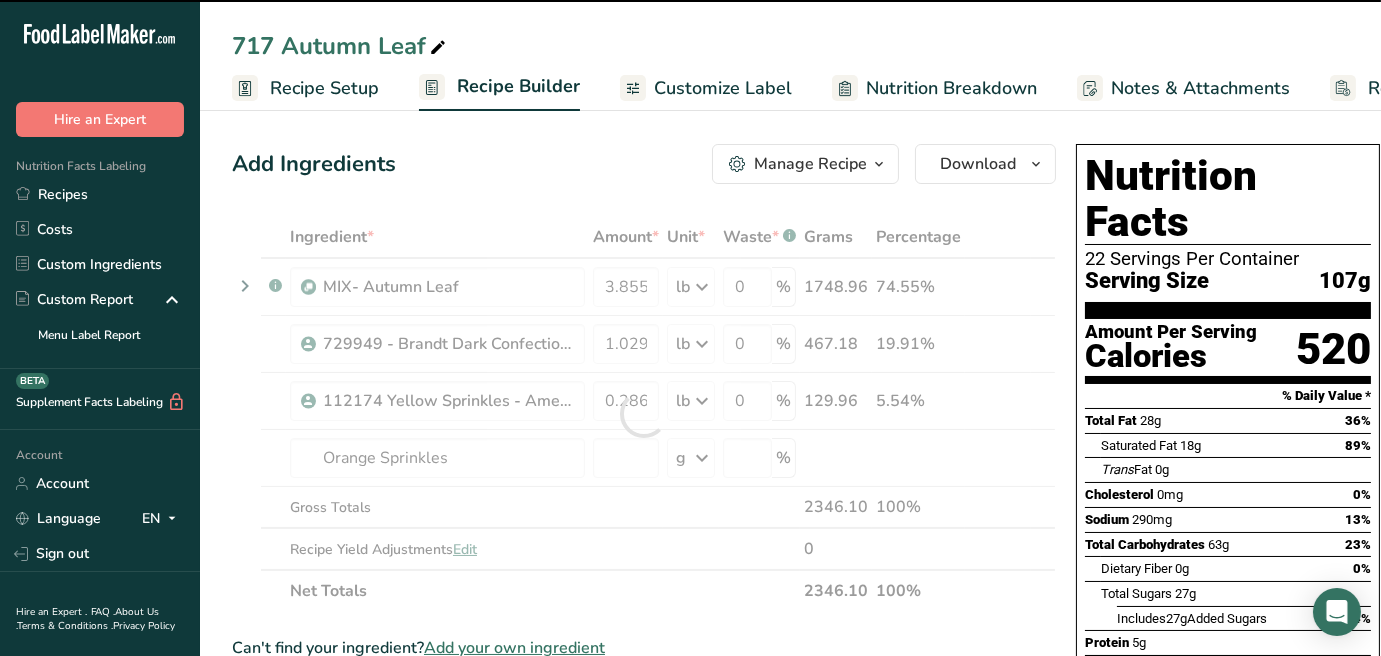 type on "0" 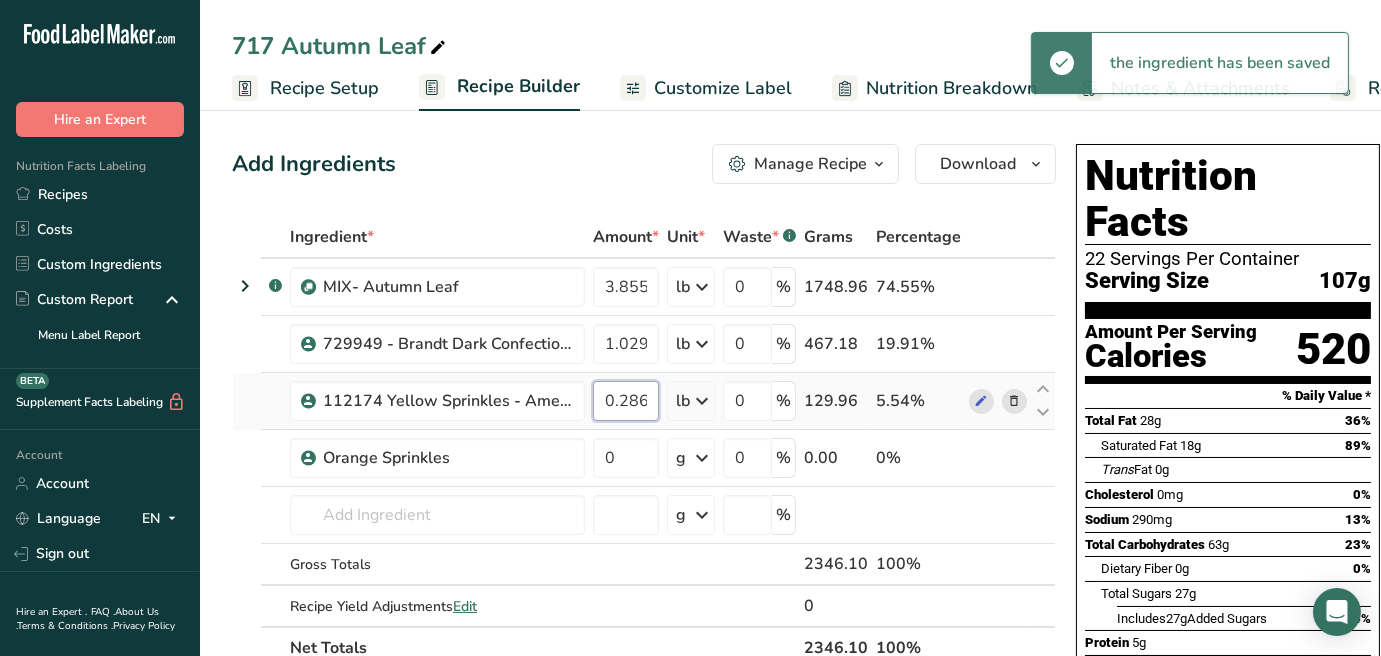 scroll, scrollTop: 0, scrollLeft: 27, axis: horizontal 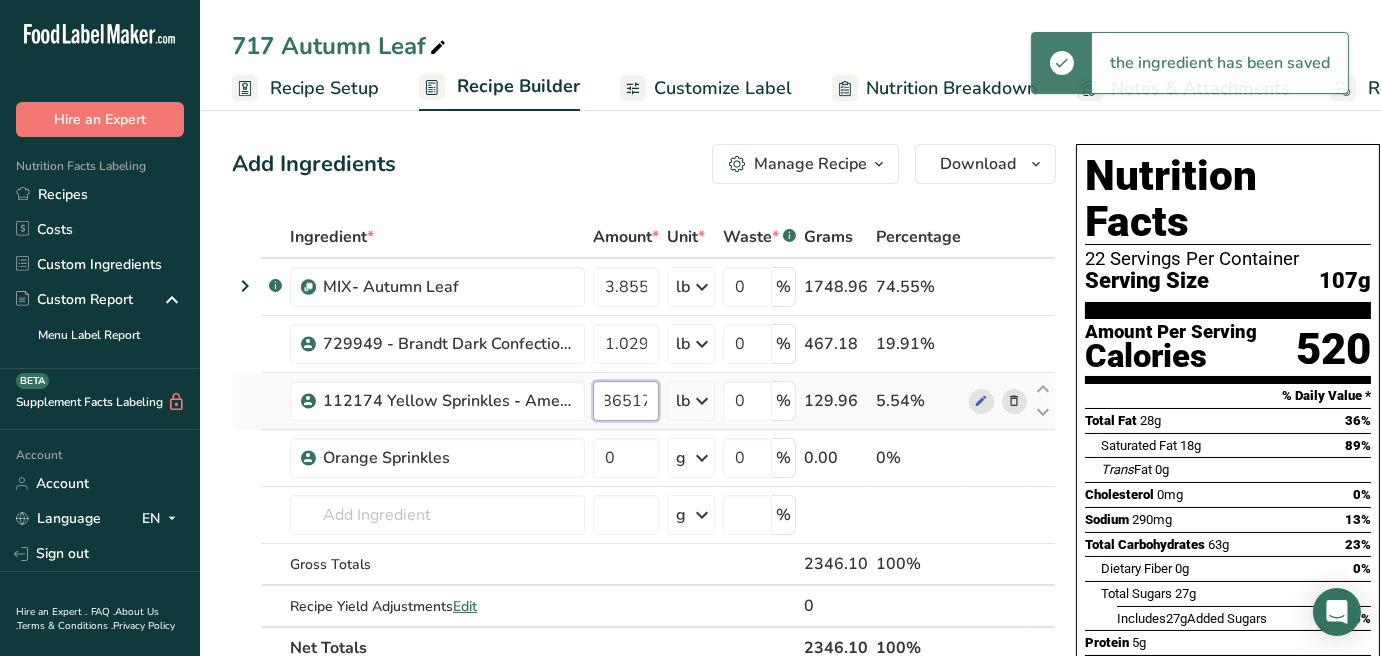 drag, startPoint x: 605, startPoint y: 398, endPoint x: 673, endPoint y: 406, distance: 68.46897 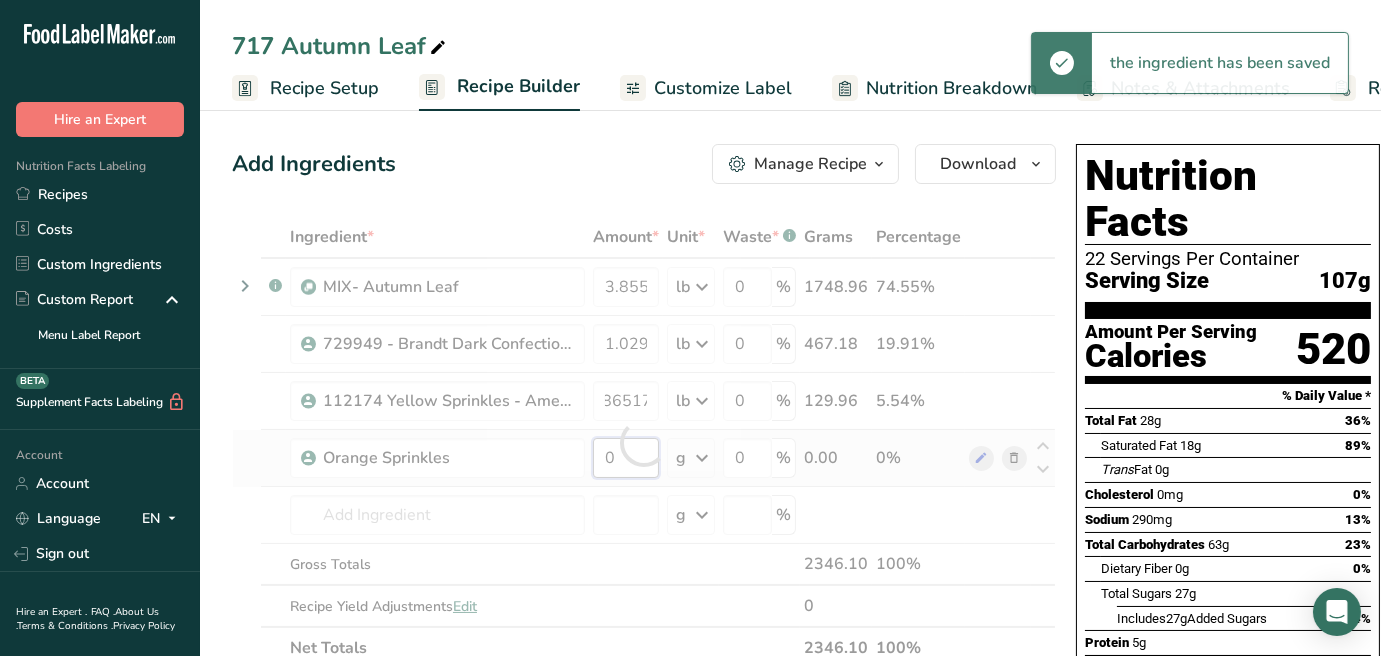 scroll, scrollTop: 0, scrollLeft: 0, axis: both 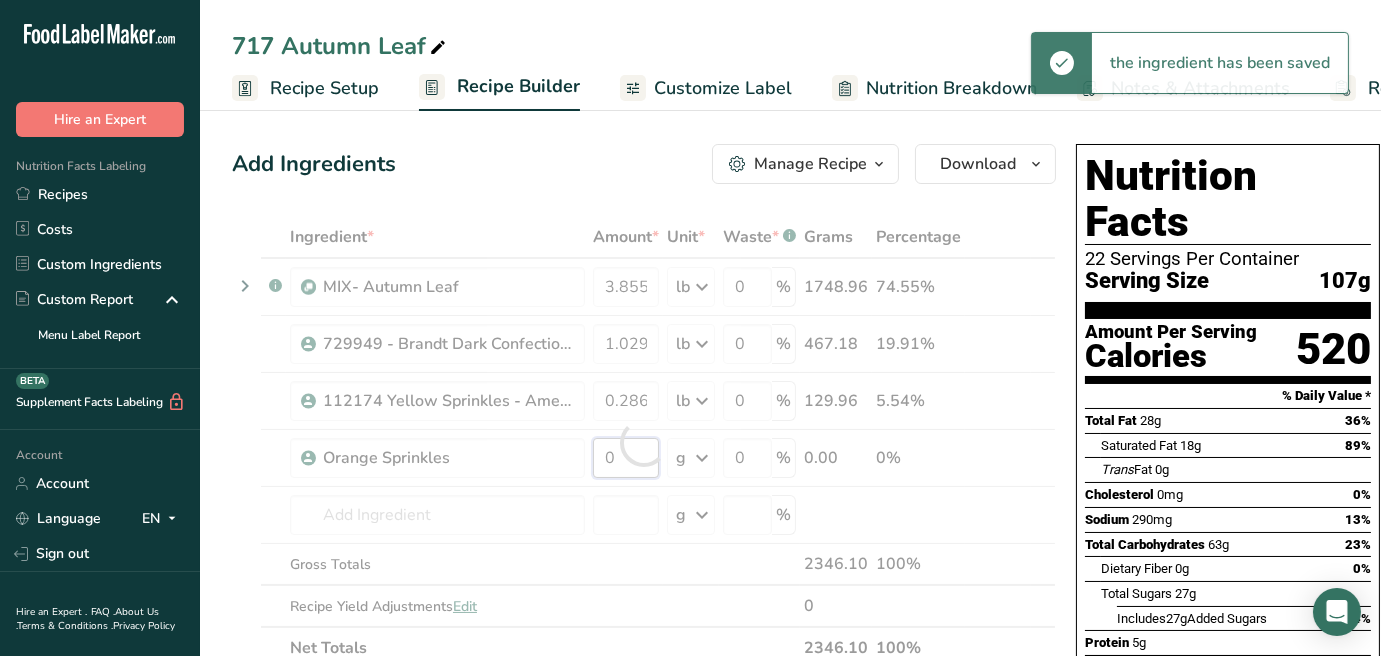 drag, startPoint x: 633, startPoint y: 448, endPoint x: 528, endPoint y: 452, distance: 105.076164 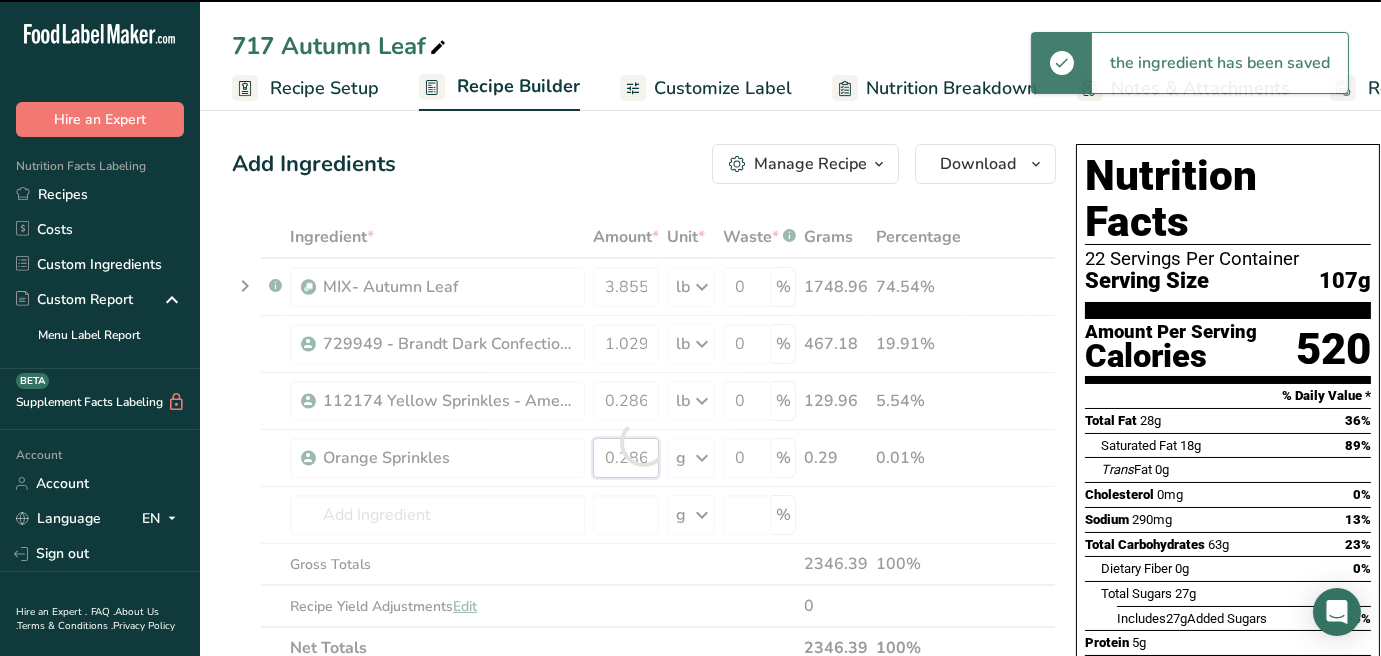 scroll, scrollTop: 0, scrollLeft: 26, axis: horizontal 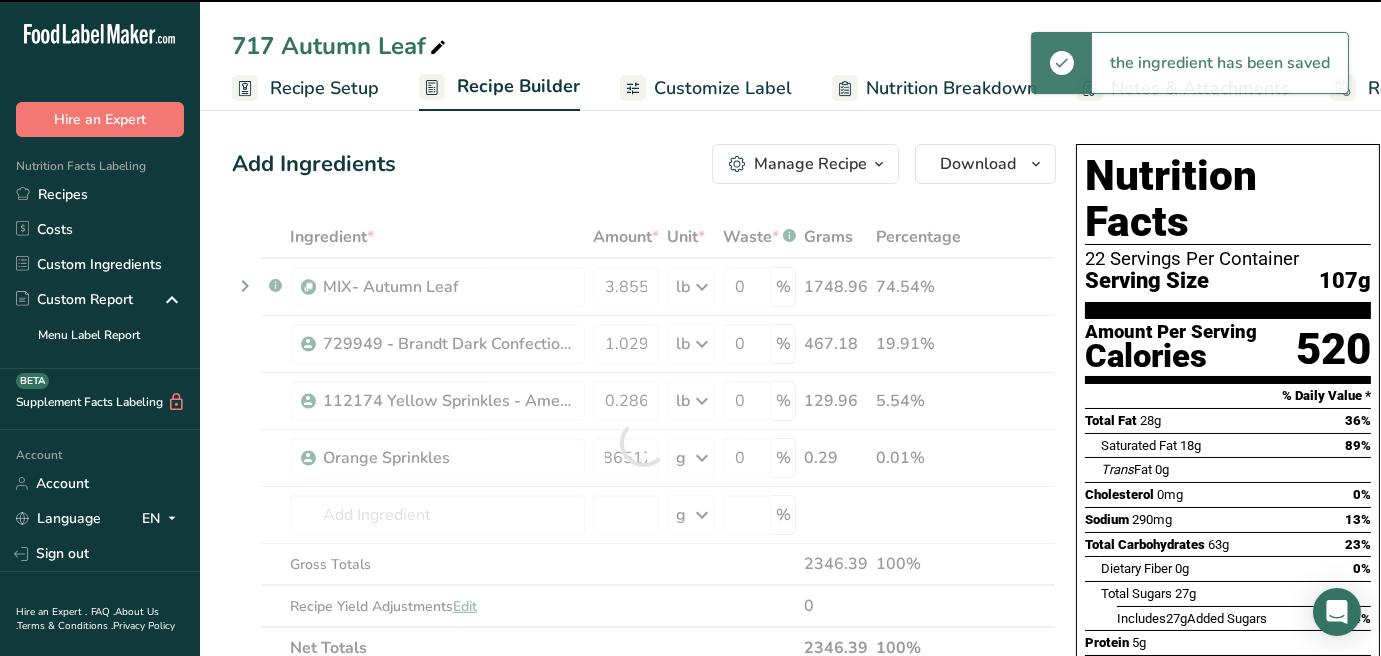 click at bounding box center [644, 442] 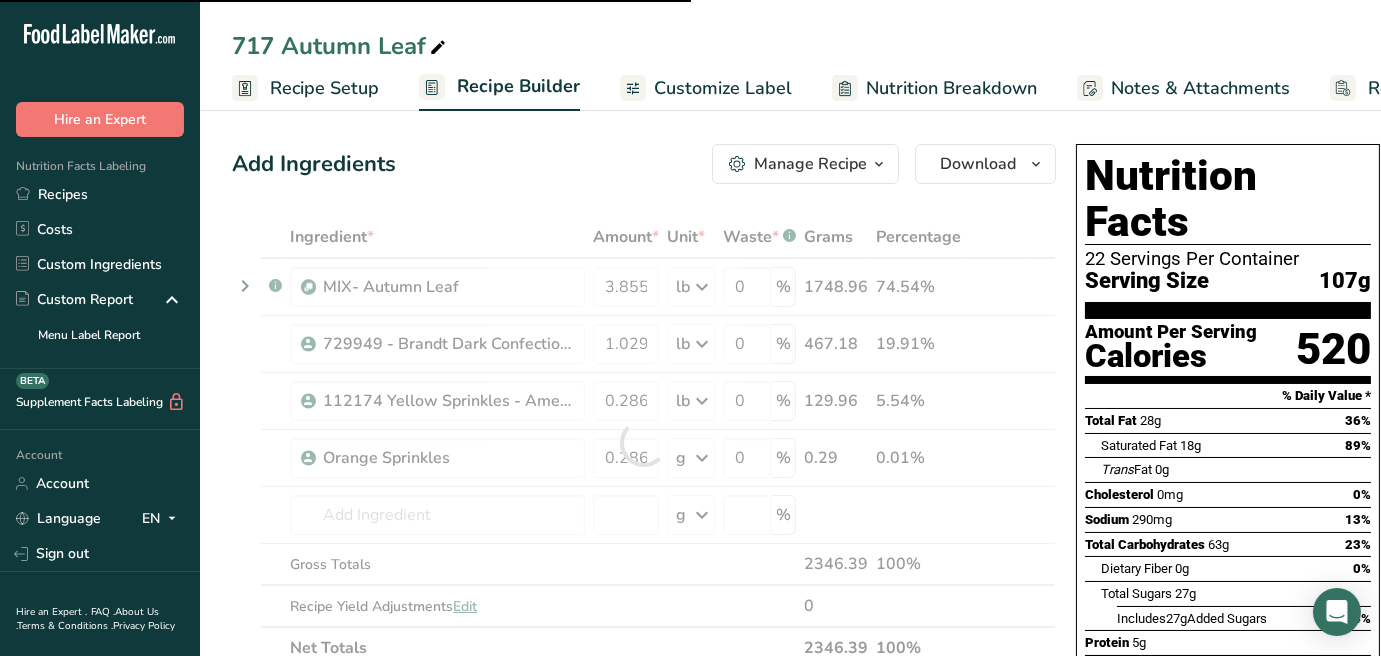 click at bounding box center [644, 442] 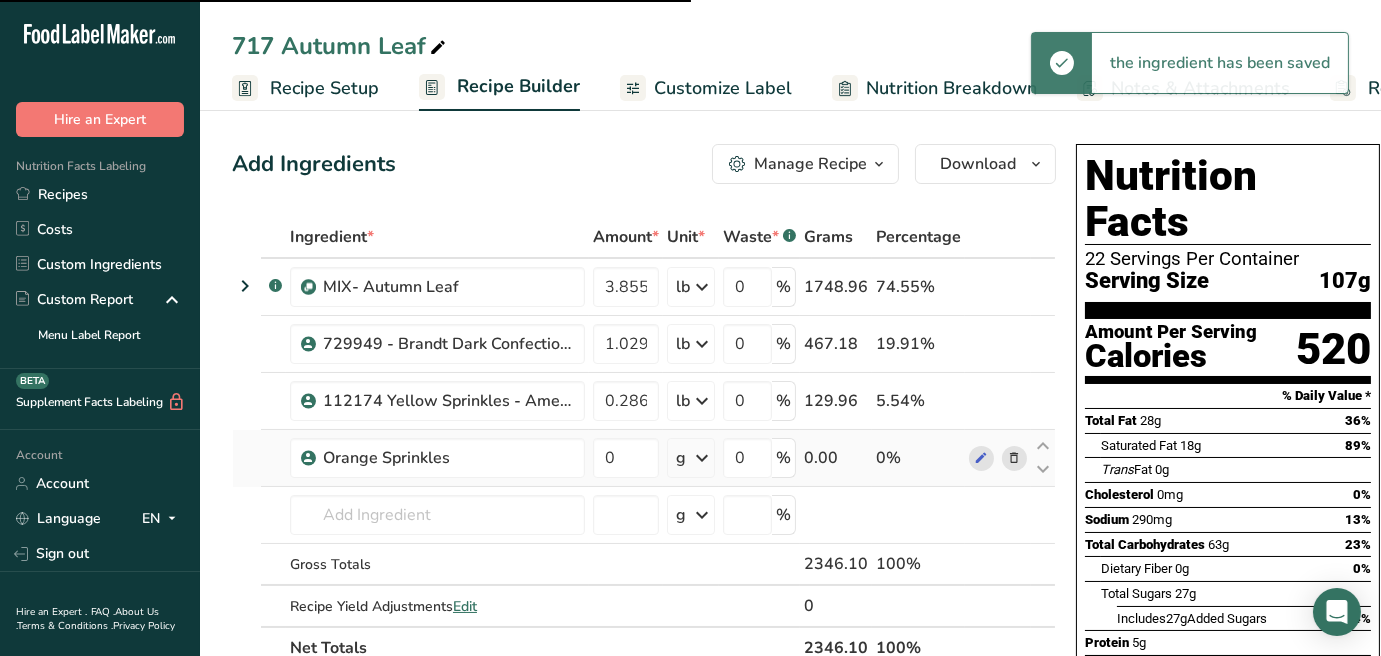 click at bounding box center (702, 458) 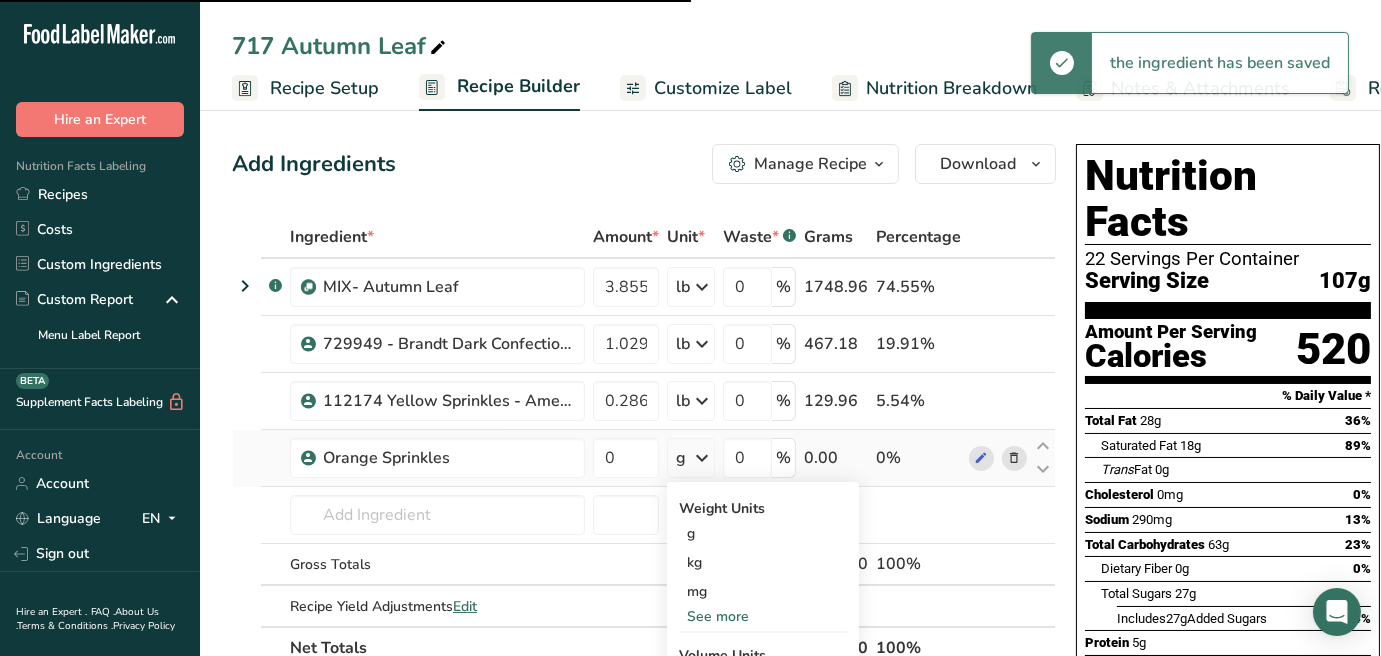 type on "0.286517" 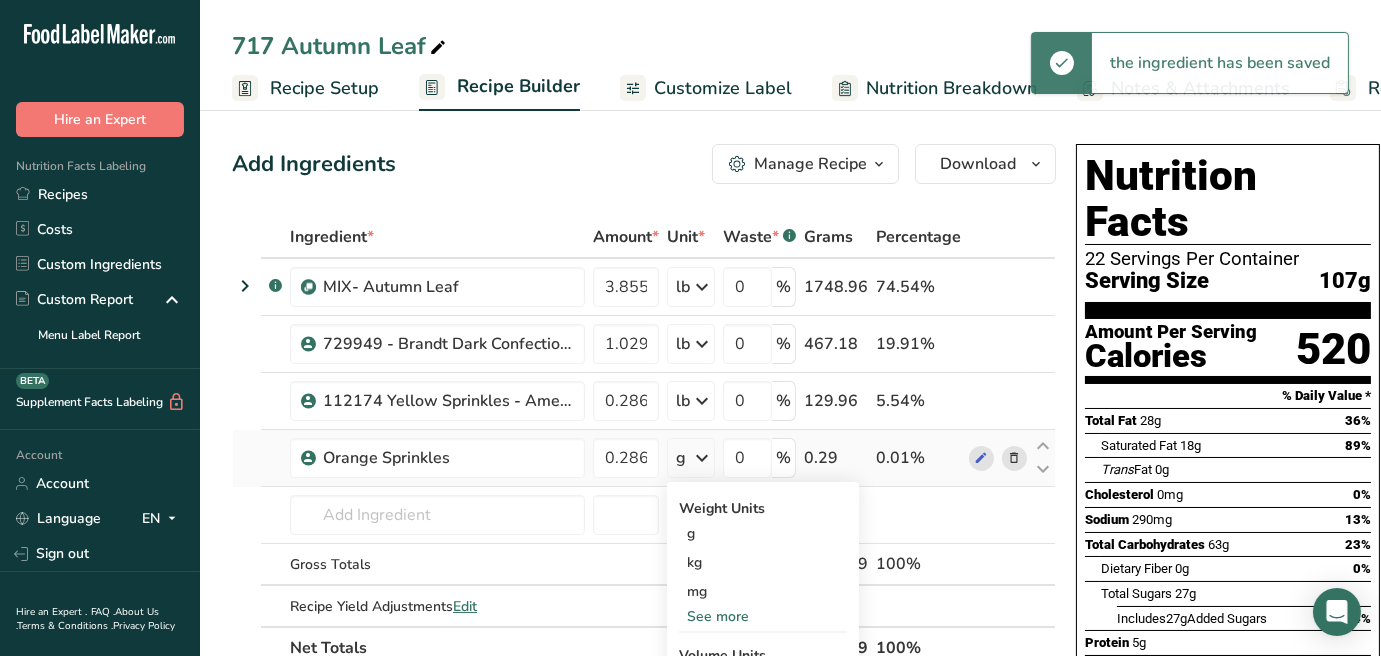 click on "See more" at bounding box center (763, 616) 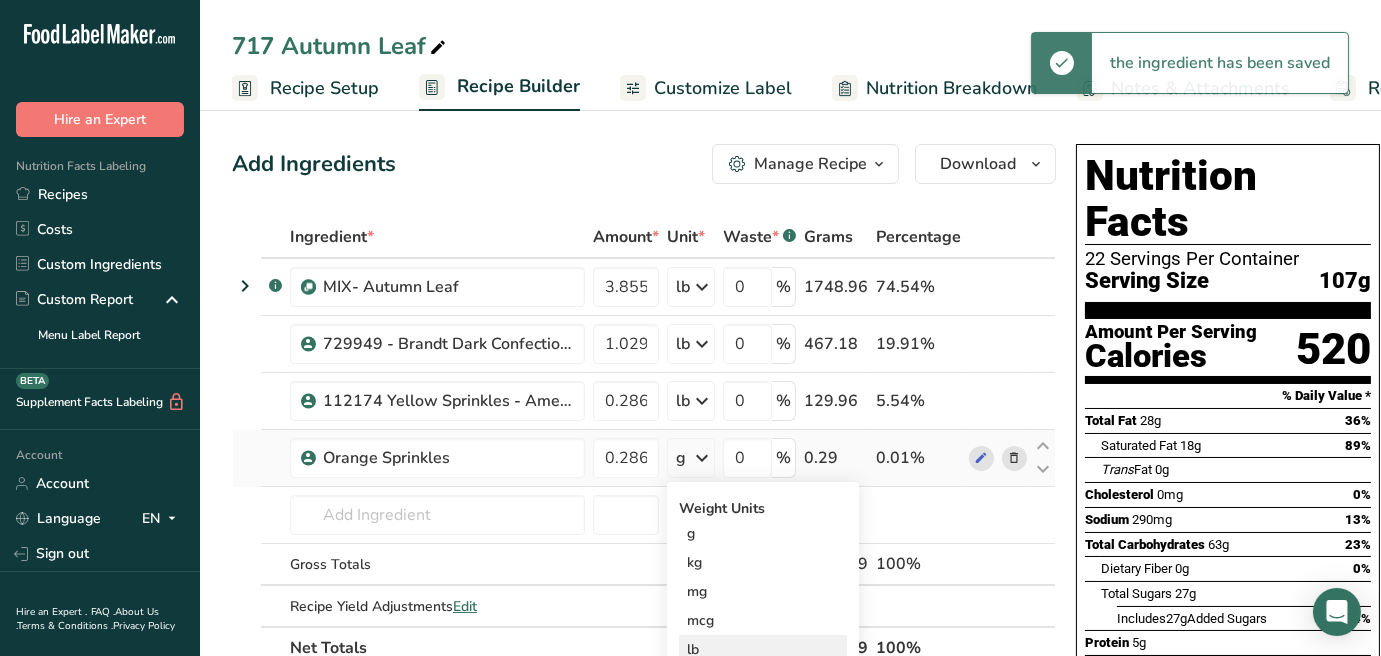 click on "lb" at bounding box center [763, 649] 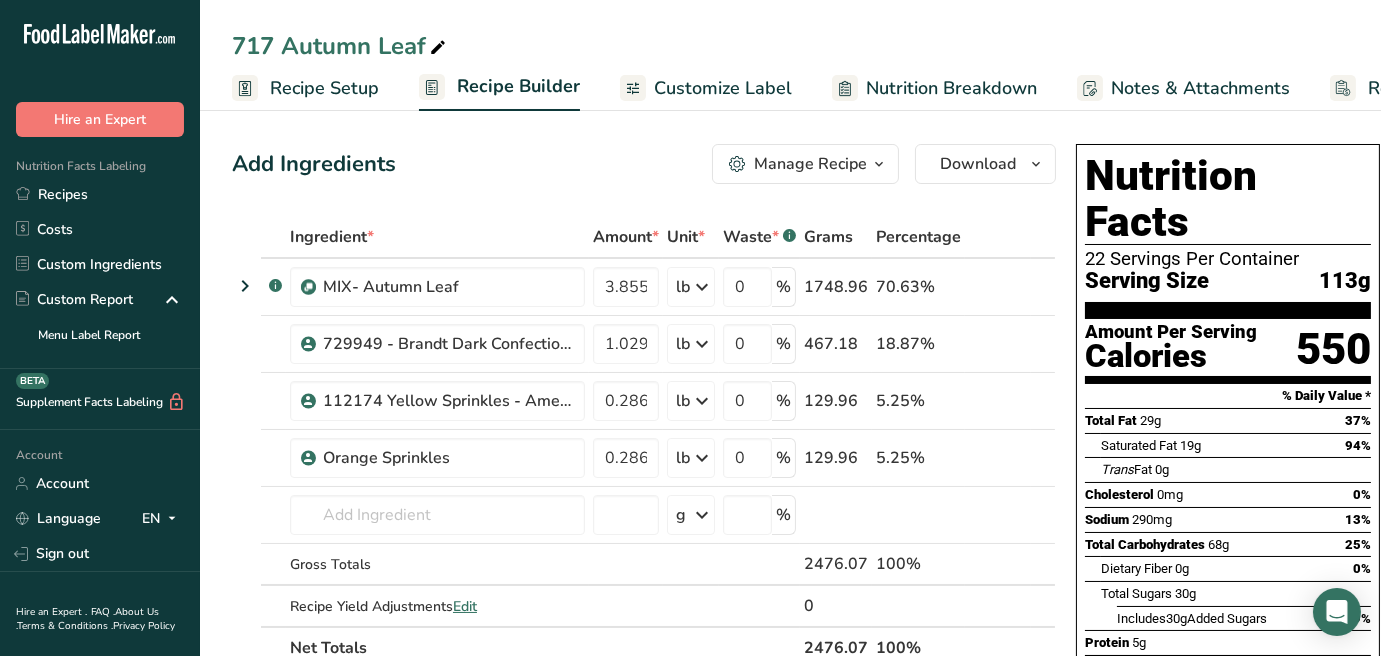 click on "Recipe Setup" at bounding box center [324, 88] 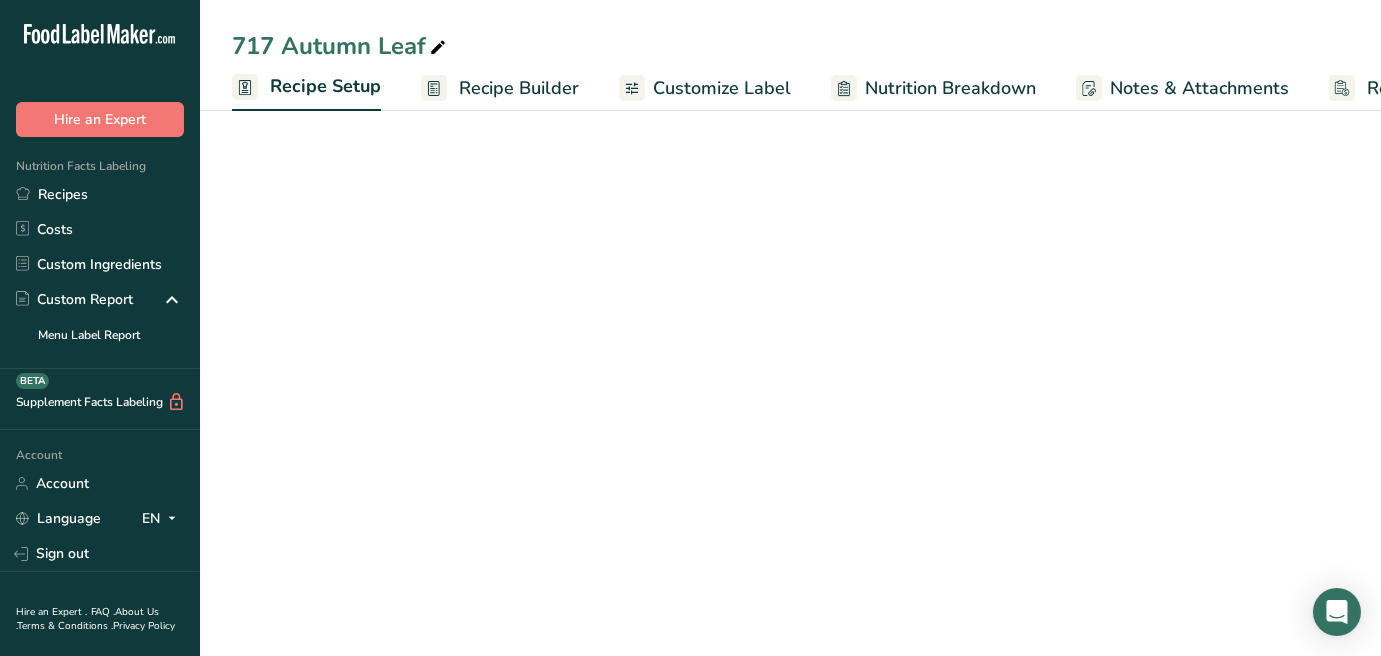 scroll, scrollTop: 0, scrollLeft: 6, axis: horizontal 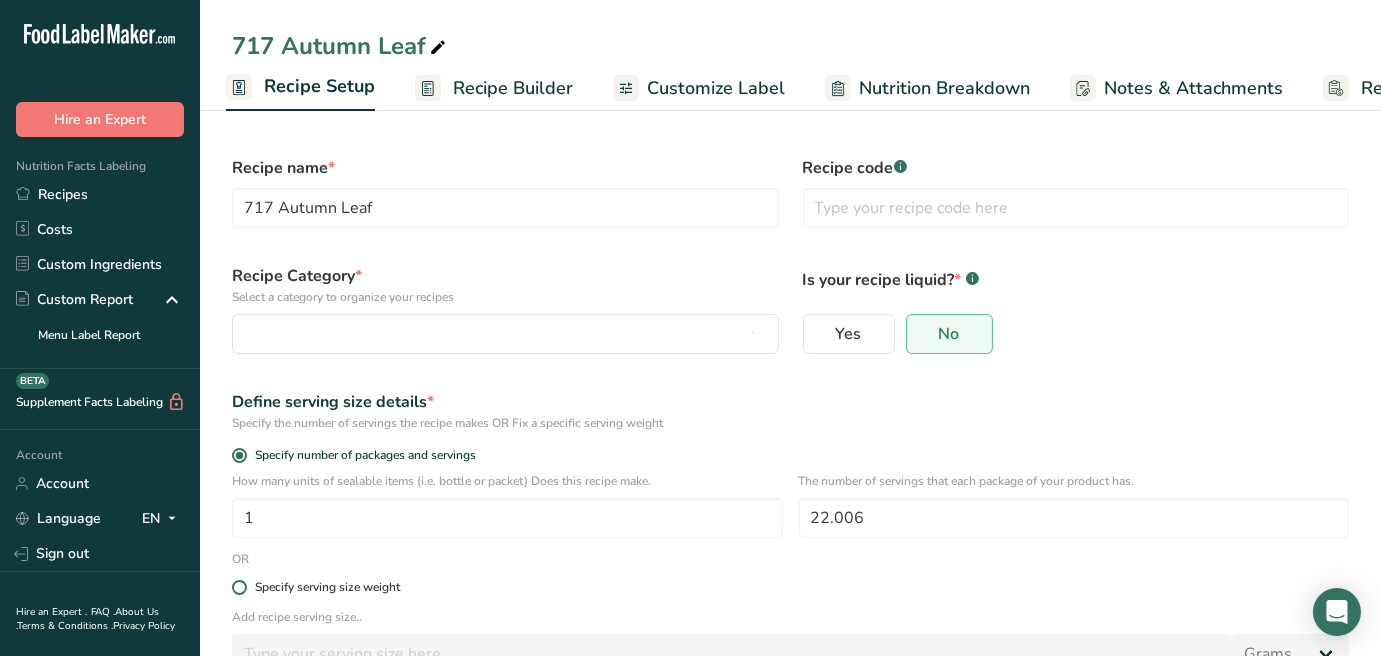 click at bounding box center [239, 587] 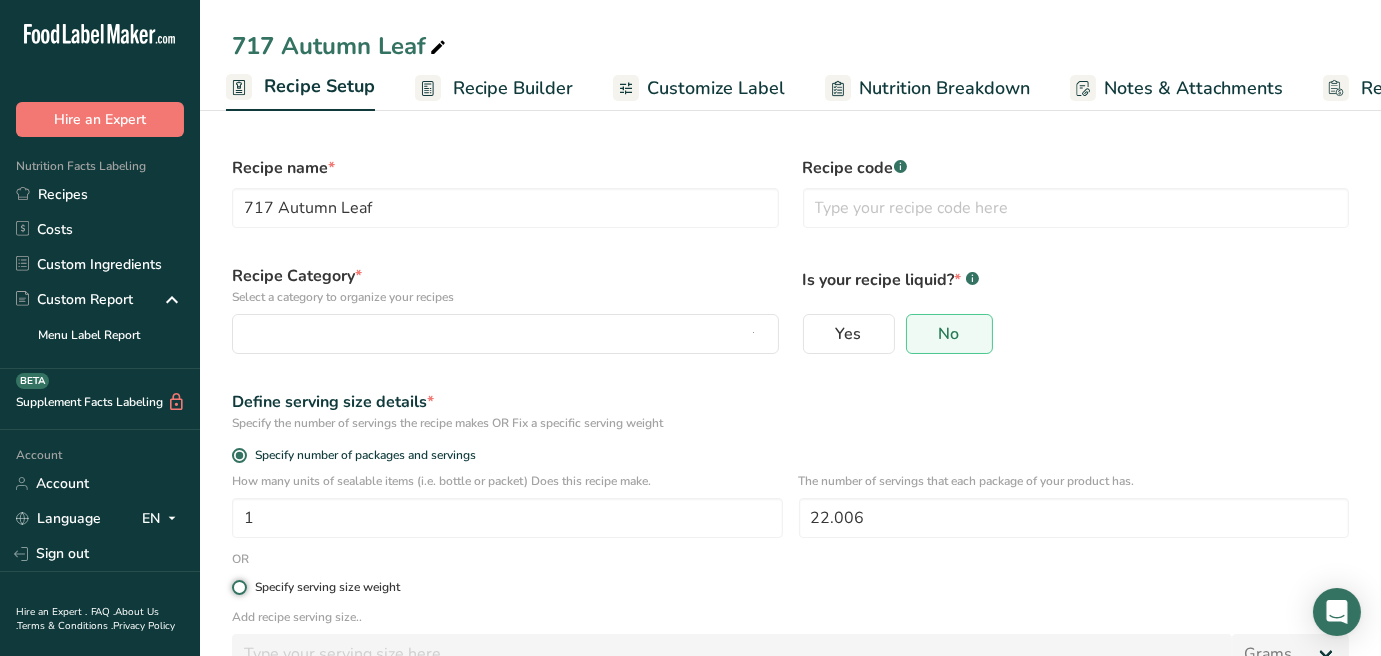 click on "Specify serving size weight" at bounding box center [238, 587] 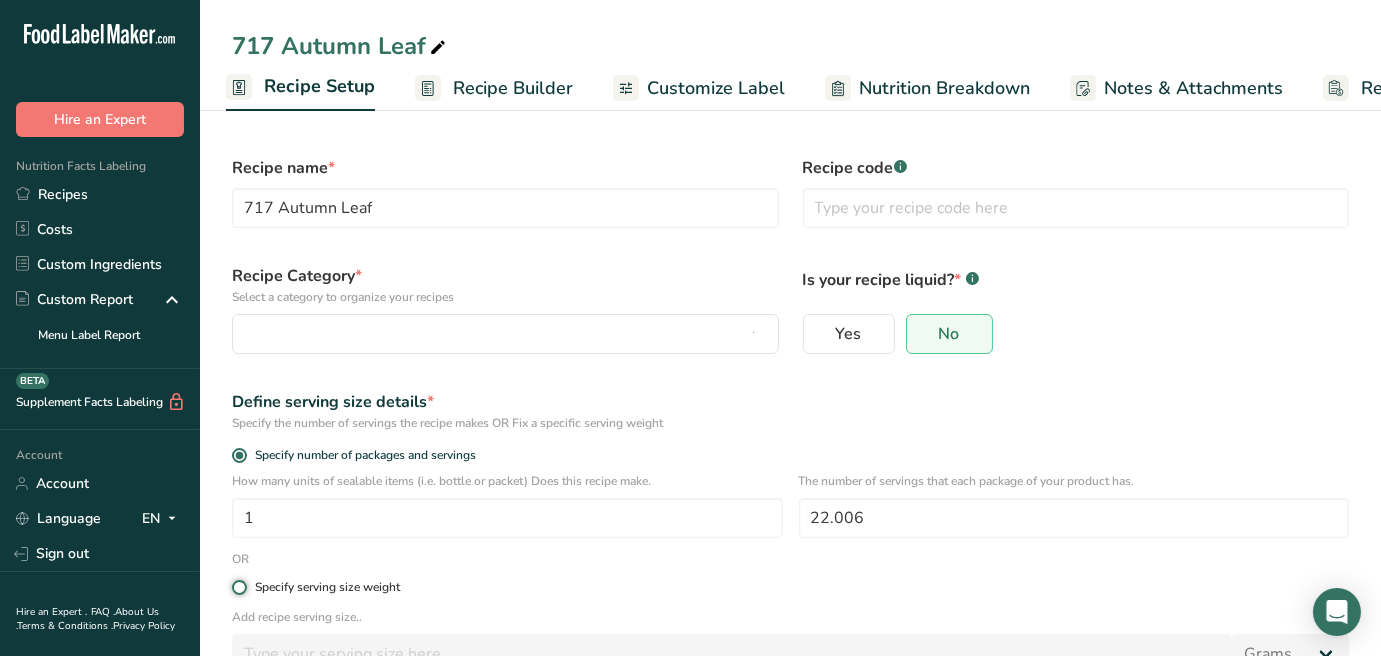 radio on "true" 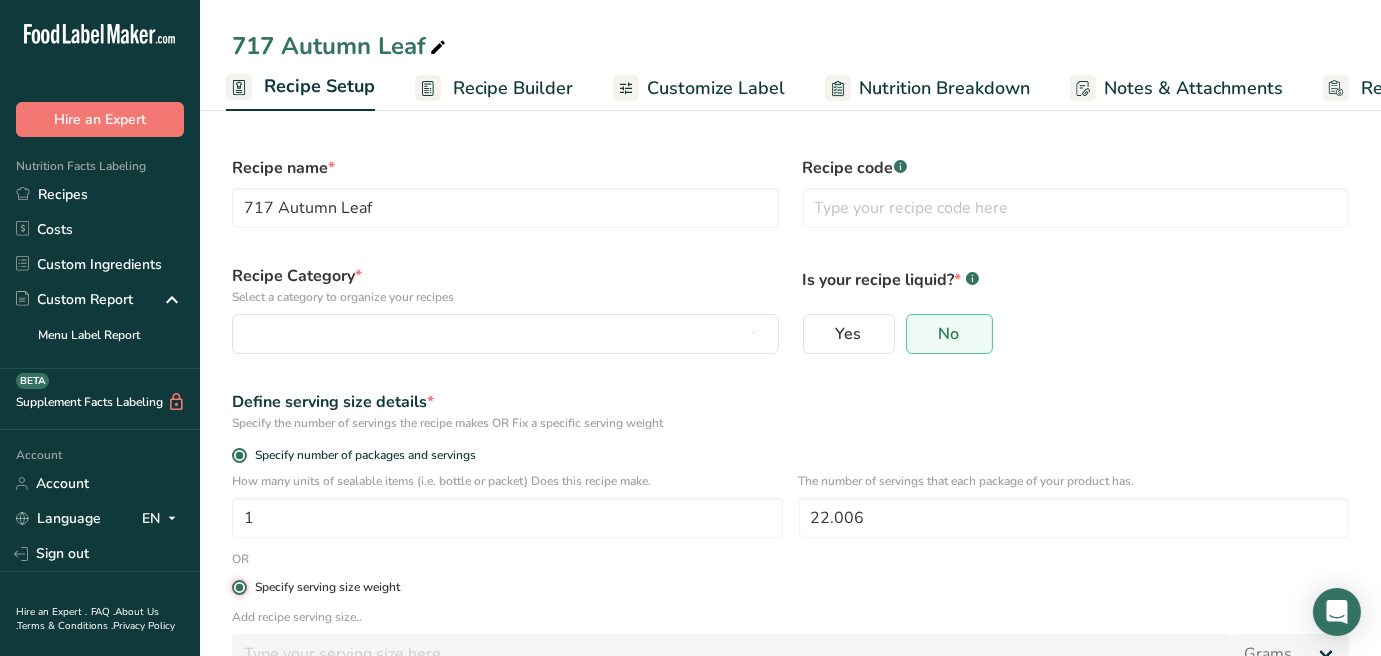 radio on "false" 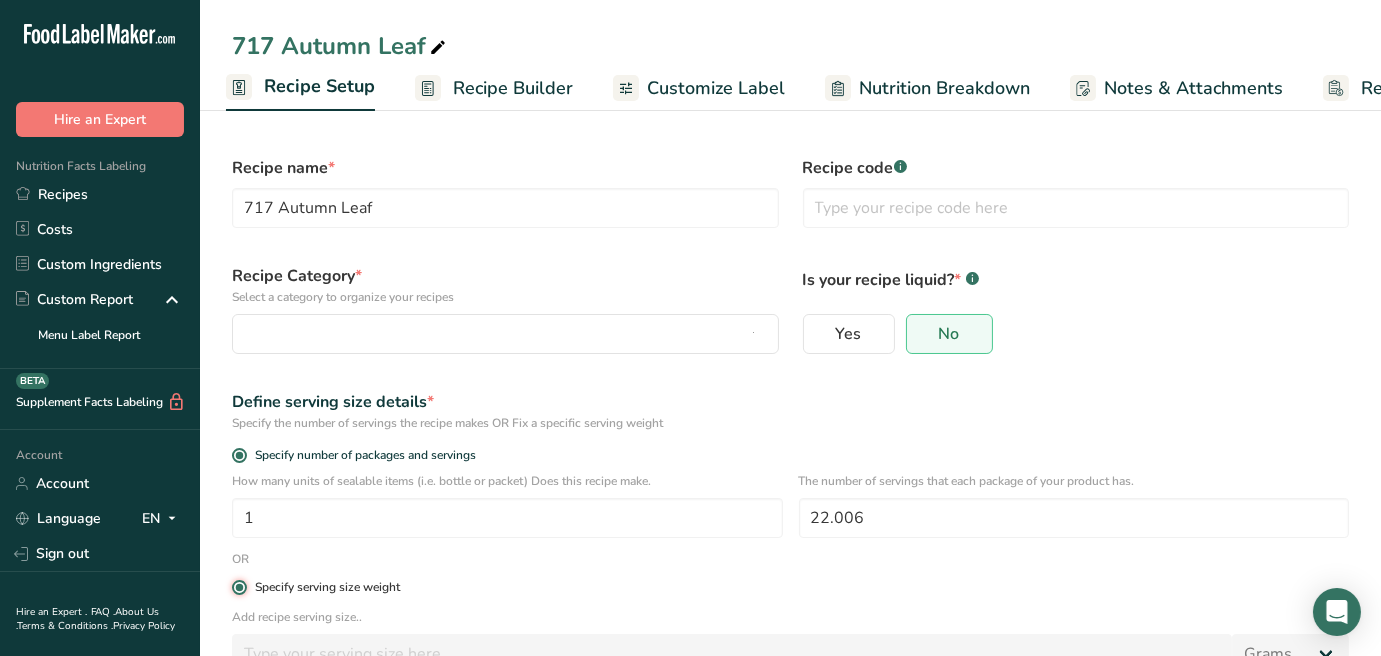 type 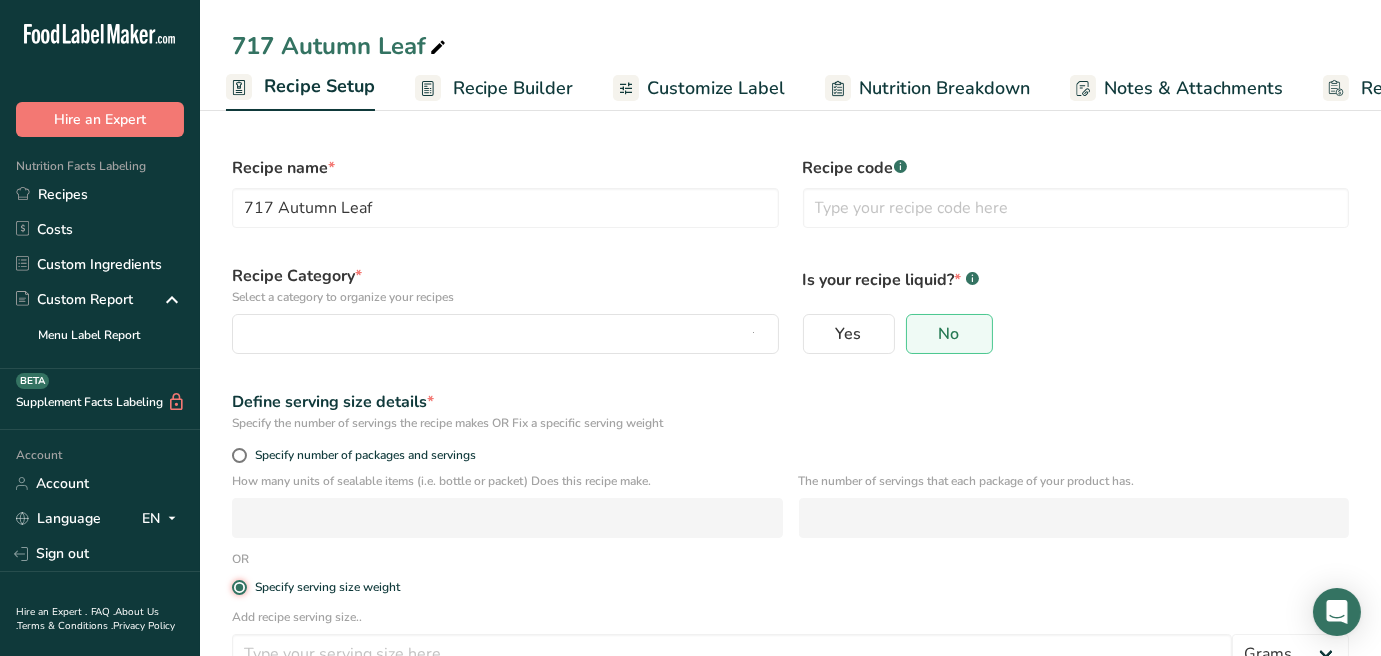 scroll, scrollTop: 111, scrollLeft: 0, axis: vertical 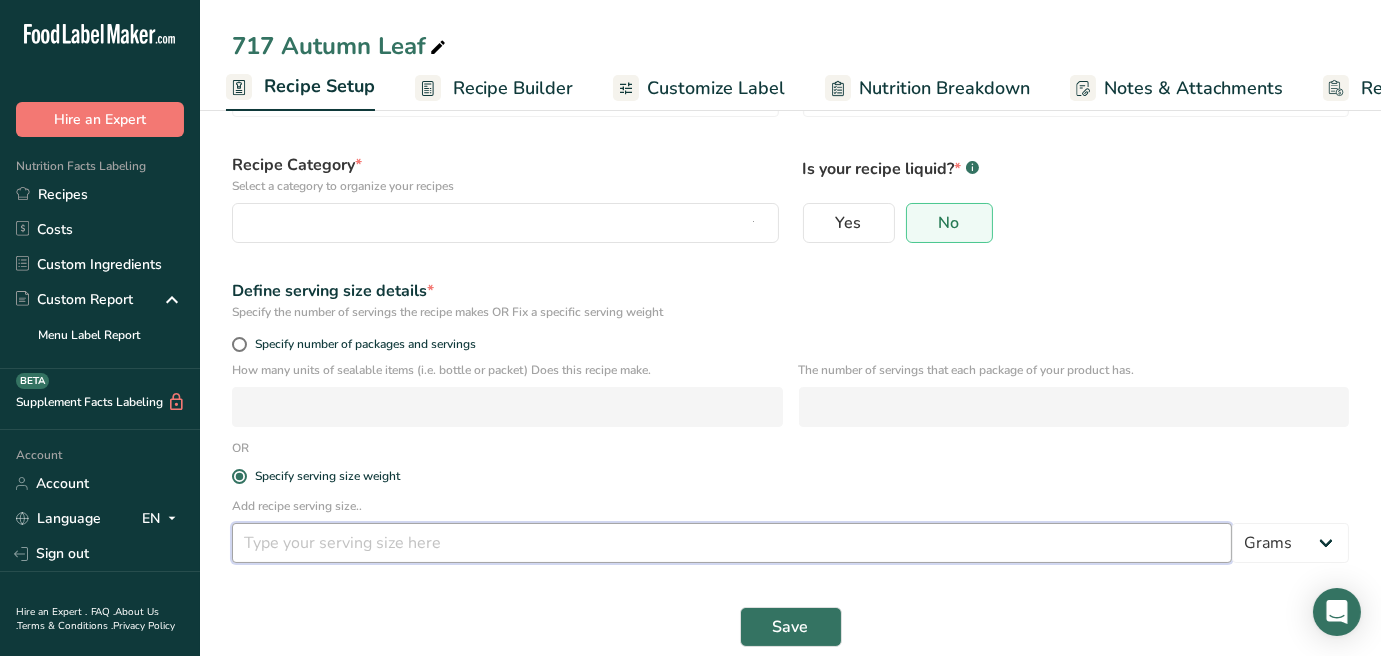 click at bounding box center [732, 543] 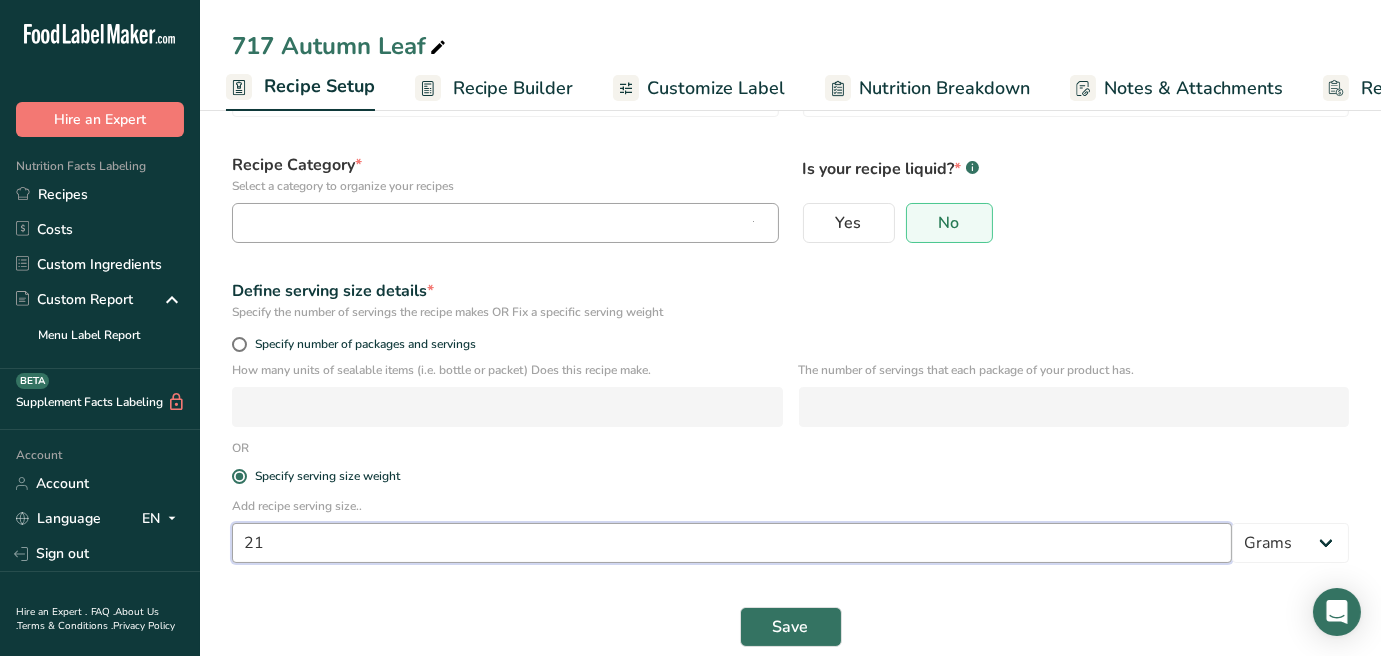 type on "21" 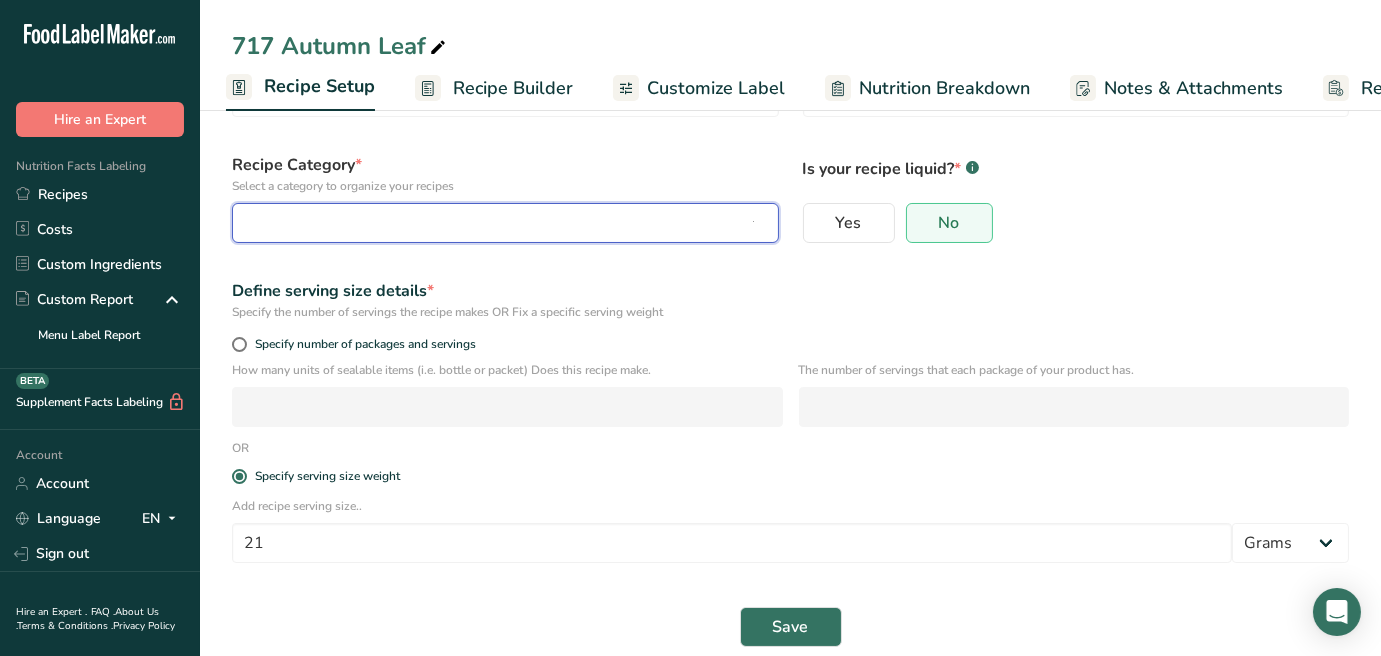 click at bounding box center (499, 223) 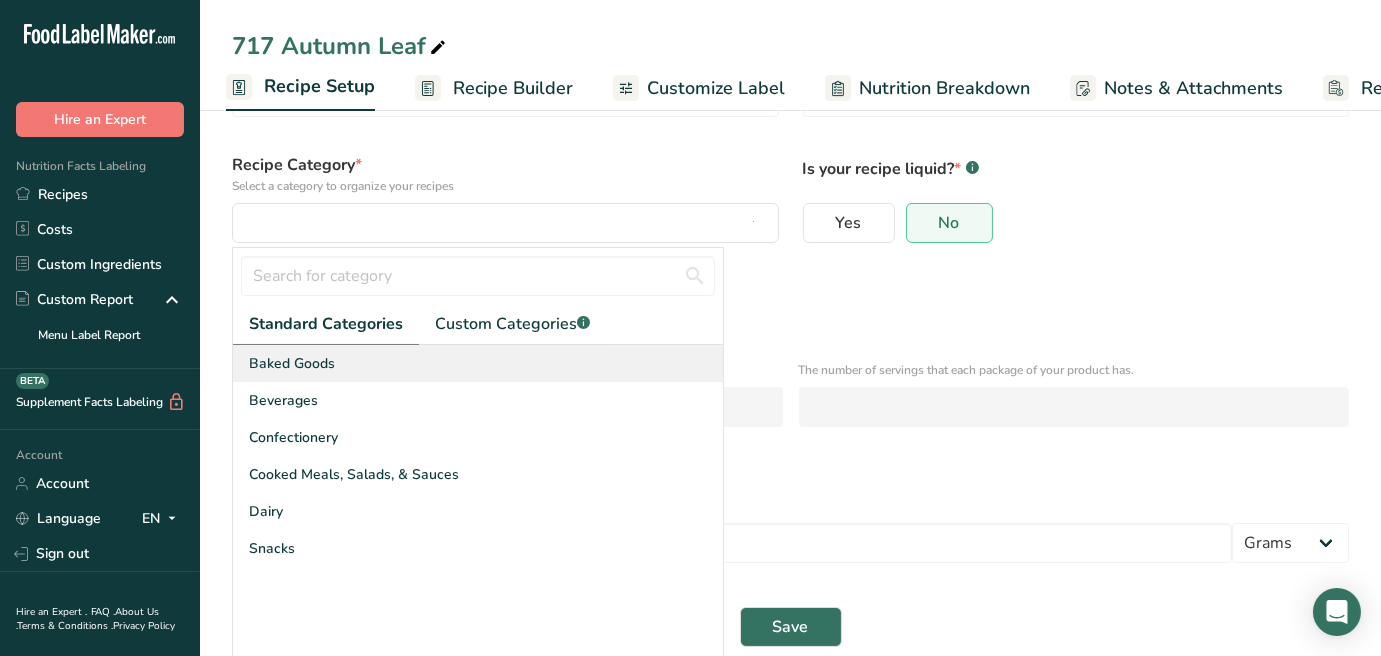 click on "Baked Goods" at bounding box center [292, 363] 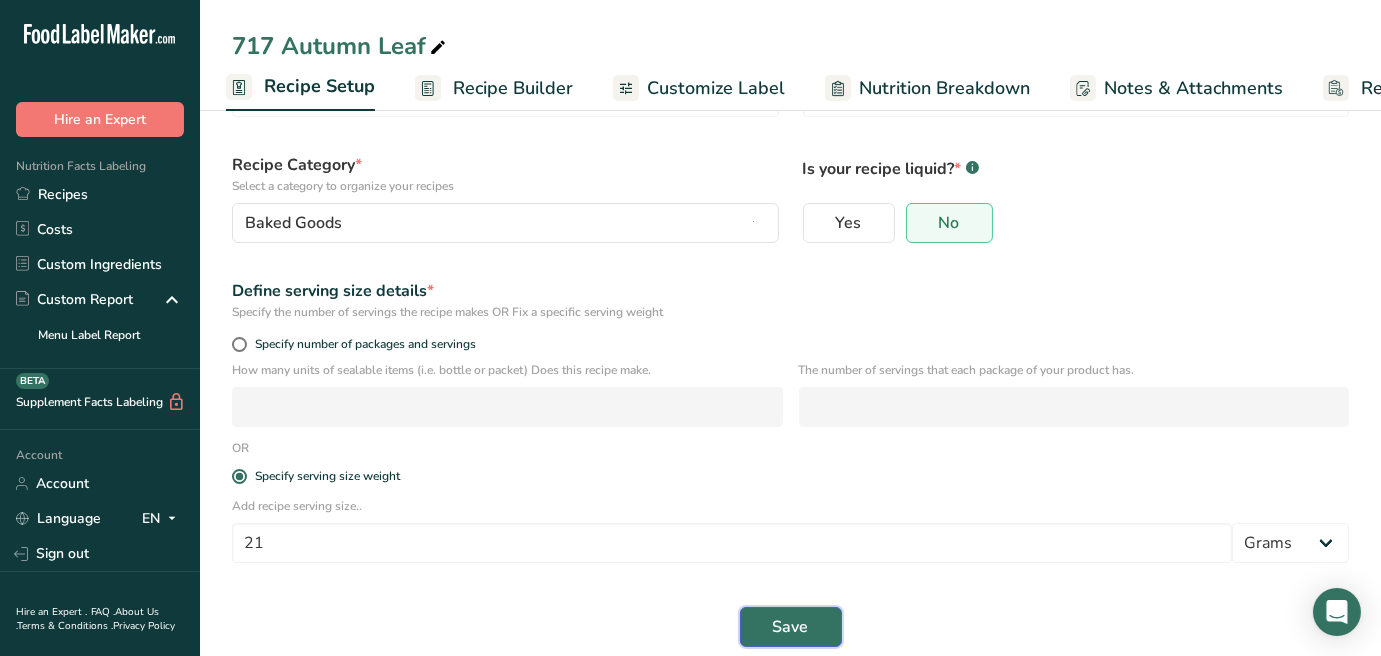 click on "Save" at bounding box center [791, 627] 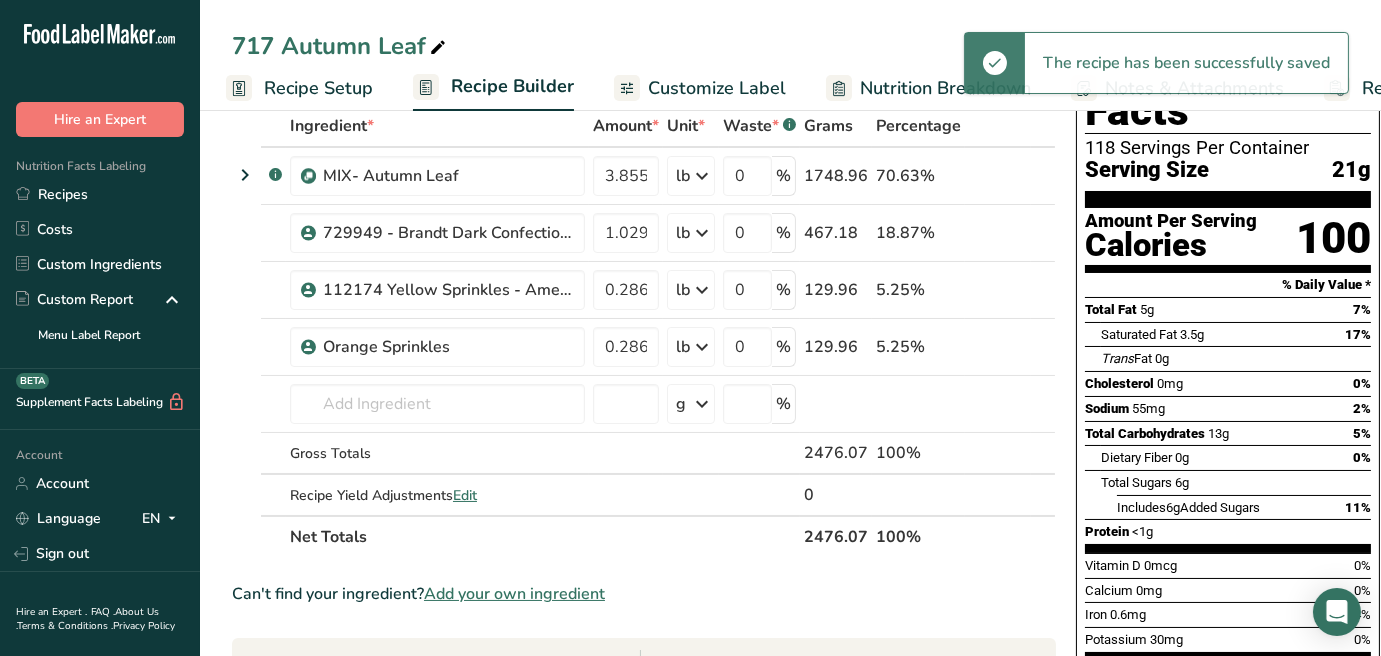 click on "Customize Label" at bounding box center (717, 88) 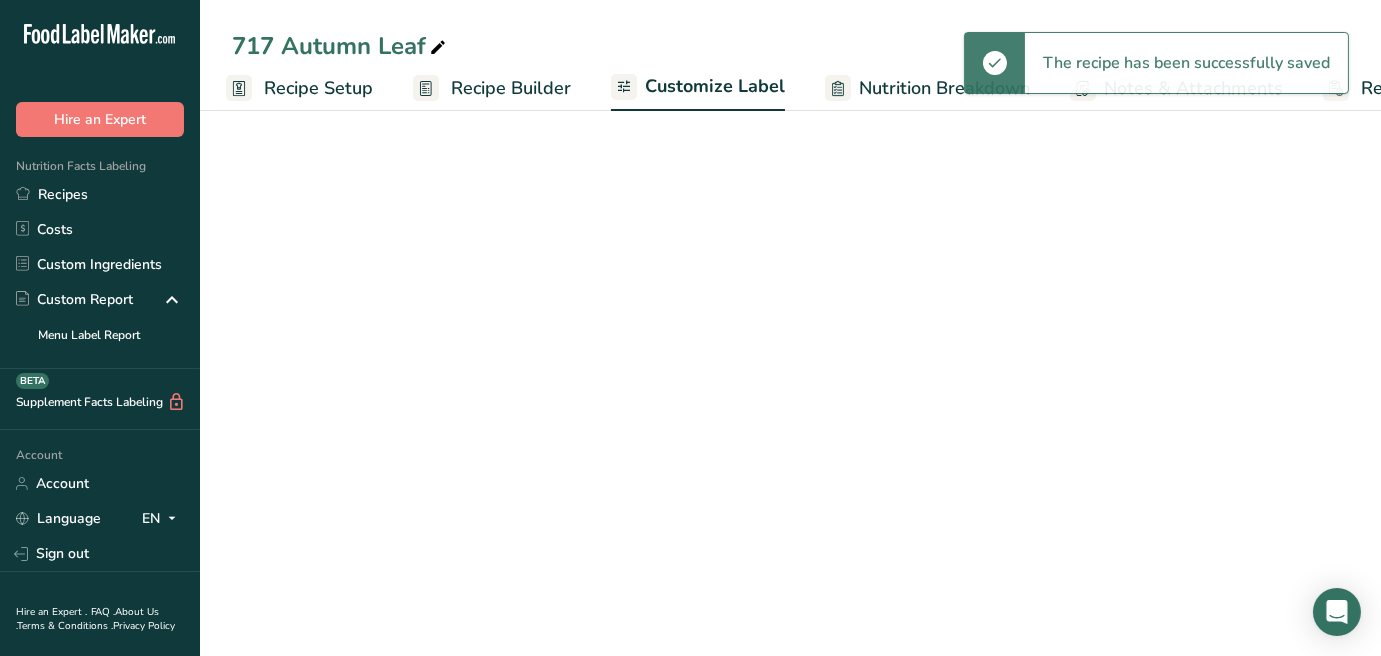 scroll, scrollTop: 0, scrollLeft: 140, axis: horizontal 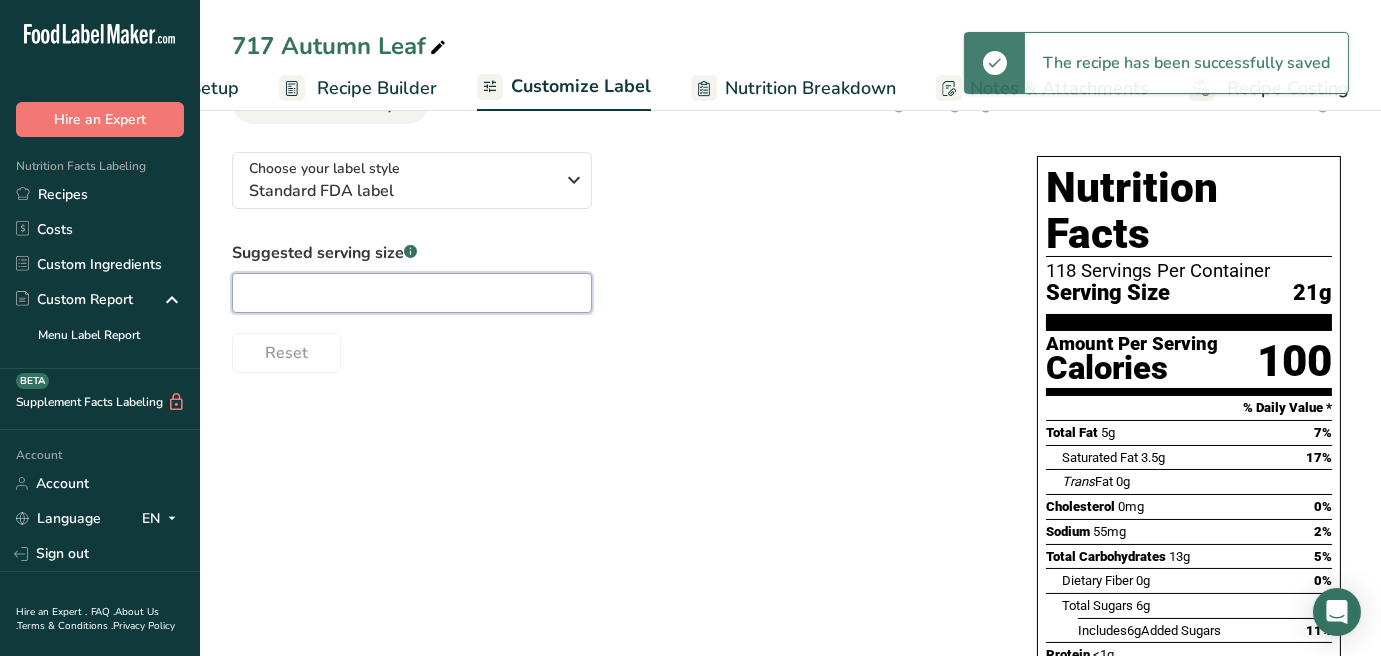click at bounding box center [412, 293] 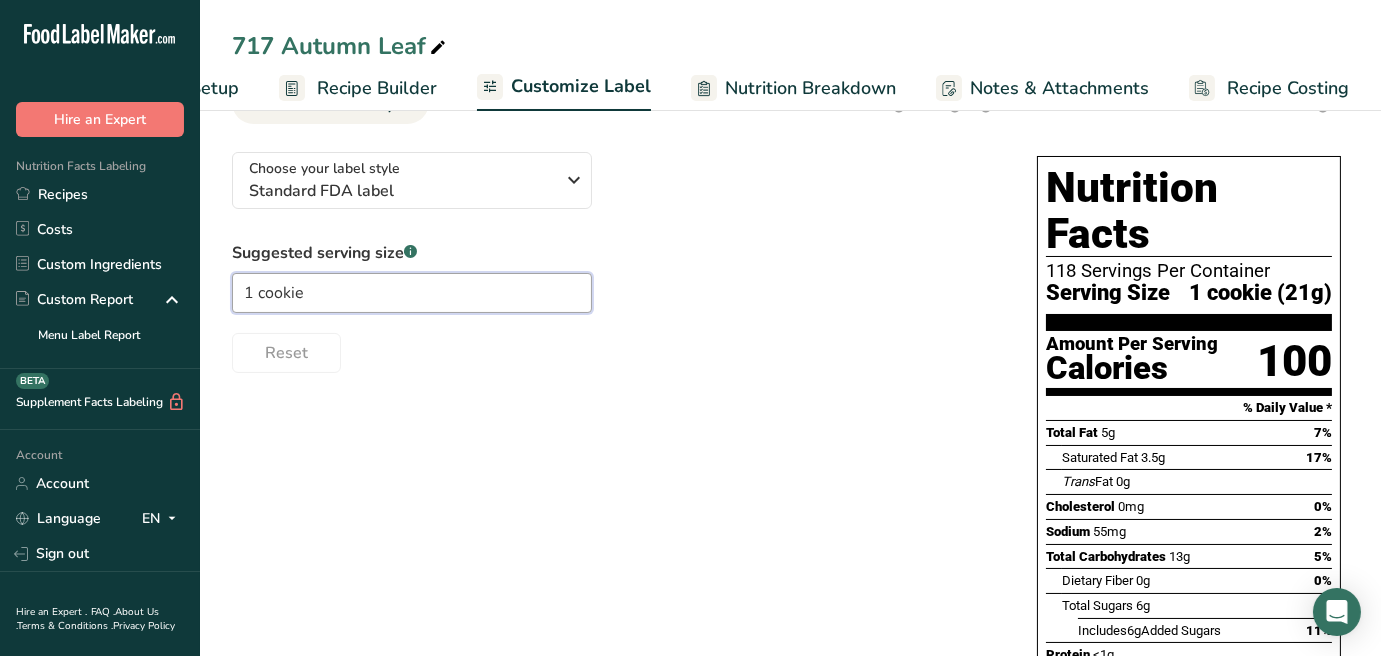 scroll, scrollTop: 0, scrollLeft: 0, axis: both 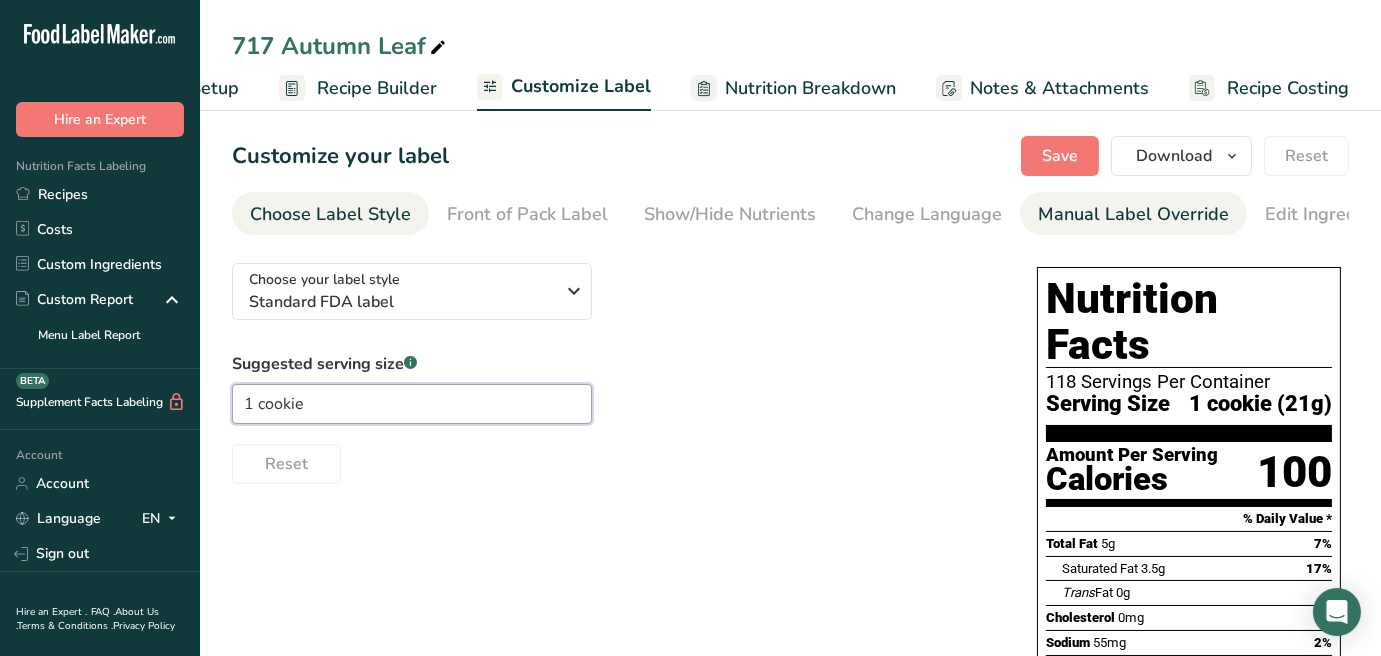type on "1 cookie" 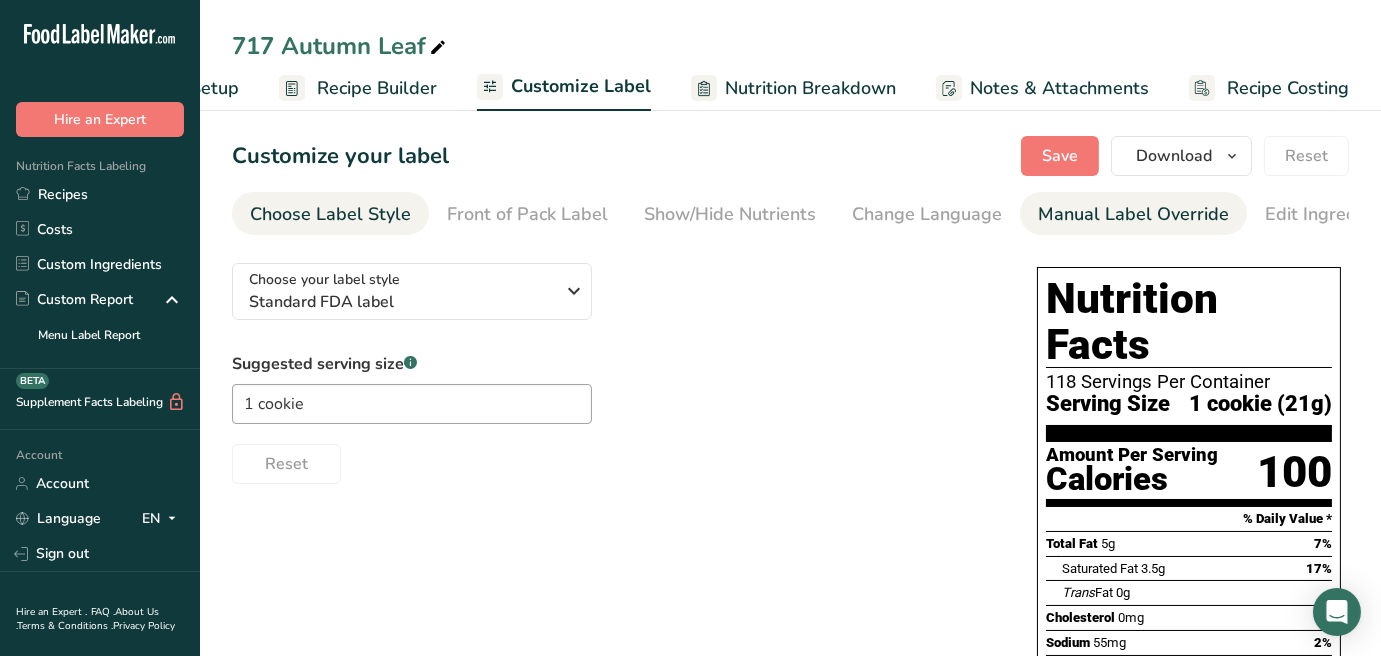 click on "Manual Label Override" at bounding box center (1133, 214) 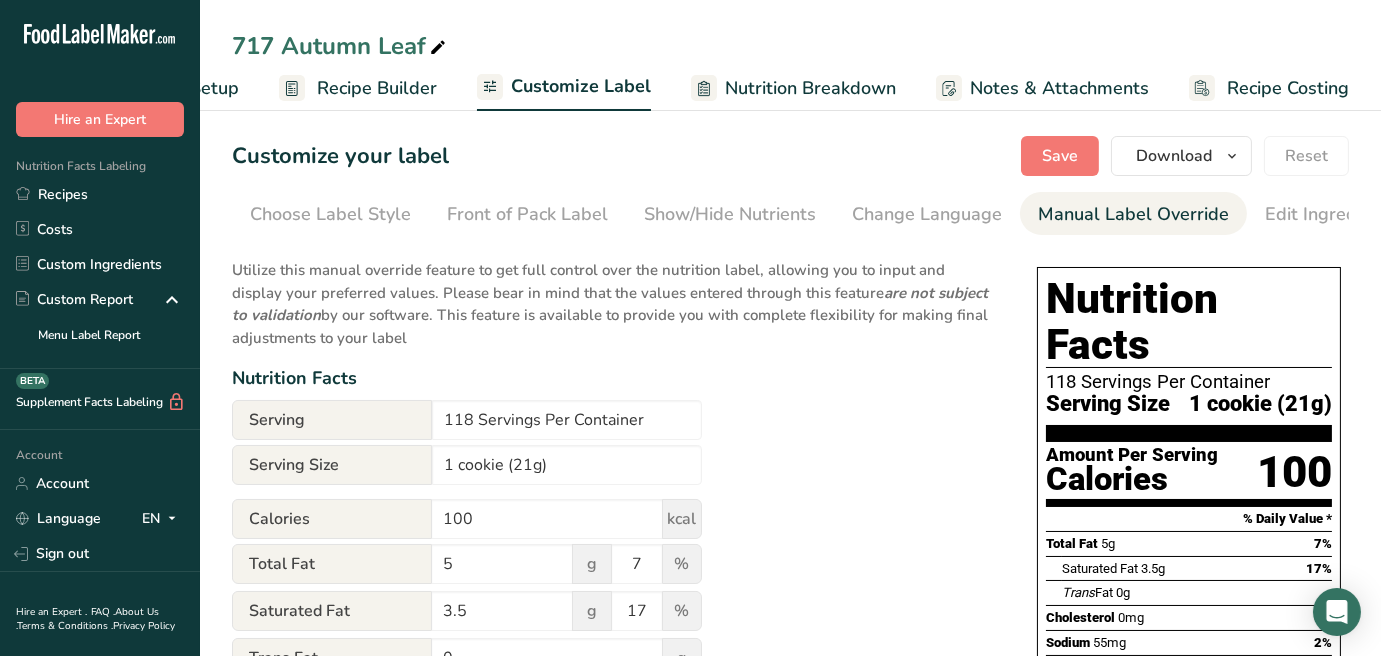 scroll, scrollTop: 0, scrollLeft: 335, axis: horizontal 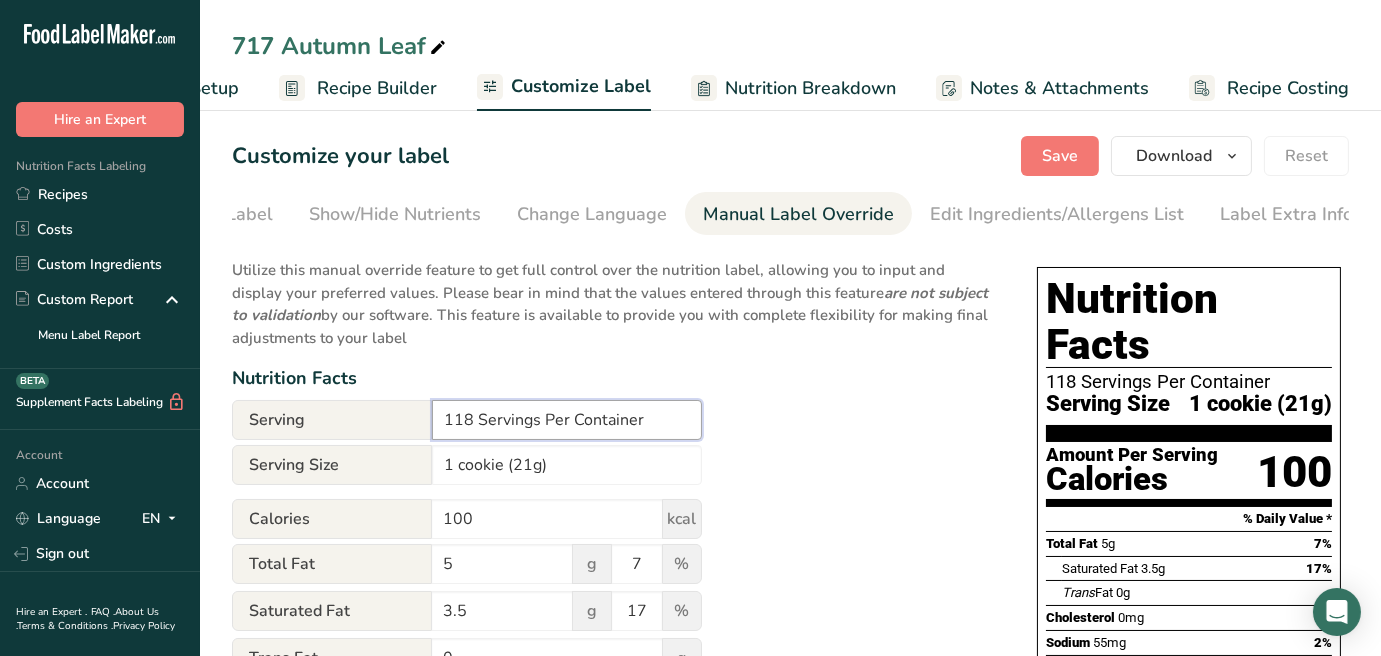 drag, startPoint x: 471, startPoint y: 424, endPoint x: 355, endPoint y: 413, distance: 116.520386 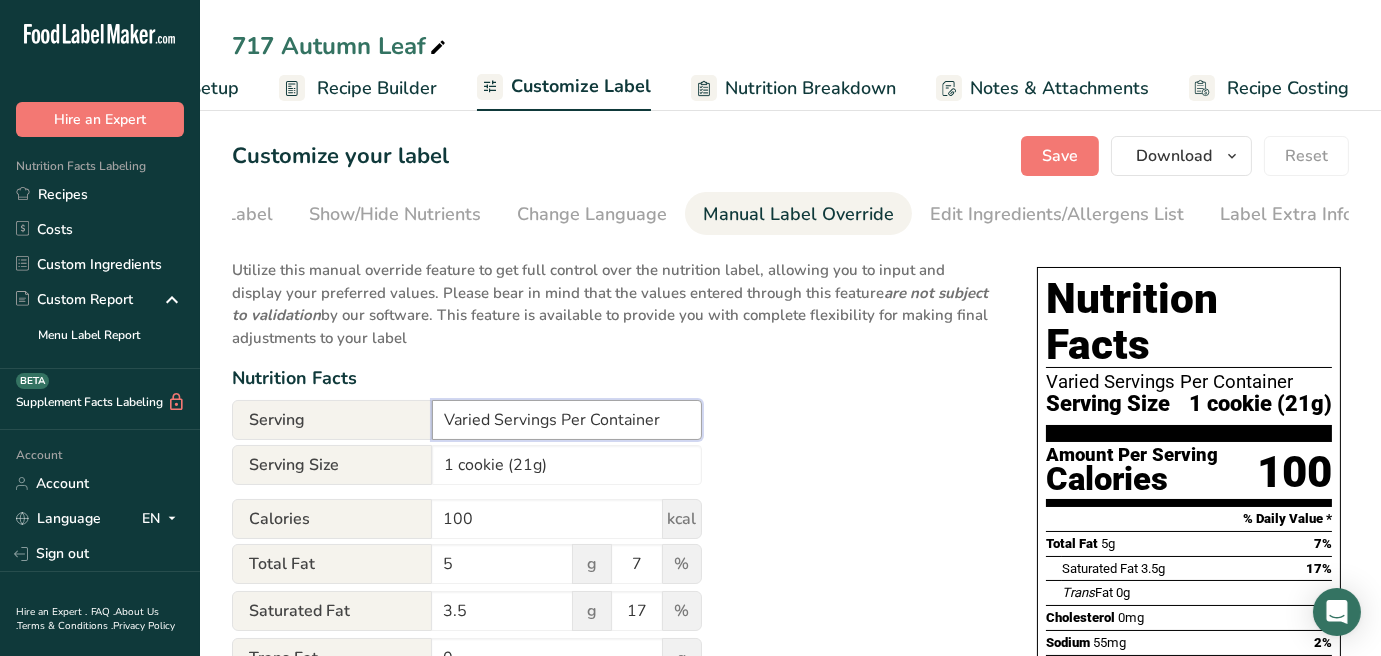 type on "Varied Servings Per Container" 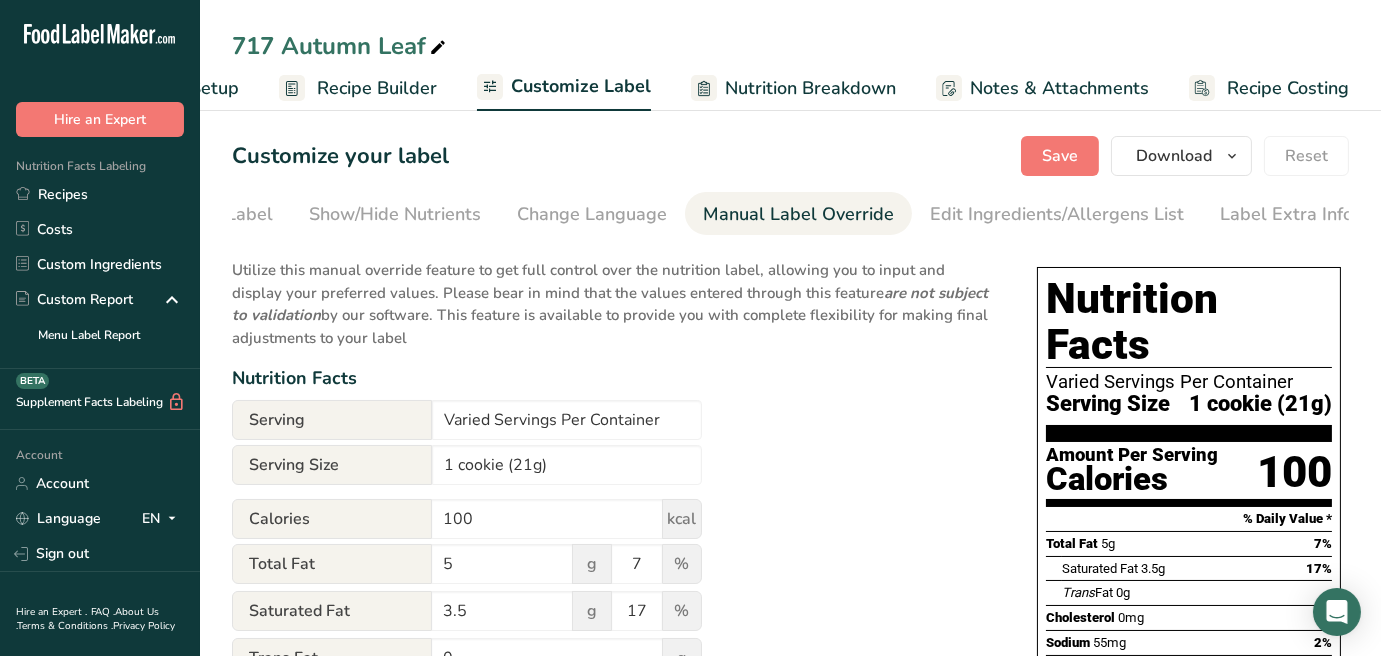 click on "Customize your label
Save
Download
Choose what to show on your downloaded label
Recipe Name to appear above label
Nutrition Facts Panel
Ingredient Statement List
Allergen Declaration/ Allergy Statement
Business Address
Label Notes
Recipe Tags
Recipe Card QR Code
Front of Pack Label
Download
PNG
PNG
BMP
SVG
PDF
TXT
Reset" at bounding box center (790, 156) 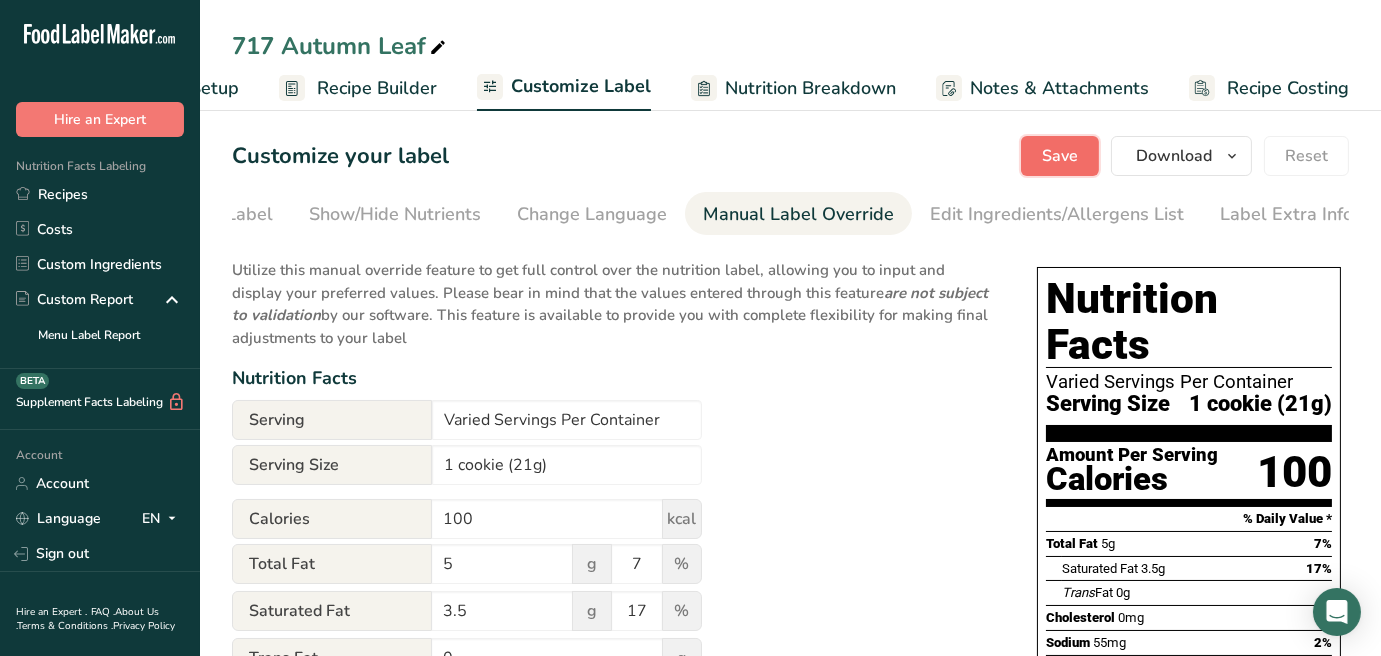 click on "Save" at bounding box center [1060, 156] 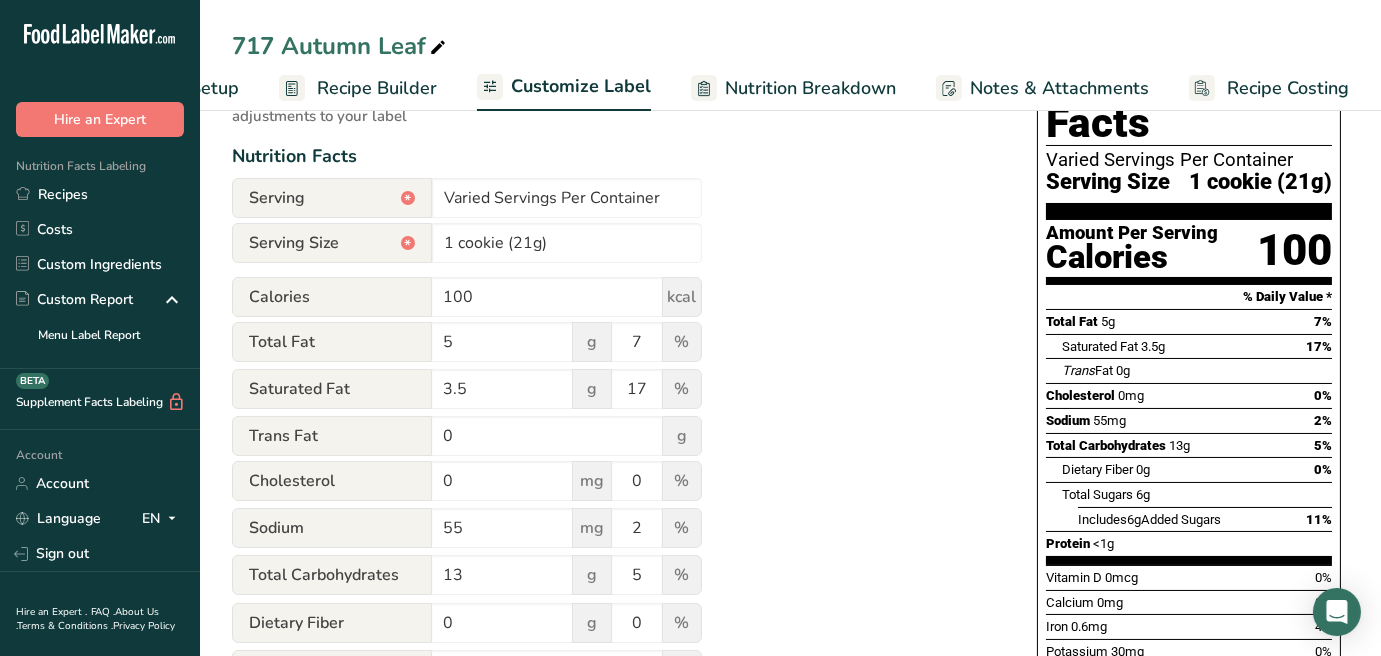 scroll, scrollTop: 0, scrollLeft: 0, axis: both 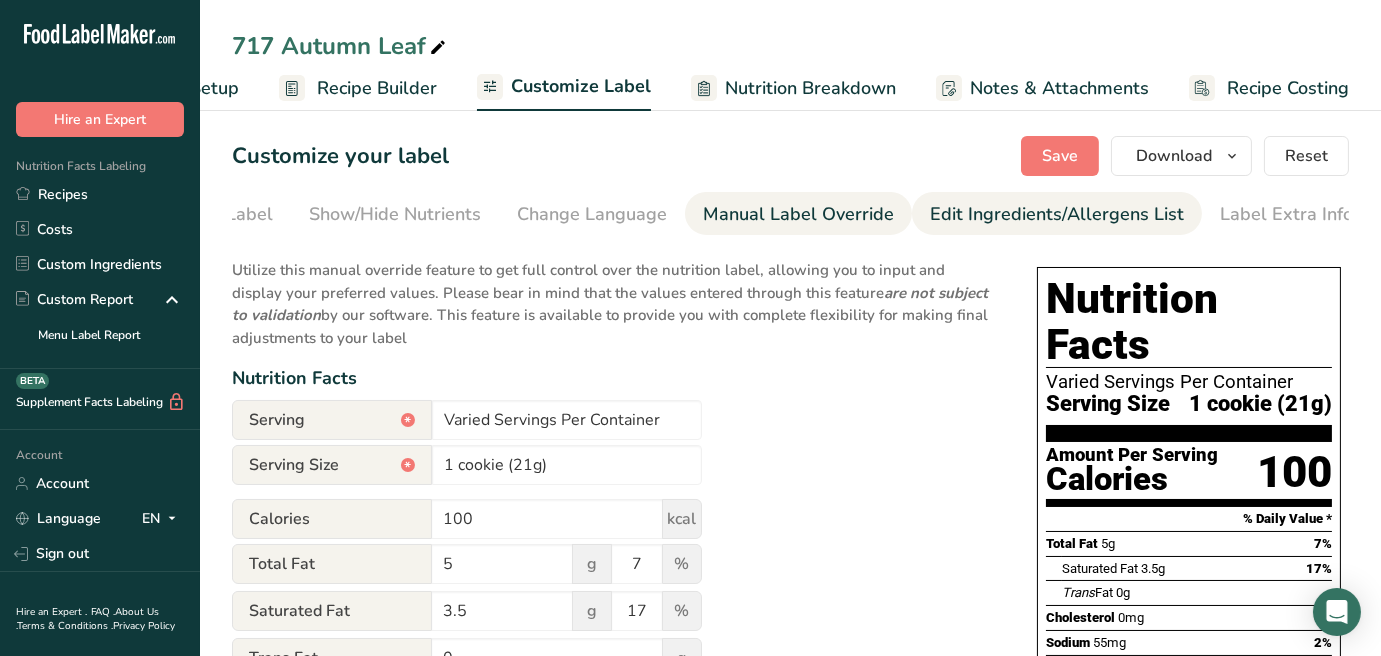 click on "Edit Ingredients/Allergens List" at bounding box center (1057, 214) 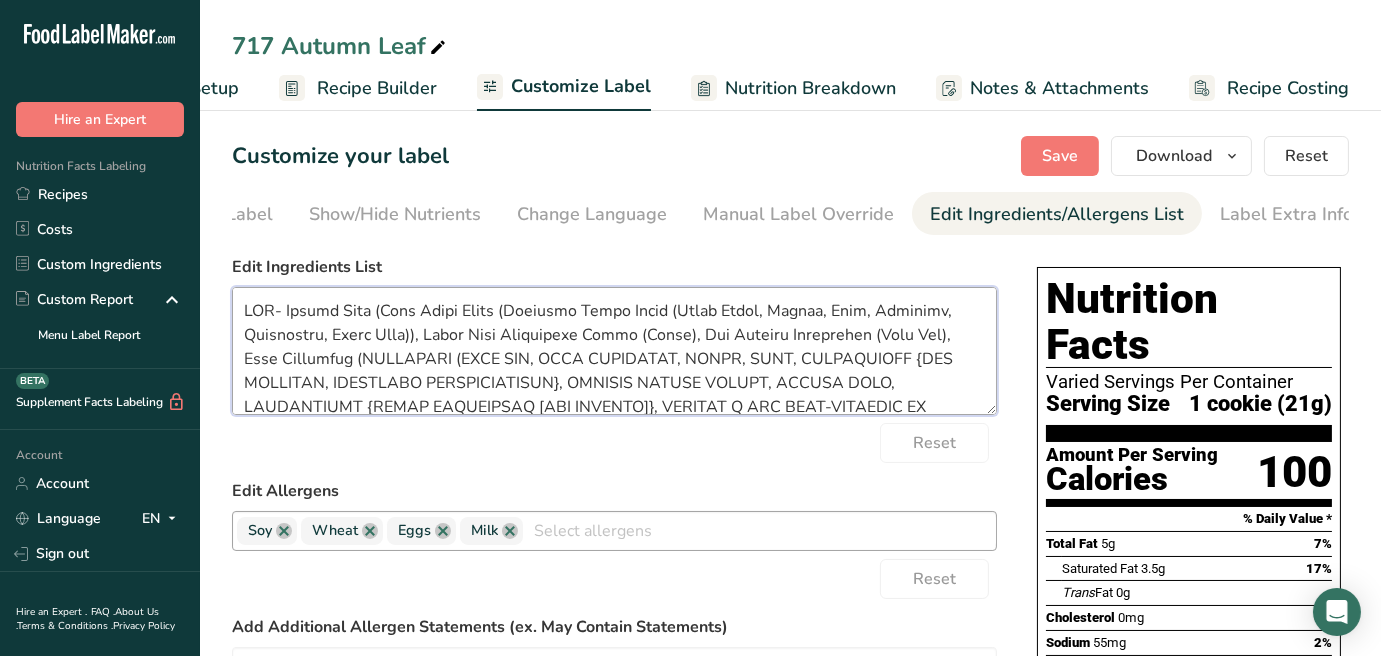 scroll, scrollTop: 256, scrollLeft: 0, axis: vertical 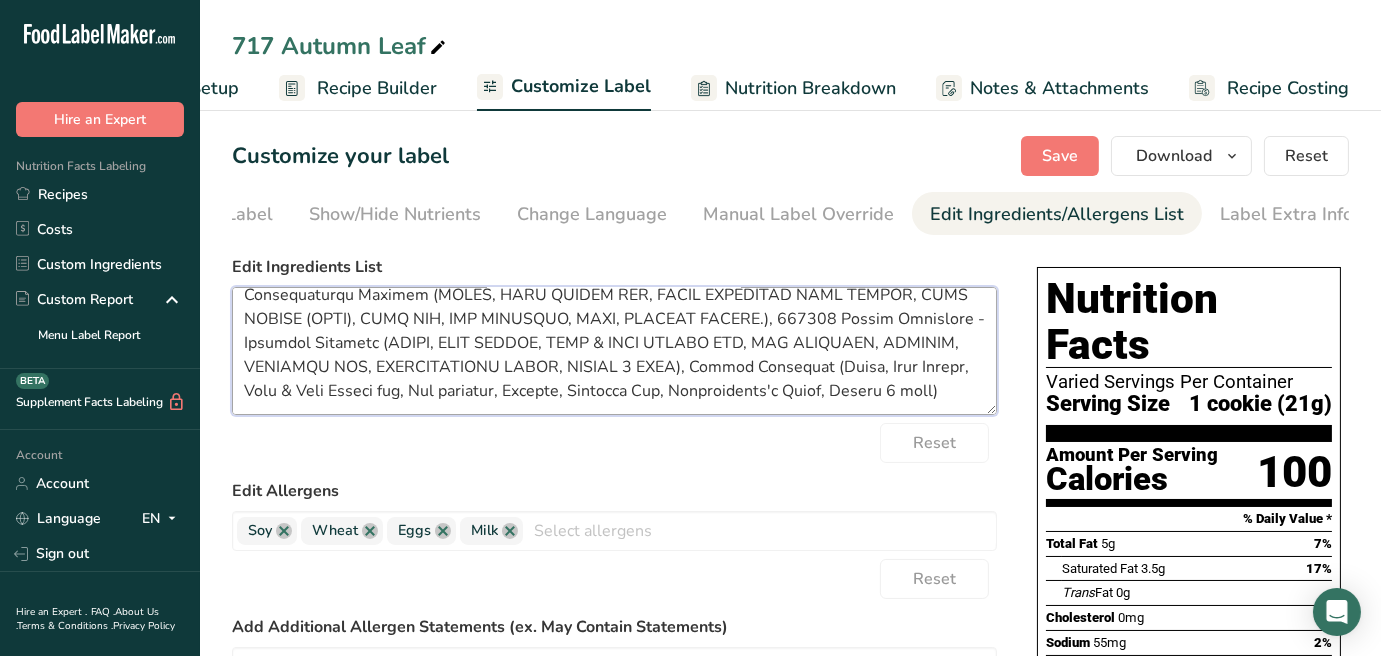 drag, startPoint x: 240, startPoint y: 310, endPoint x: 850, endPoint y: 468, distance: 630.1301 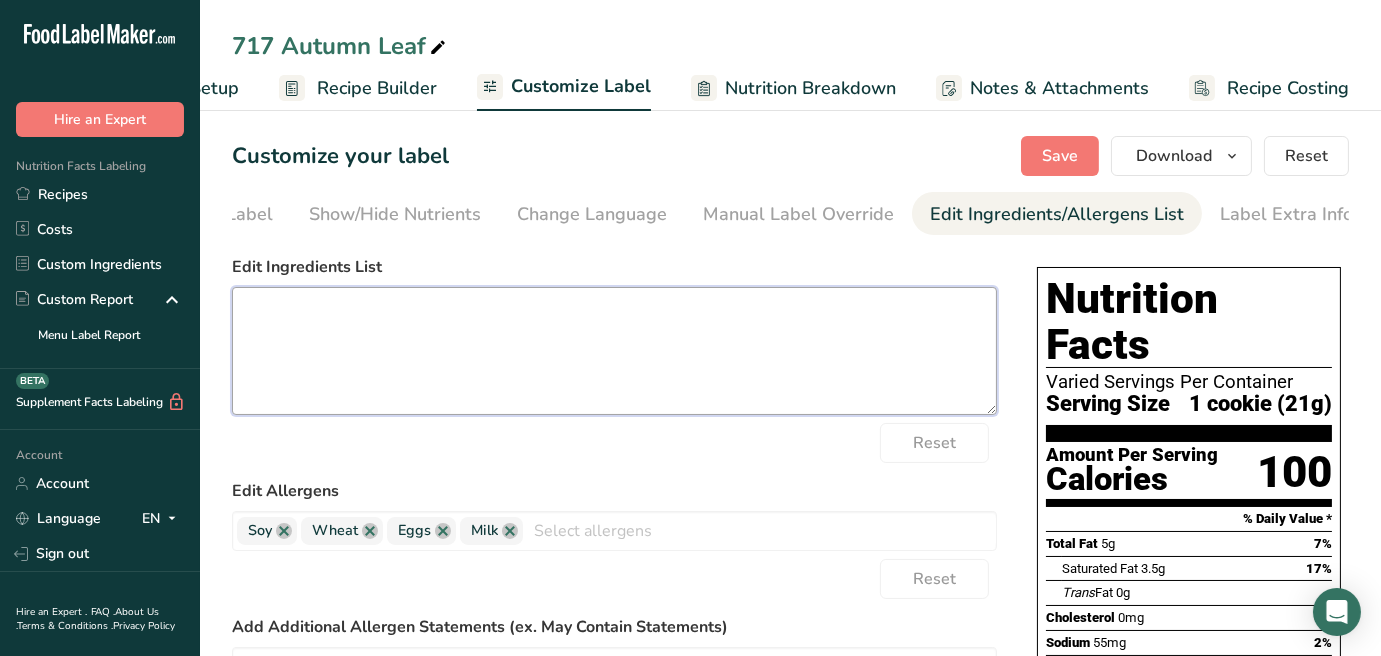 scroll, scrollTop: 0, scrollLeft: 0, axis: both 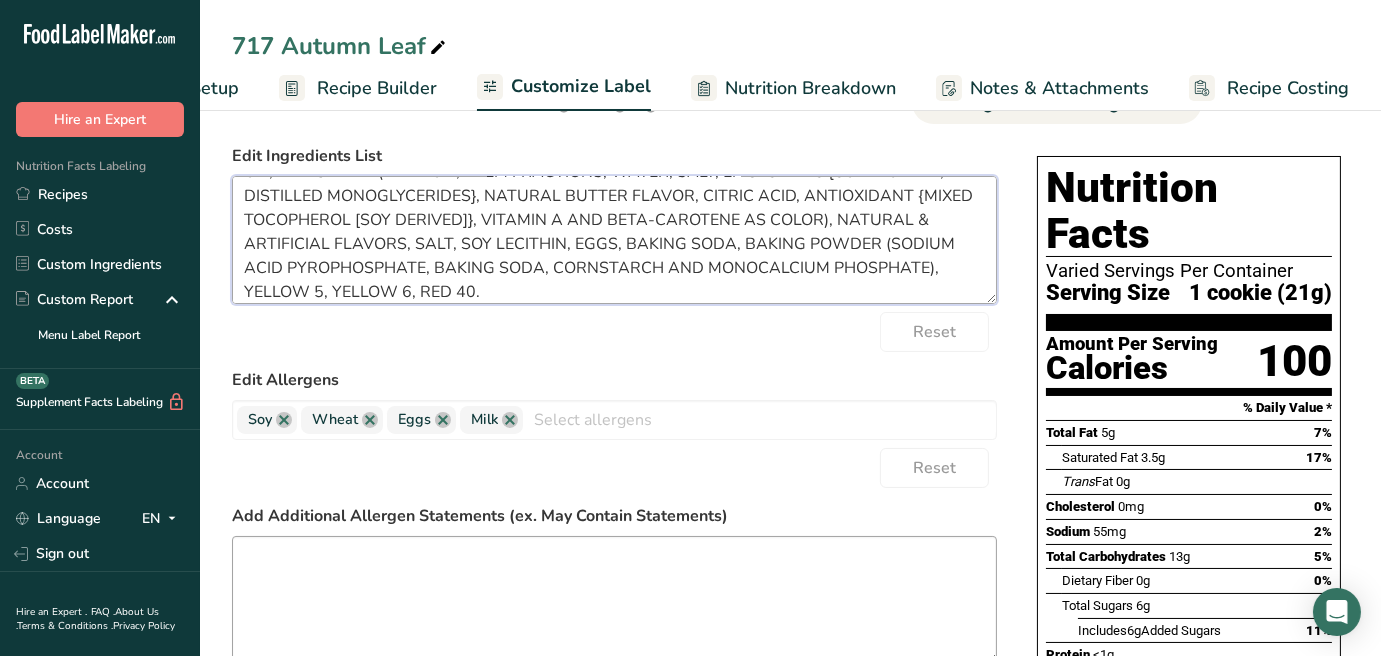 type on "ENRICHED WHEAT FLOUR (WHEAT FLOUR, NIACIN, REDUCED IRON, THIAMINE MONONITRATE, RIBOFLAVIN, FOLIC ACID), CHOCOLATEY COATING (SUGAR, PALM KERNEL OIL, COCOA PROCESSED WITH ALKALI, WHEY POWDER (MILK), PALM OIL, SOY LECITHIN, SALT, NATURAL FLAVOR), SUGAR, SPRINKLES (SUGAR, CORN STARCH, PALM & PALM KERNEL OIL, SOY LECITHIN, DEXTRIN, CARNAUBA WAX, CONFECTIONER'S GLAZE, YELLOW 6 LAKE, YELLOW 5 LAKE), PALM OIL, MARGARINE (PALM OIL, PALM FRACTIONS, WATER, SALT, EMULSIFIERS {SOY LECITHIN, DISTILLED MONOGLYCERIDES}, NATURAL BUTTER FLAVOR, CITRIC ACID, ANTIOXIDANT {MIXED TOCOPHEROL [SOY DERIVED]}, VITAMIN A AND BETA-CAROTENE AS COLOR), NATURAL & ARTIFICIAL FLAVORS, SALT, SOY LECITHIN, EGGS, BAKING SODA, BAKING POWDER (SODIUM ACID PYROPHOSPHATE, BAKING SODA, CORNSTARCH AND MONOCALCIUM PHOSPHATE), YELLOW 5, YELLOW 6, RED 40." 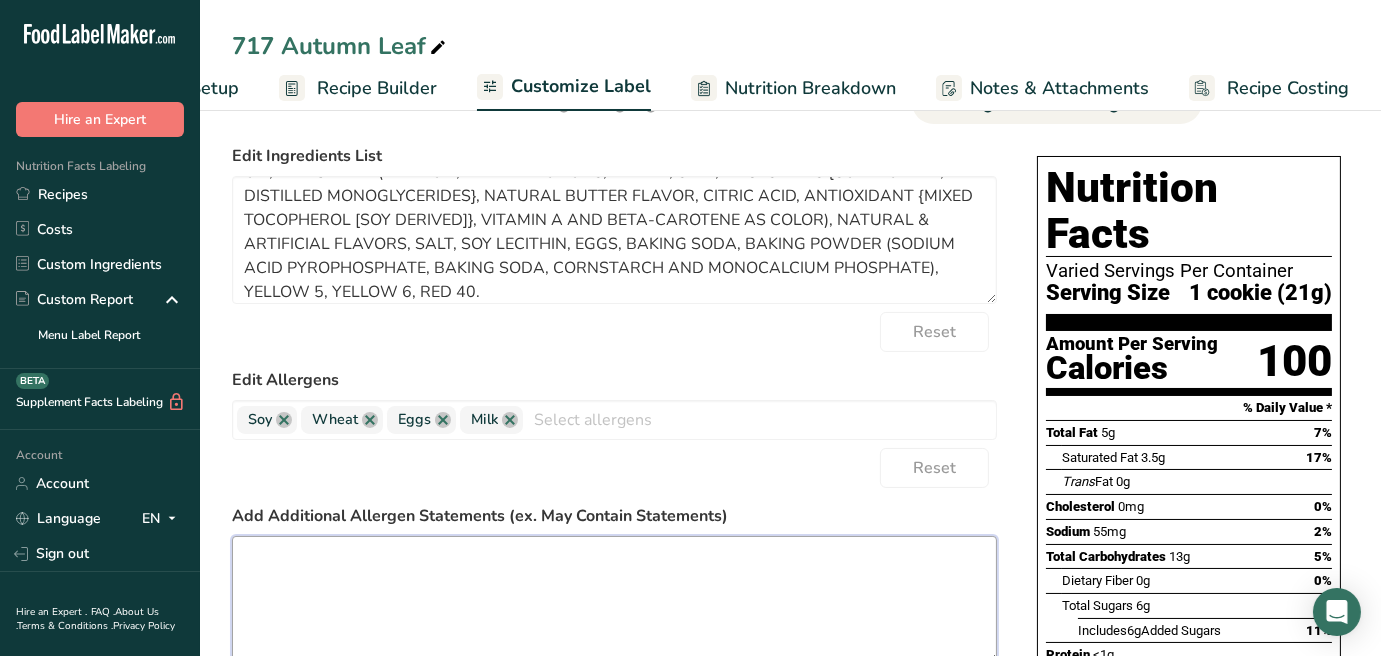 click at bounding box center (614, 600) 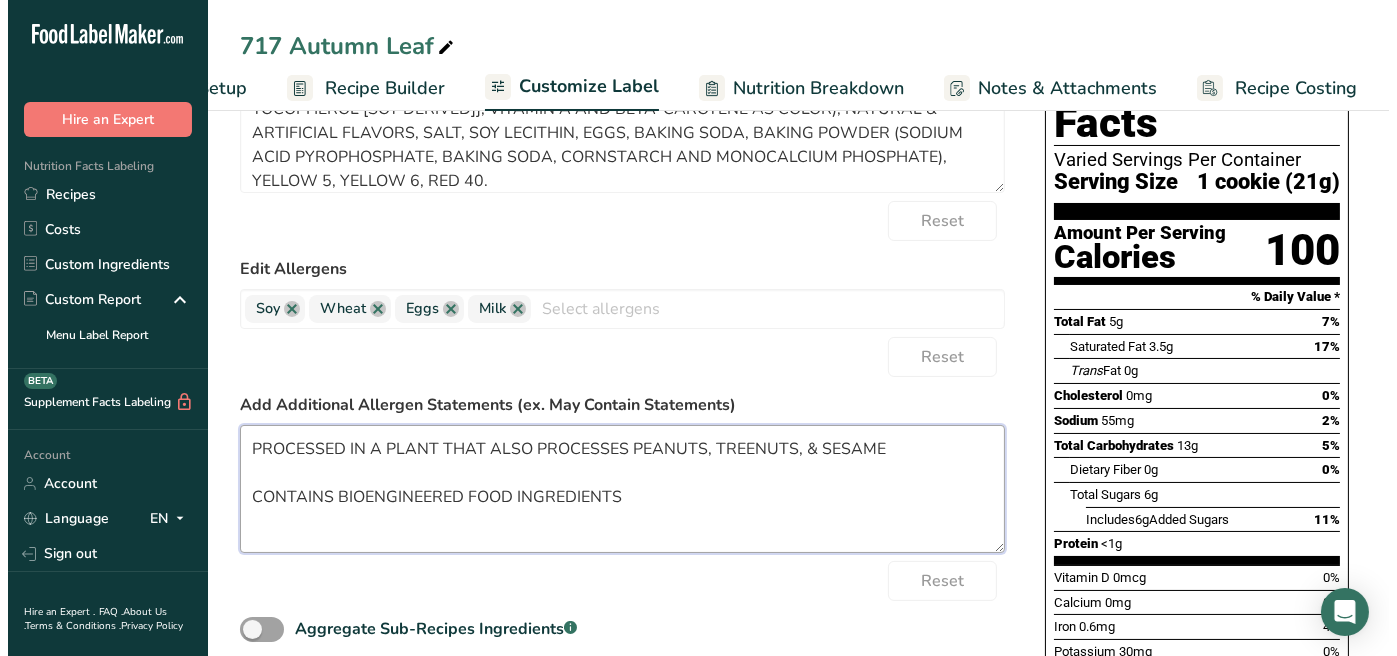 scroll, scrollTop: 0, scrollLeft: 0, axis: both 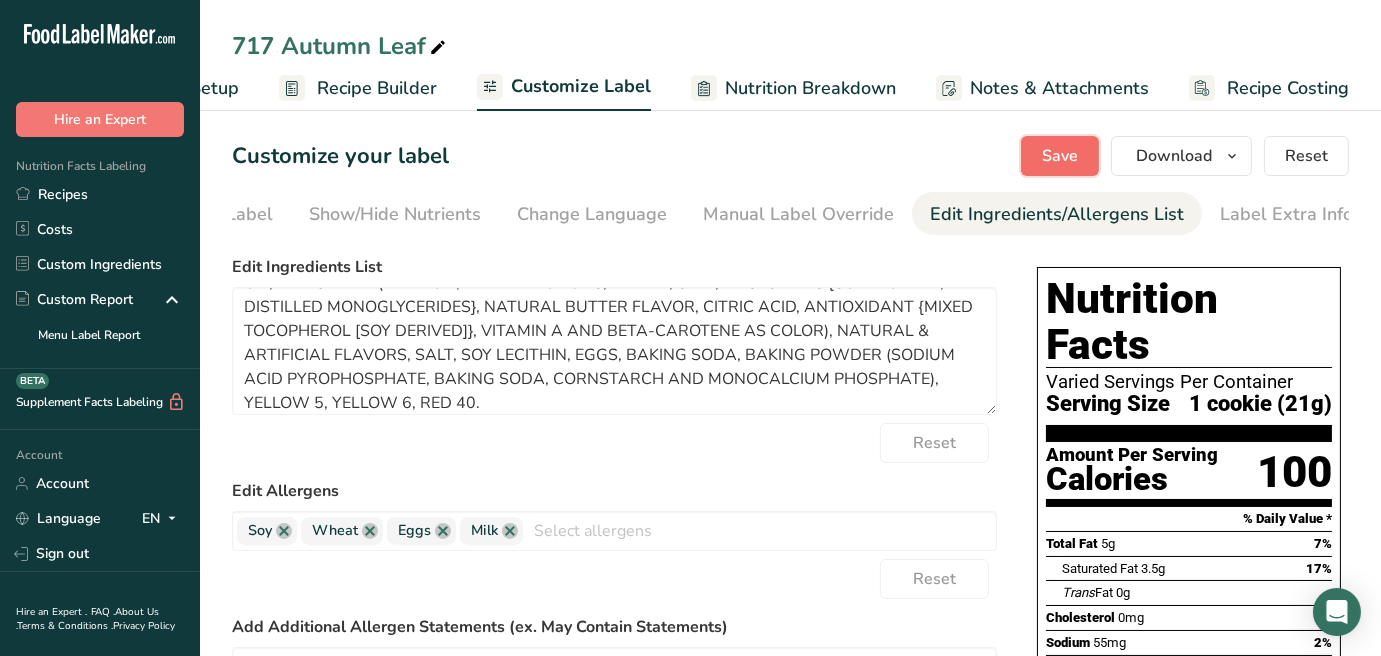 click on "Save" at bounding box center [1060, 156] 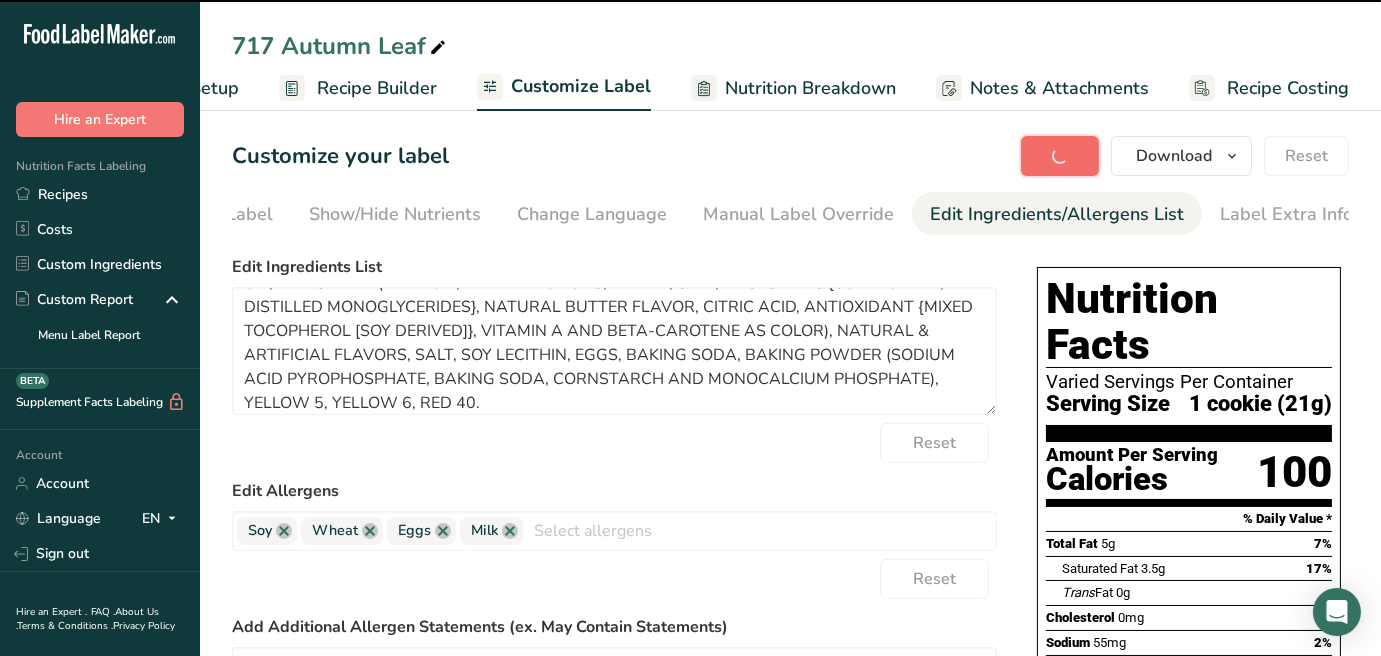 type on "PROCESSED IN A PLANT THAT ALSO PROCESSES PEANUTS, TREENUTS, & SESAME
CONTAINS BIOENGINEERED FOOD INGREDIENTS" 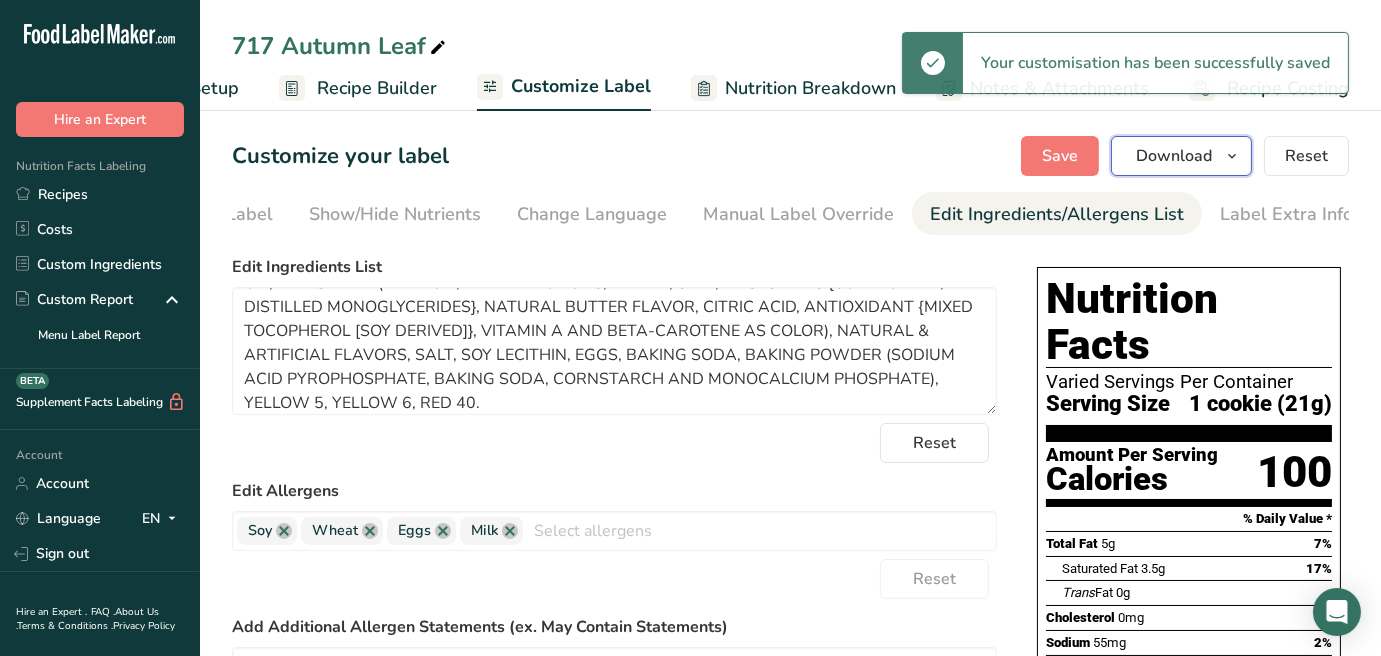 click on "Download" at bounding box center (1174, 156) 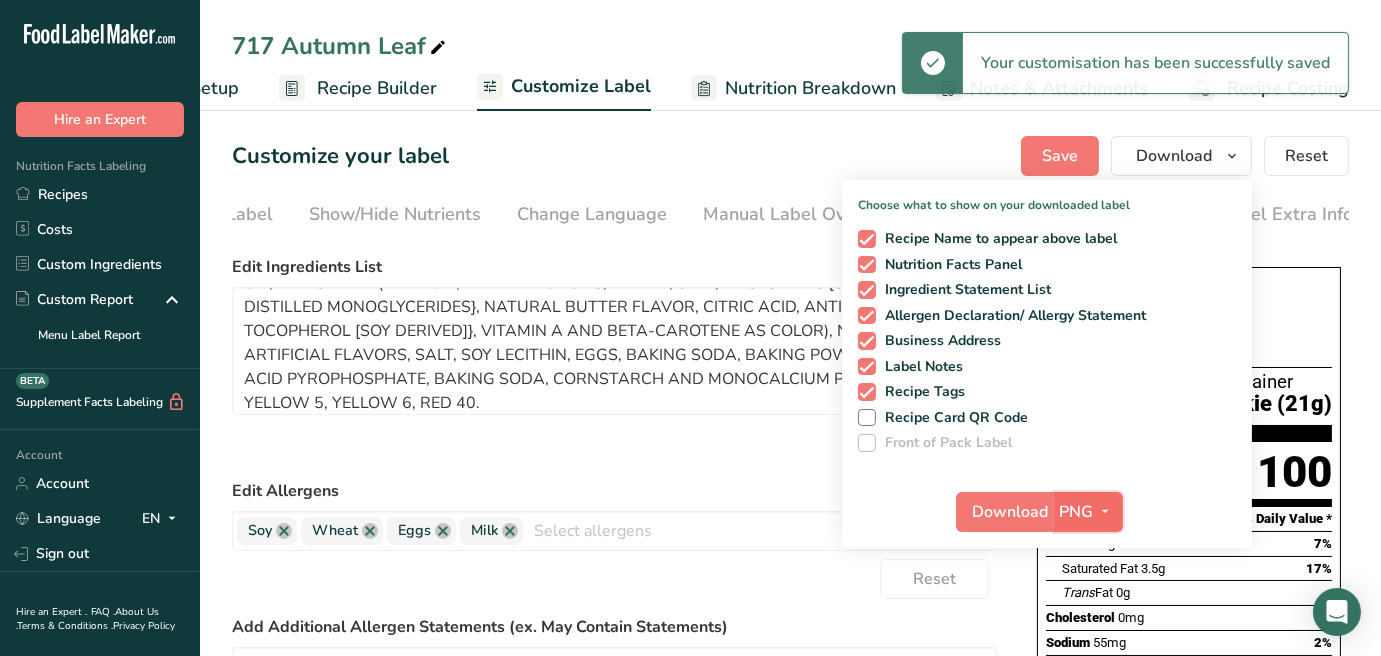 click at bounding box center (1106, 511) 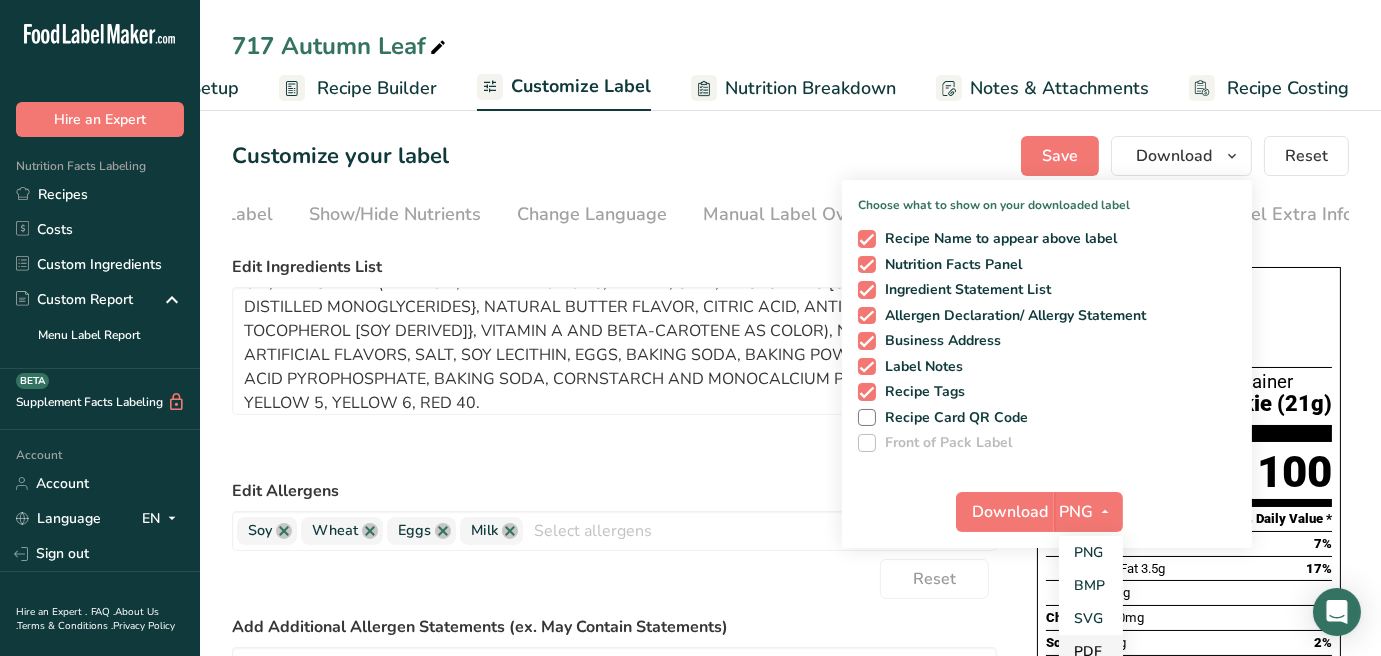 click on "PDF" at bounding box center [1091, 651] 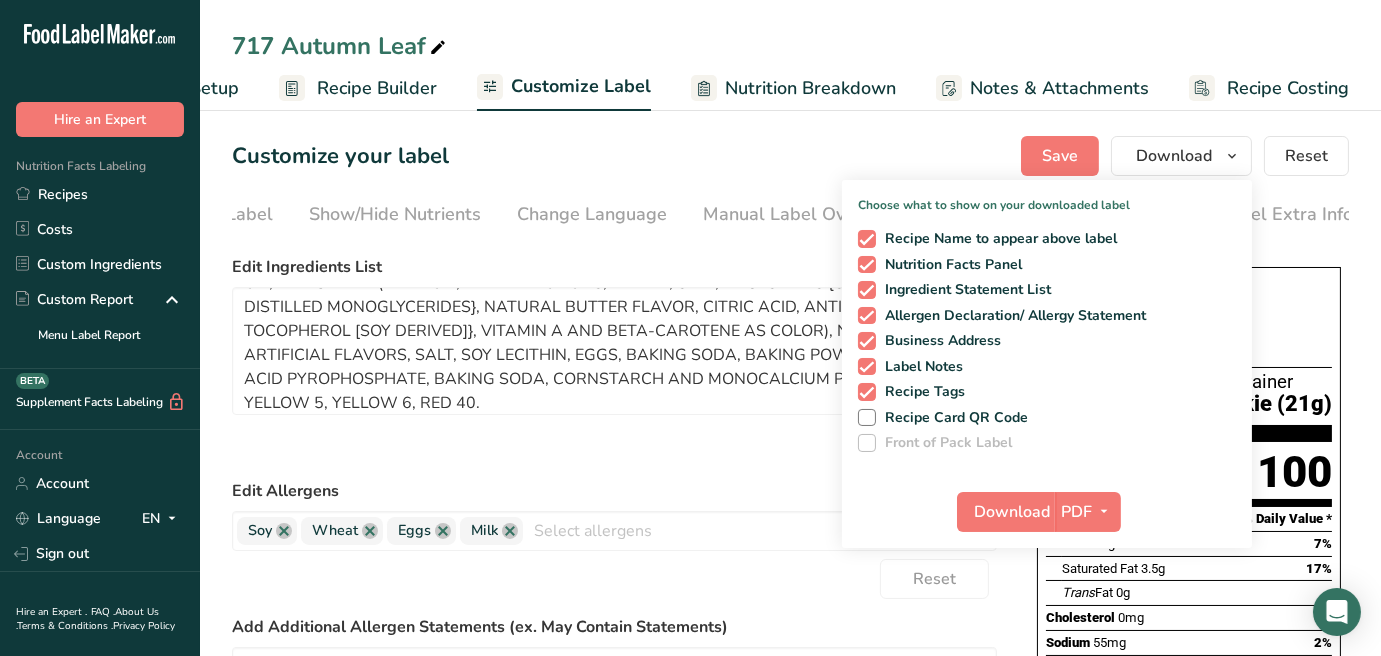 click on "Download
PDF
PNG
BMP
SVG
PDF
TXT" at bounding box center [1047, 516] 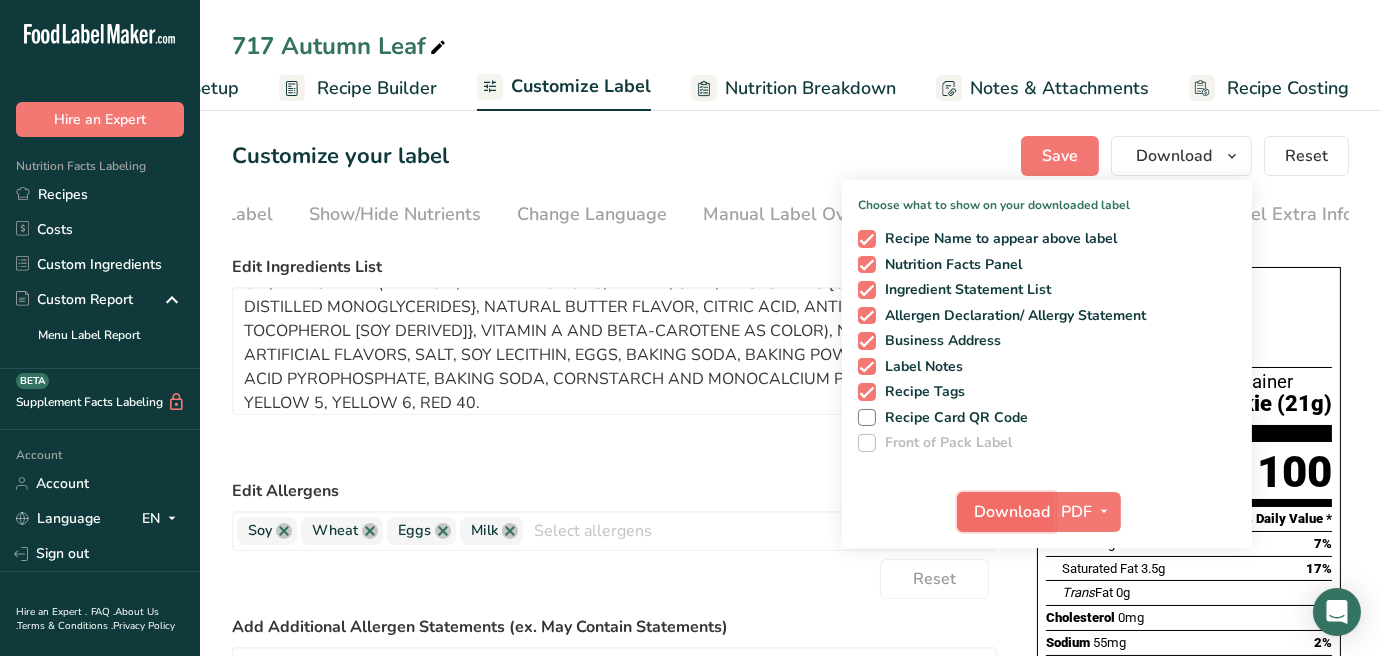 click on "Download" at bounding box center [1012, 512] 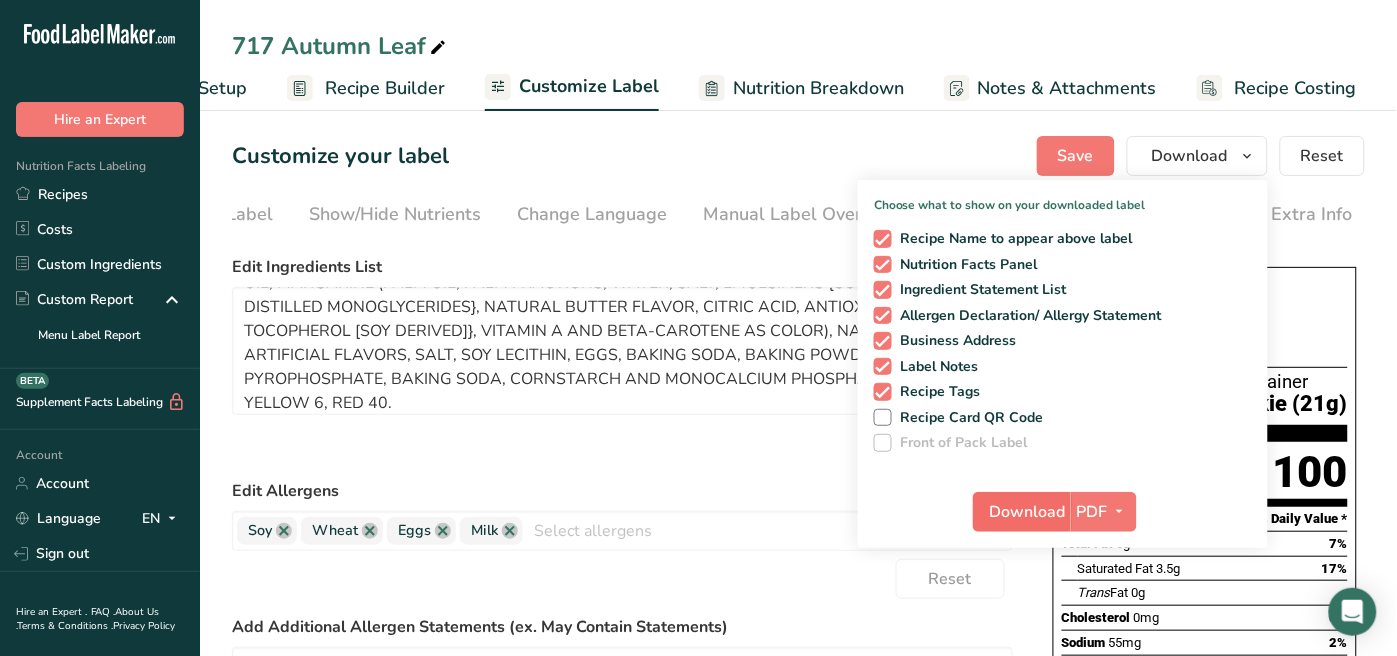 scroll, scrollTop: 0, scrollLeft: 318, axis: horizontal 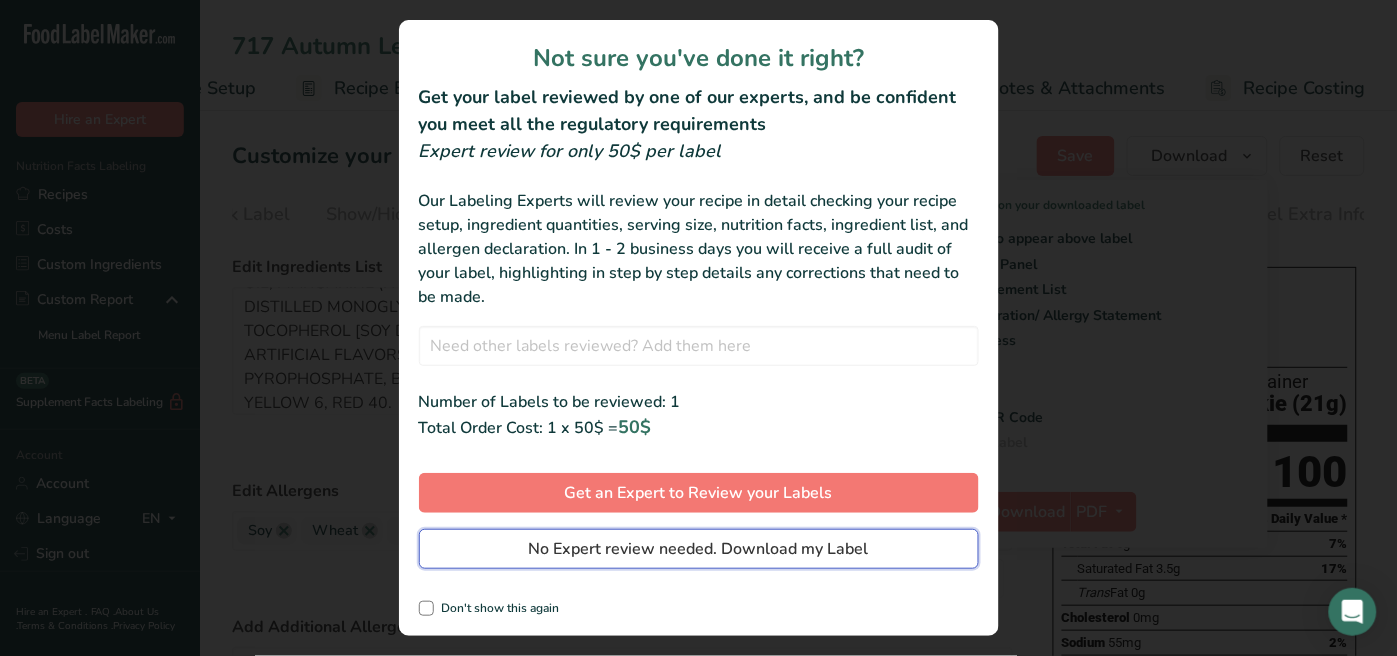 click on "No Expert review needed. Download my Label" at bounding box center (699, 549) 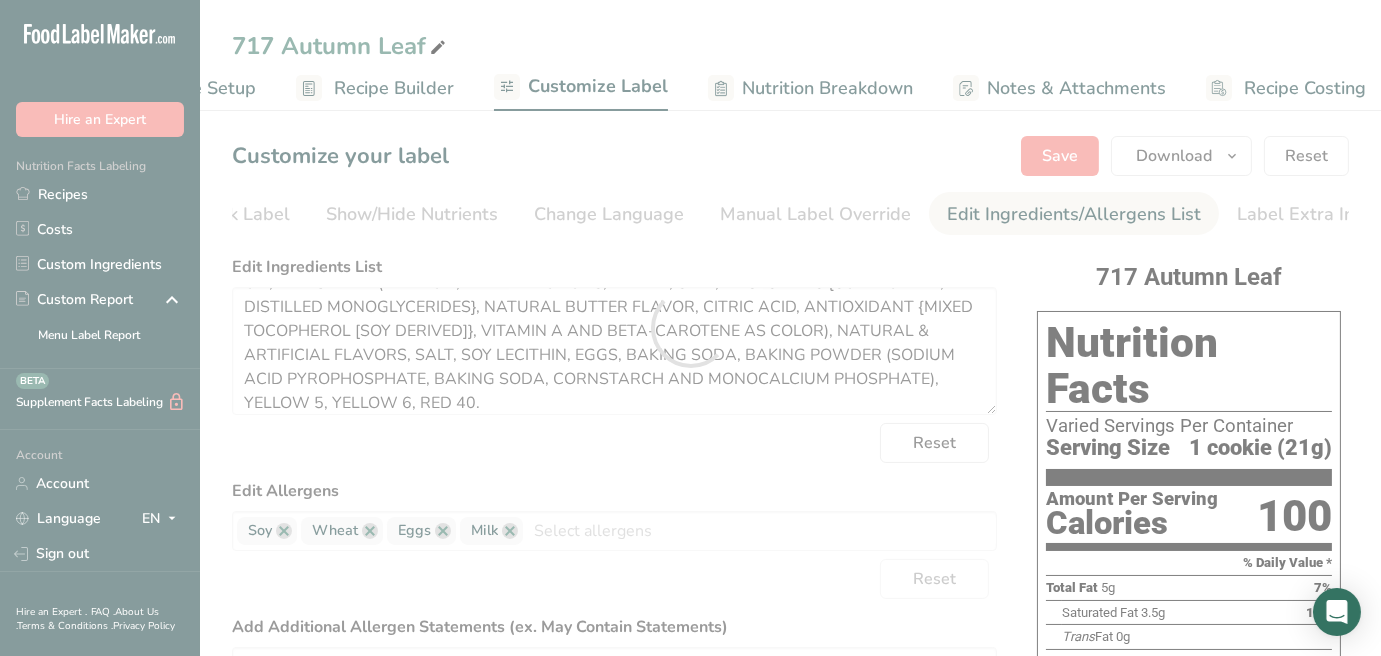 scroll, scrollTop: 0, scrollLeft: 0, axis: both 